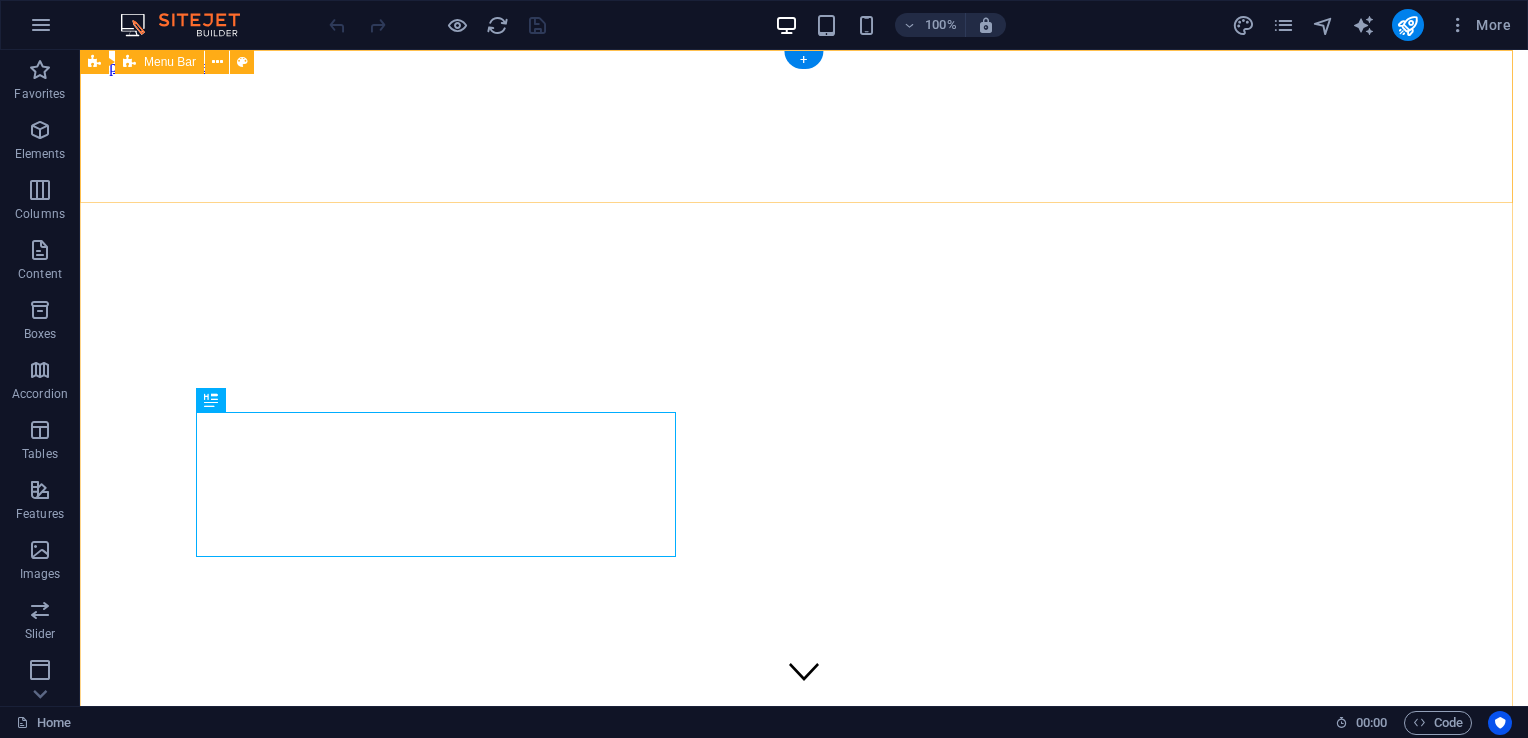 scroll, scrollTop: 0, scrollLeft: 0, axis: both 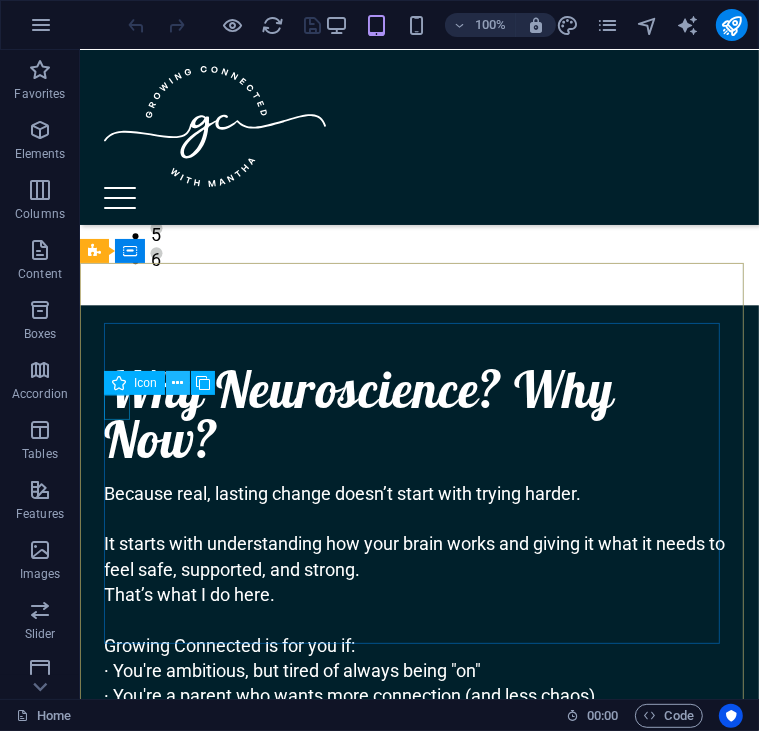 click at bounding box center [177, 383] 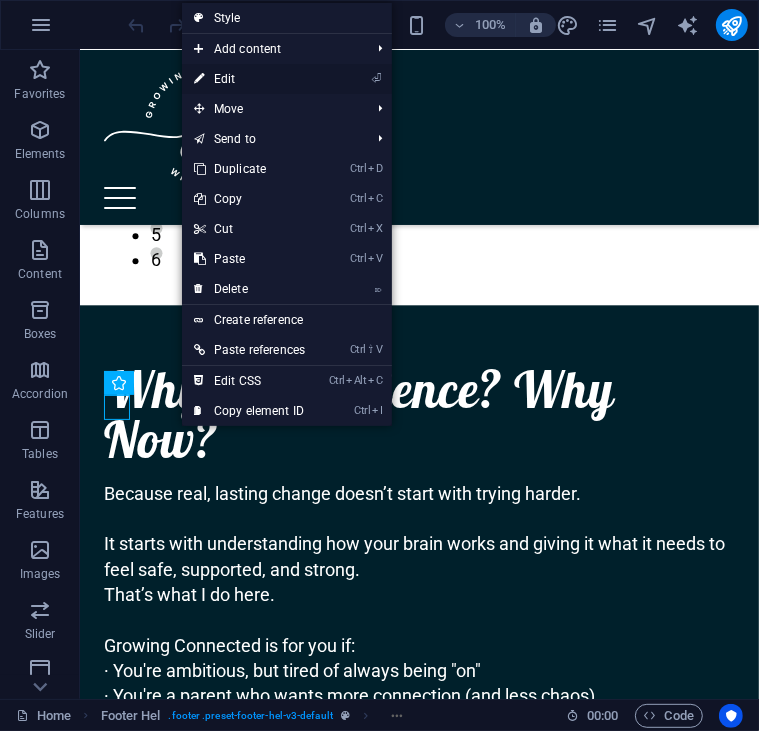 click on "⏎  Edit" at bounding box center (249, 79) 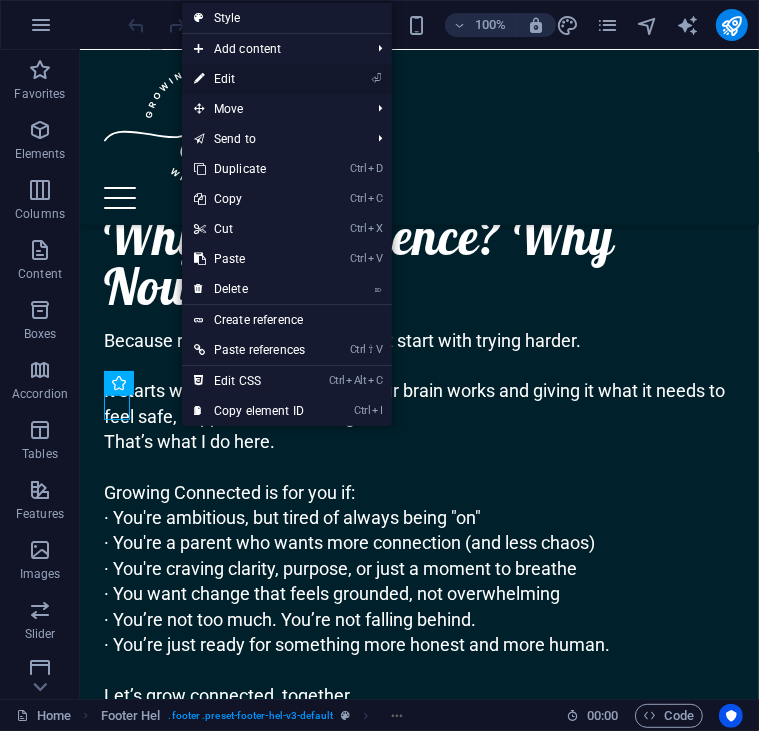 select on "xMidYMid" 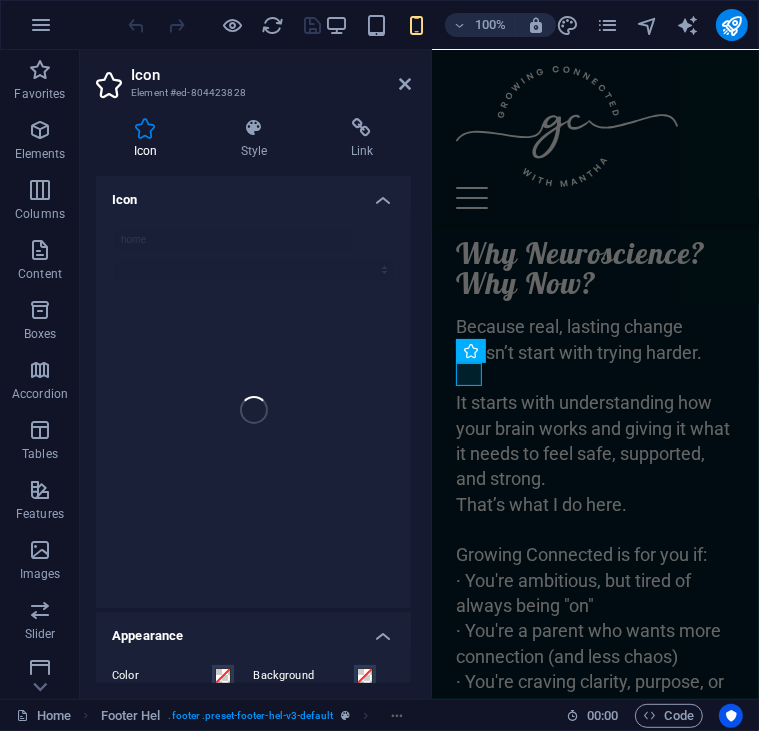 scroll, scrollTop: 2703, scrollLeft: 0, axis: vertical 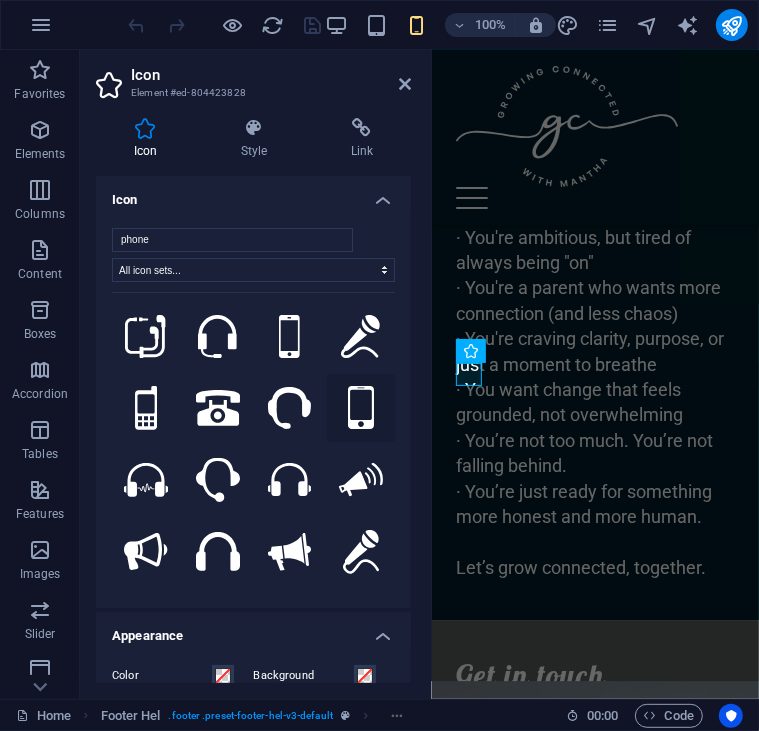 type on "phone" 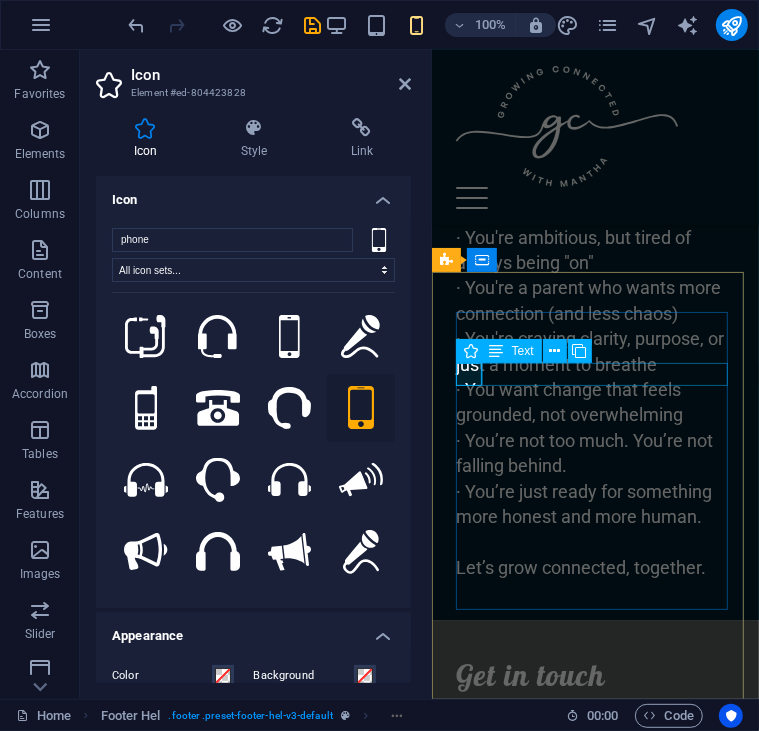 click on "growingconnected.co.za" at bounding box center (594, 744) 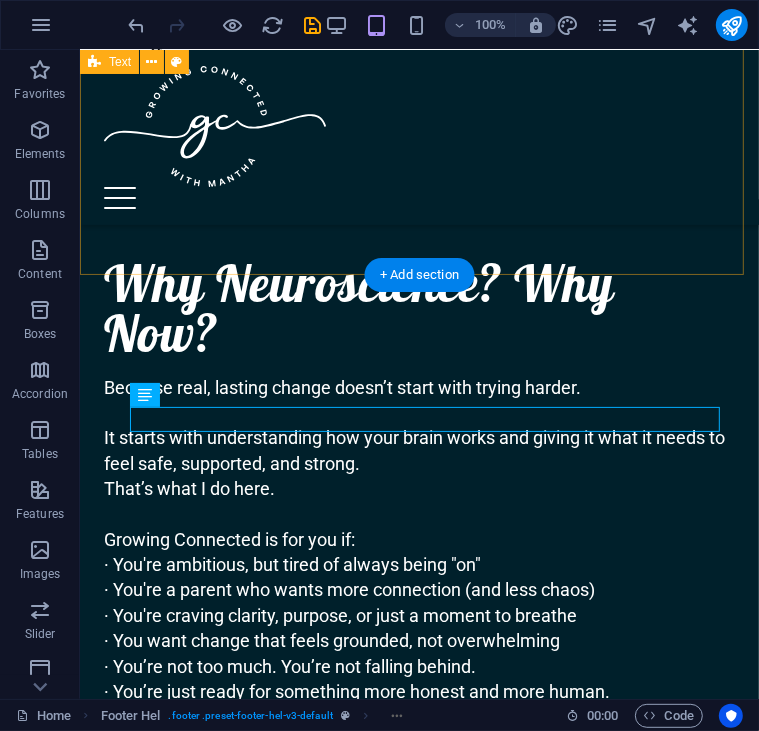 scroll, scrollTop: 2303, scrollLeft: 0, axis: vertical 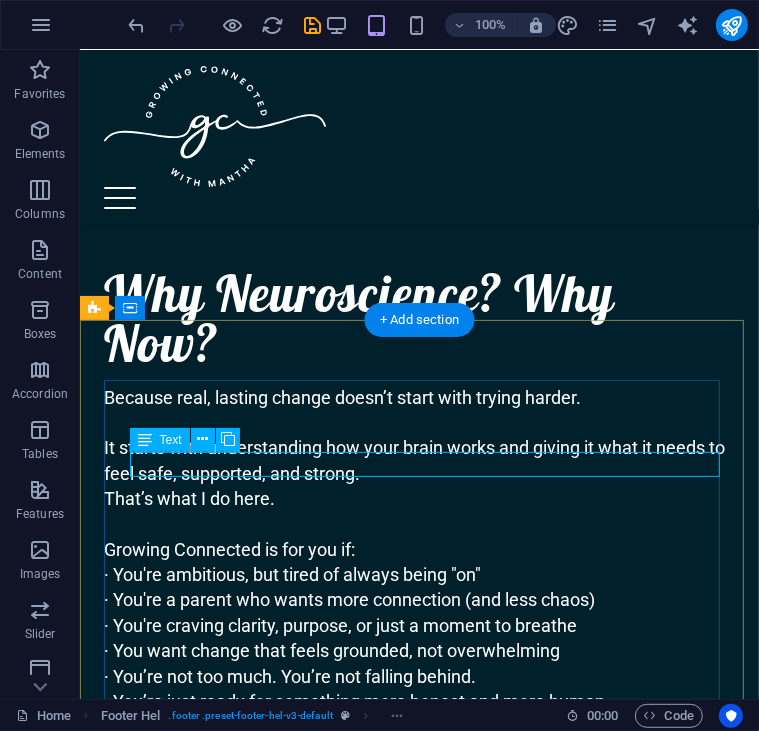 click on "growingconnected.co.za" at bounding box center [418, 993] 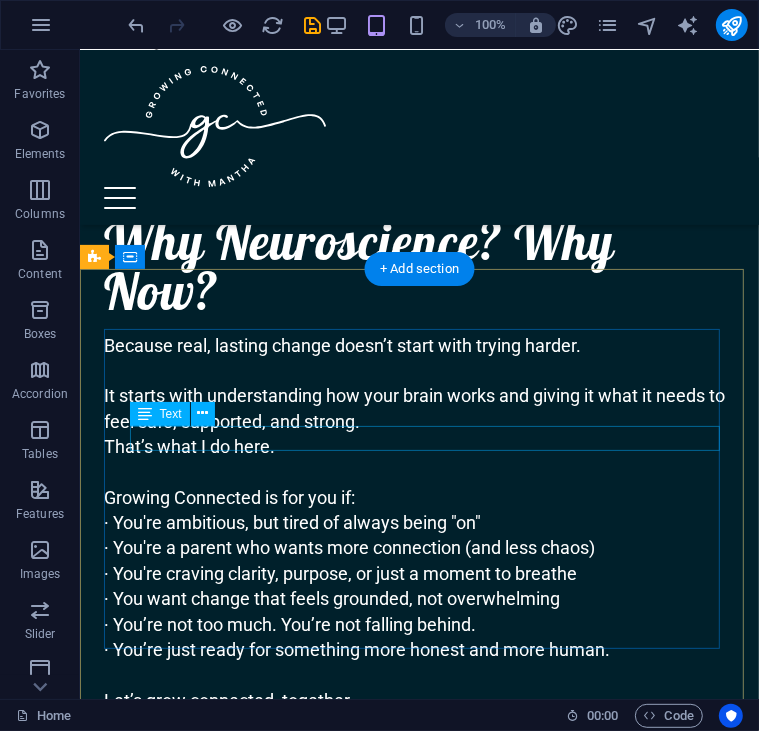 scroll, scrollTop: 2354, scrollLeft: 0, axis: vertical 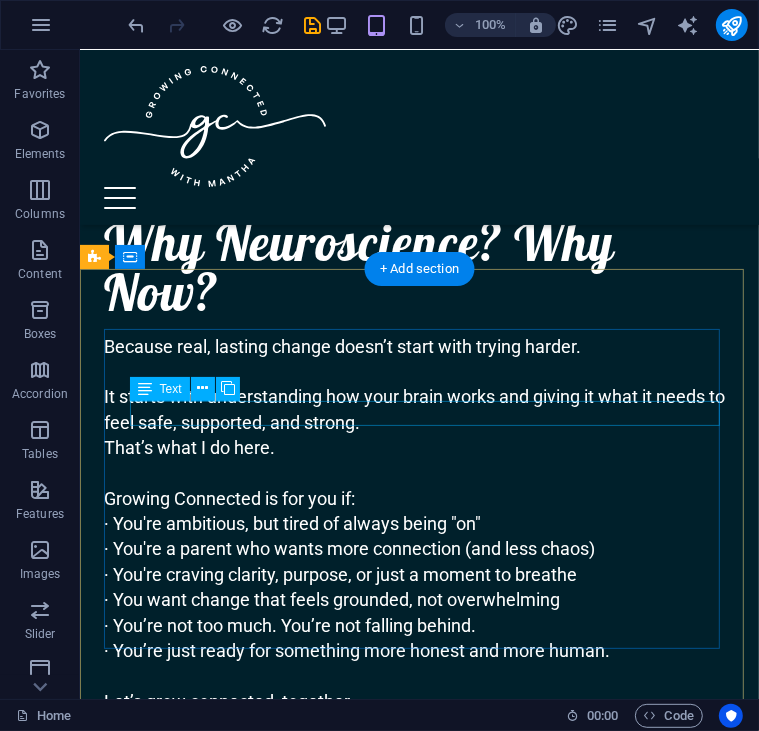 click on "growingconnected.co.za" at bounding box center [212, 942] 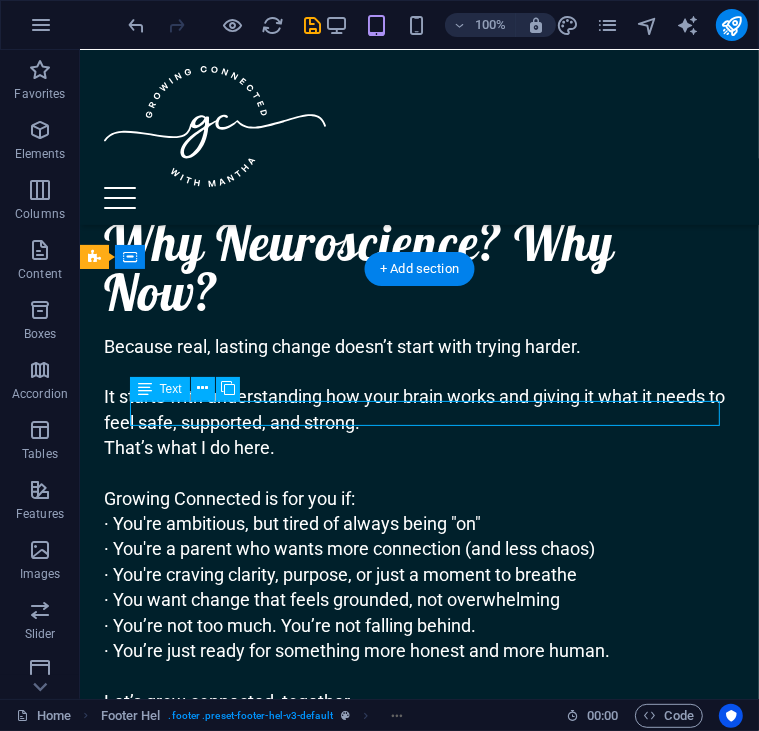 click on "growingconnected.co.za" at bounding box center [212, 942] 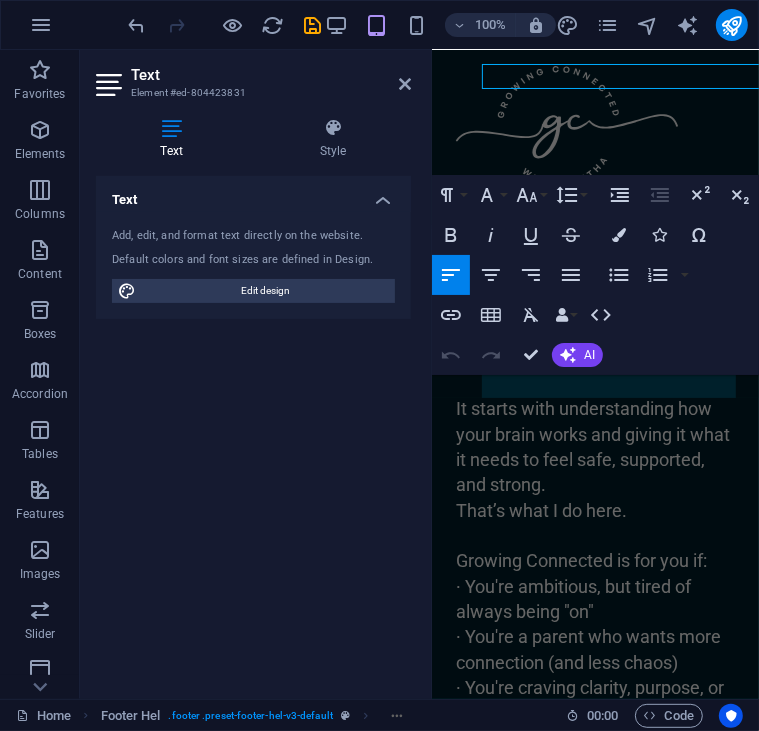 scroll, scrollTop: 2691, scrollLeft: 0, axis: vertical 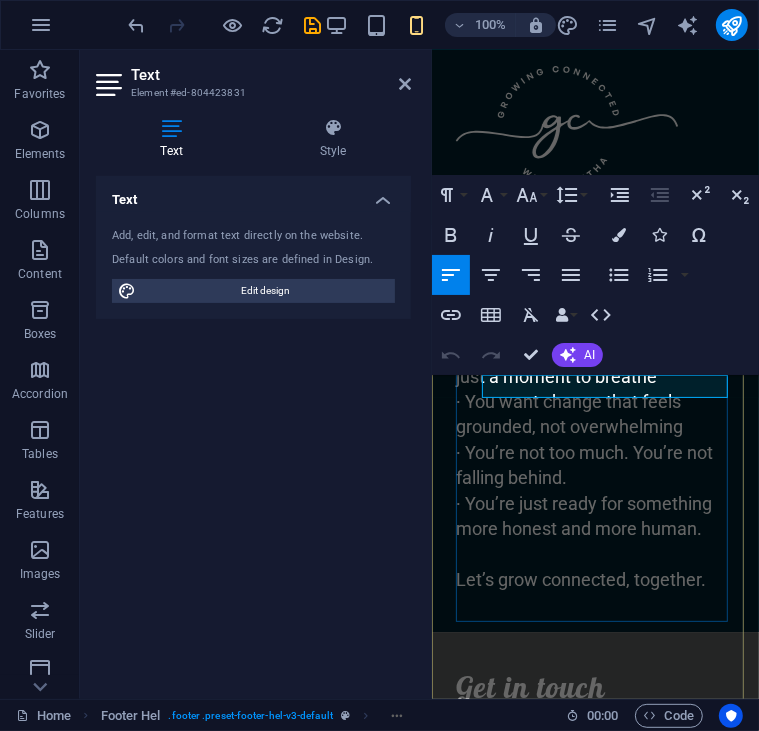 click on "growingconnected.co.za" at bounding box center [594, 756] 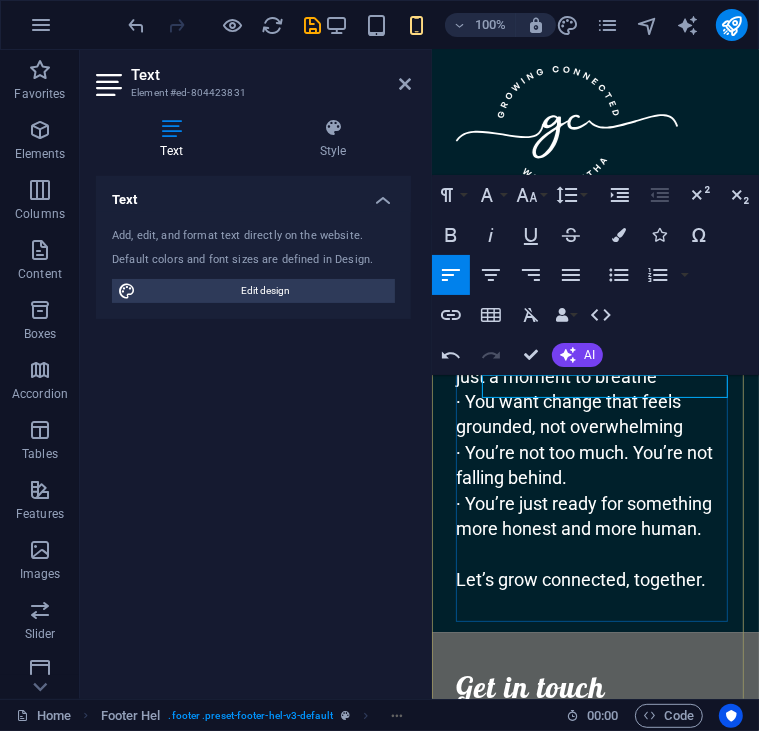 type 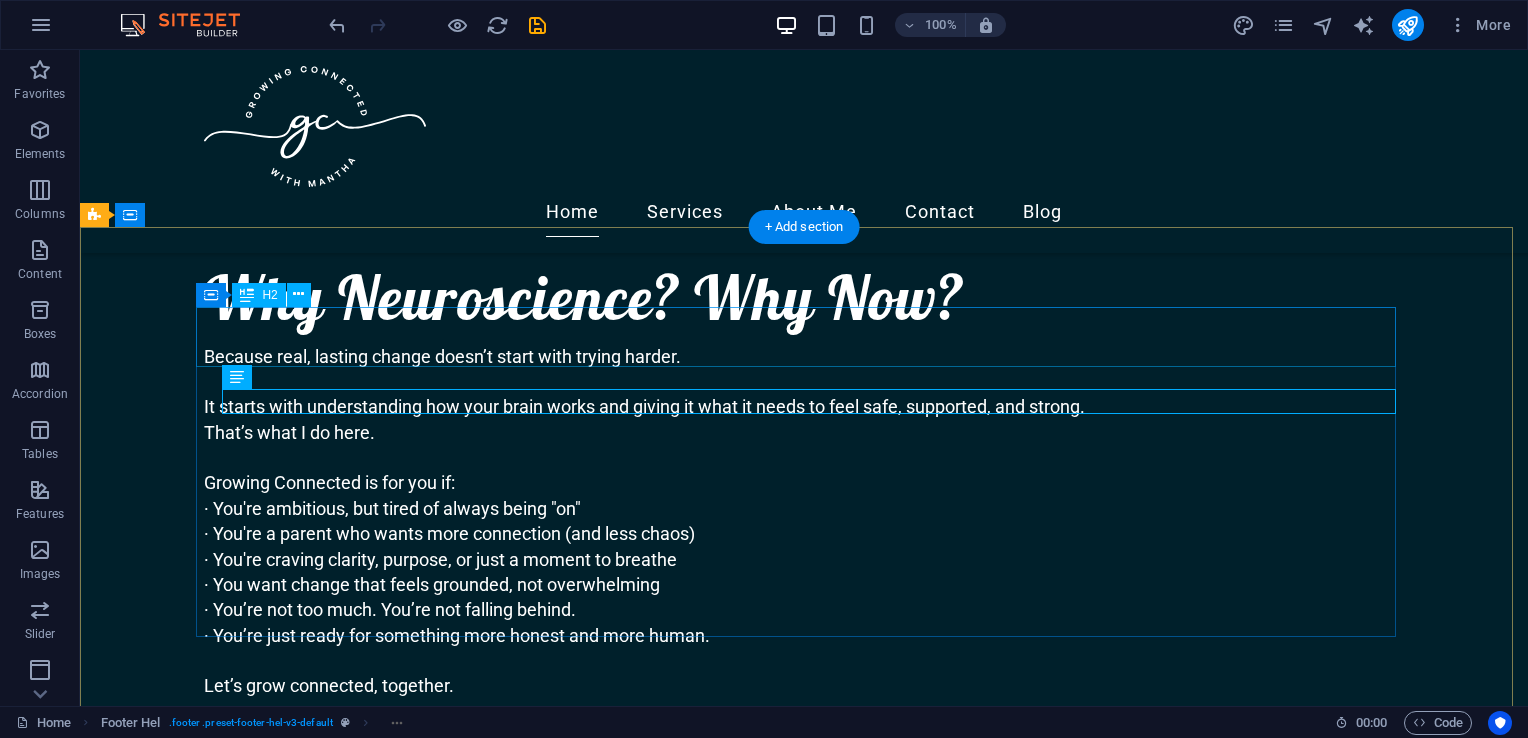 scroll, scrollTop: 2308, scrollLeft: 0, axis: vertical 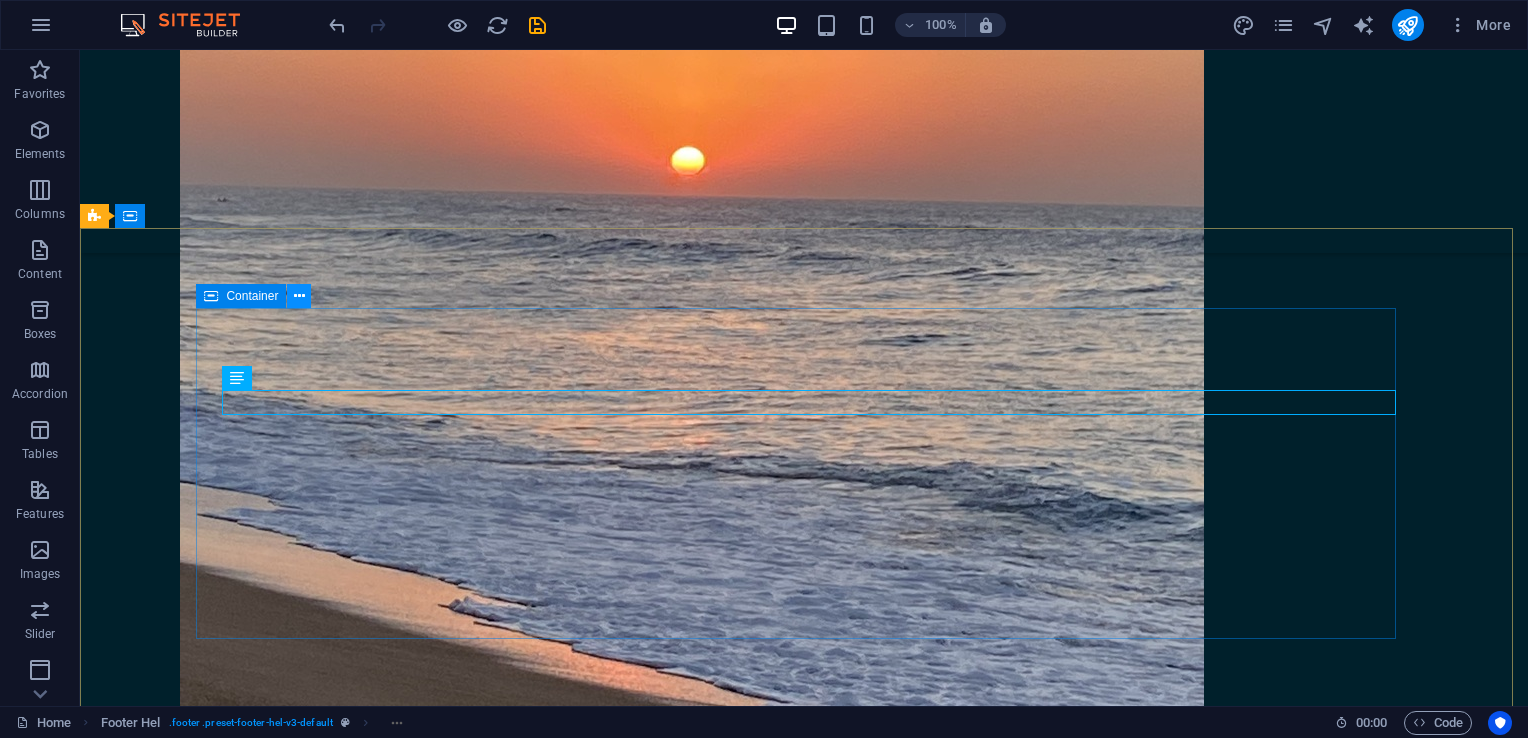 click at bounding box center (299, 296) 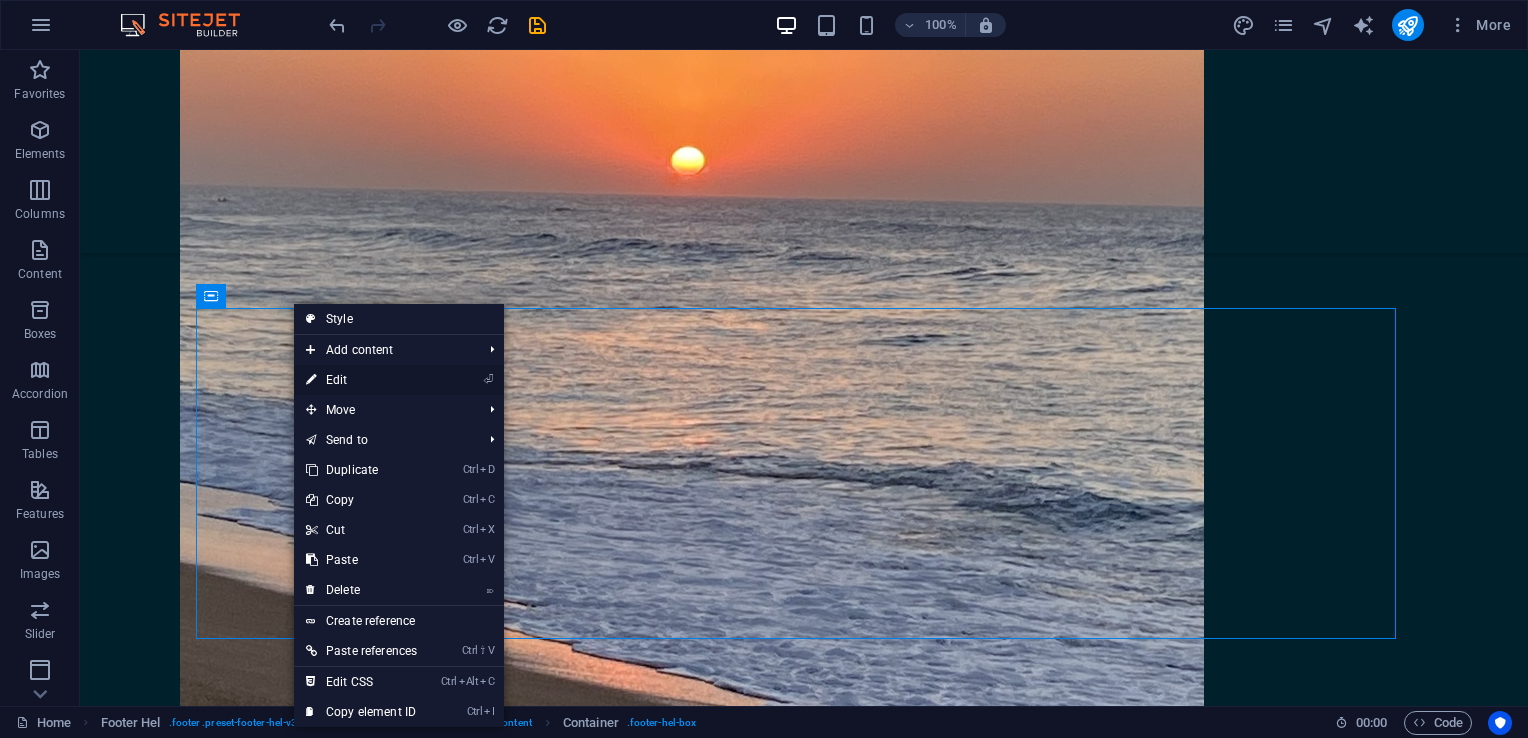 click on "⏎  Edit" at bounding box center [361, 380] 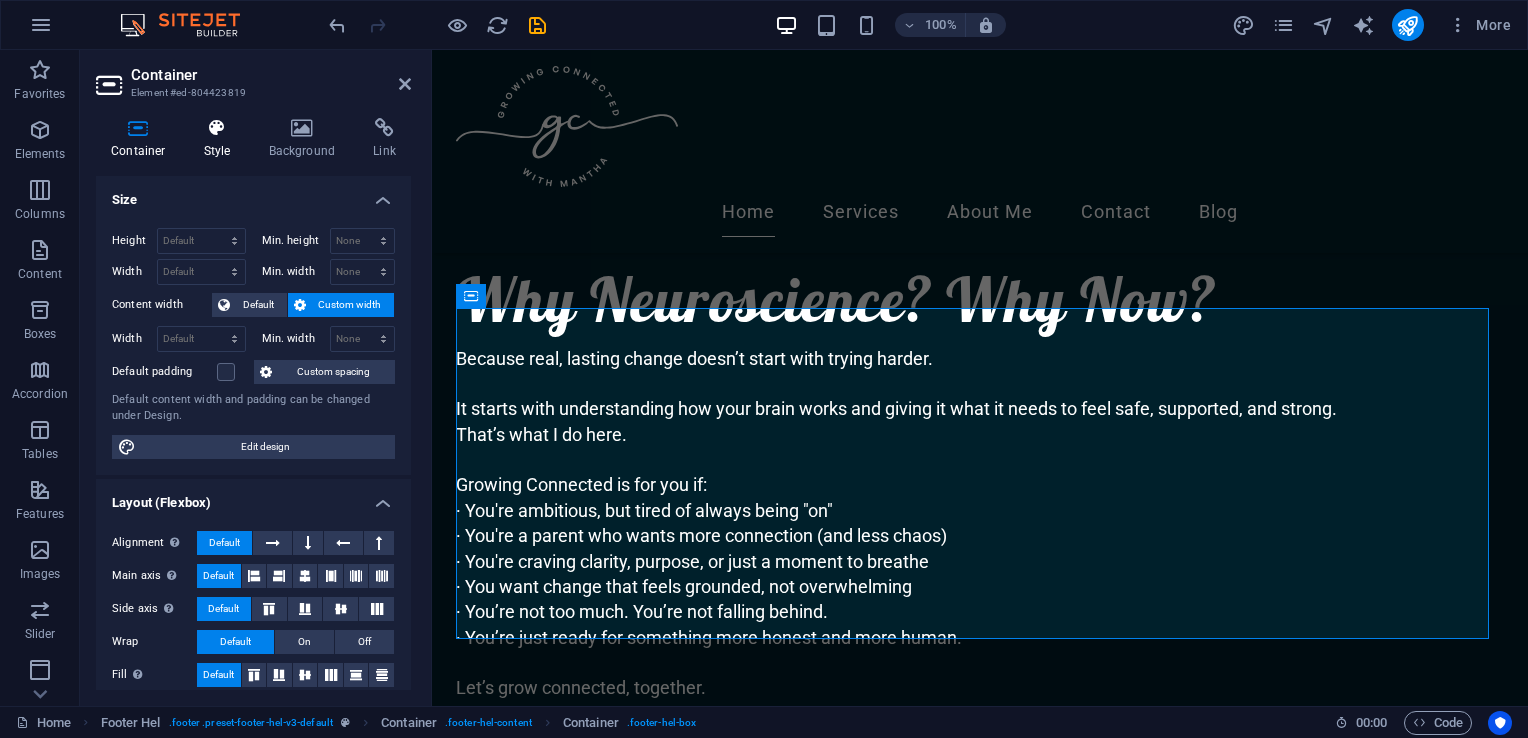 click at bounding box center [217, 128] 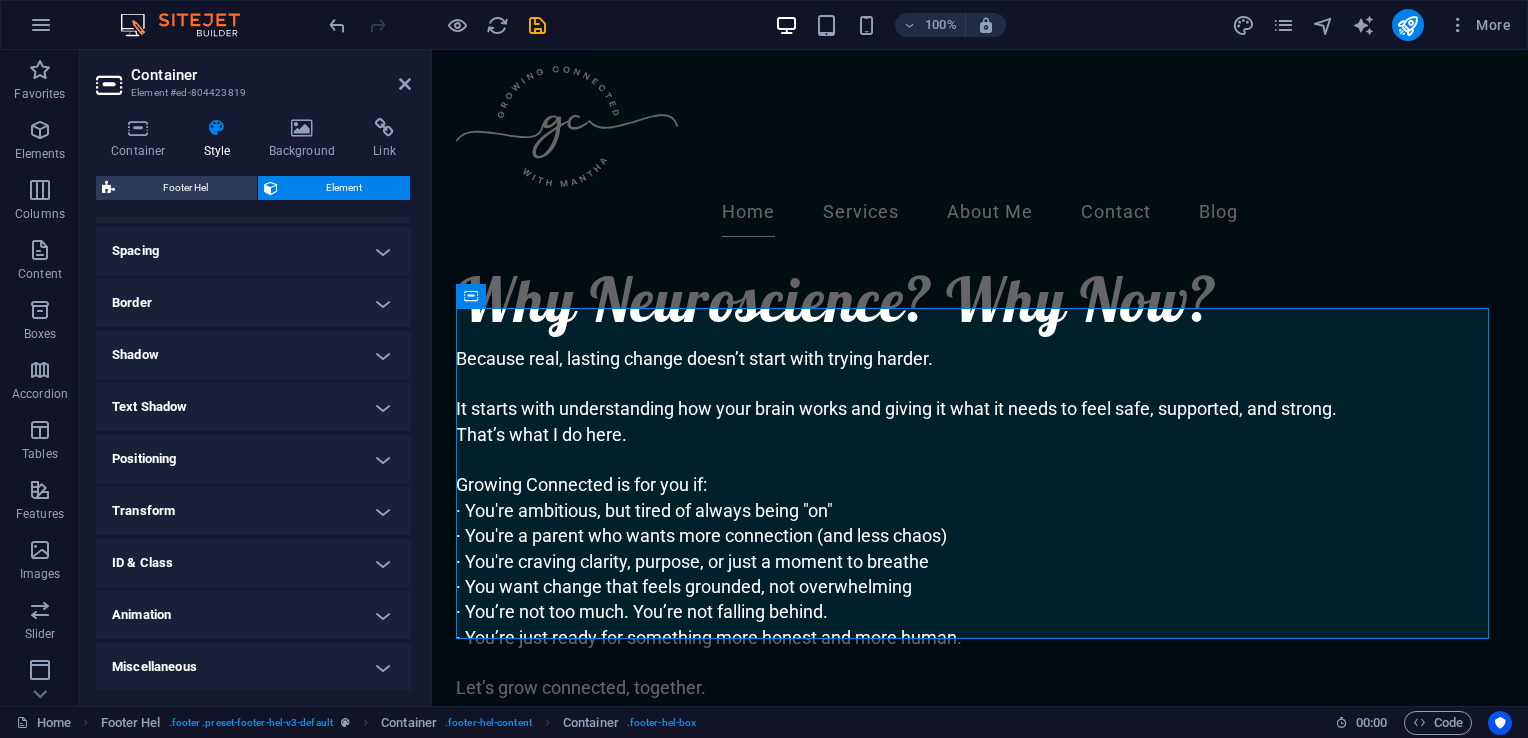 scroll, scrollTop: 0, scrollLeft: 0, axis: both 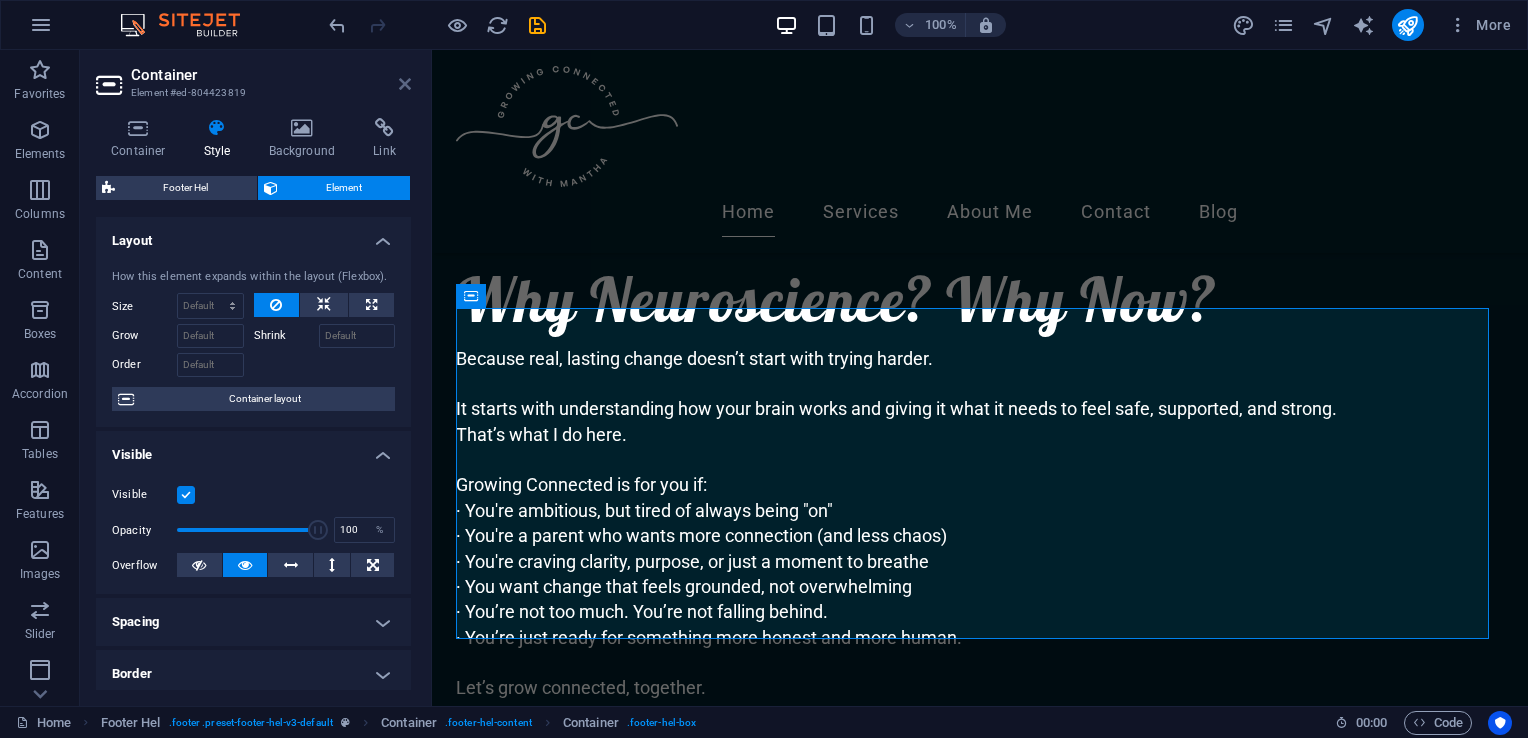 click at bounding box center (405, 84) 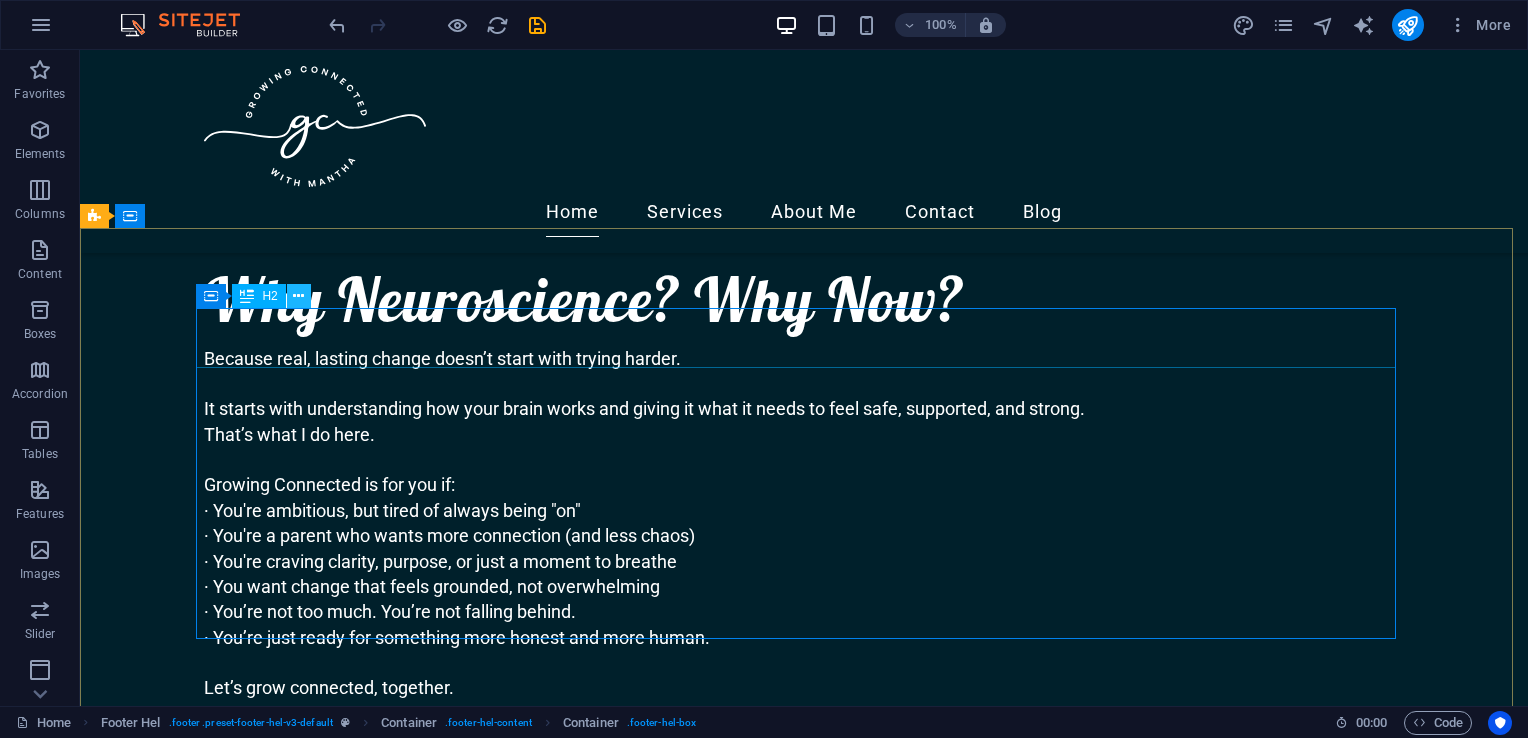 click at bounding box center (298, 296) 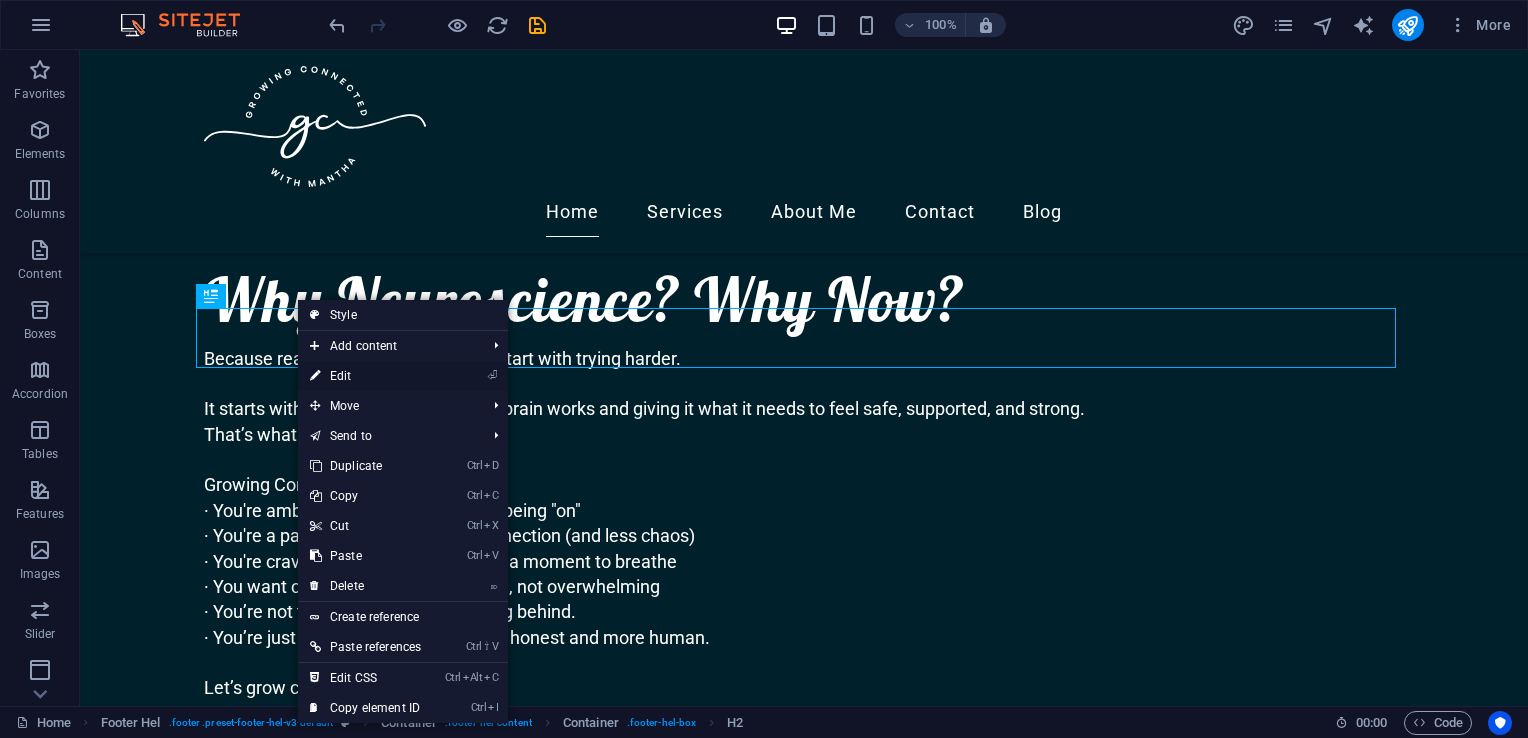 click on "⏎  Edit" at bounding box center [365, 376] 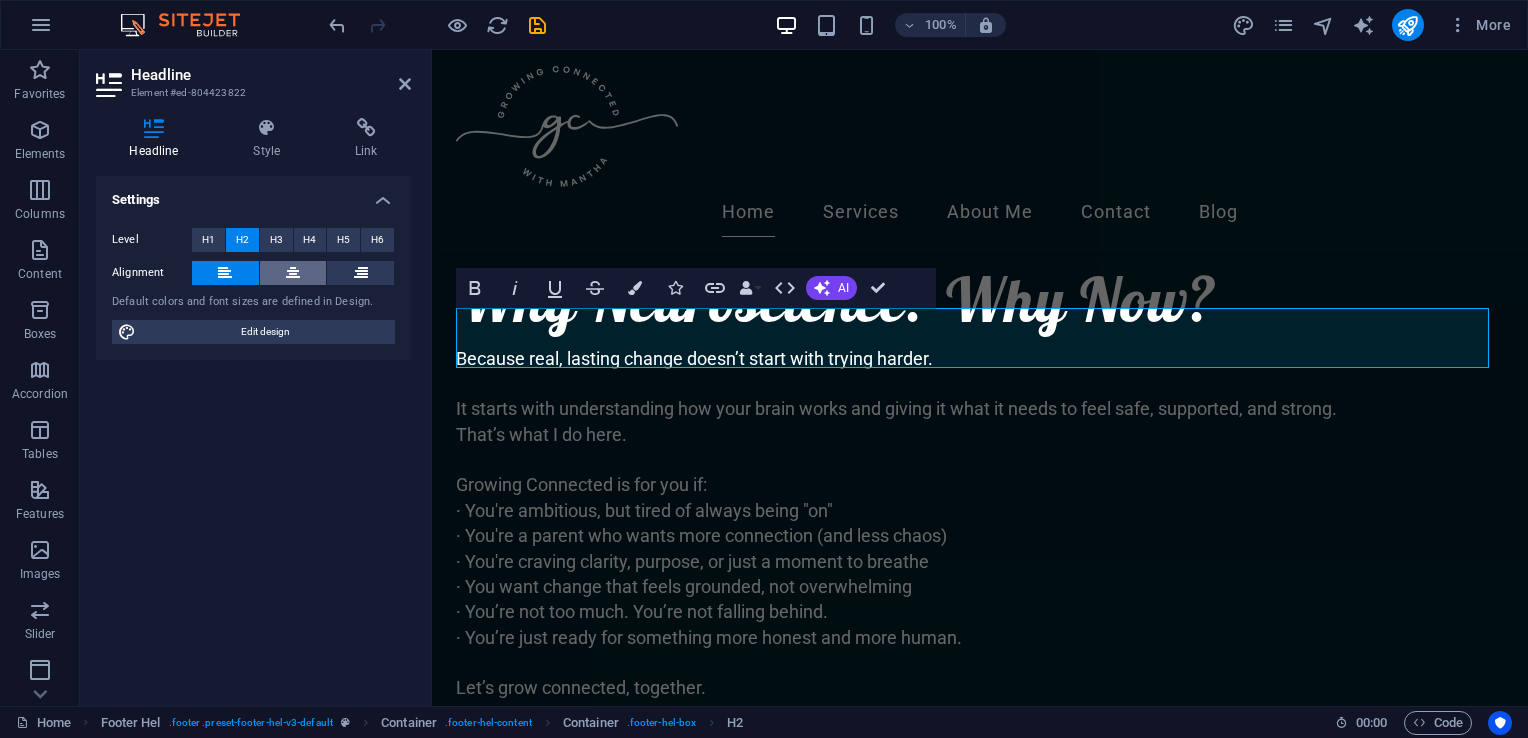 click at bounding box center [293, 273] 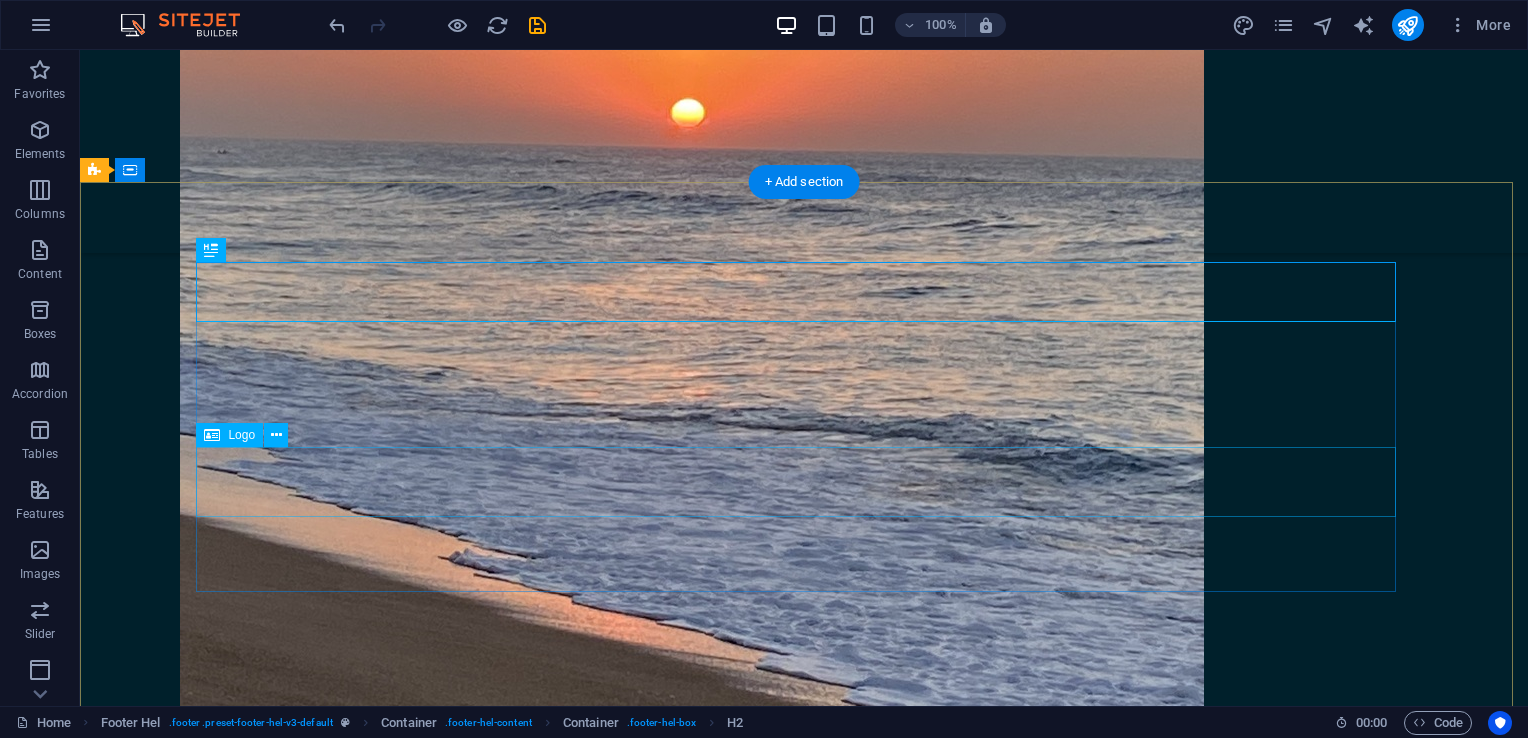 scroll, scrollTop: 2360, scrollLeft: 0, axis: vertical 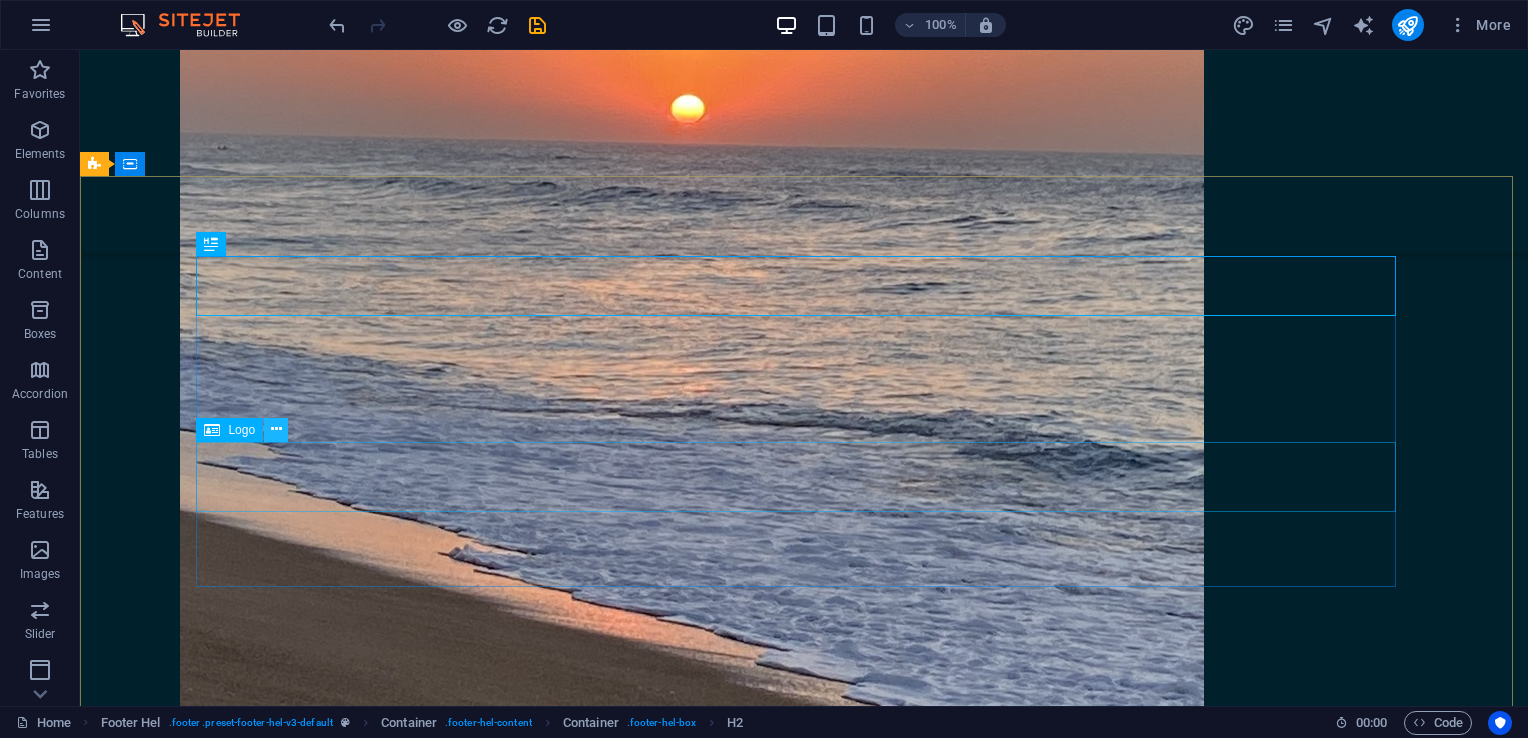 click at bounding box center (276, 429) 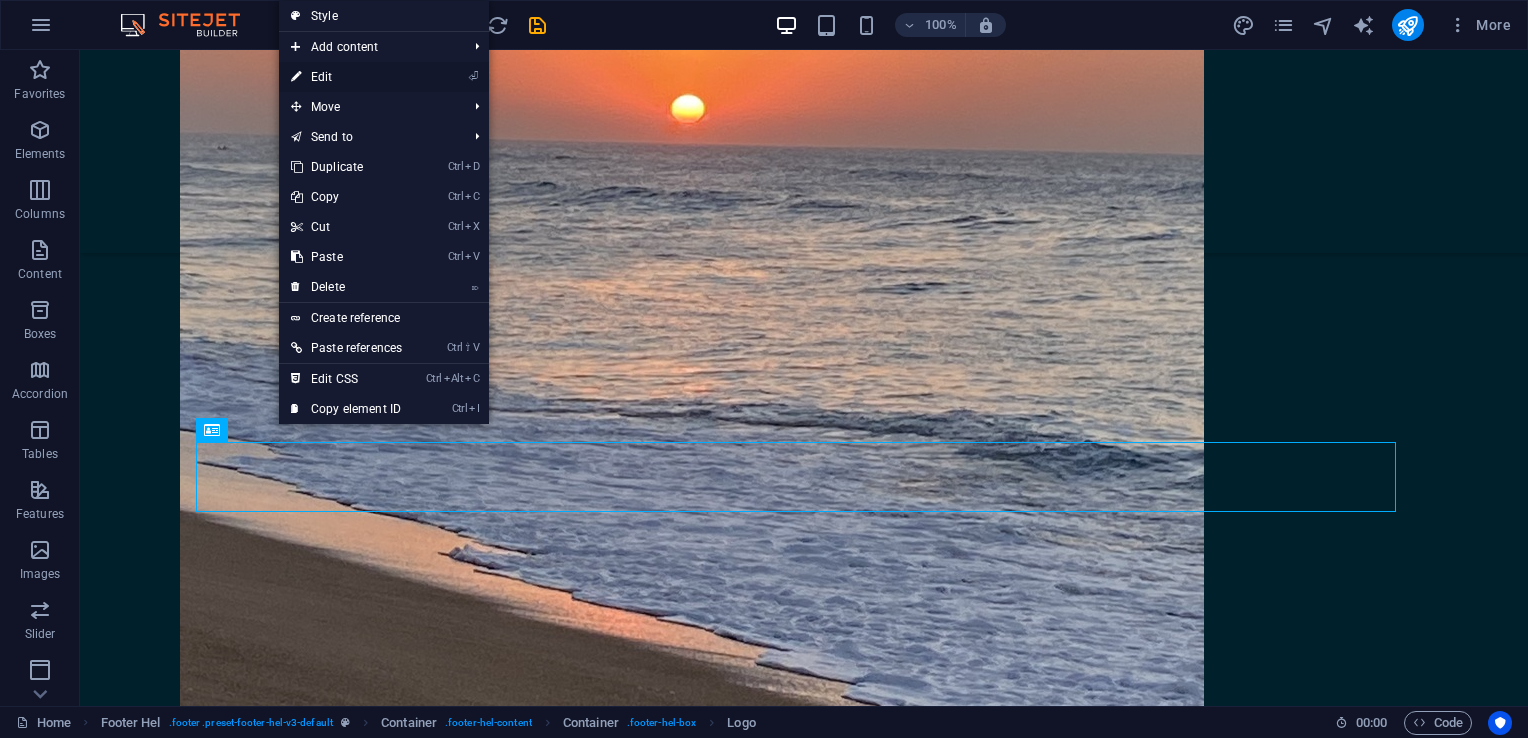click on "⏎  Edit" at bounding box center (346, 77) 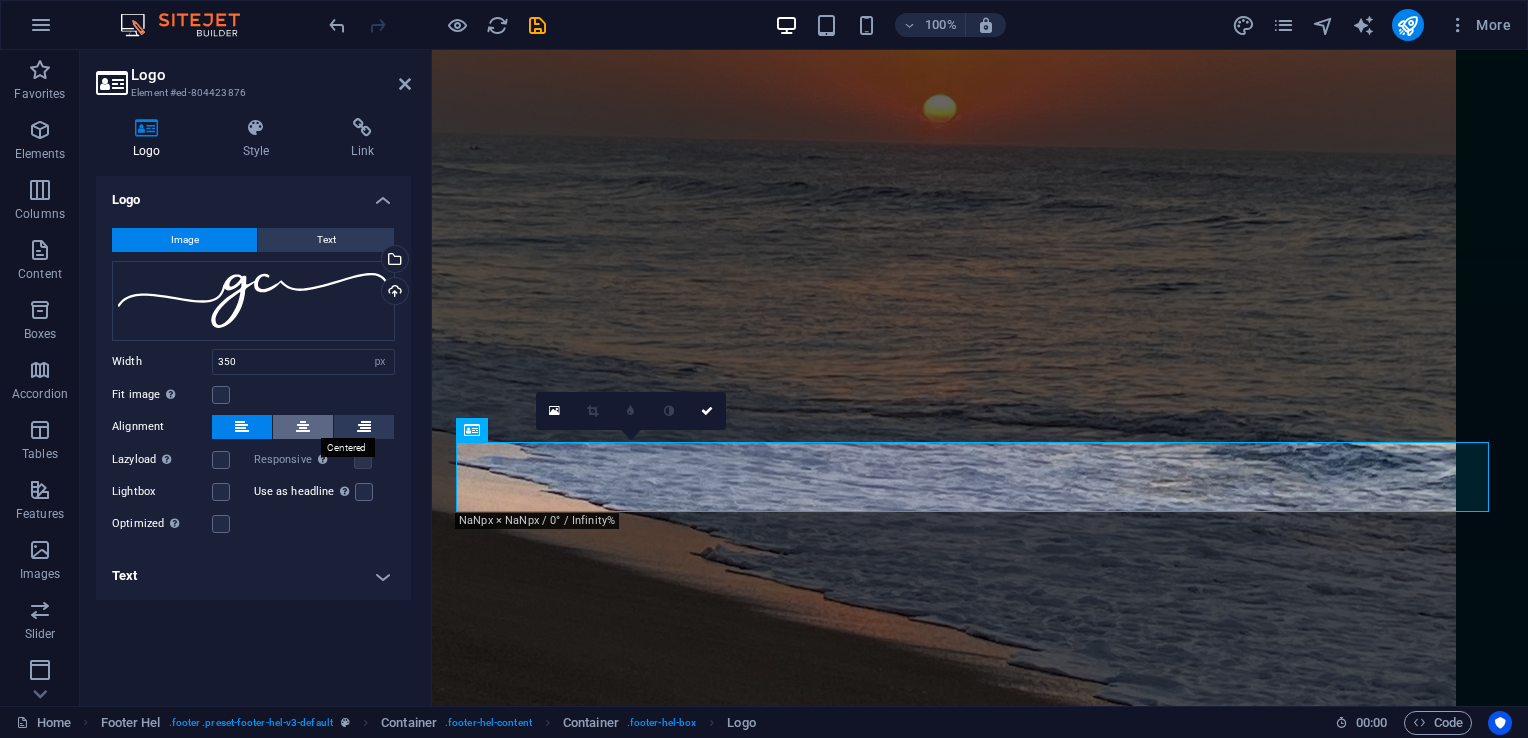 click at bounding box center (303, 427) 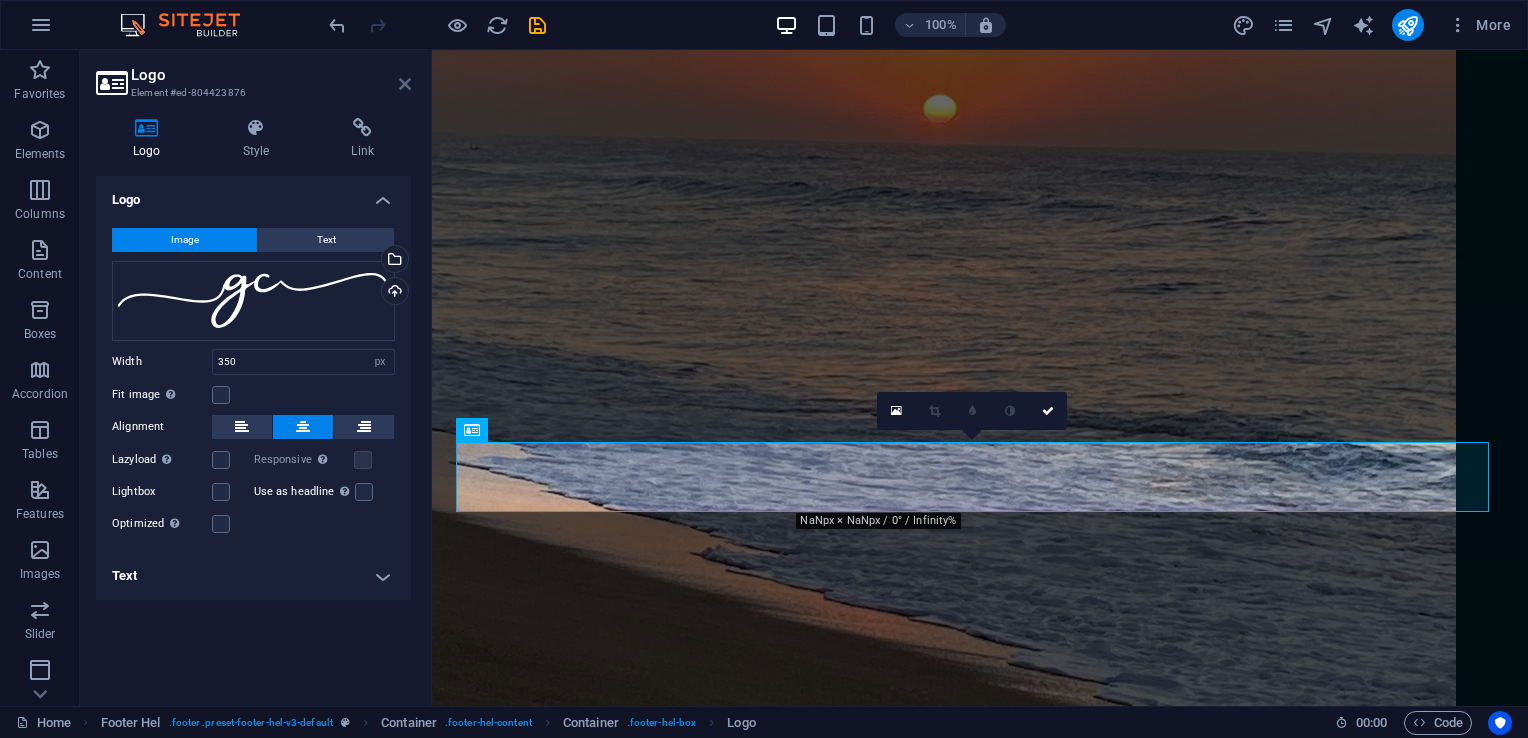 click at bounding box center (405, 84) 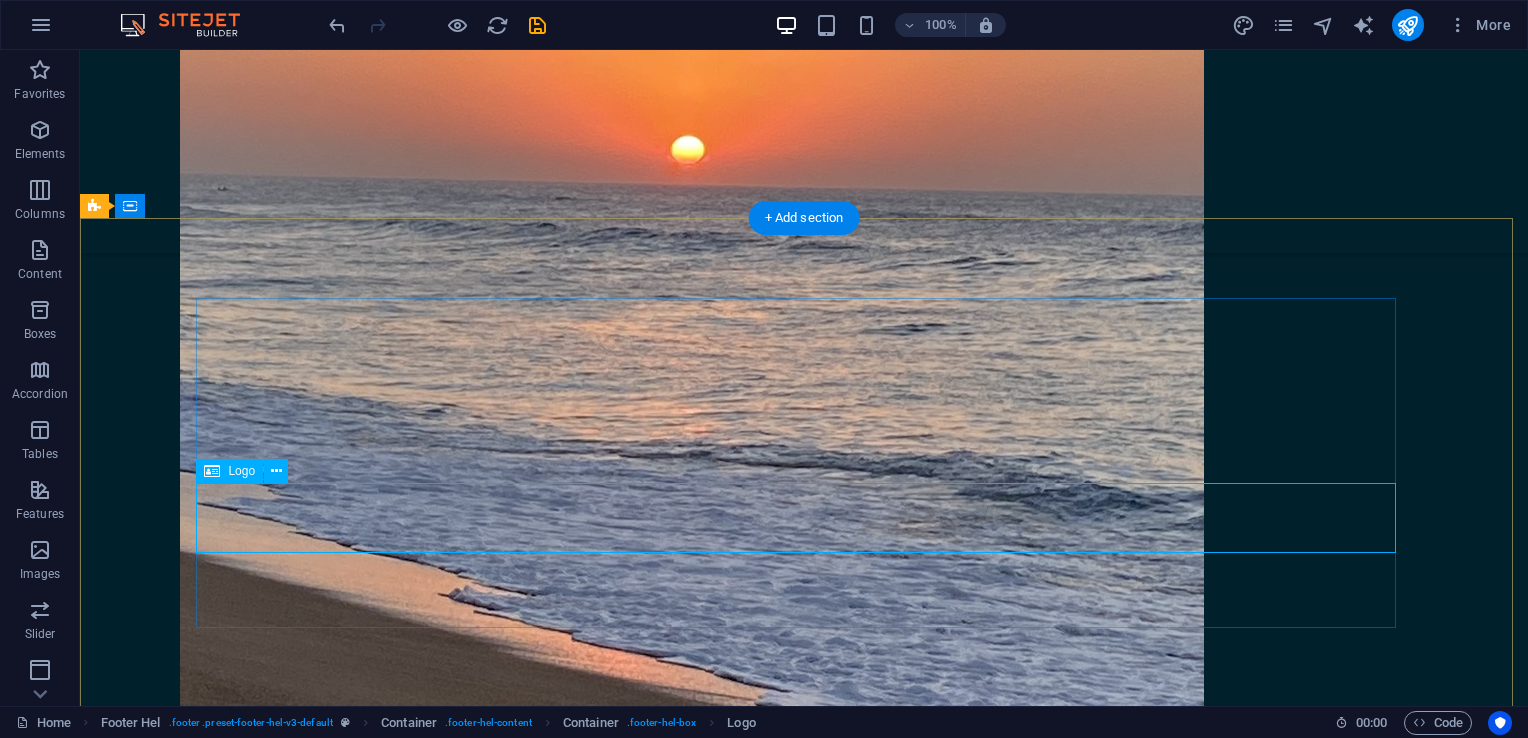 scroll, scrollTop: 2320, scrollLeft: 0, axis: vertical 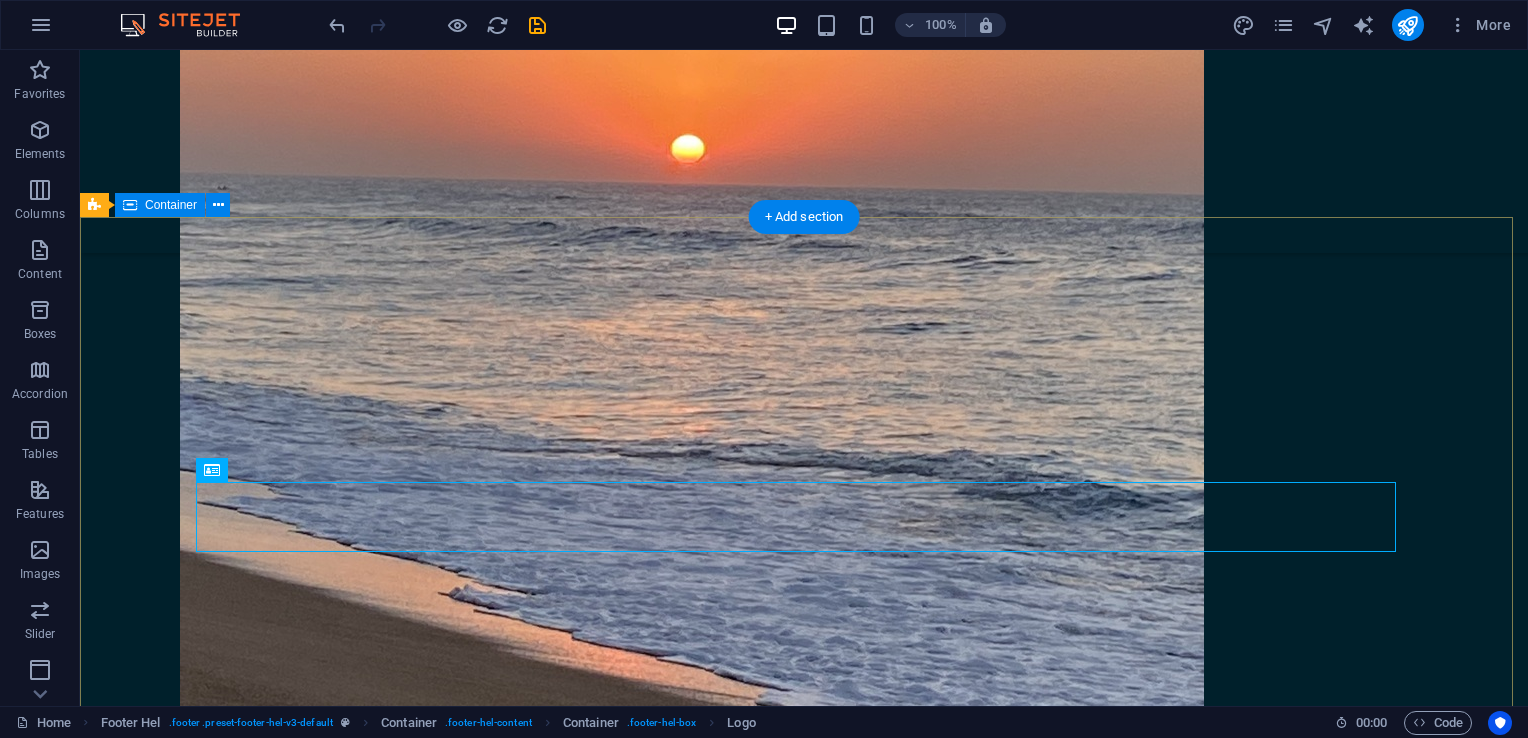 click on "Get in touch +27 [PHONE] [EMAIL] Legal Notice  |  Privacy Policy   {{ 'content.forms.privacy'|trans }} Unreadable? Load new Submit" at bounding box center (804, 1384) 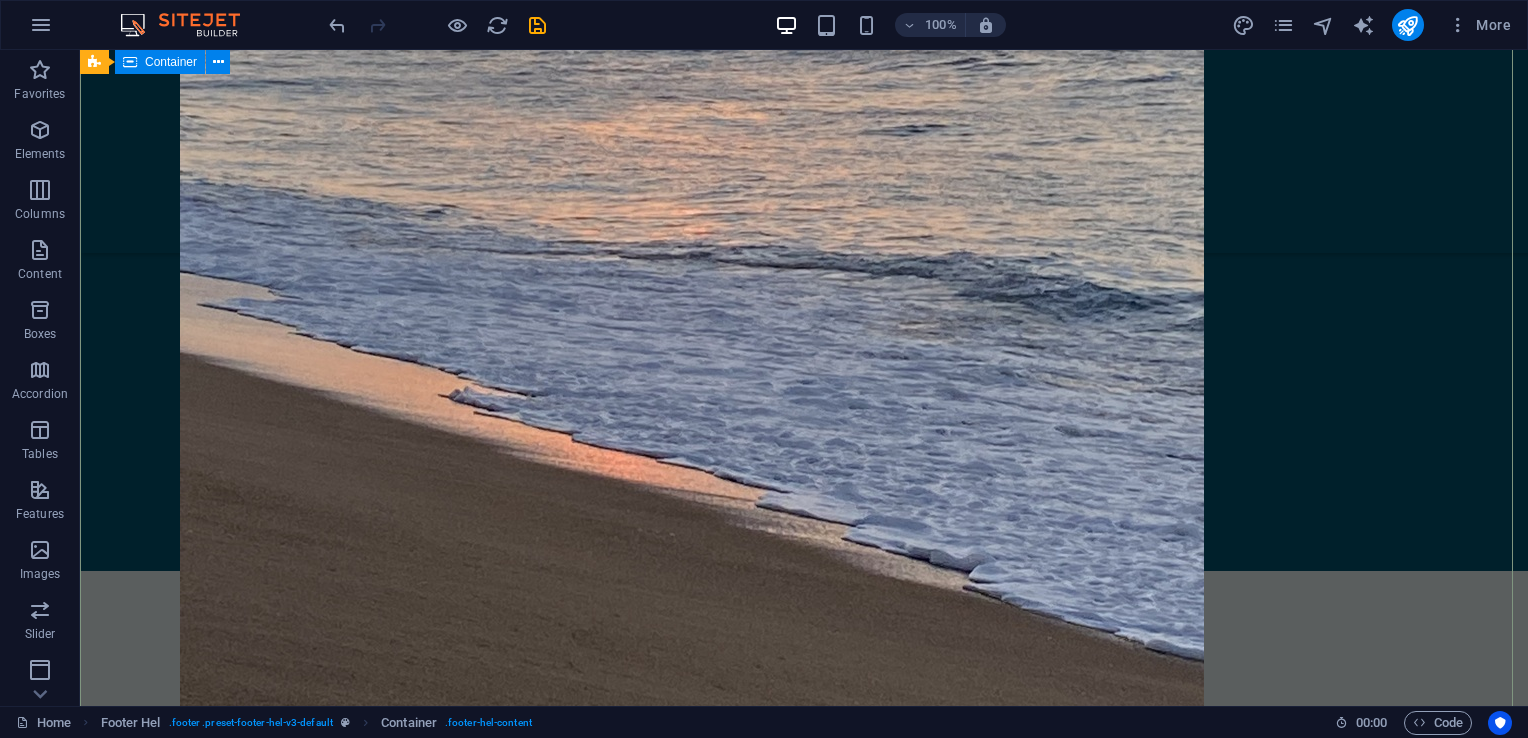 scroll, scrollTop: 2514, scrollLeft: 0, axis: vertical 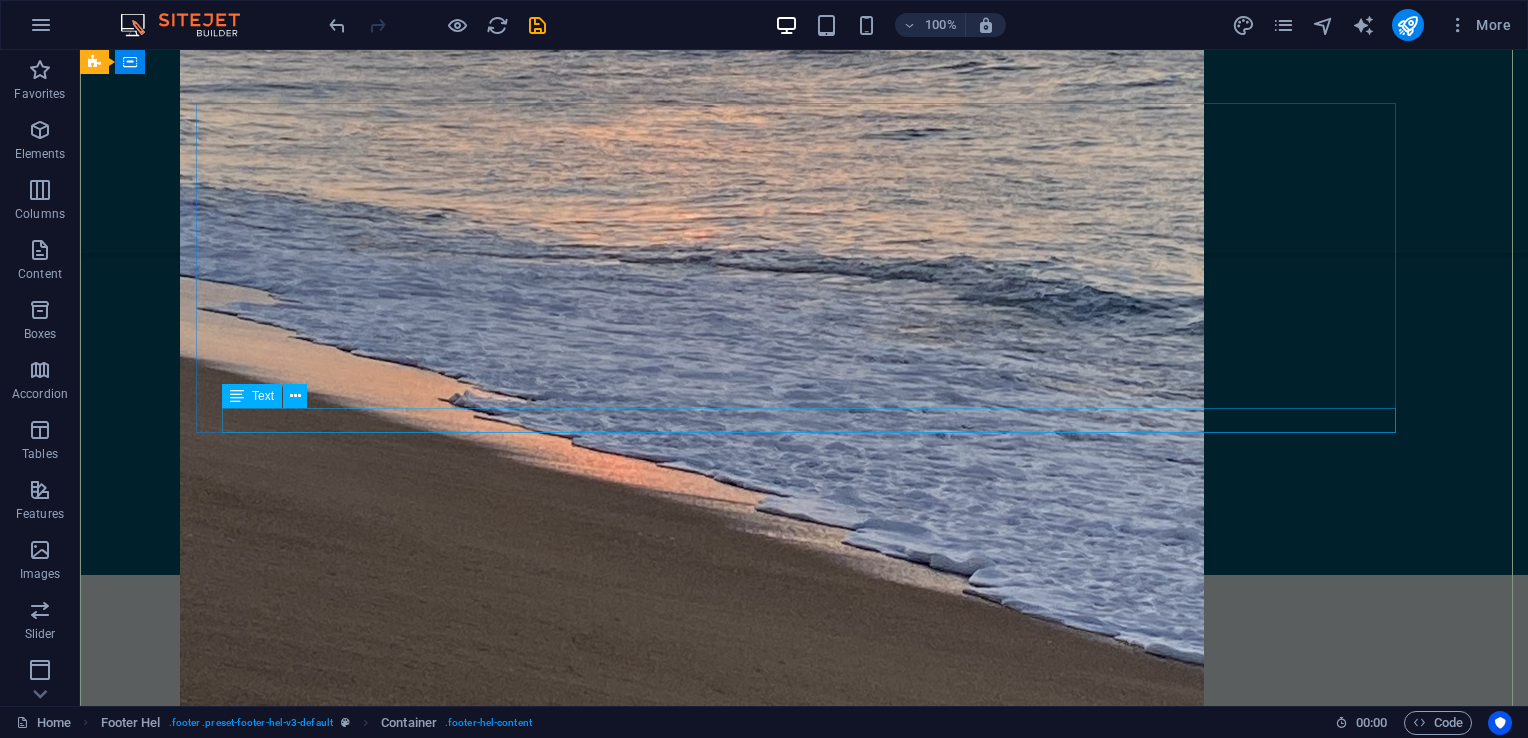 click on "Legal Notice  |  Privacy Policy" at bounding box center (704, 1047) 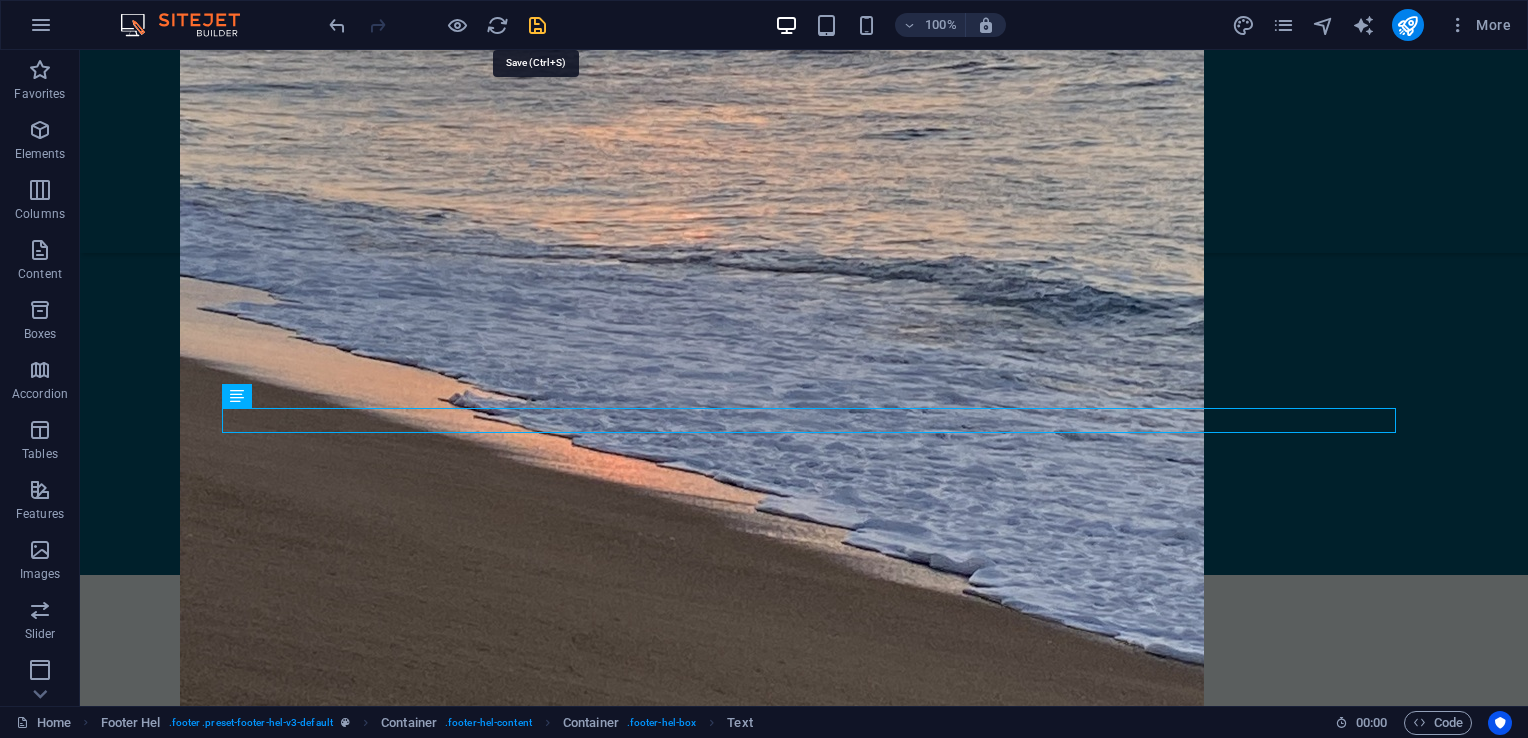click at bounding box center [537, 25] 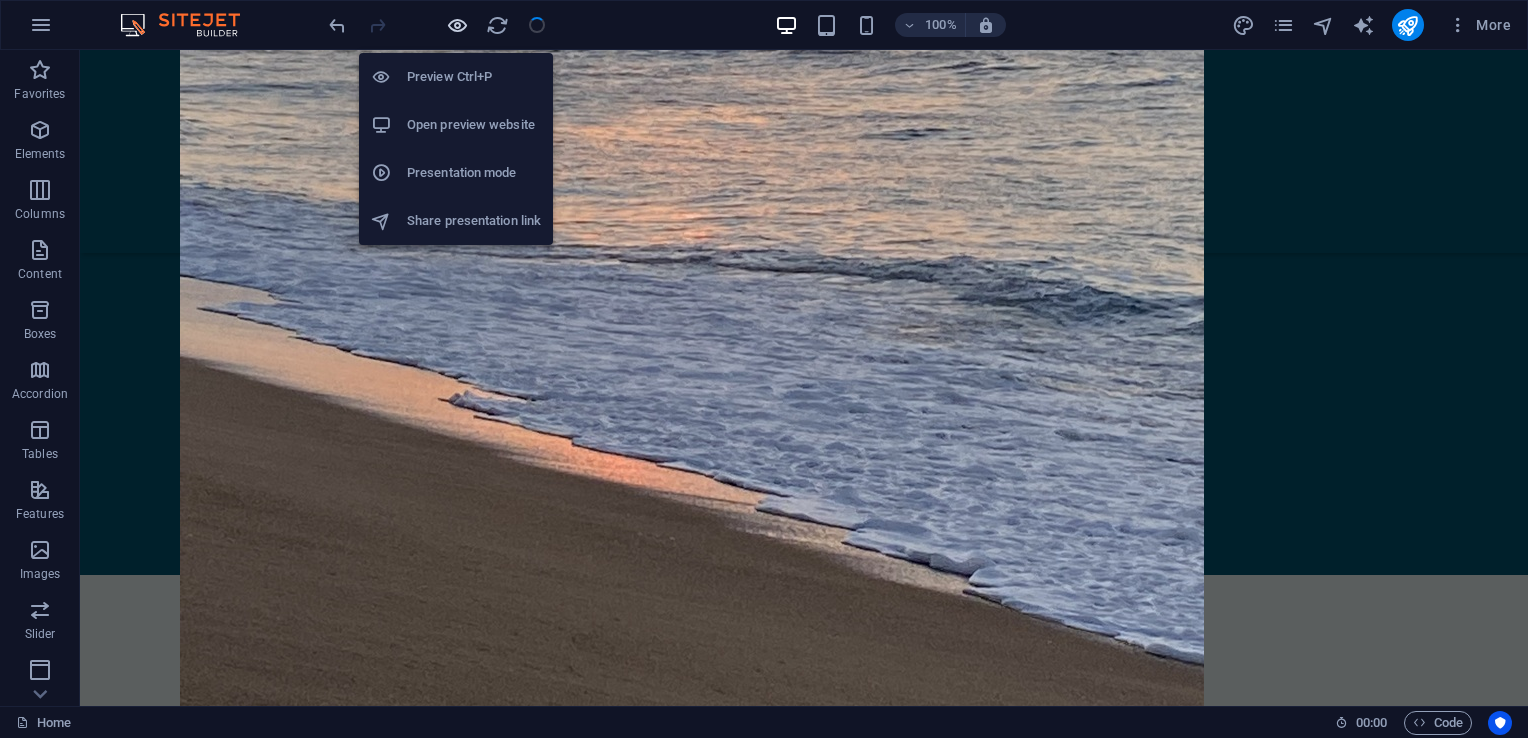click at bounding box center (457, 25) 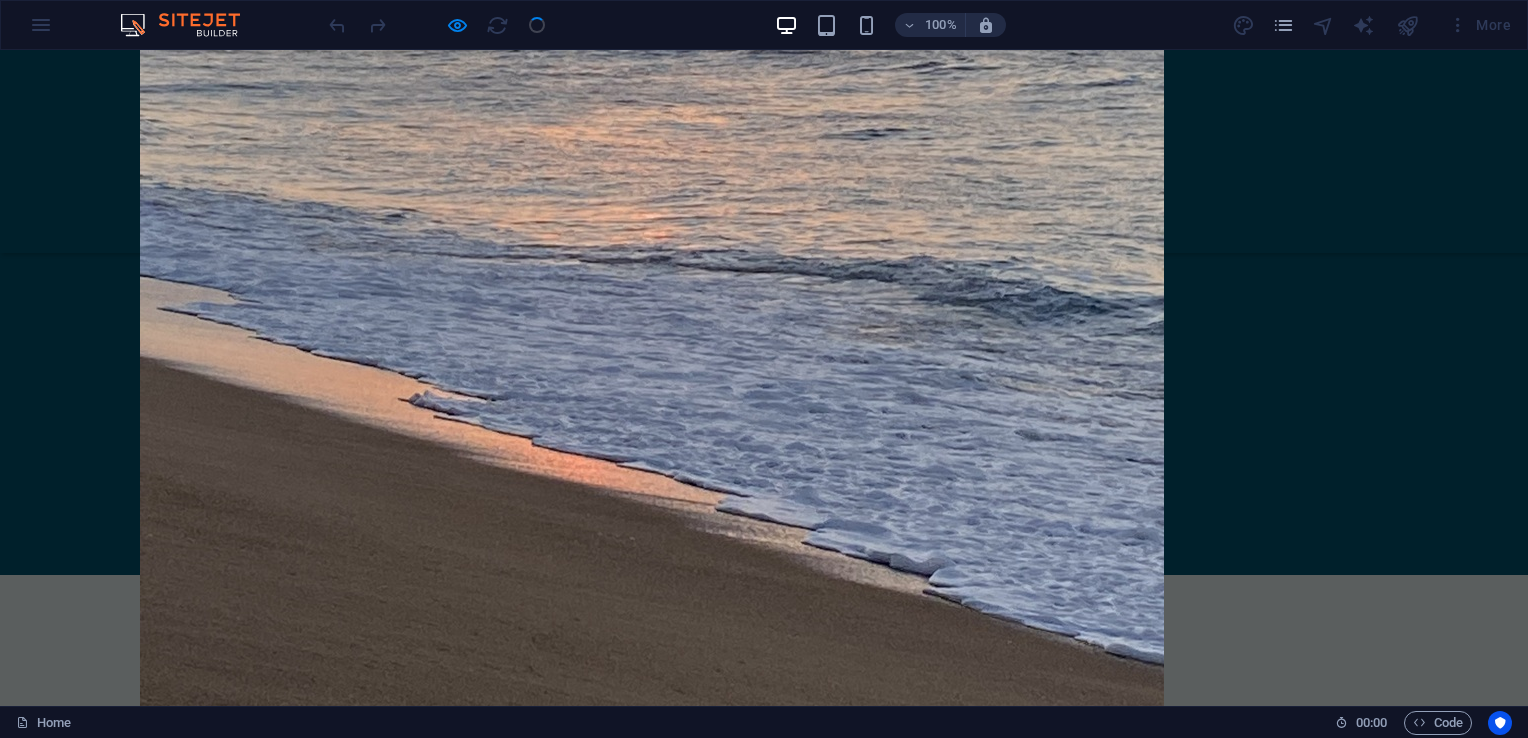 click on "Privacy Policy" at bounding box center [202, 1047] 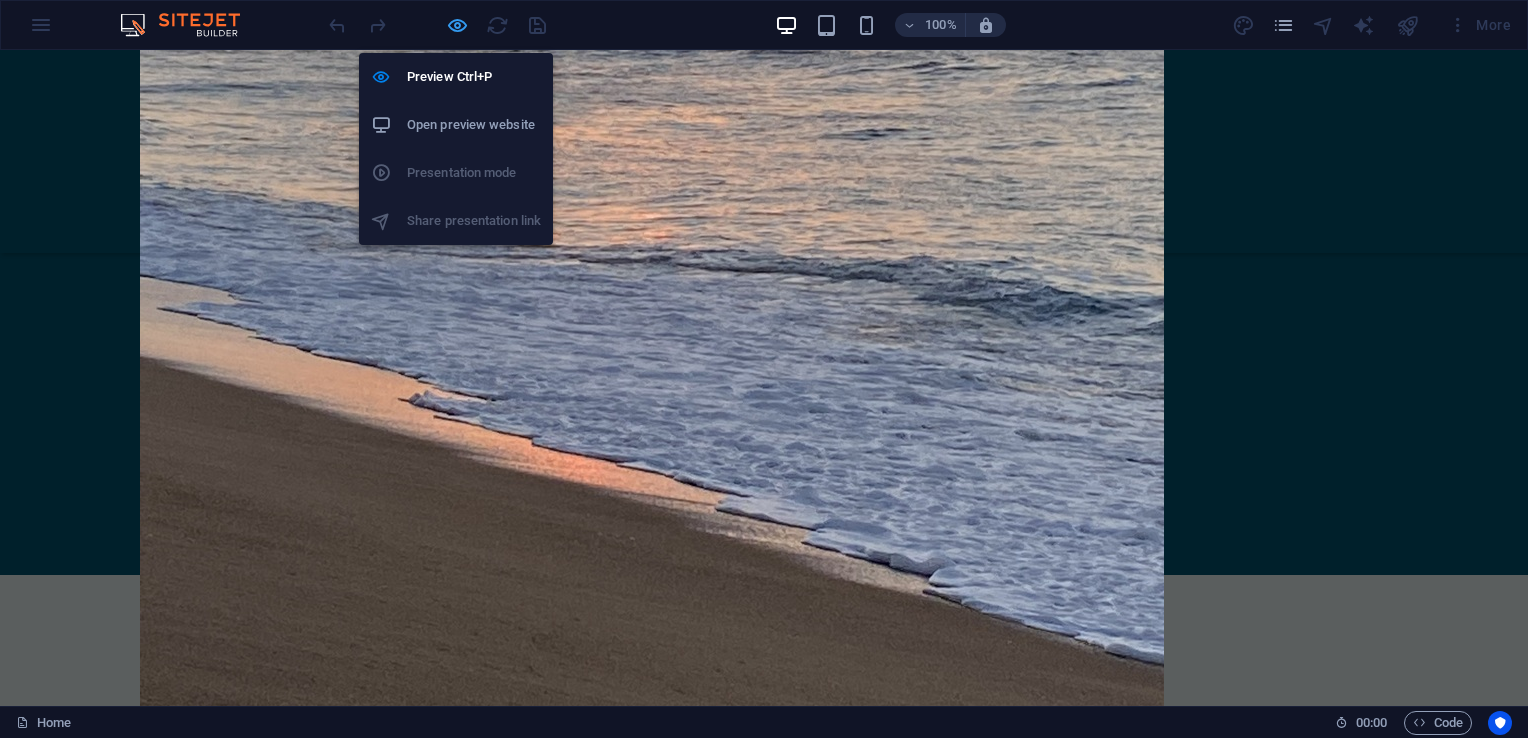 click at bounding box center [457, 25] 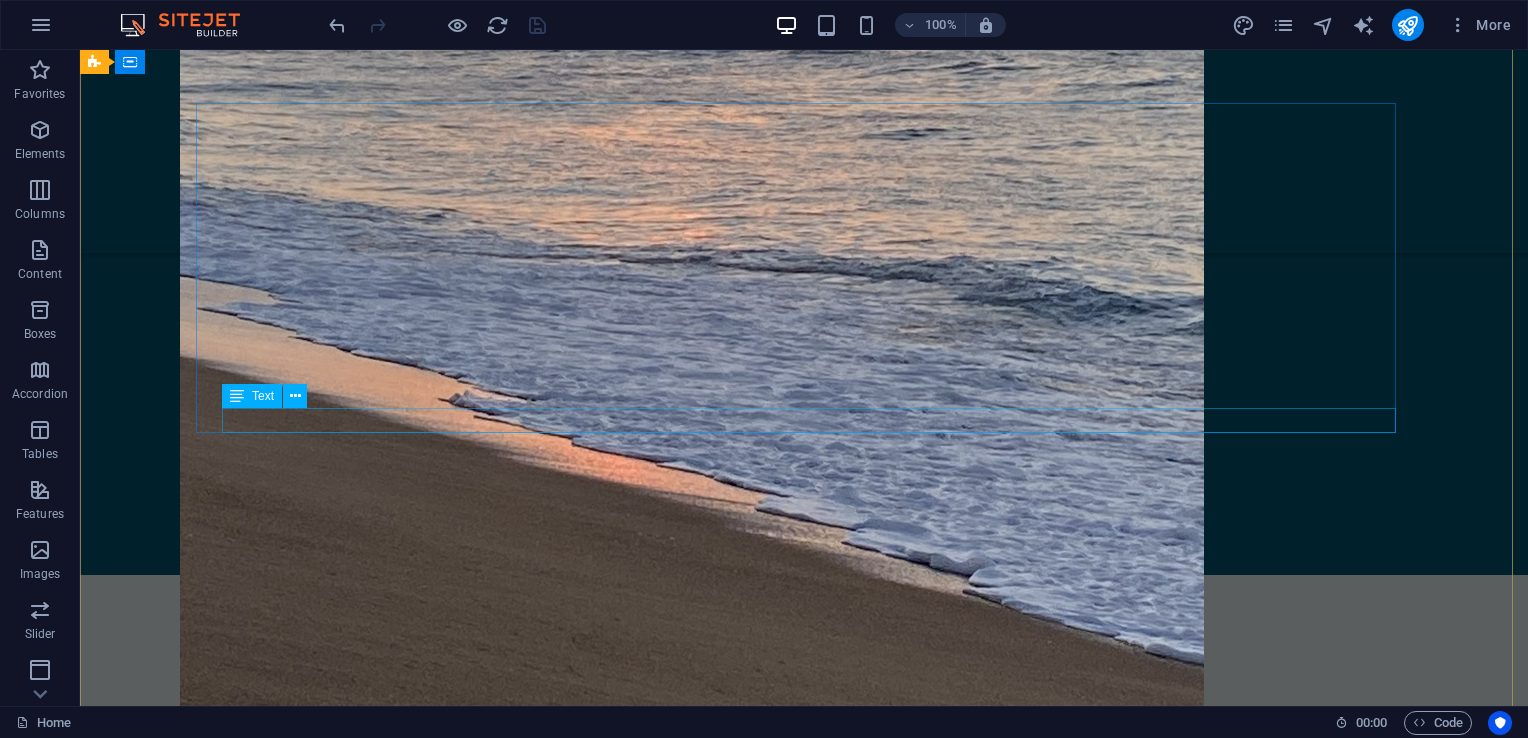 click on "Legal Notice  |  Privacy Policy" at bounding box center (704, 1047) 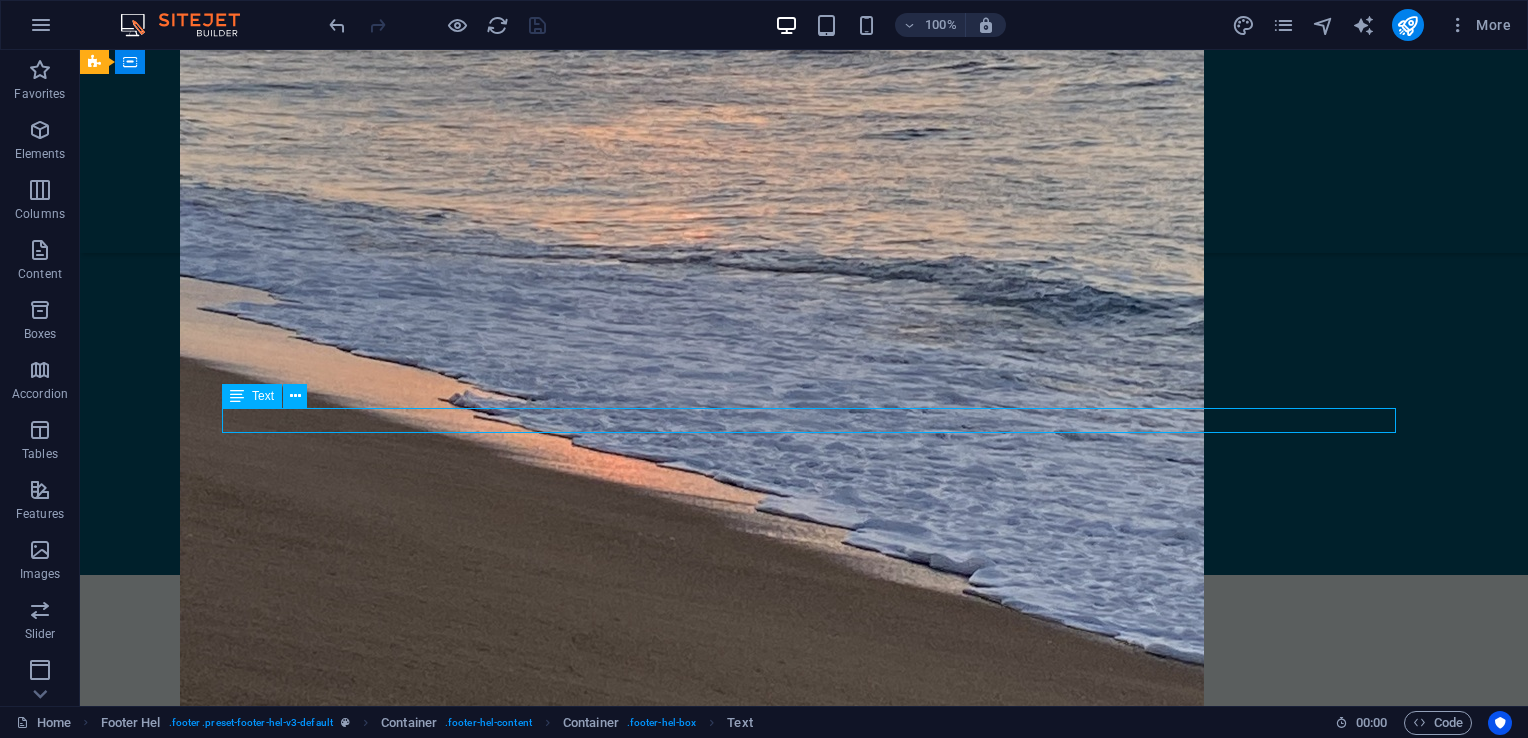 click on "Legal Notice  |  Privacy Policy" at bounding box center (704, 1047) 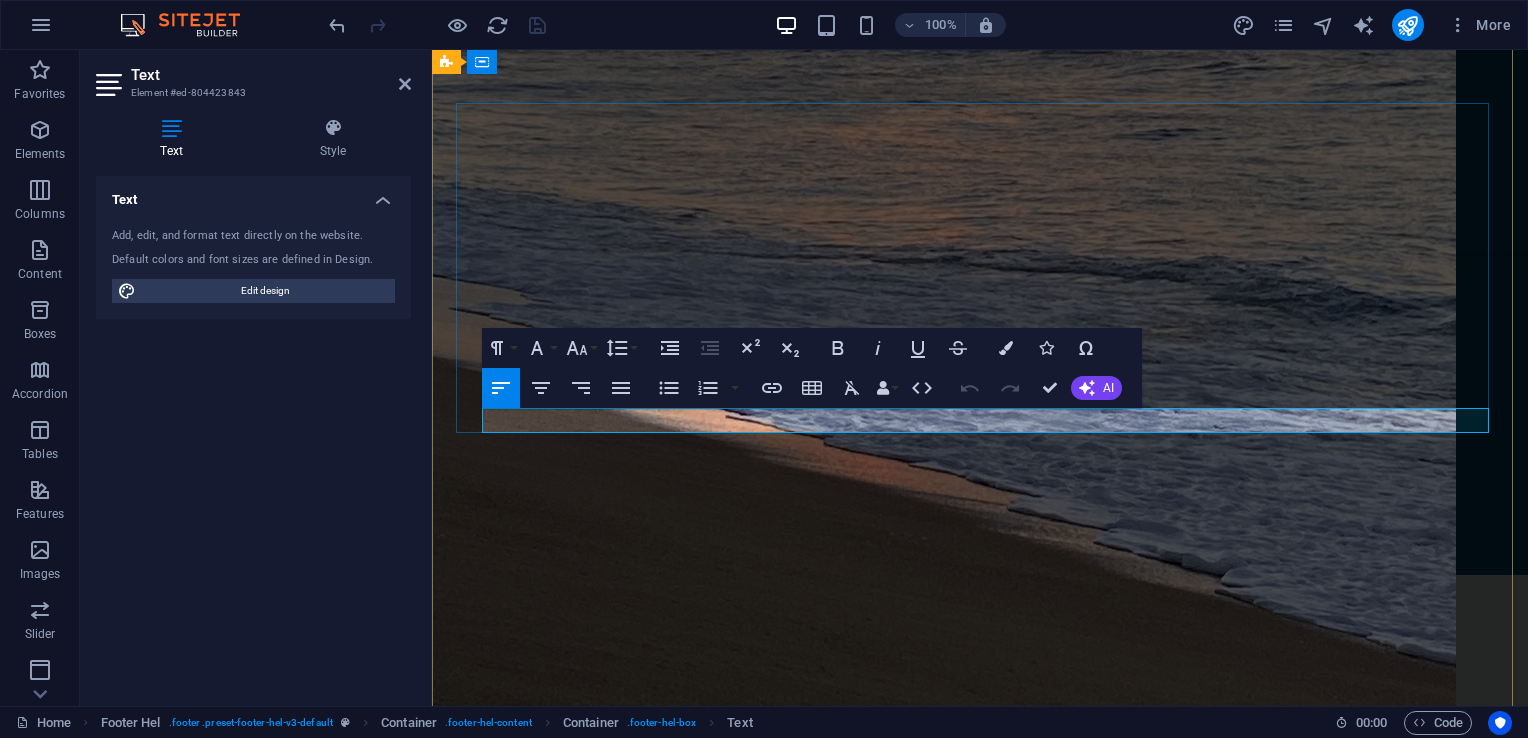 click on "Privacy Policy" at bounding box center (634, 1047) 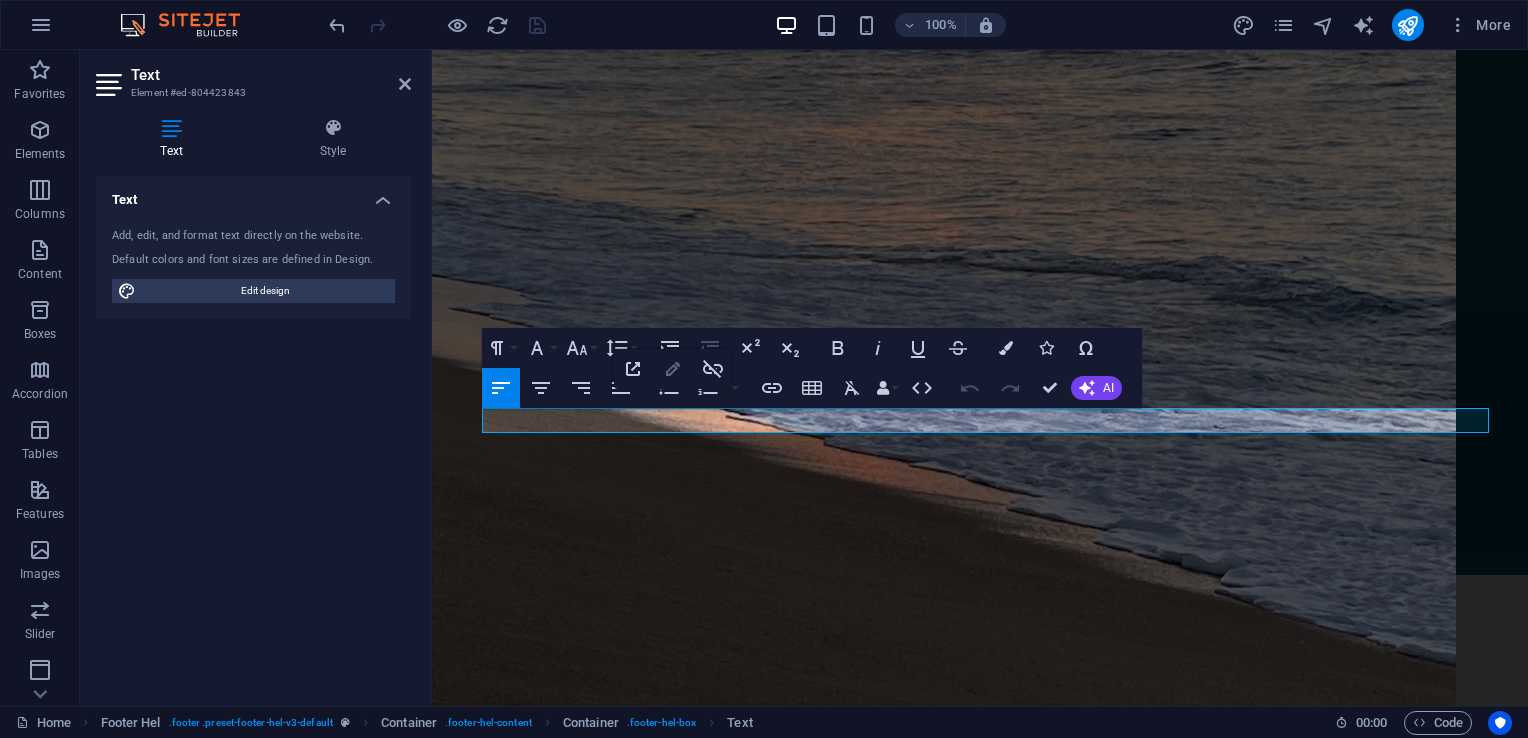click 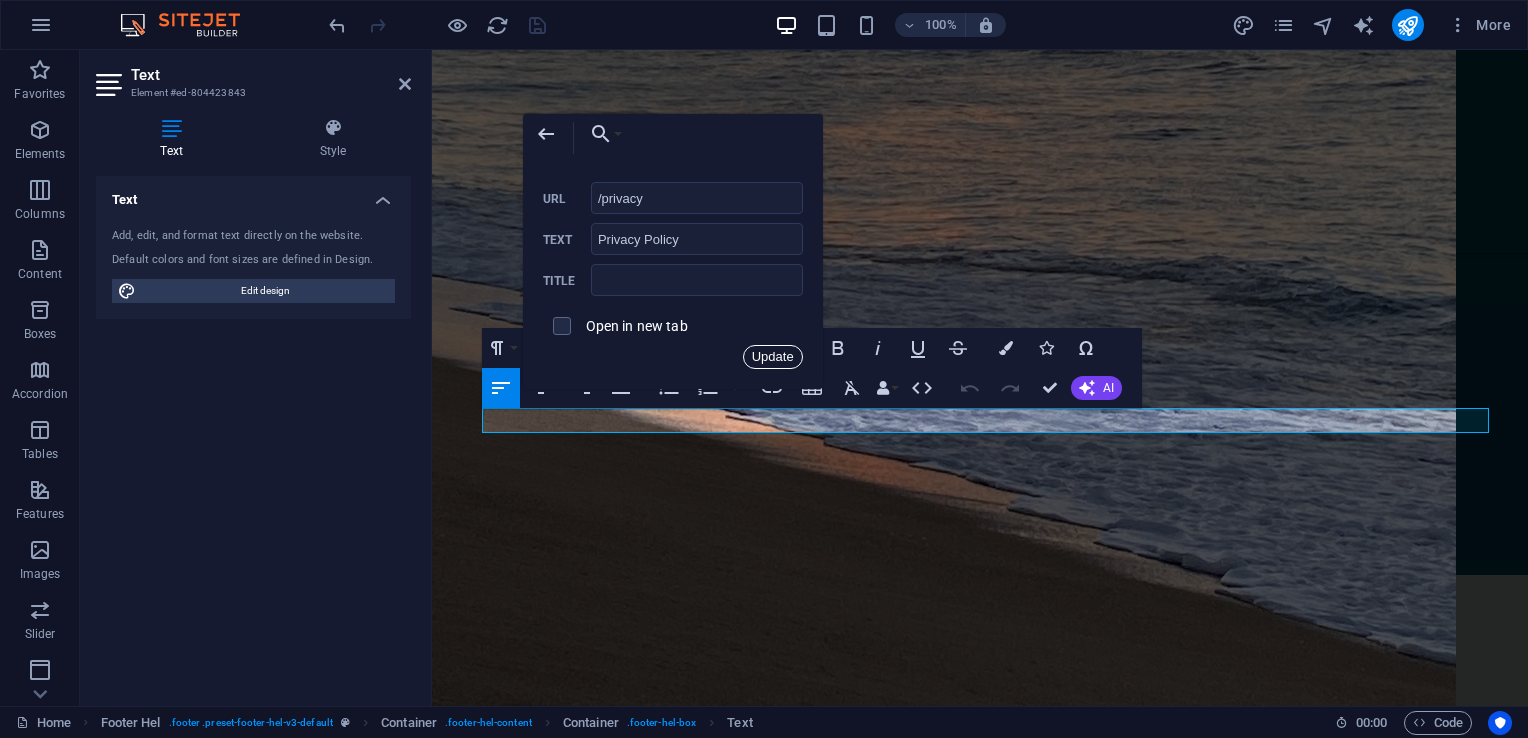click on "Update" at bounding box center (773, 357) 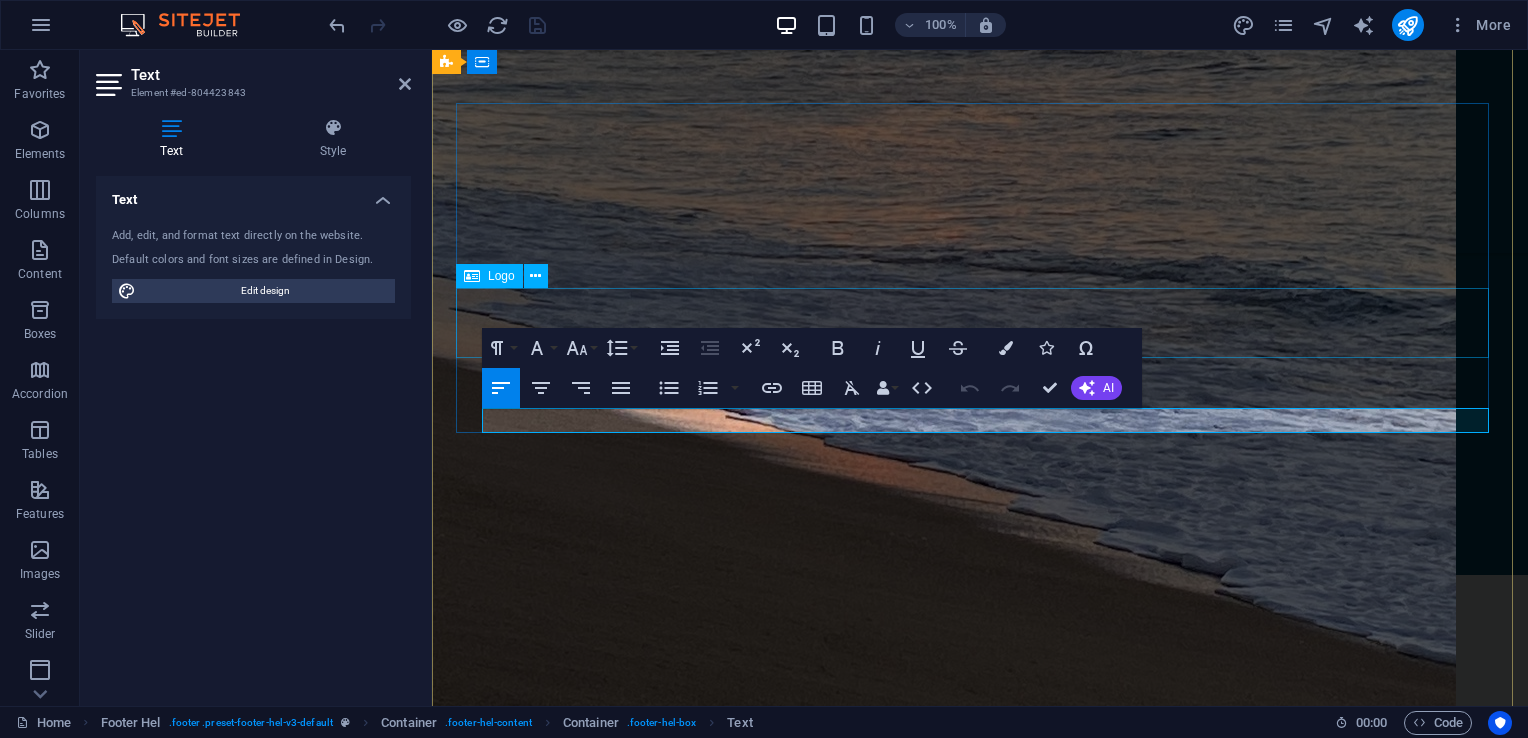 click at bounding box center (980, 925) 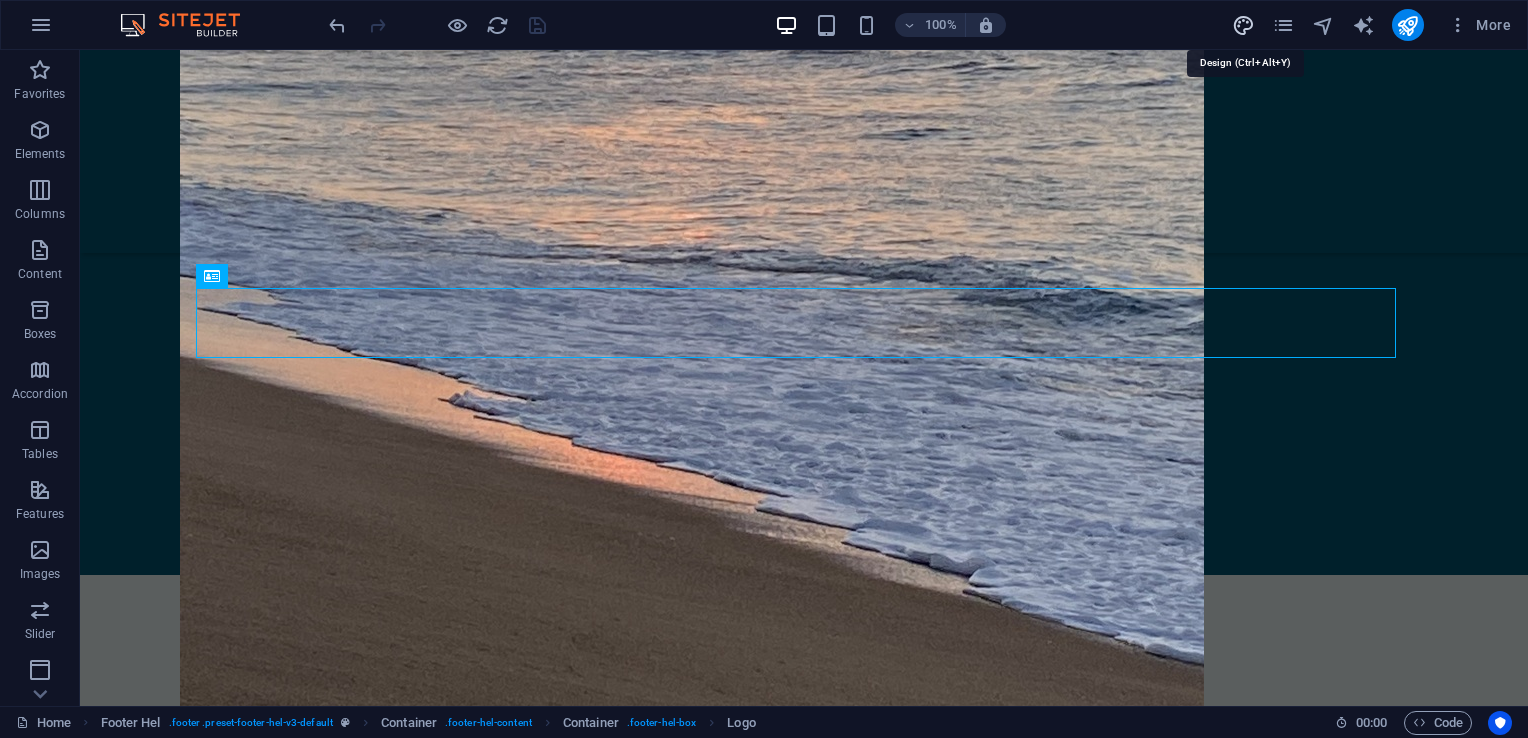 click at bounding box center (1243, 25) 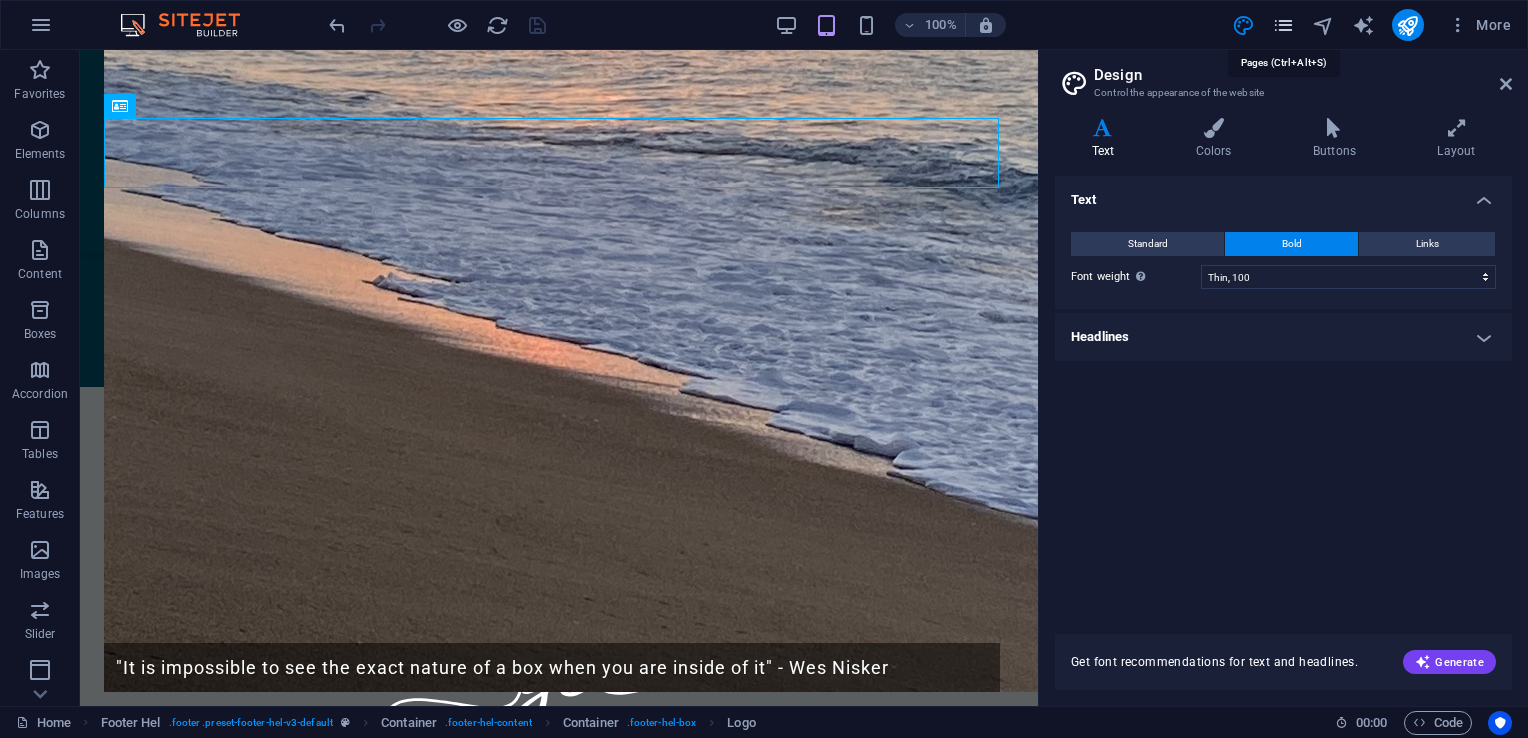 click at bounding box center (1283, 25) 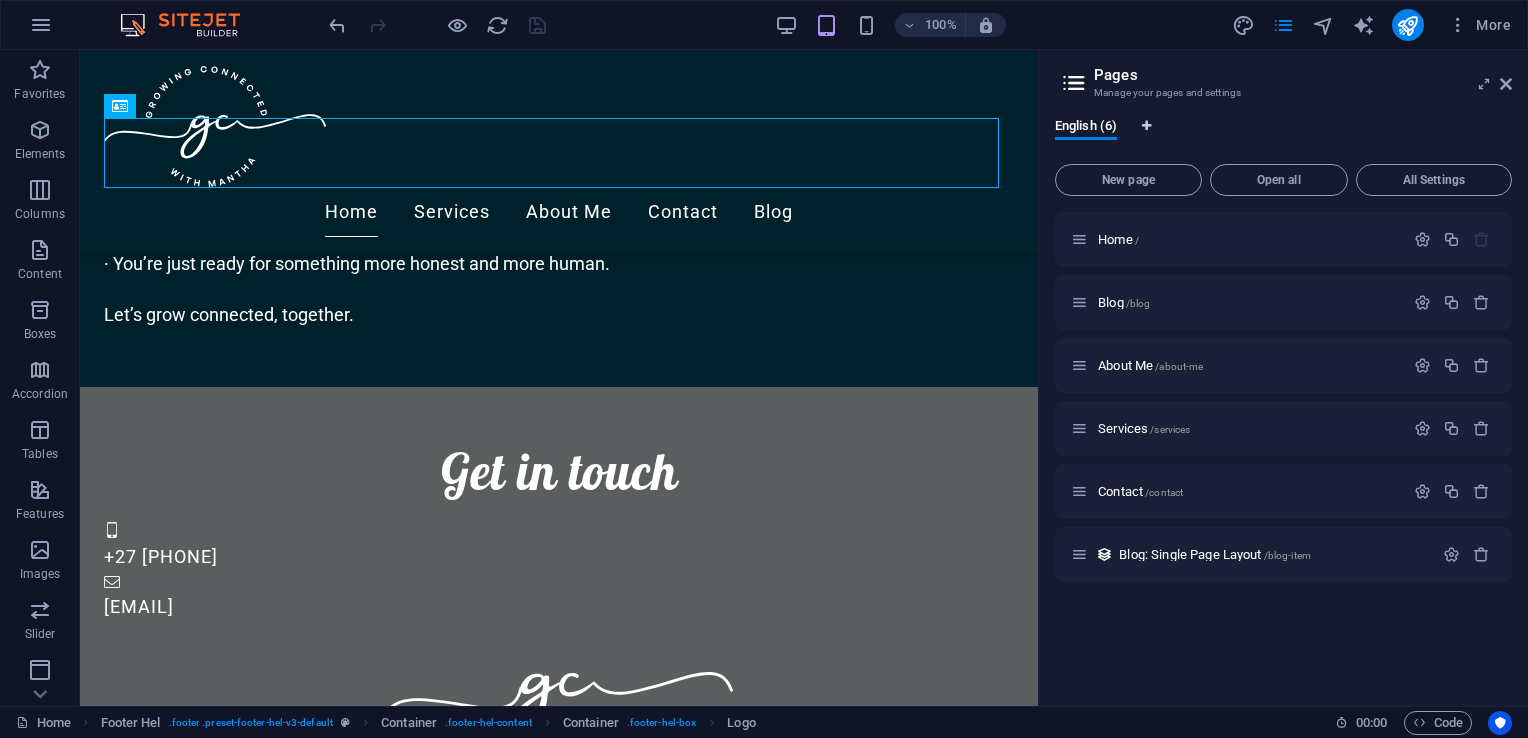 click at bounding box center (1146, 126) 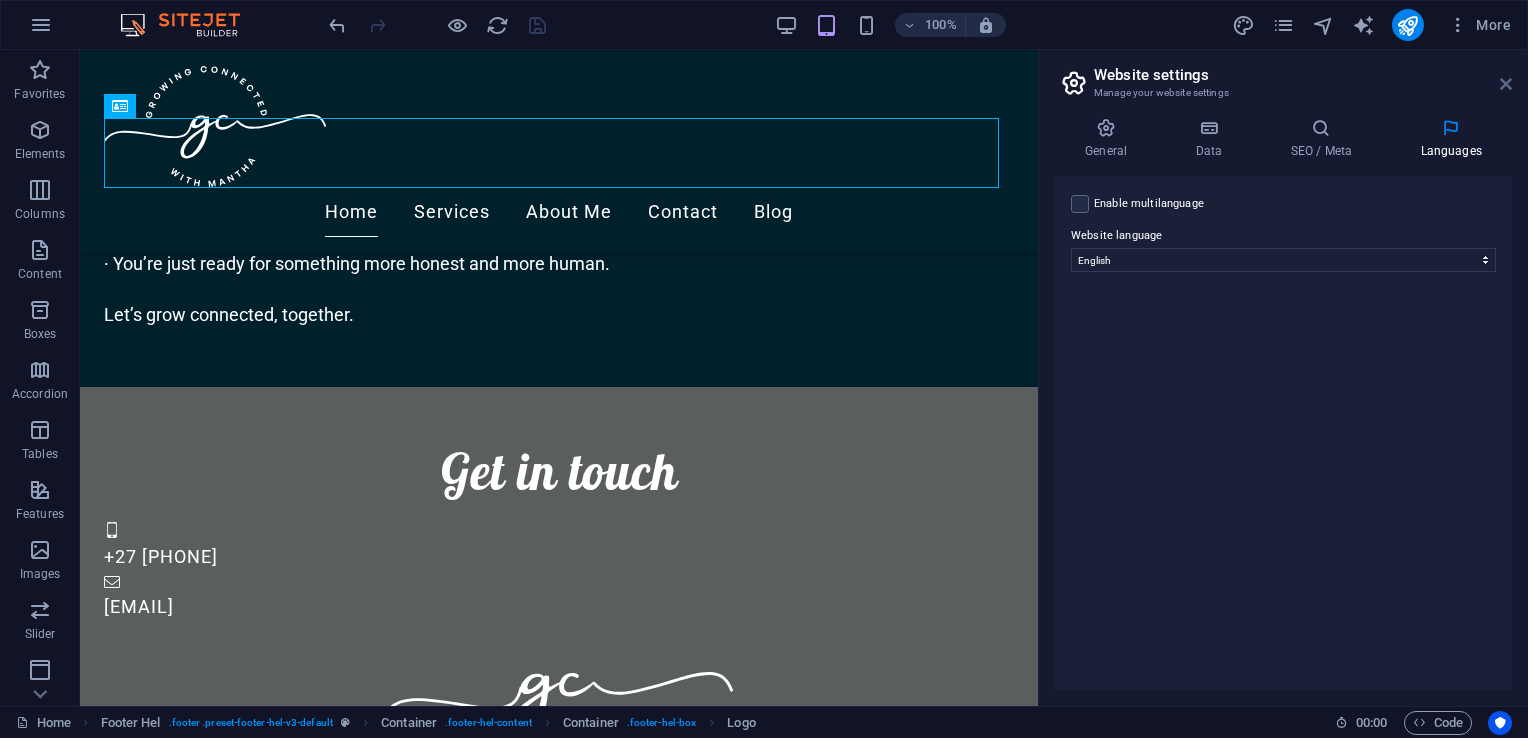 click at bounding box center [1506, 84] 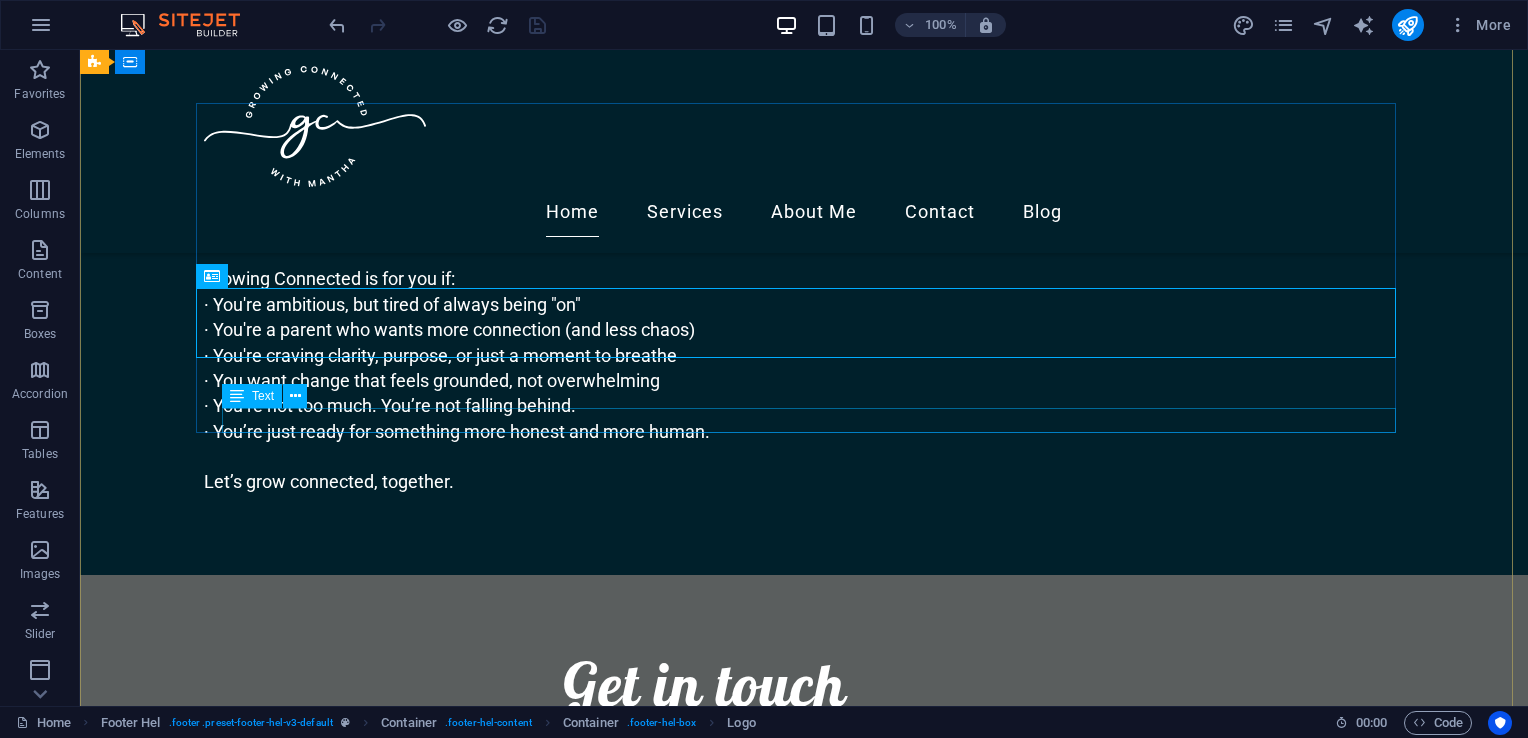 click on "Legal Notice  |  Privacy Policy" at bounding box center [704, 1047] 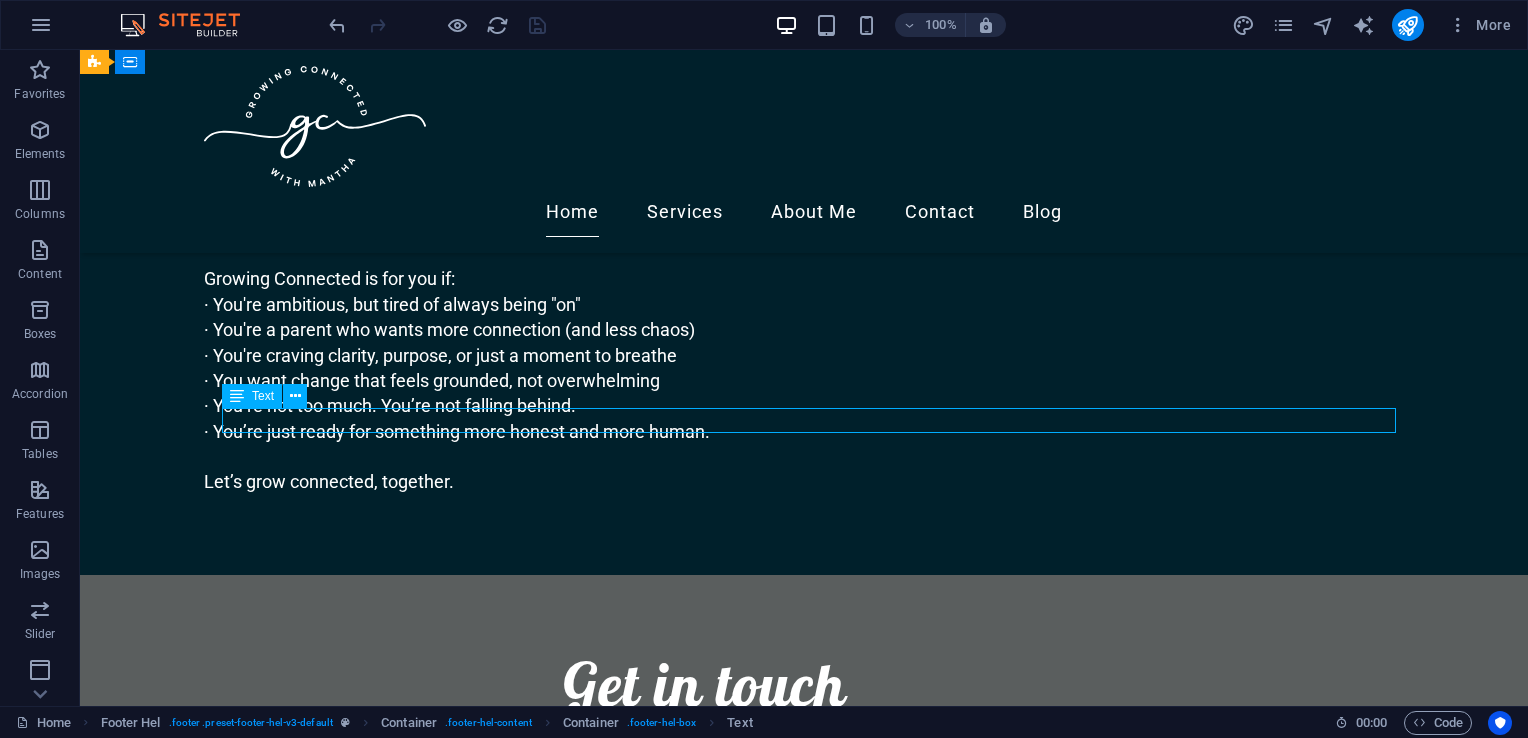 click on "Legal Notice  |  Privacy Policy" at bounding box center (704, 1047) 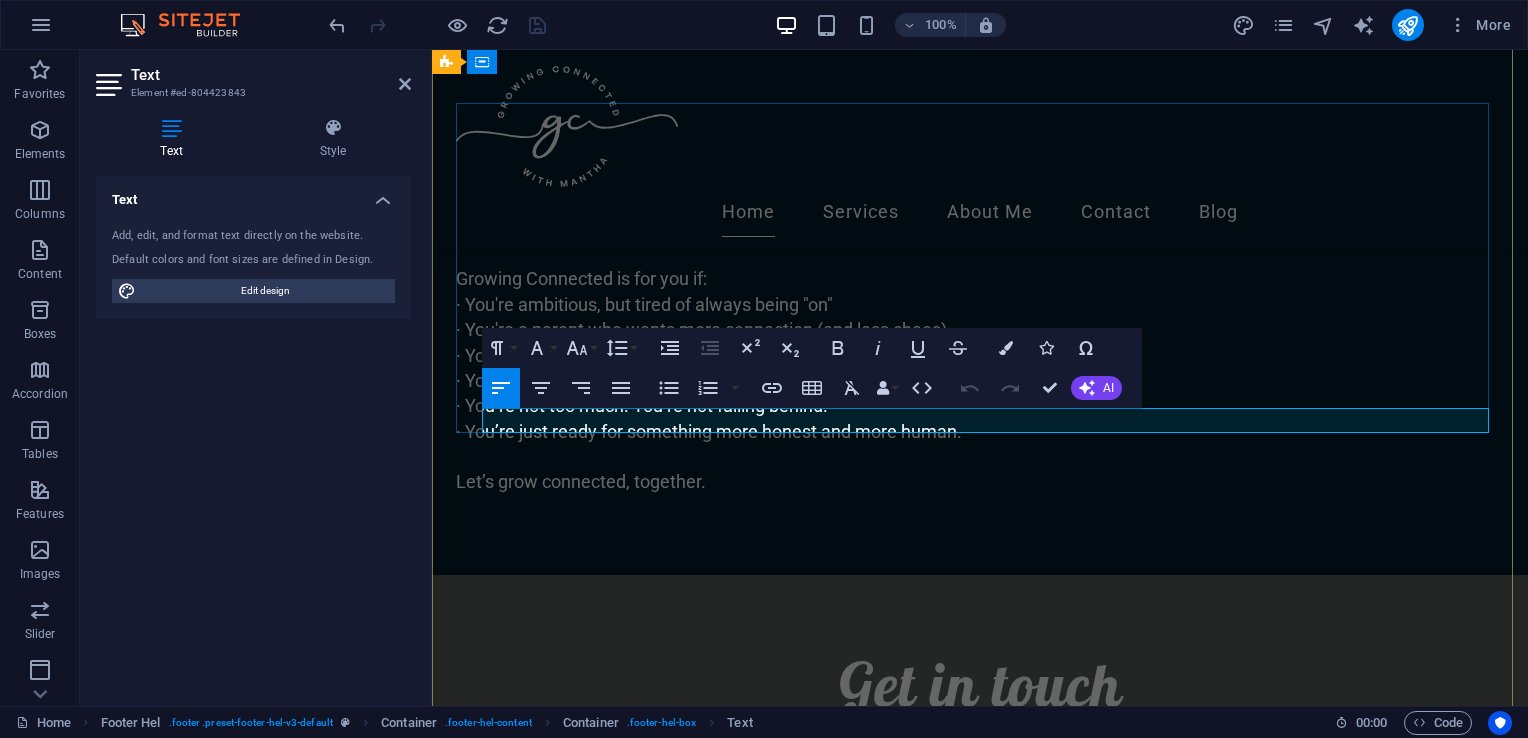 click on "Privacy Policy" at bounding box center [634, 1047] 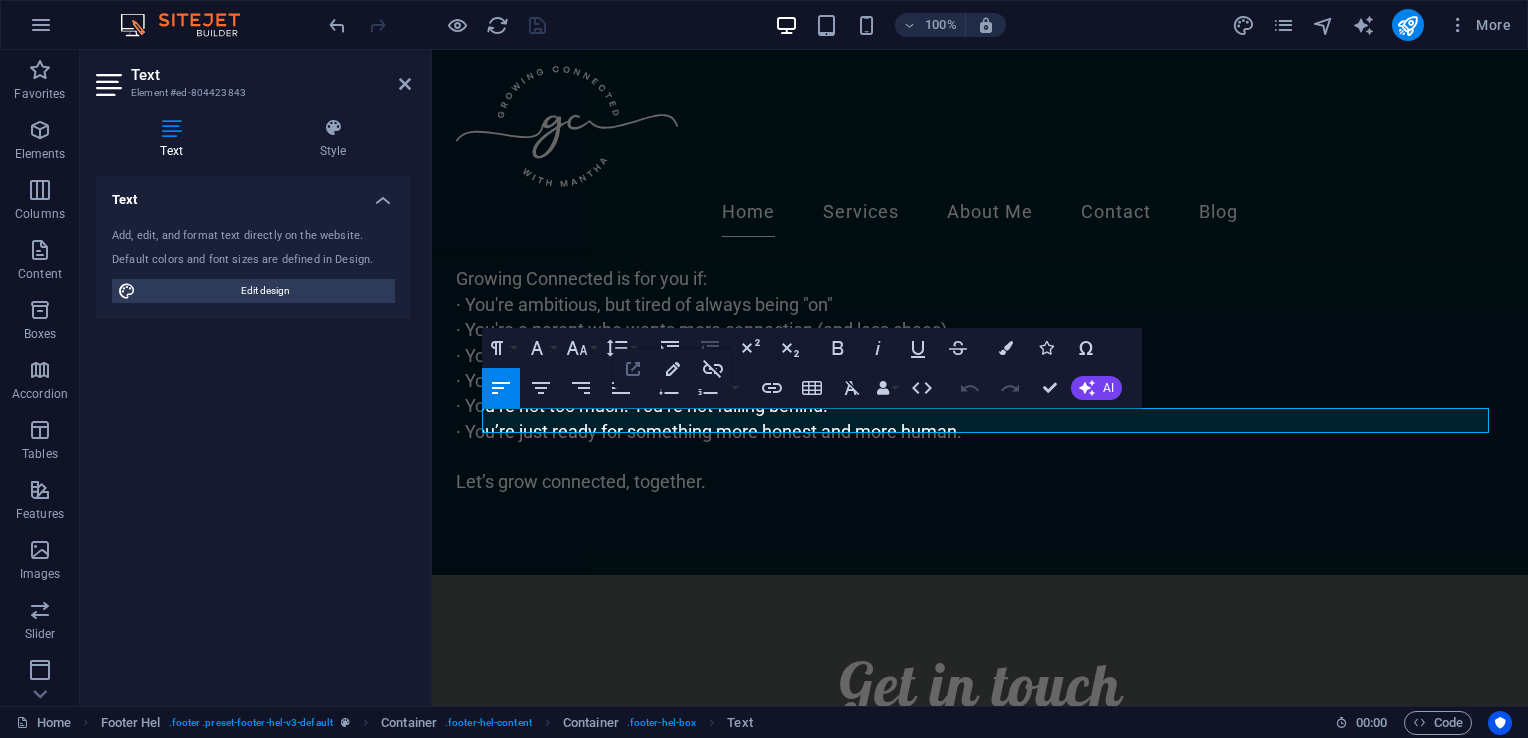 click 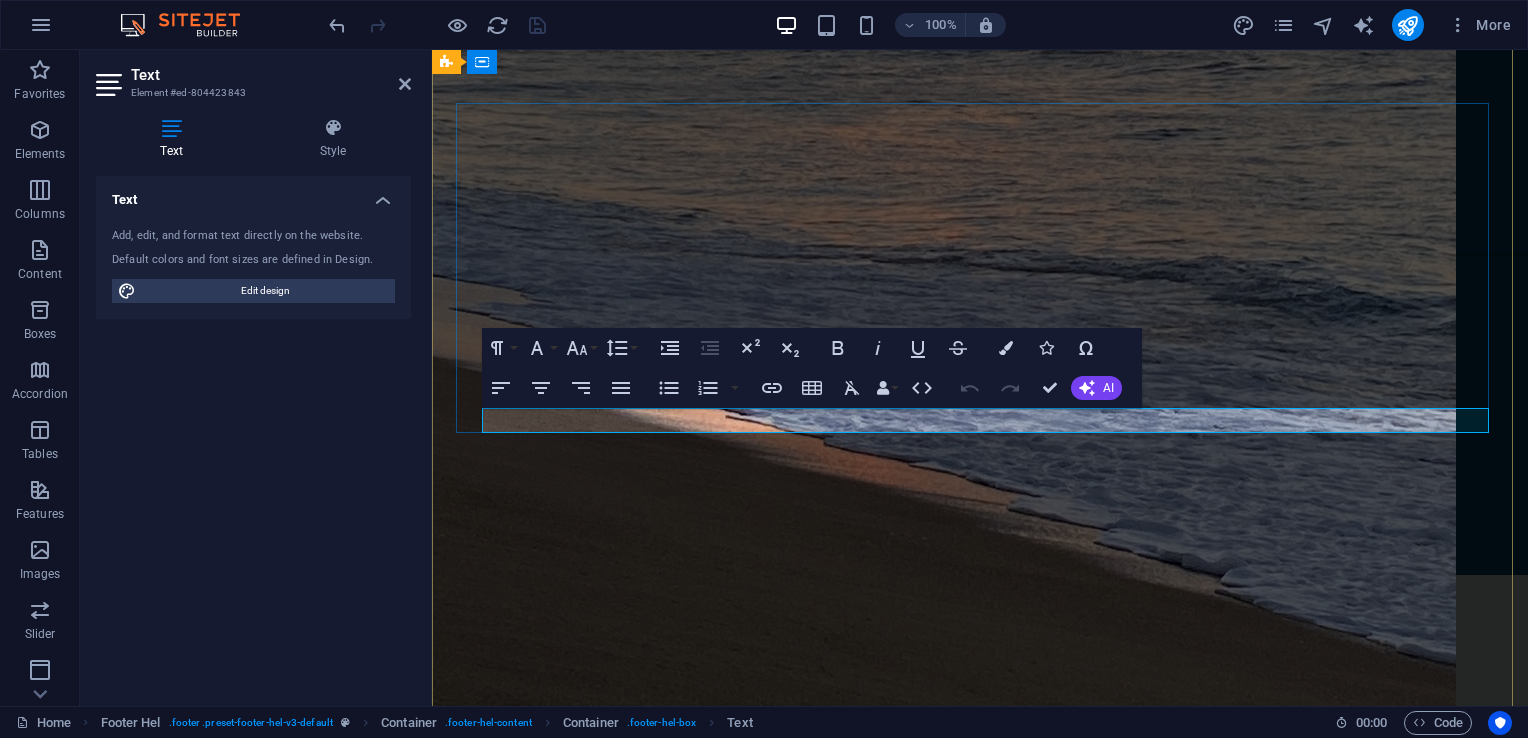 click on "Privacy Policy" at bounding box center (634, 1047) 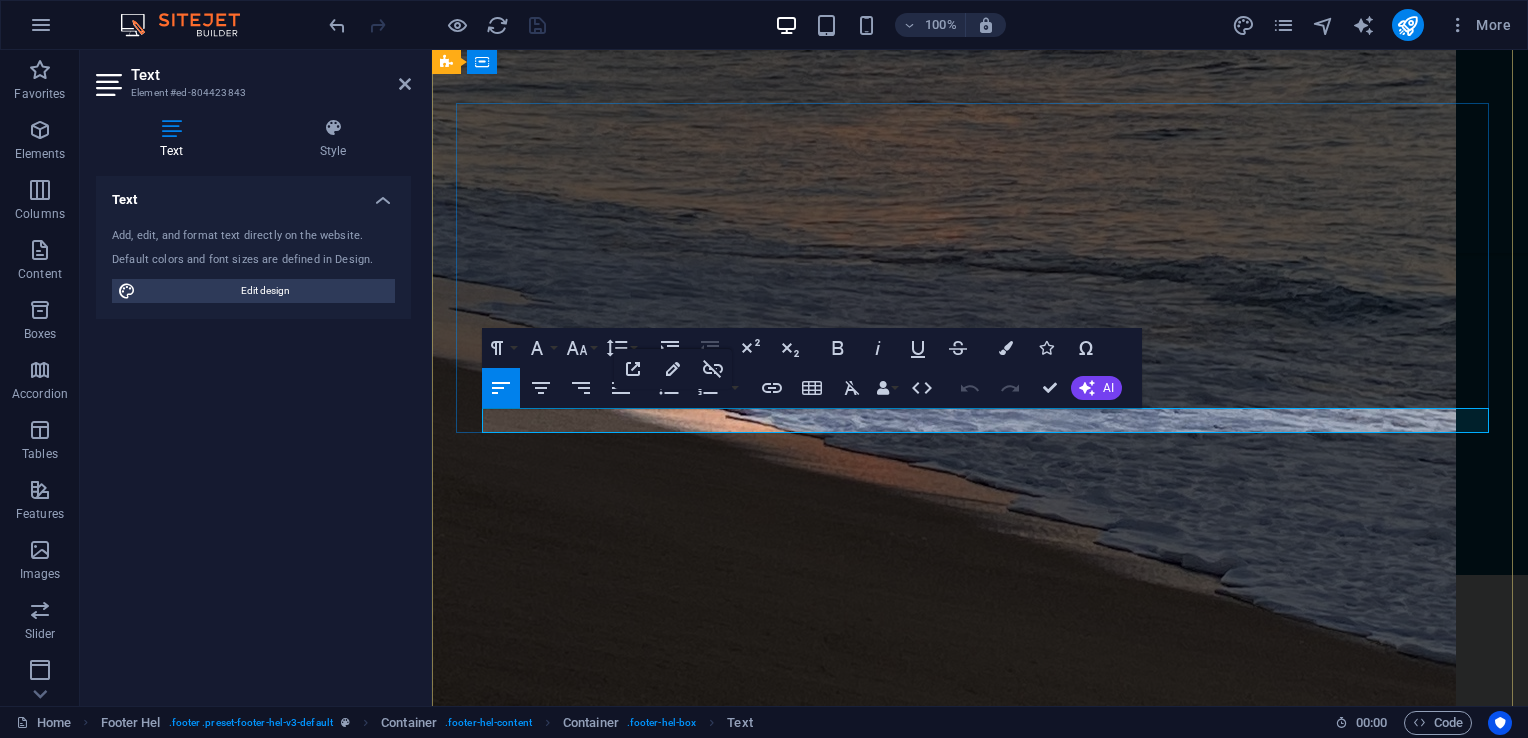 click on "Privacy Policy" at bounding box center (634, 1047) 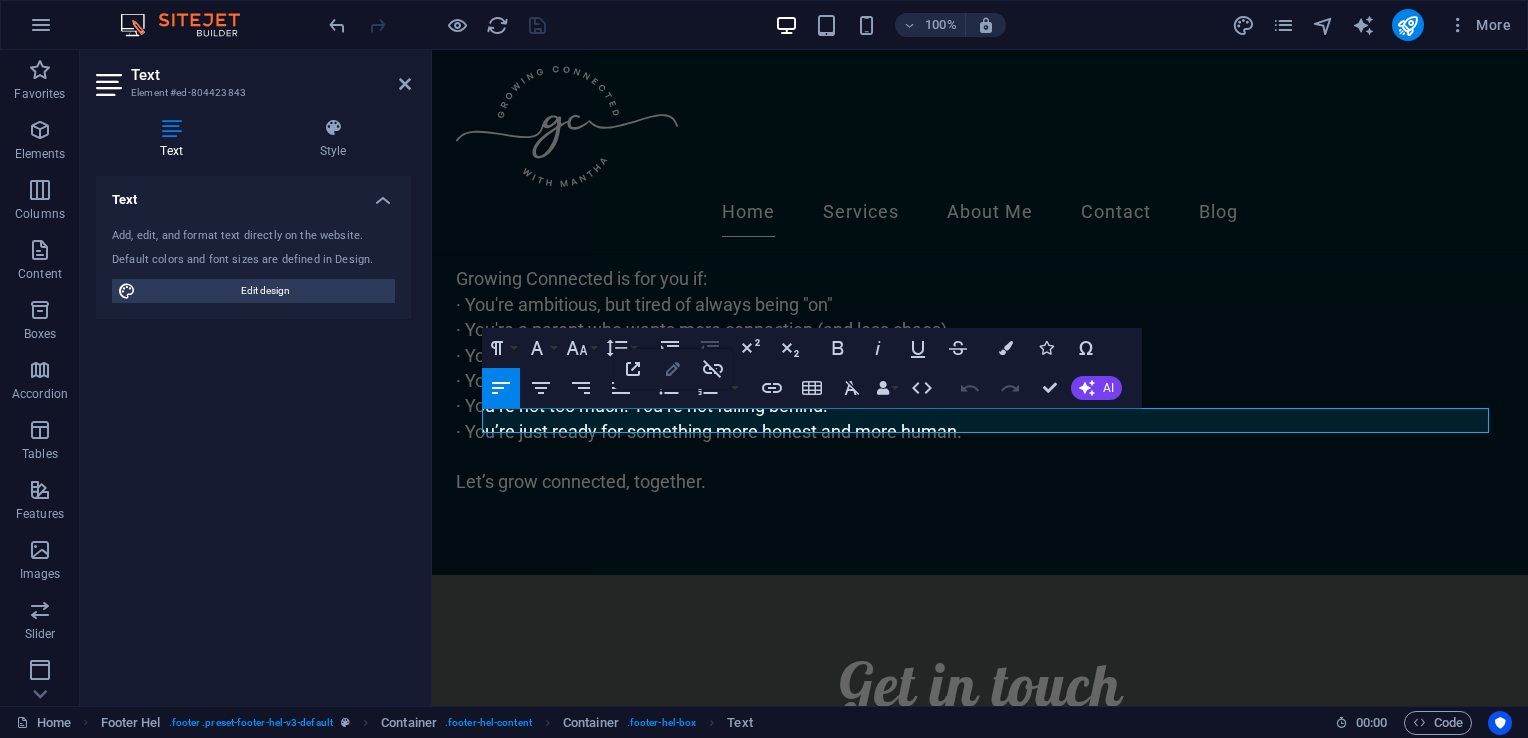 click 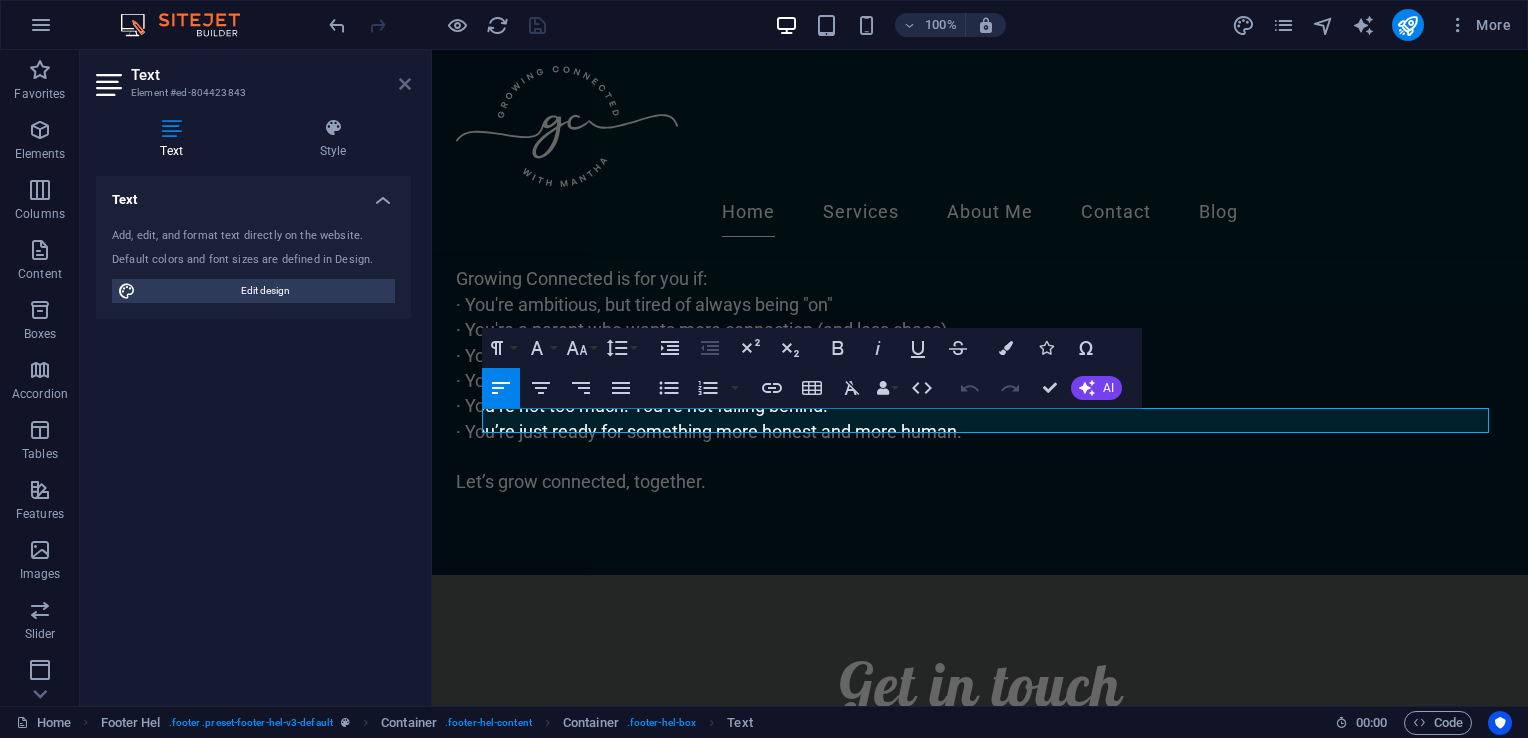 click at bounding box center (405, 84) 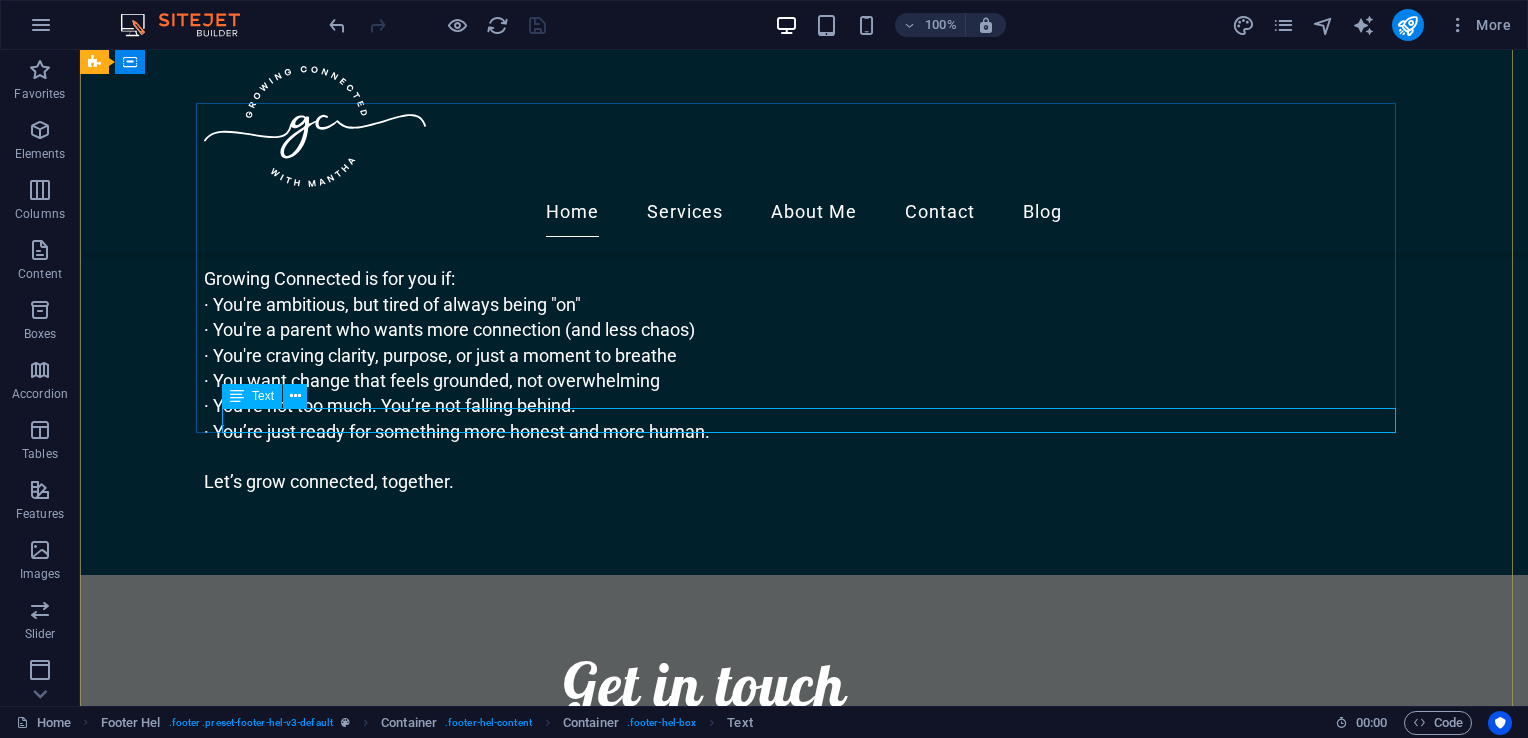 click on "Legal Notice  |  Privacy Policy" at bounding box center (704, 1047) 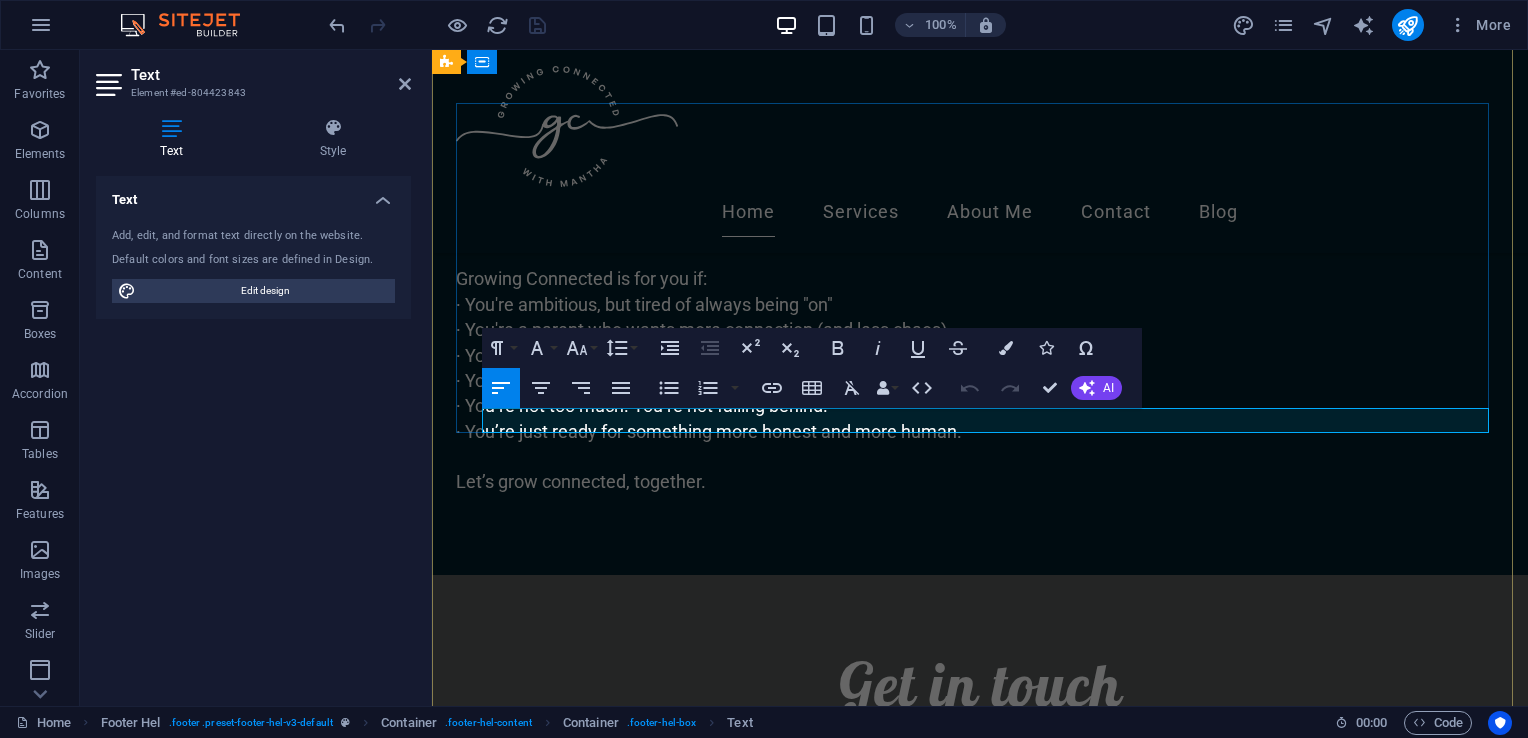 click on "Privacy Policy" at bounding box center (634, 1047) 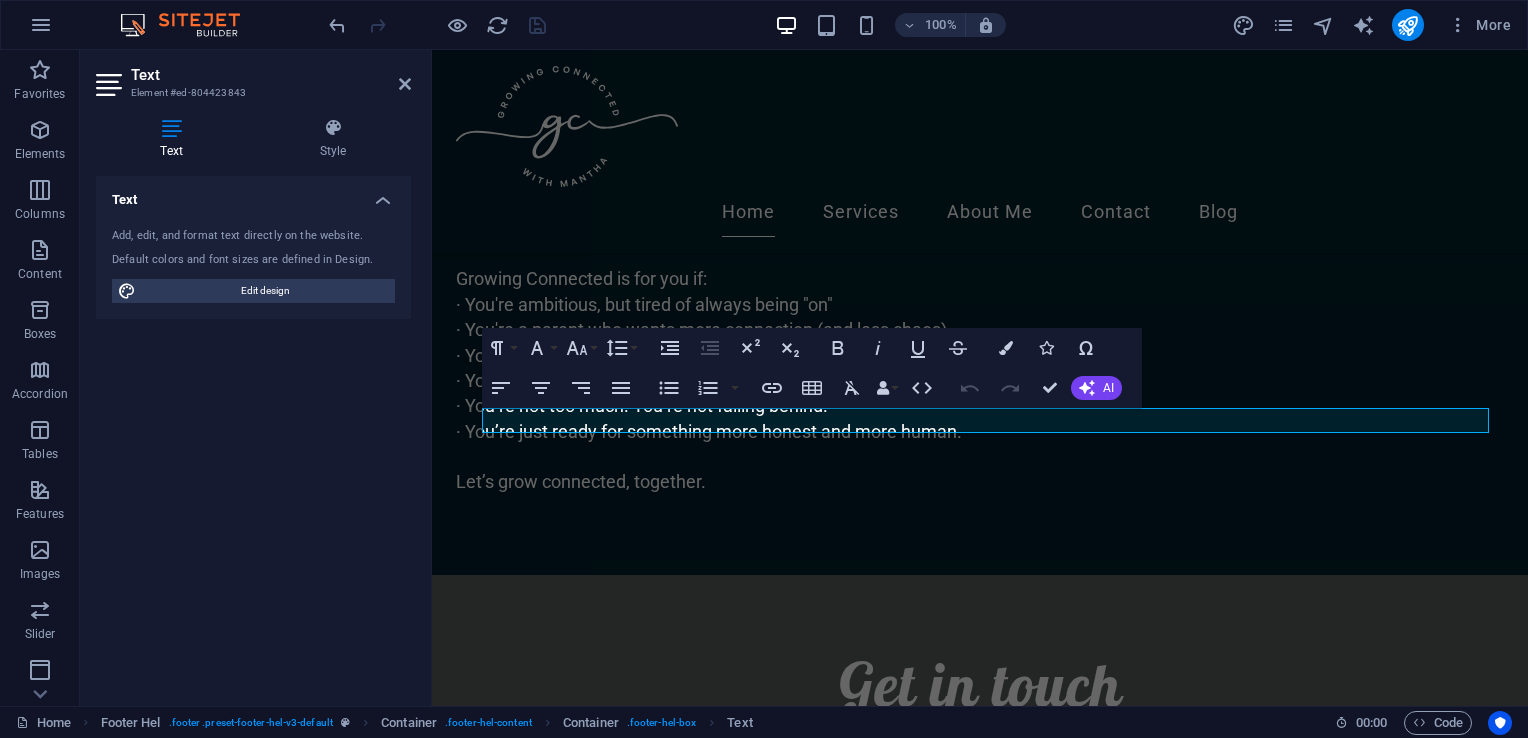 click on "H2   Banner   Banner   Container   Menu Bar   Container   Spacer   Spacer   Text   Spacer   Text   H2   Text   Image Slider   Image slider   Text   H2   Spacer   Text   Footer Hel   Container   Footer Hel   Container   H2   Container   Spacer   Text   Spacer   Logo   Icon   Text   Icon   Input   Input   Text   Spacer   Input   Email   Textarea   Menu   Logo   Icon Paragraph Format Normal Heading 1 Heading 2 Heading 3 Heading 4 Heading 5 Heading 6 Code Font Family Arial Georgia Impact Tahoma Times New Roman Verdana Lobster Roboto Font Size 8 9 10 11 12 14 18 24 30 36 48 60 72 96 Line Height Default Single 1.15 1.5 Double Increase Indent Decrease Indent Superscript Subscript Bold Italic Underline Strikethrough Colors Icons Special Characters Align Left Align Center Align Right Align Justify Unordered List   Default Circle Disc Square    Ordered List   Default Lower Alpha Lower Greek Lower Roman Upper Alpha Upper Roman    Insert Link Insert Table Clear Formatting Data Bindings Company Street" at bounding box center [980, -879] 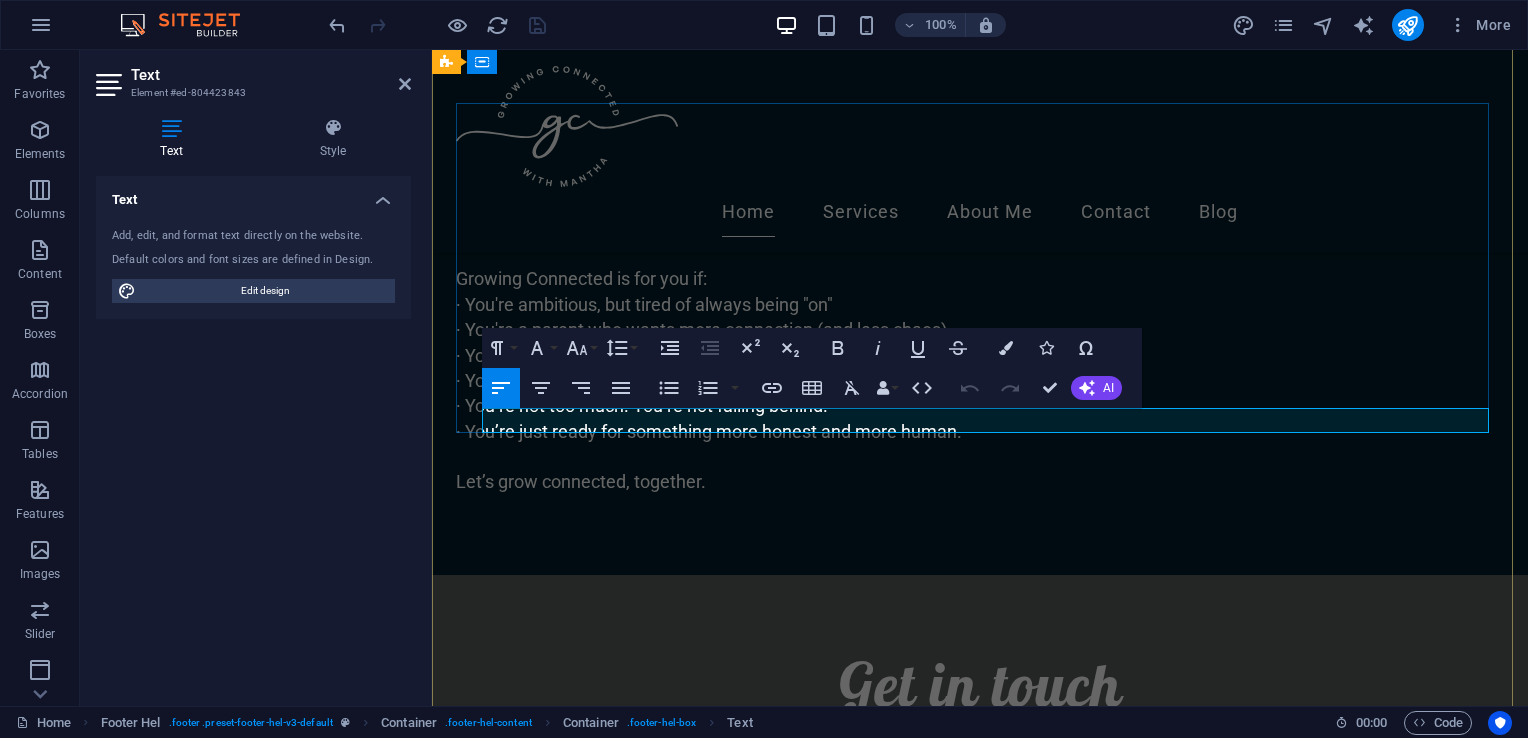 click on "Privacy Policy" at bounding box center [634, 1047] 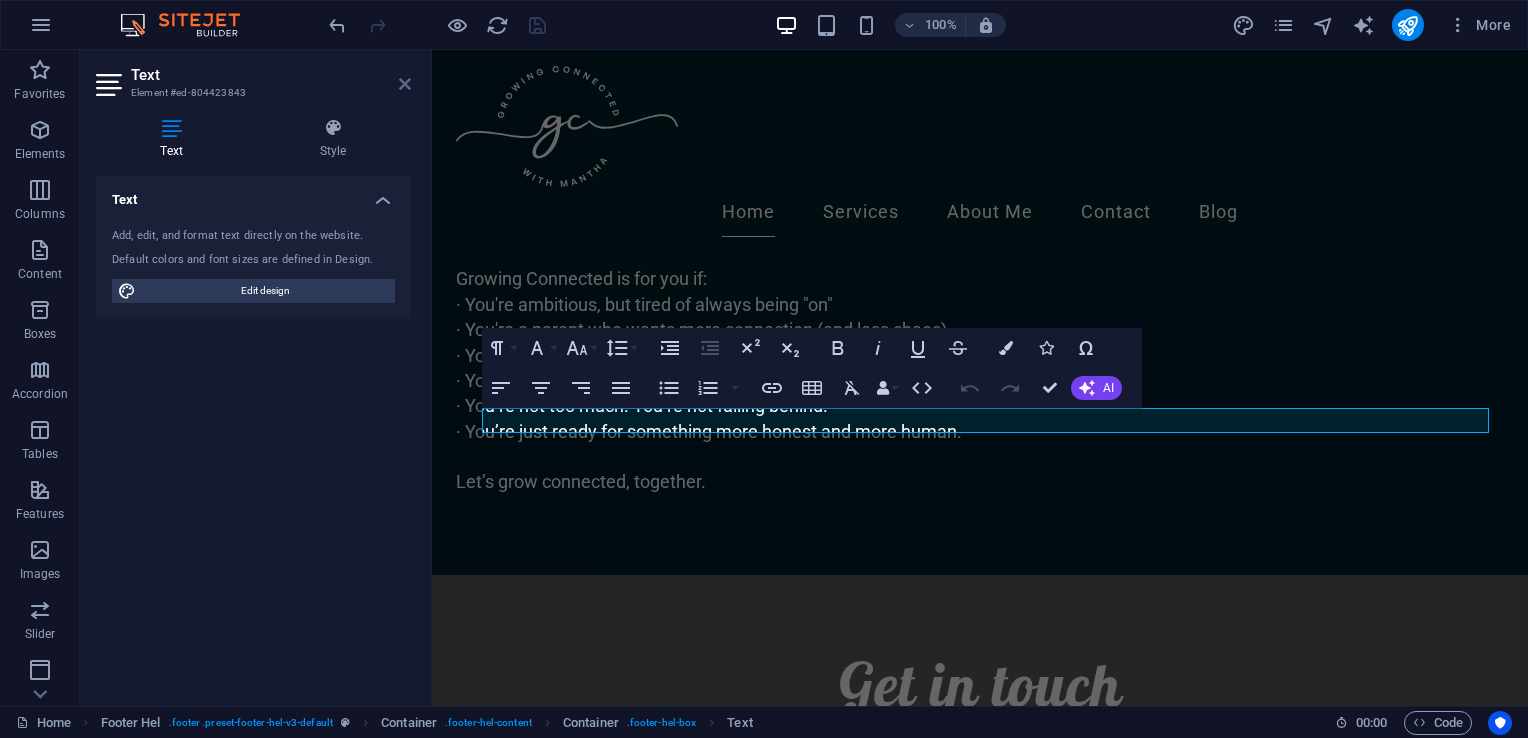 click at bounding box center (405, 84) 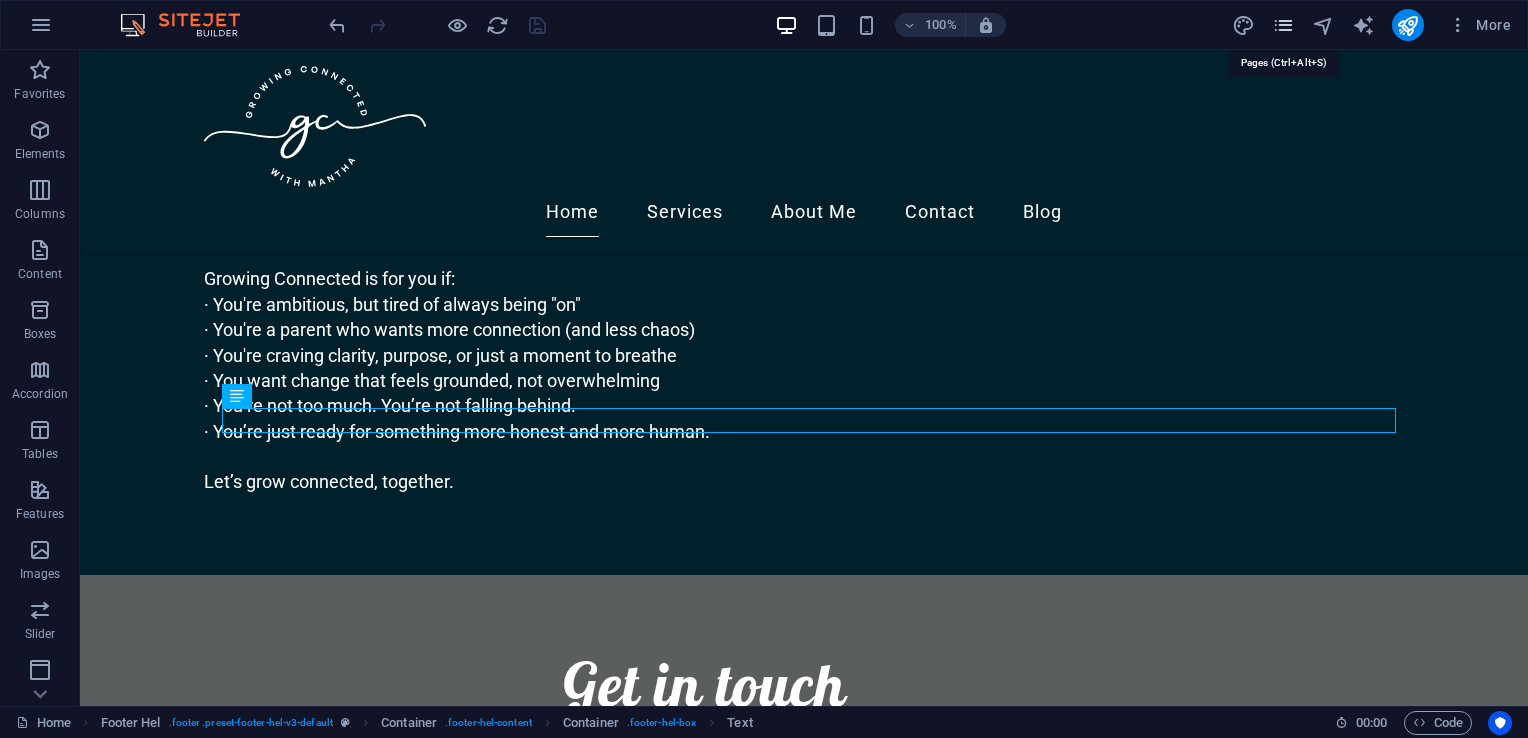click at bounding box center [1283, 25] 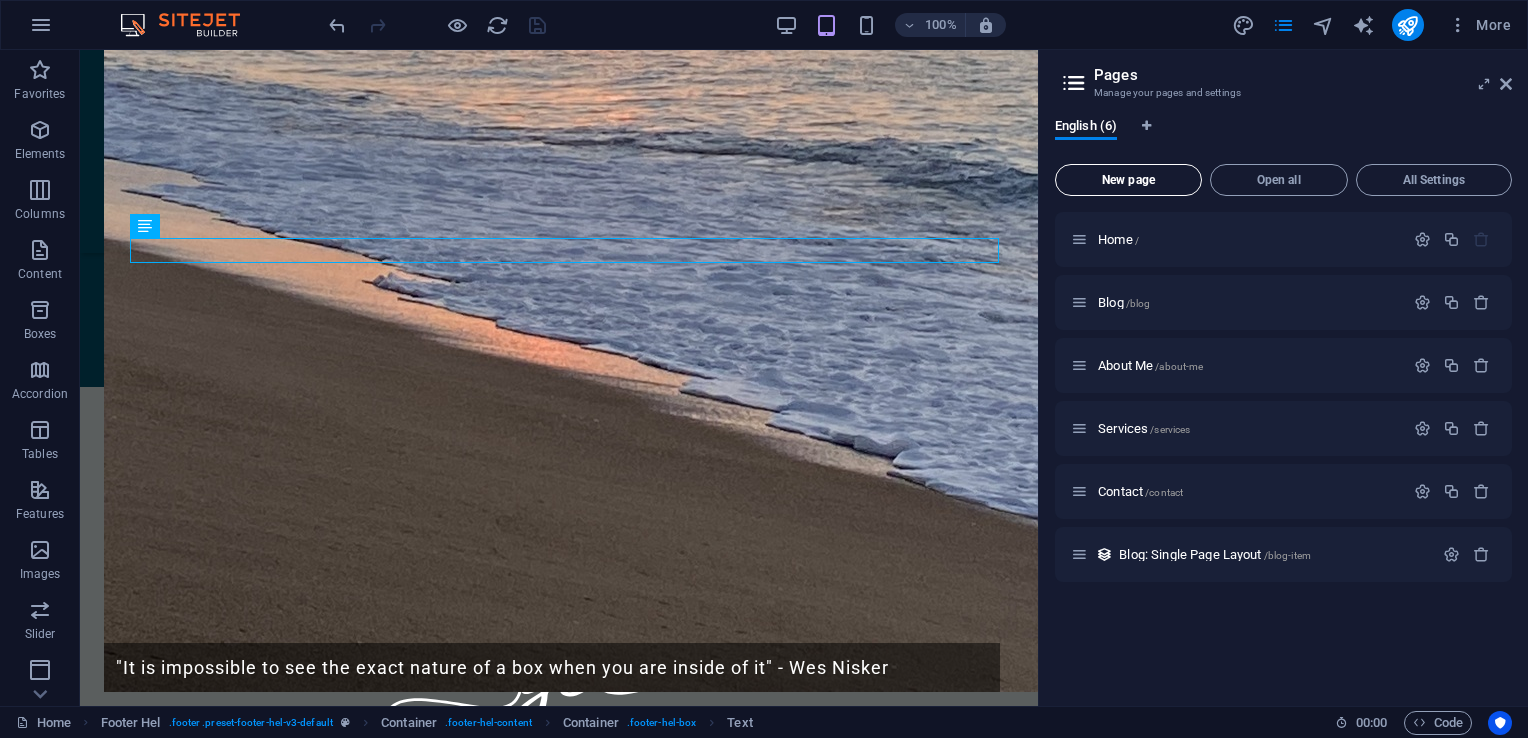 click on "New page" at bounding box center (1128, 180) 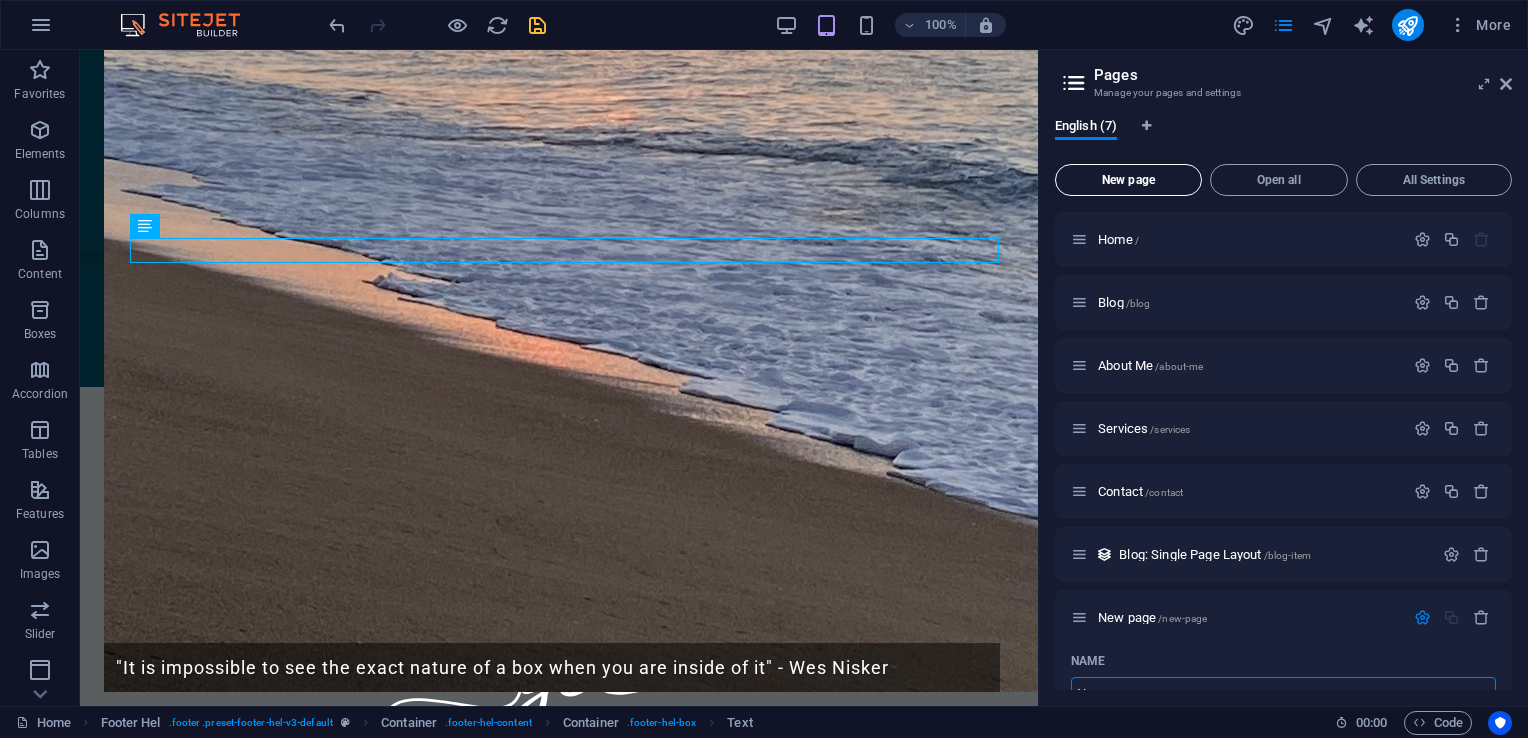 scroll, scrollTop: 18, scrollLeft: 0, axis: vertical 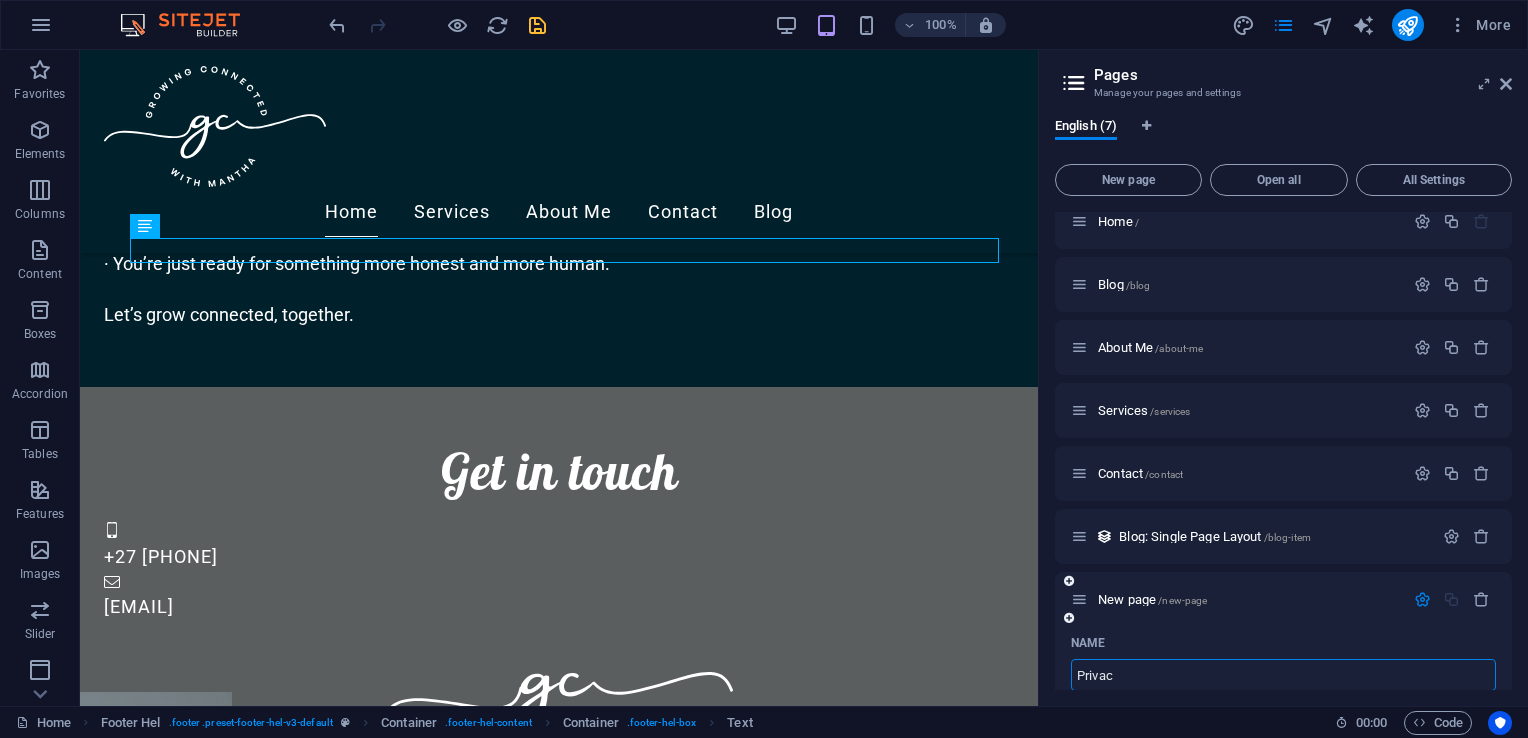 type on "Privacy" 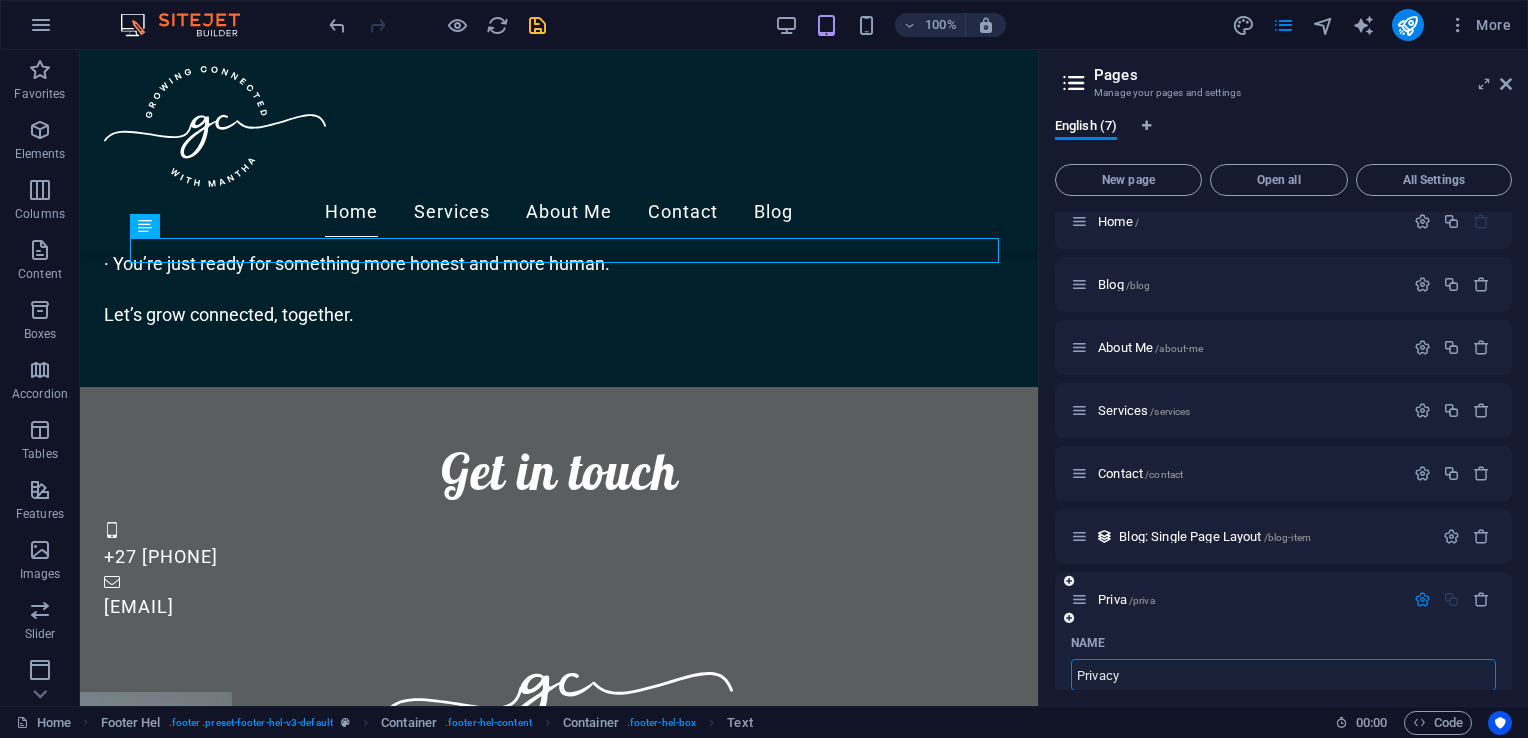 type on "/priva" 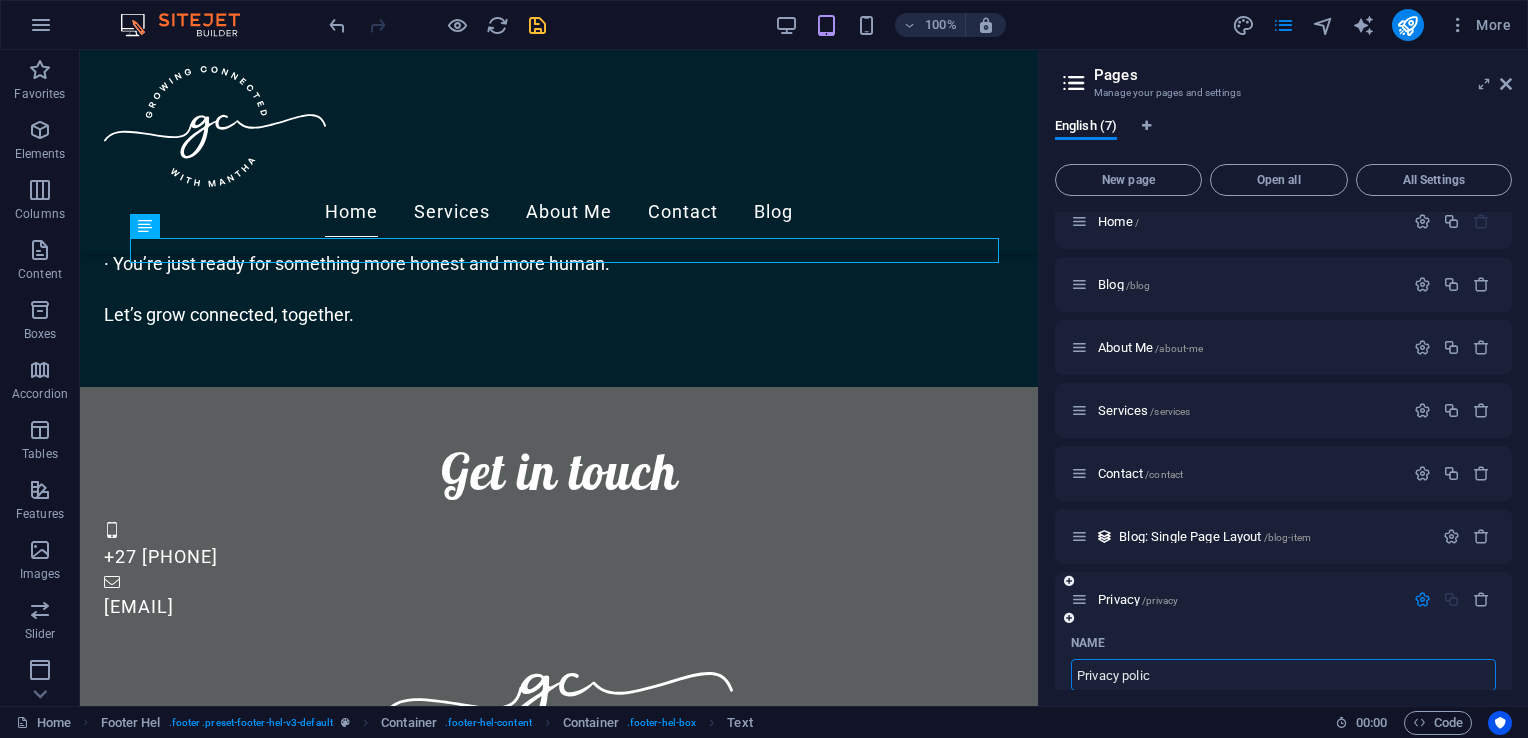 type on "Privacy policy" 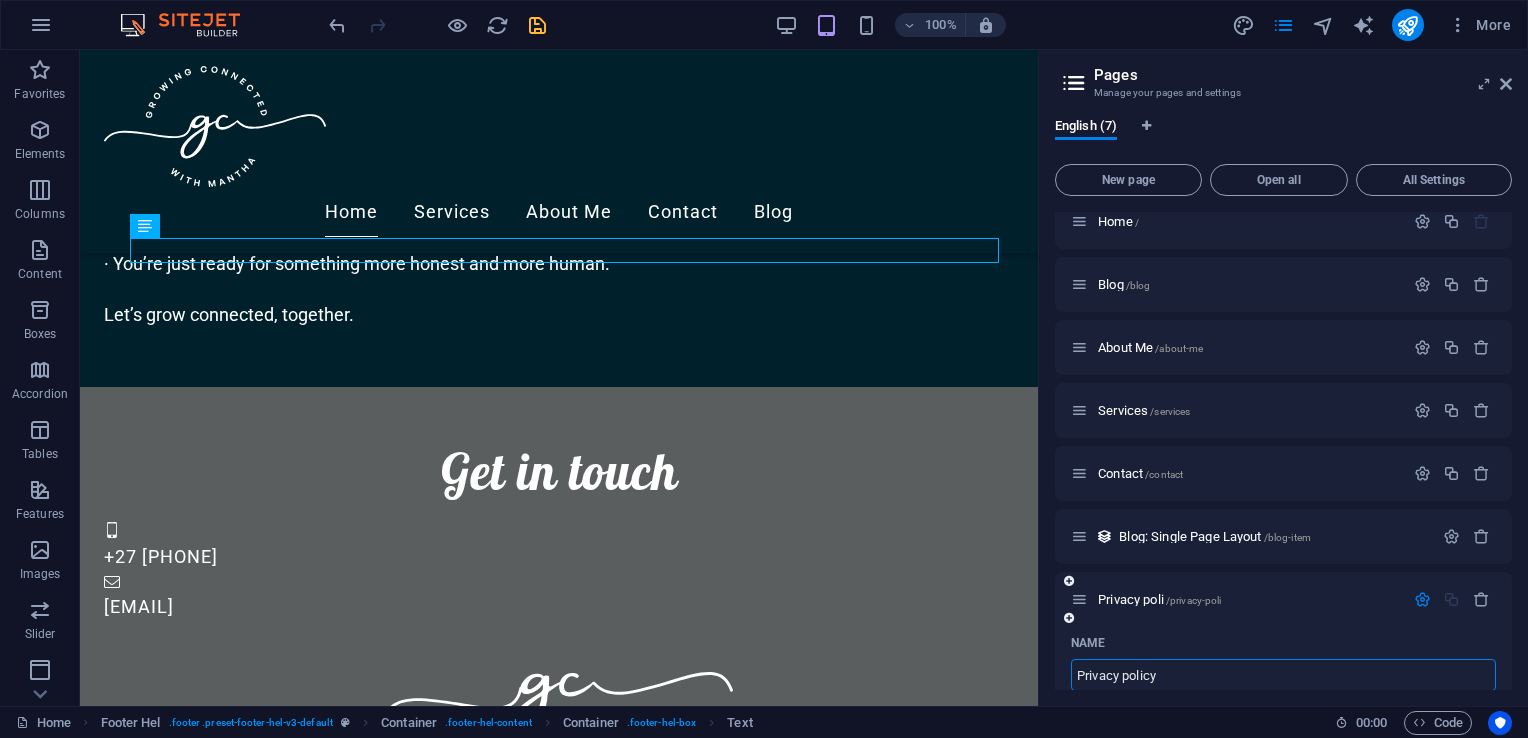 type on "/privacy-poli" 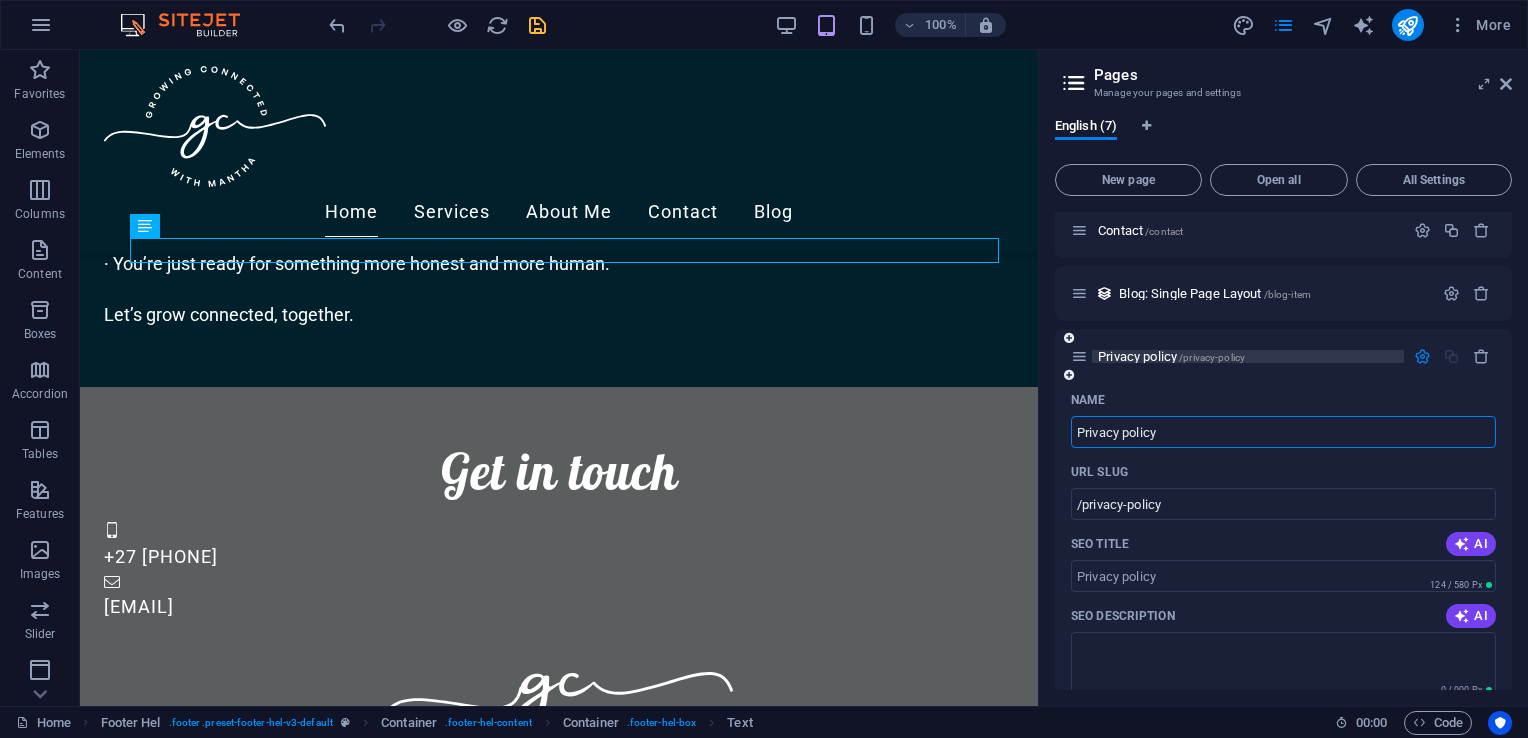 scroll, scrollTop: 265, scrollLeft: 0, axis: vertical 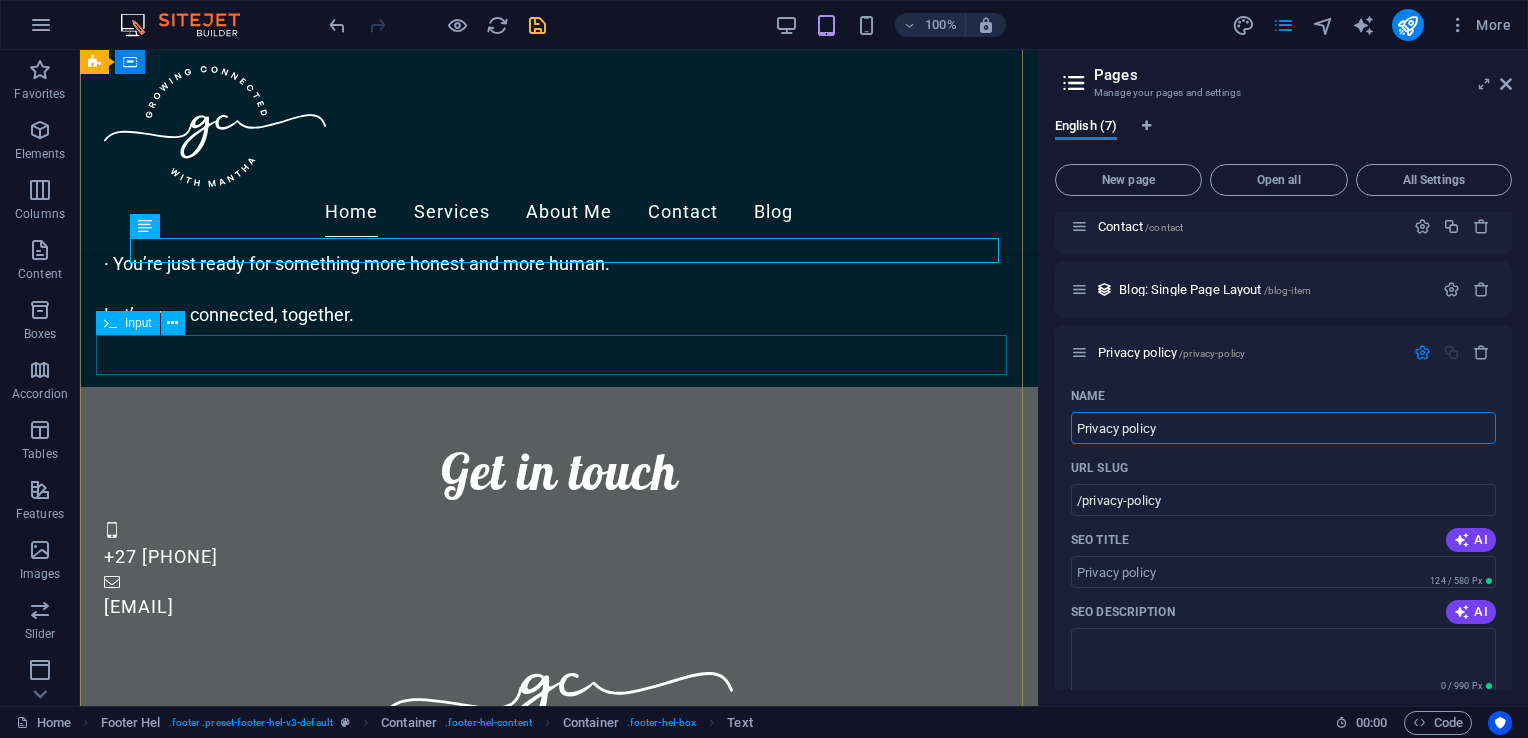 type on "Privacy policy" 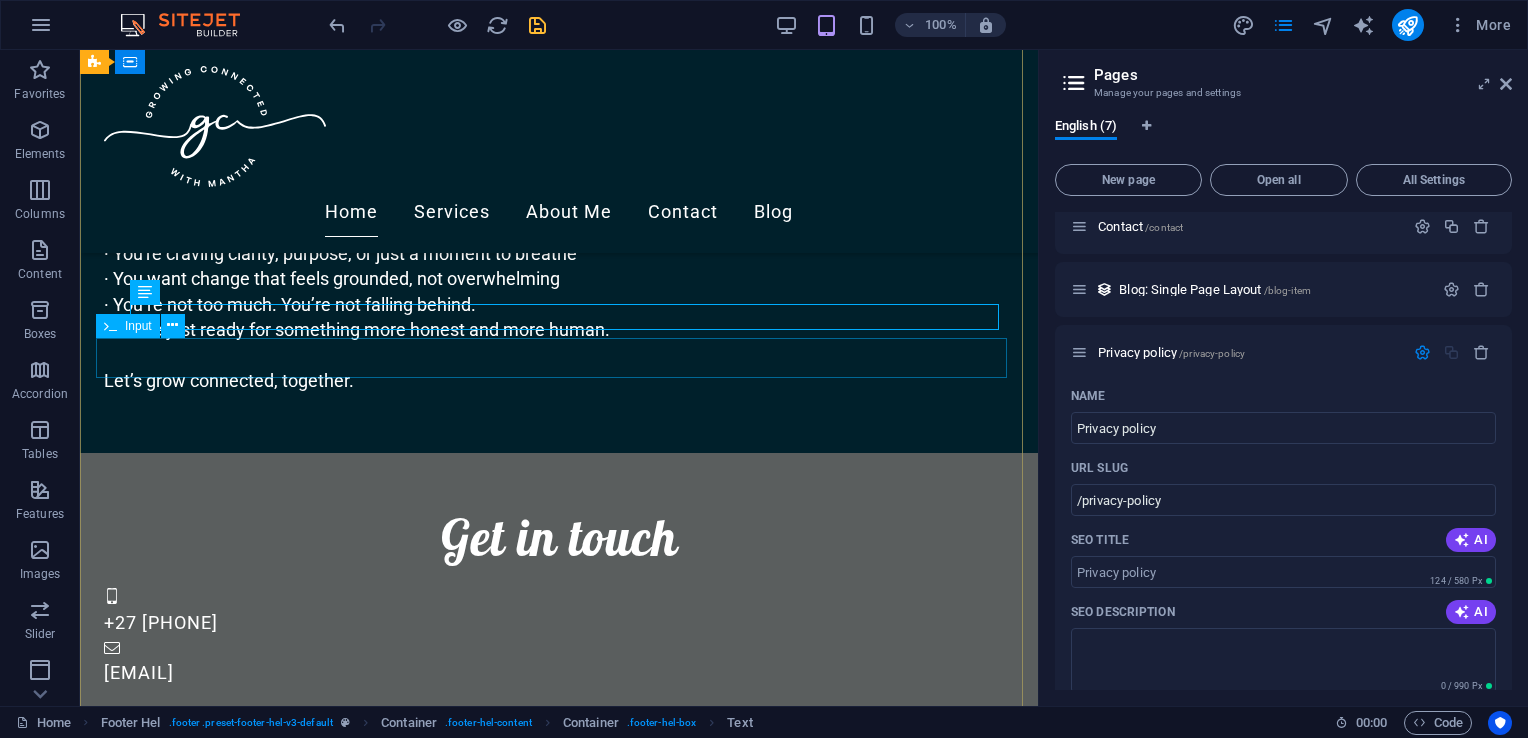 scroll, scrollTop: 2442, scrollLeft: 0, axis: vertical 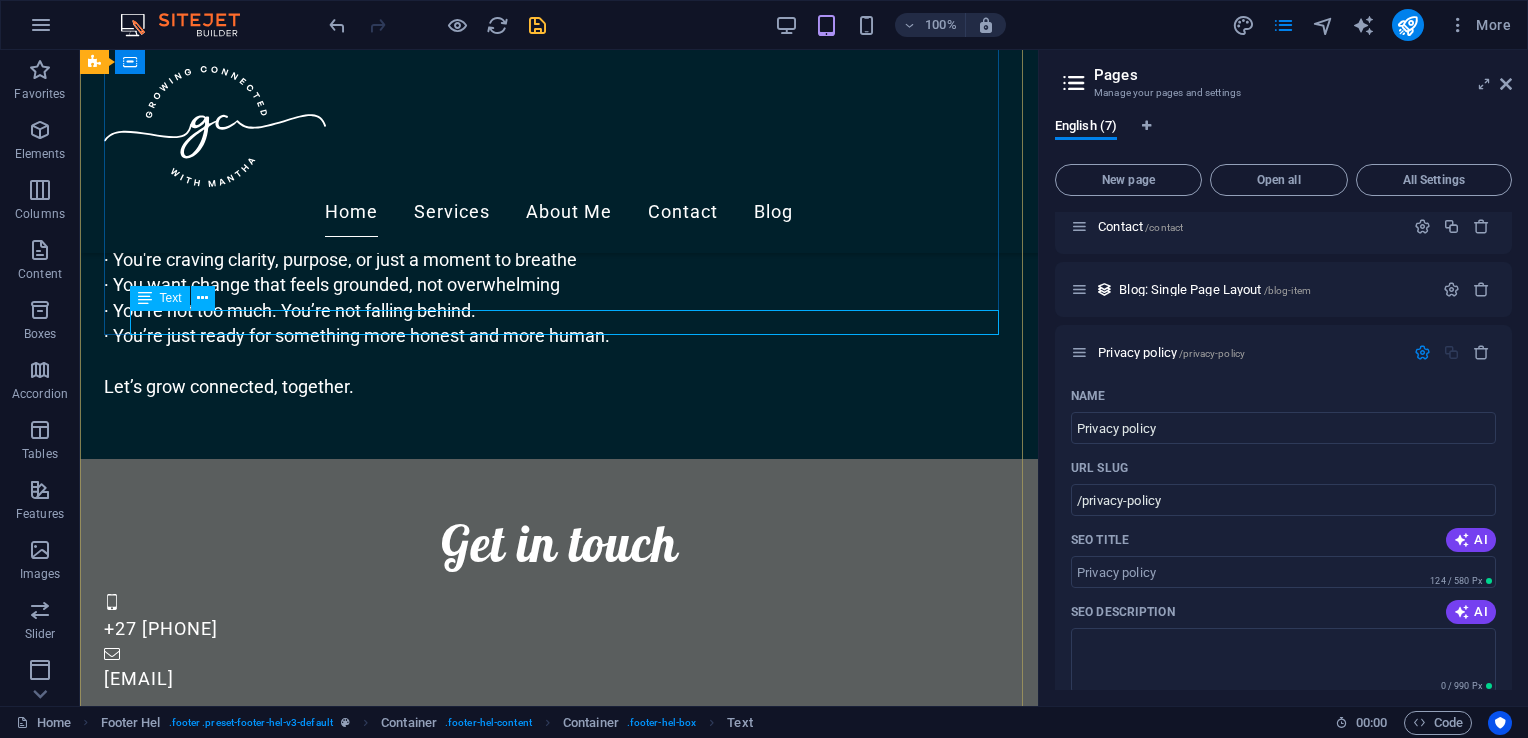 click on "Legal Notice  |  Privacy Policy" at bounding box center [559, 902] 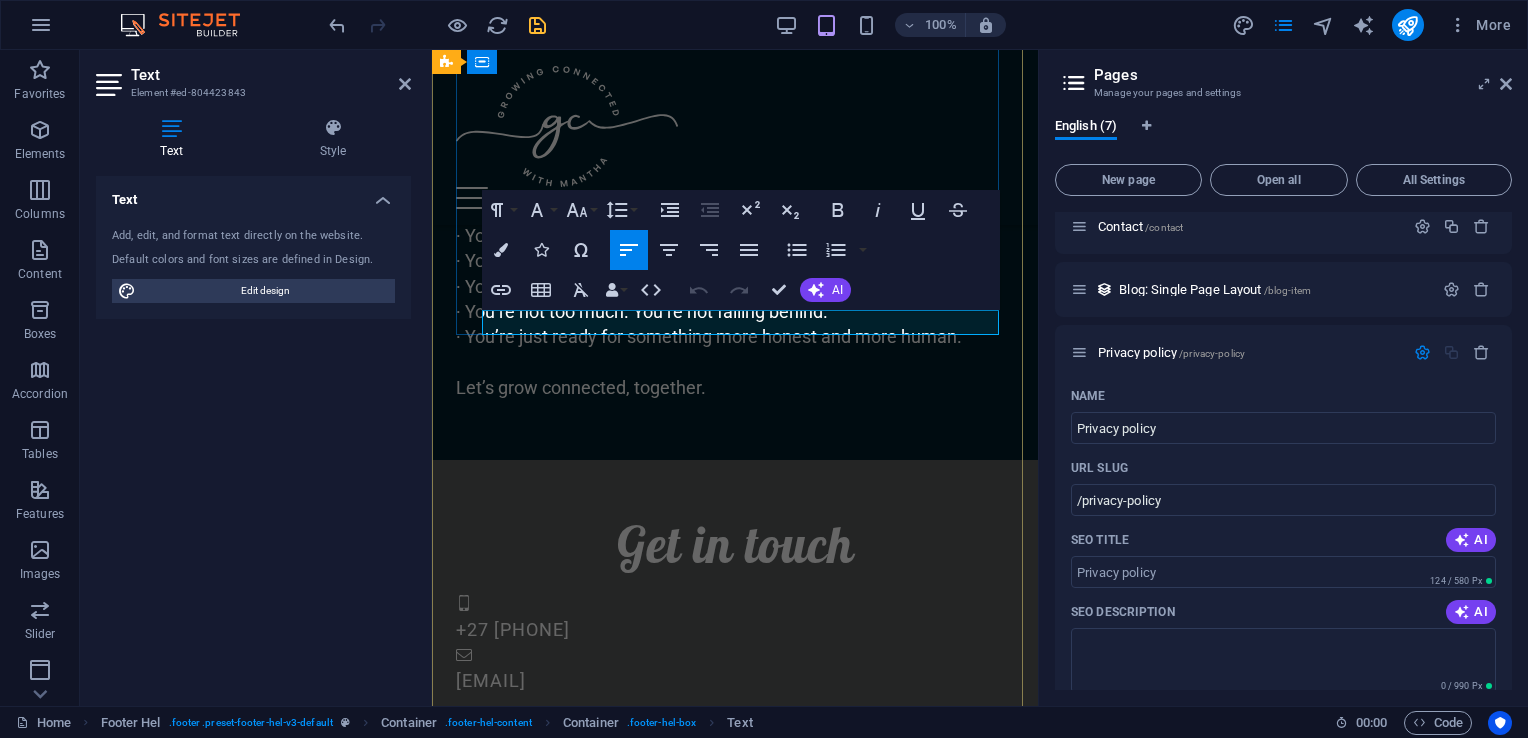 click on "Privacy Policy" at bounding box center [634, 903] 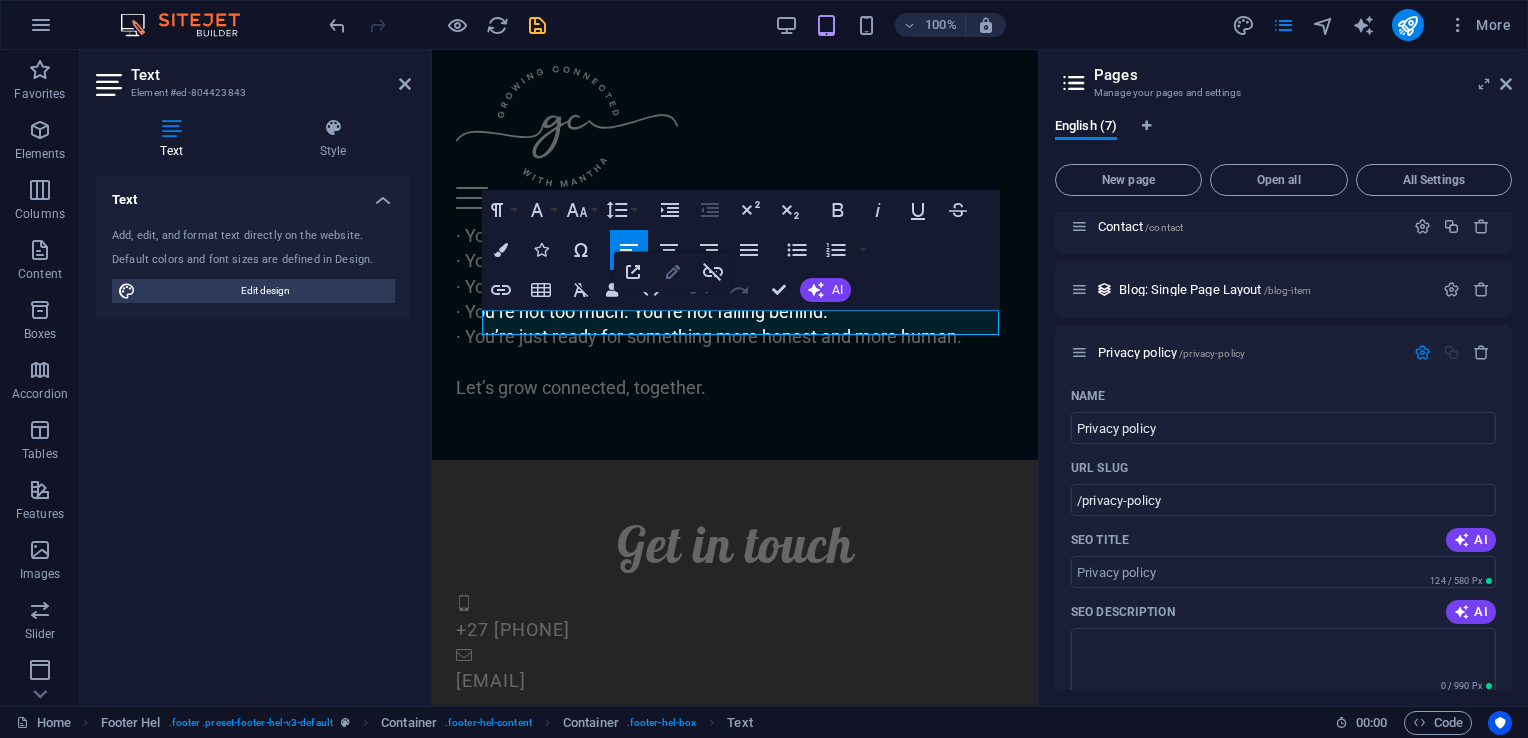 click 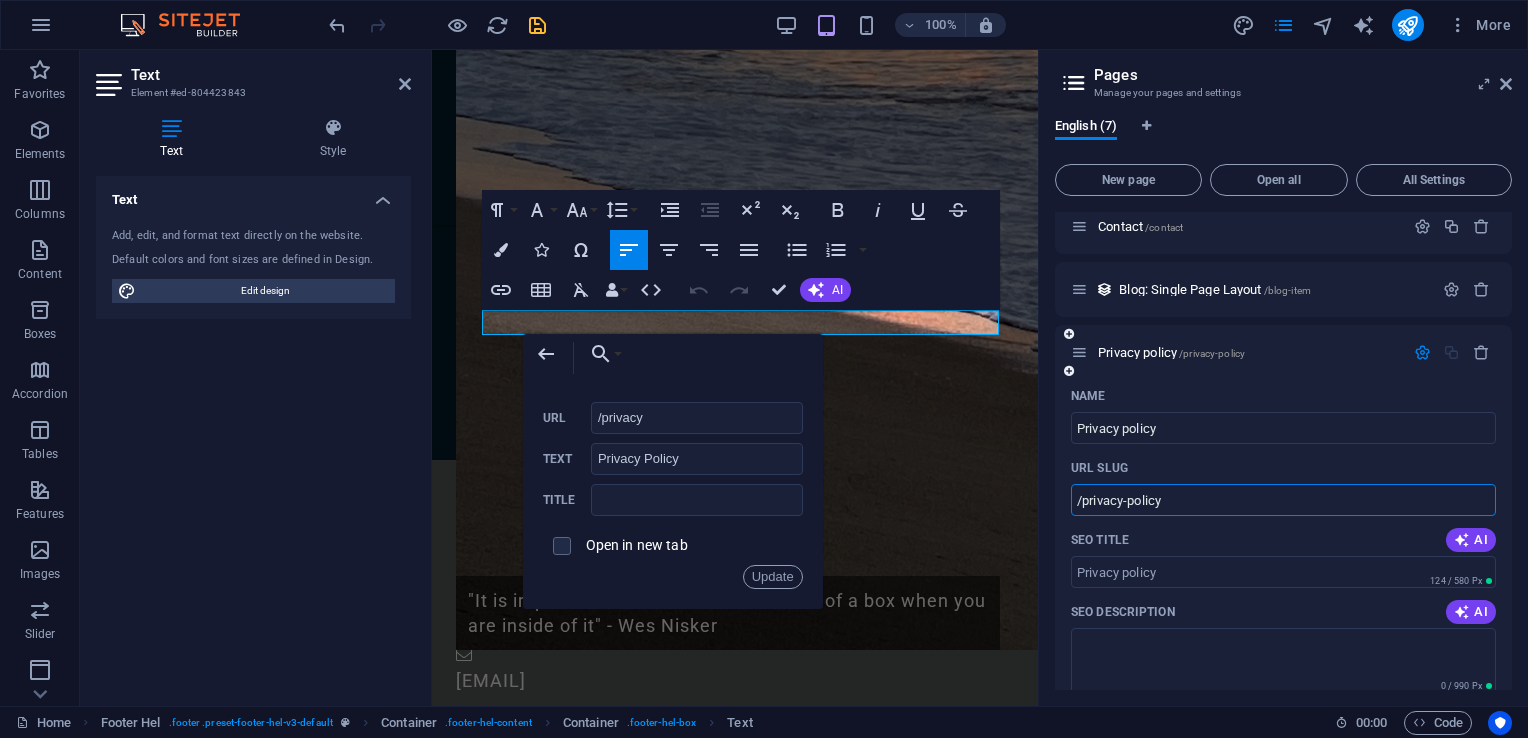 click on "/privacy-policy" at bounding box center [1283, 500] 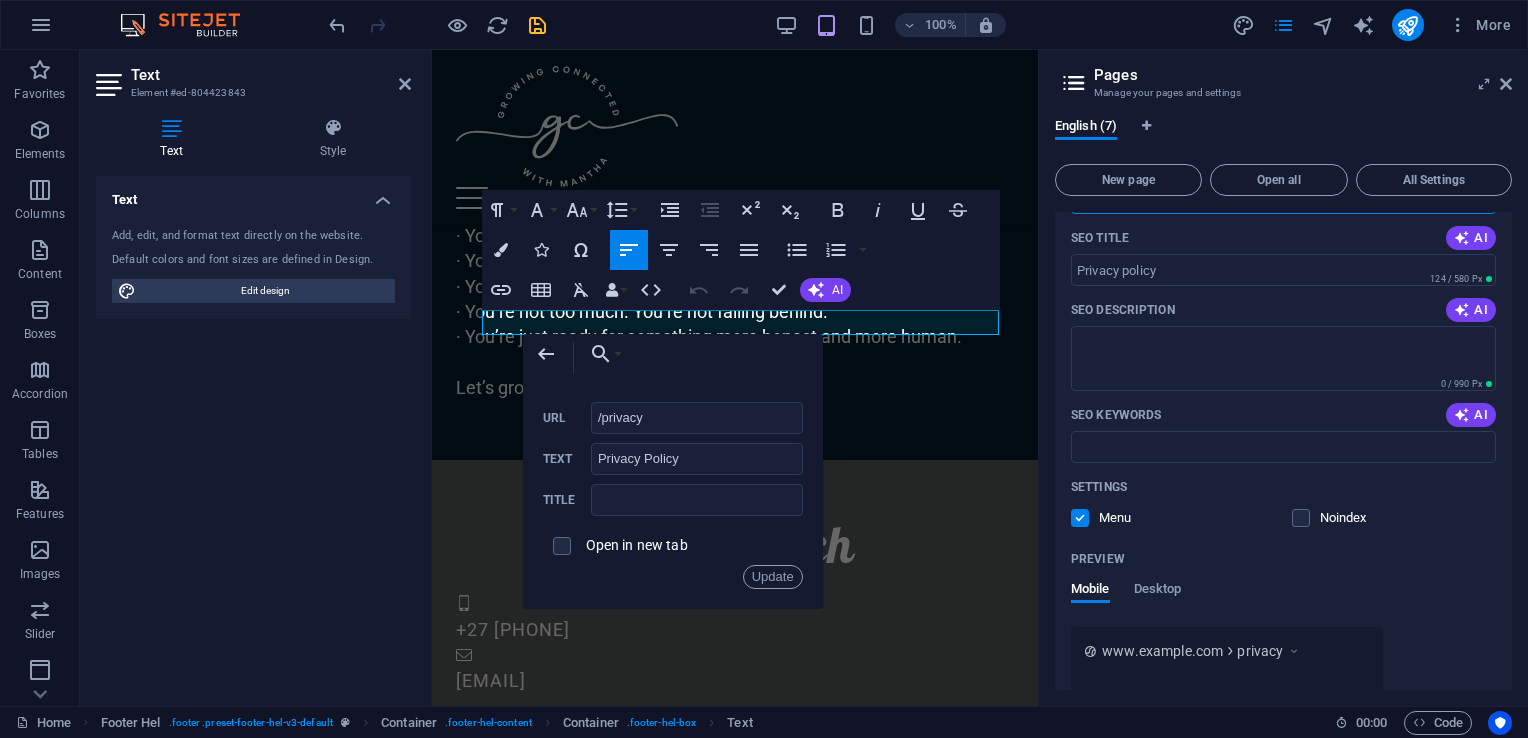 scroll, scrollTop: 569, scrollLeft: 0, axis: vertical 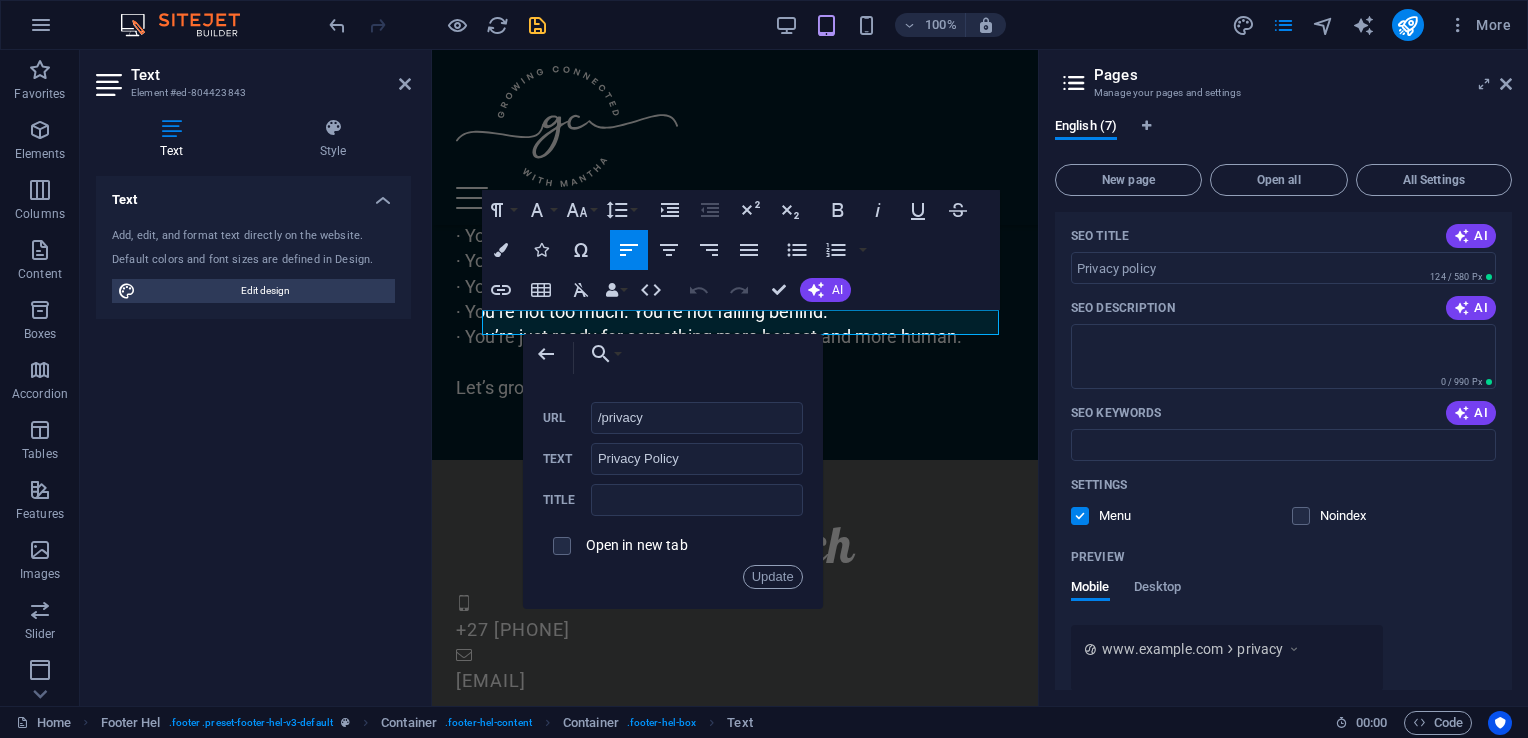 type on "/privacy" 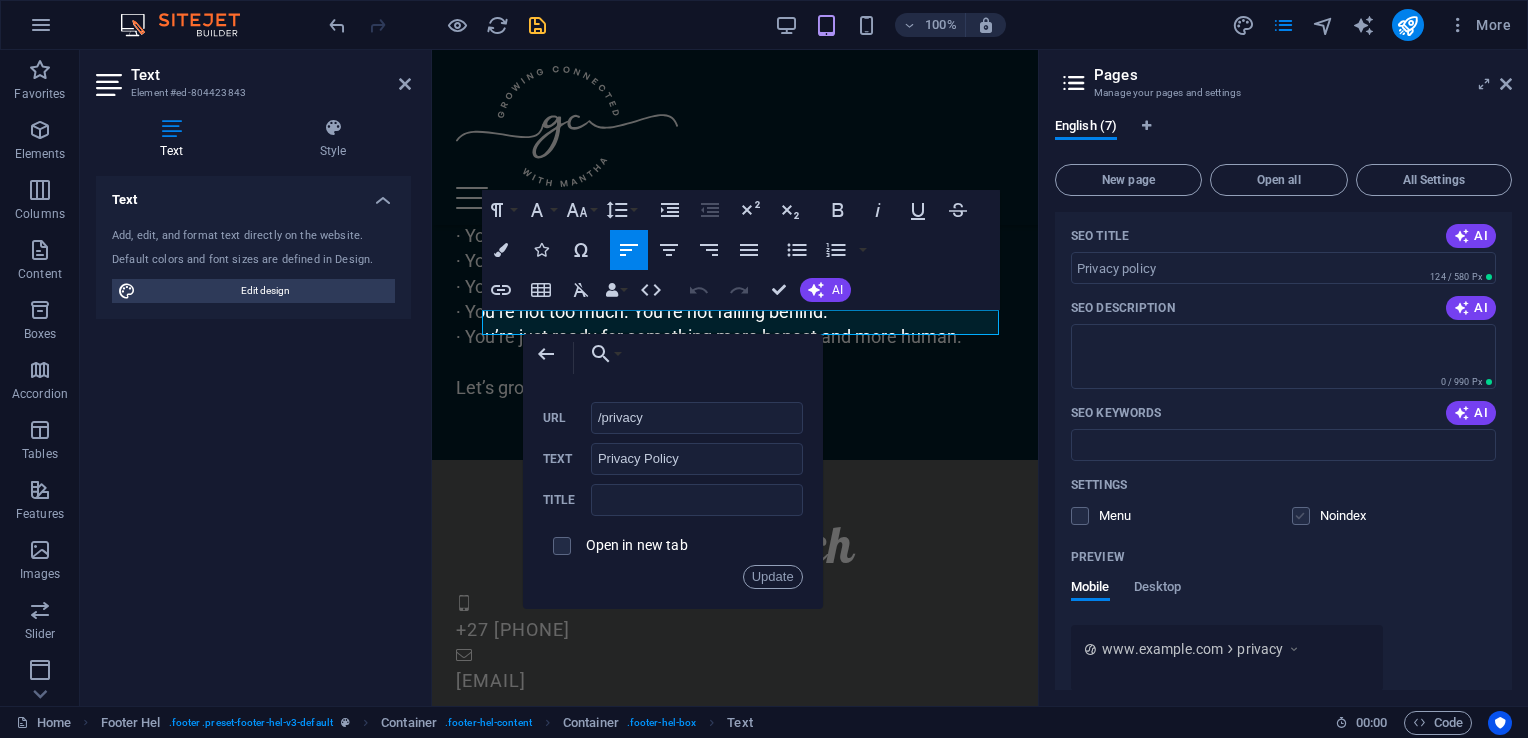 click at bounding box center (1301, 516) 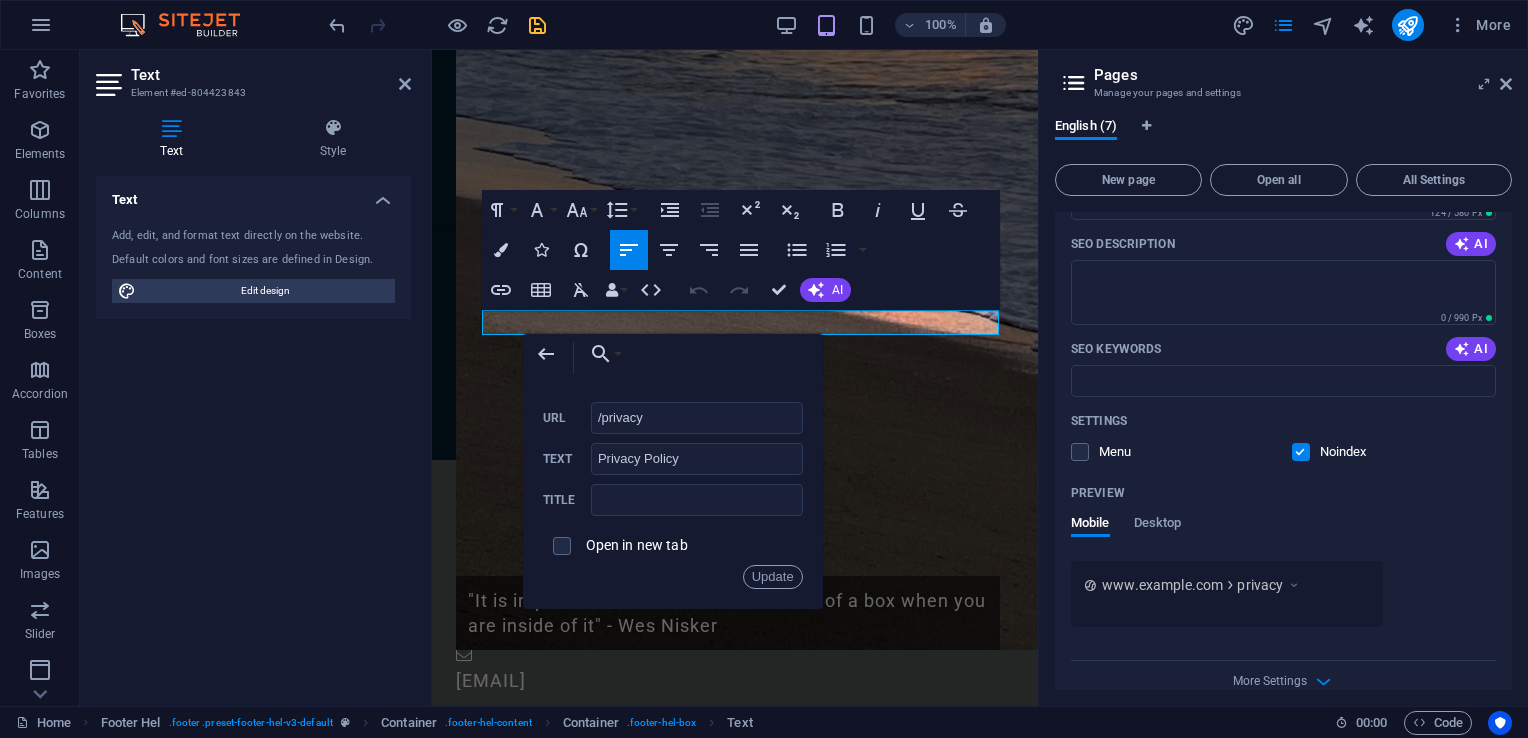 scroll, scrollTop: 660, scrollLeft: 0, axis: vertical 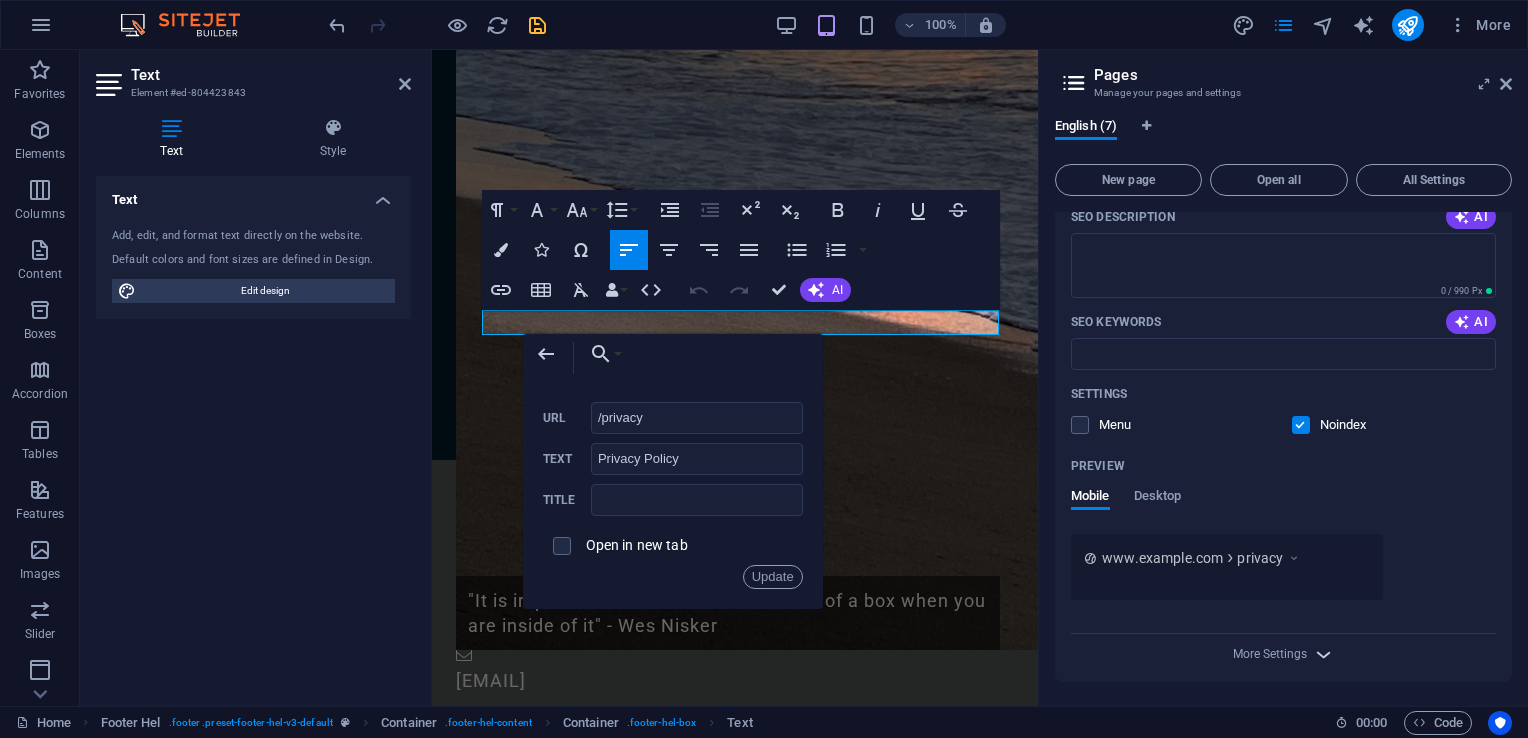 click at bounding box center (1323, 654) 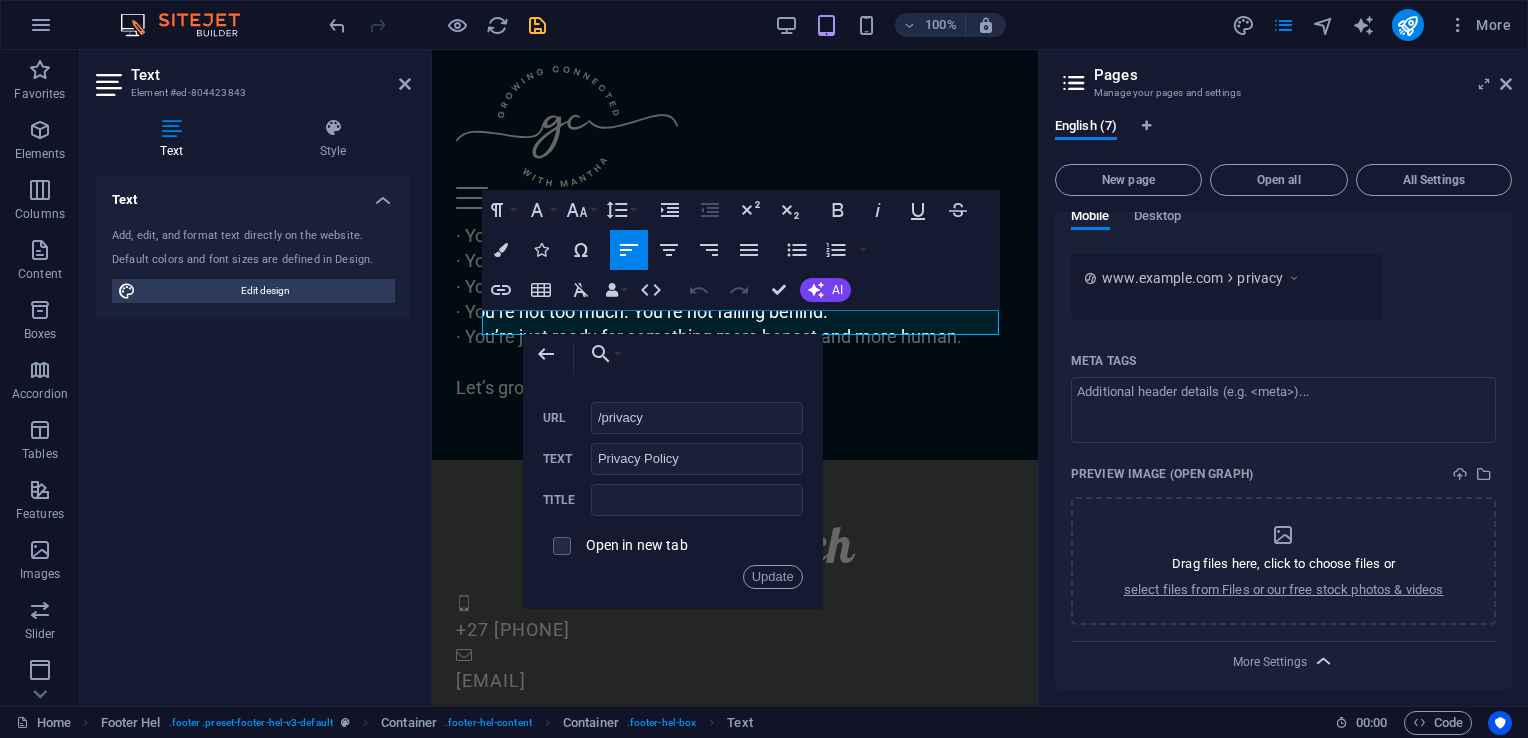scroll, scrollTop: 946, scrollLeft: 0, axis: vertical 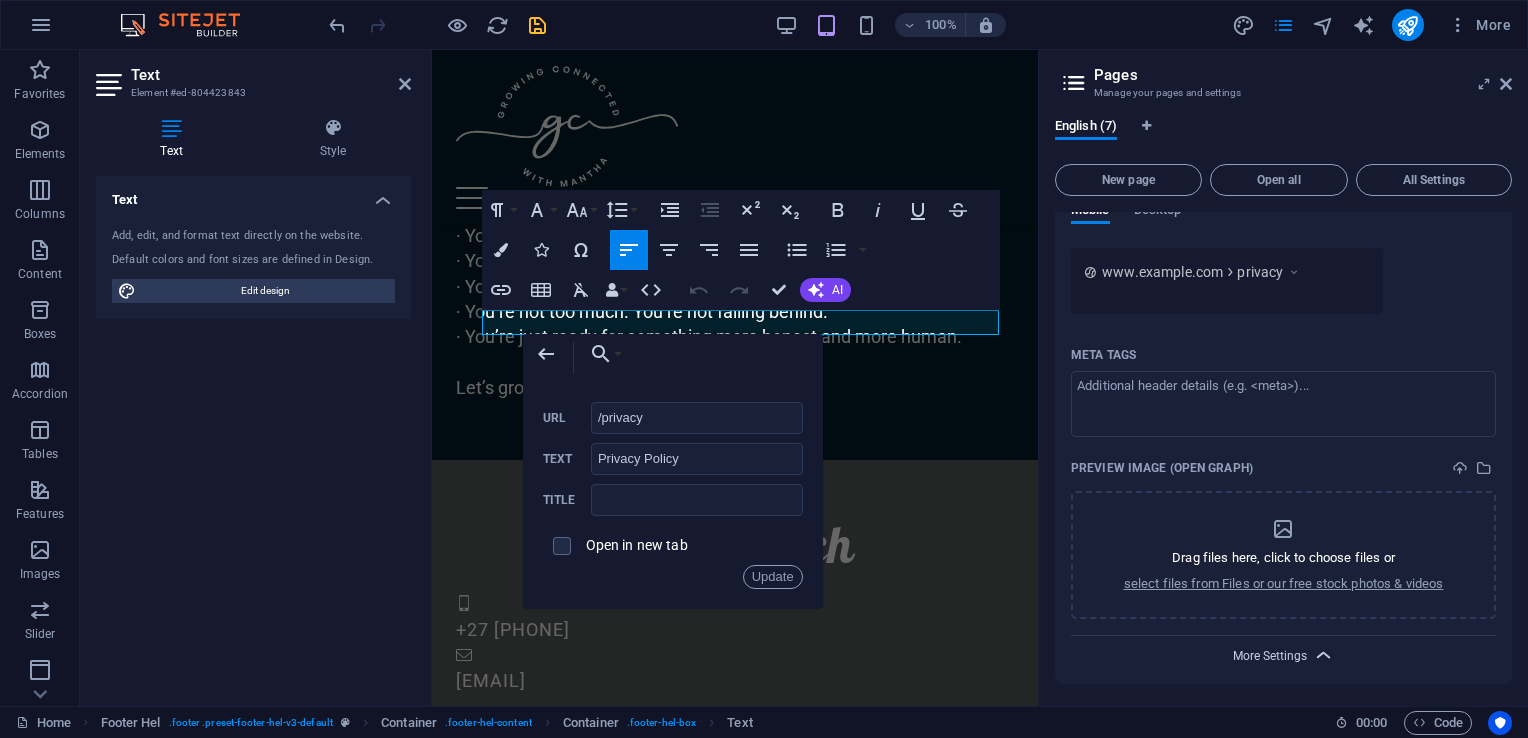 click on "More Settings" at bounding box center [1270, 656] 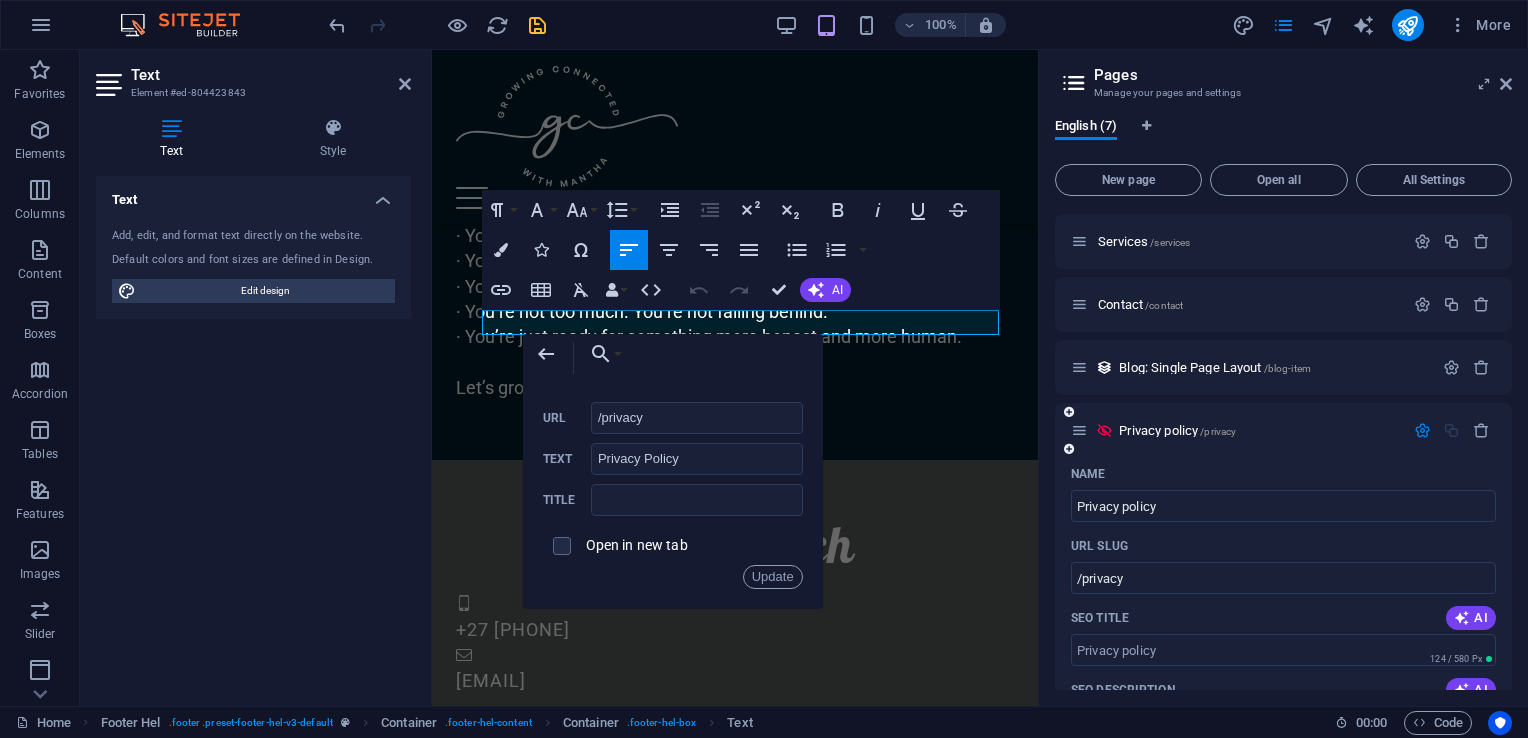 scroll, scrollTop: 170, scrollLeft: 0, axis: vertical 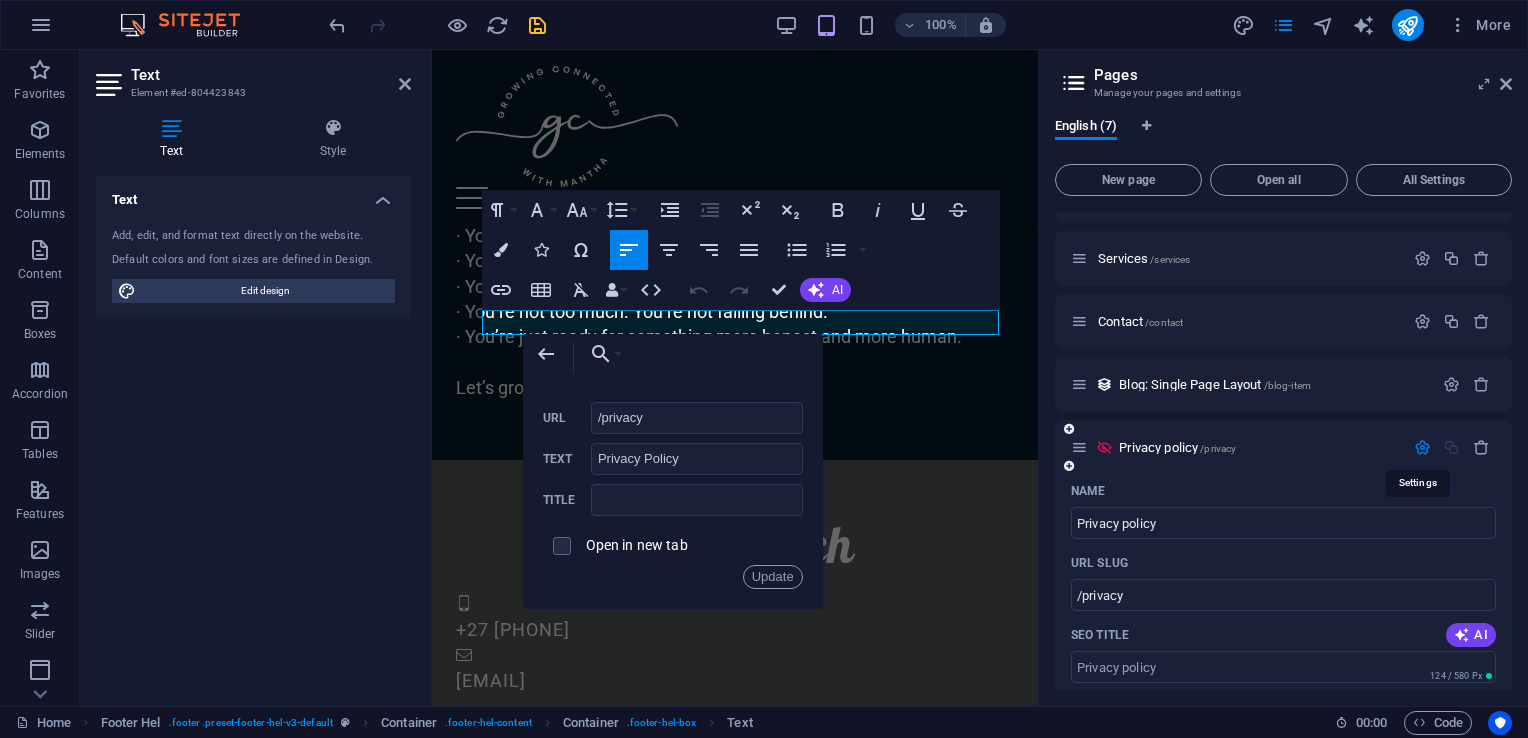 click at bounding box center (1422, 447) 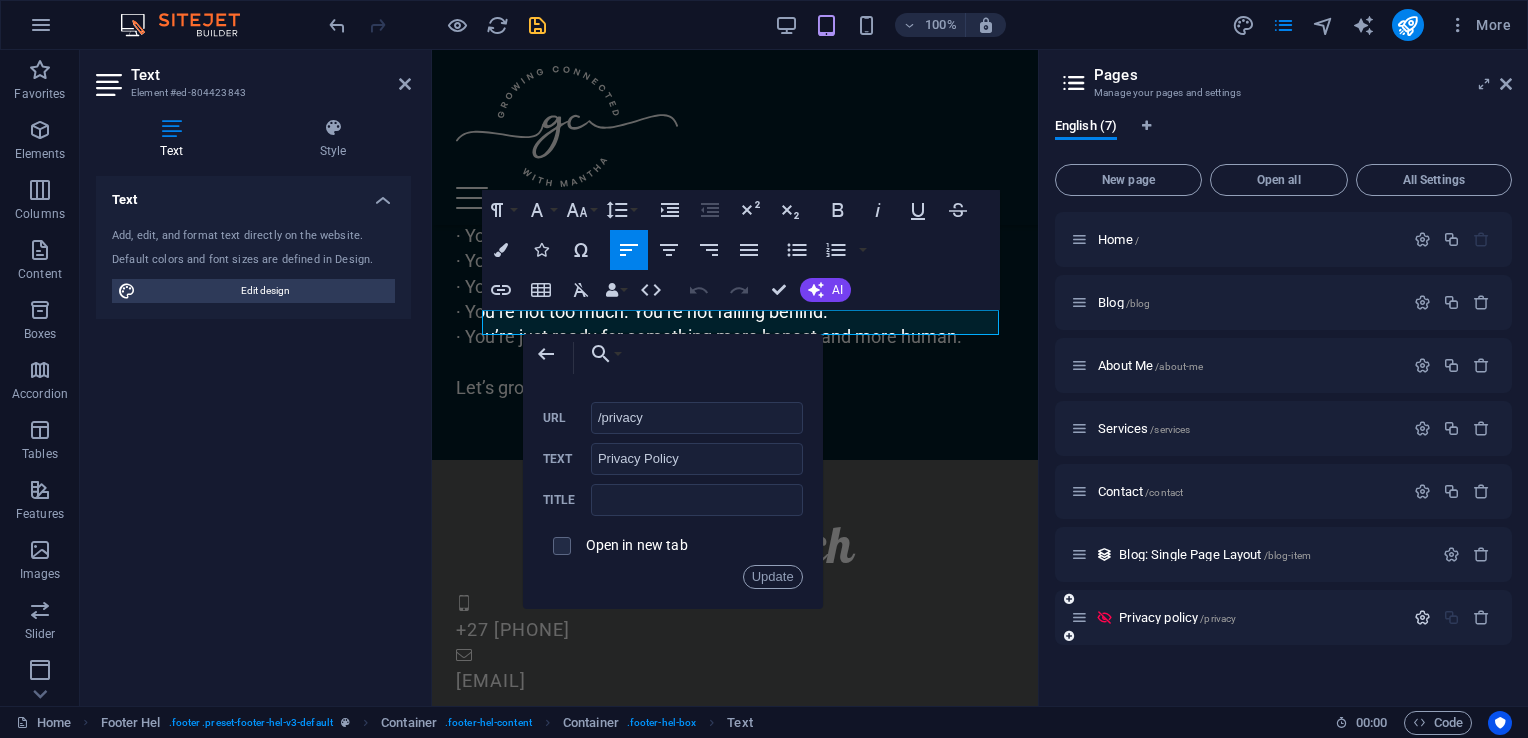 scroll, scrollTop: 0, scrollLeft: 0, axis: both 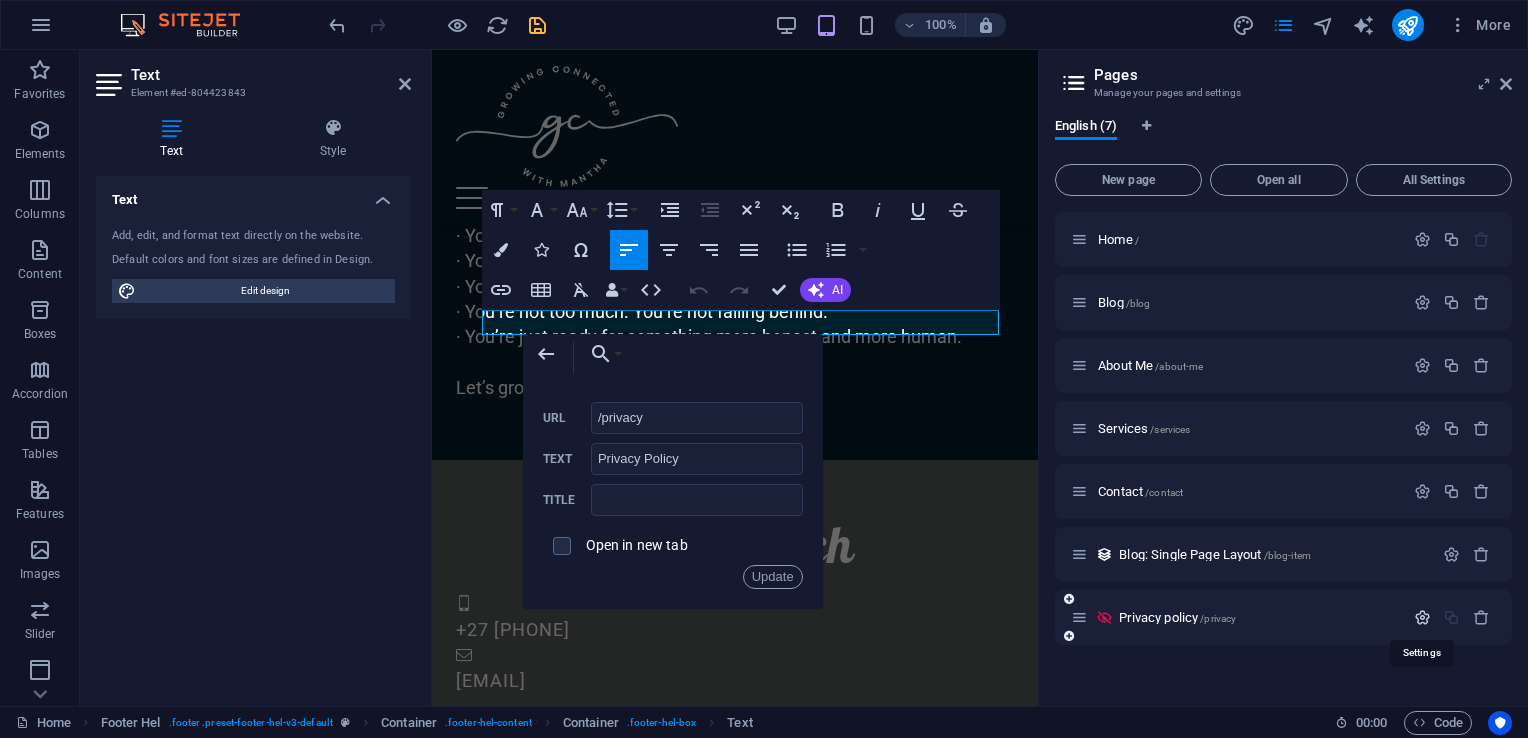click at bounding box center (1422, 617) 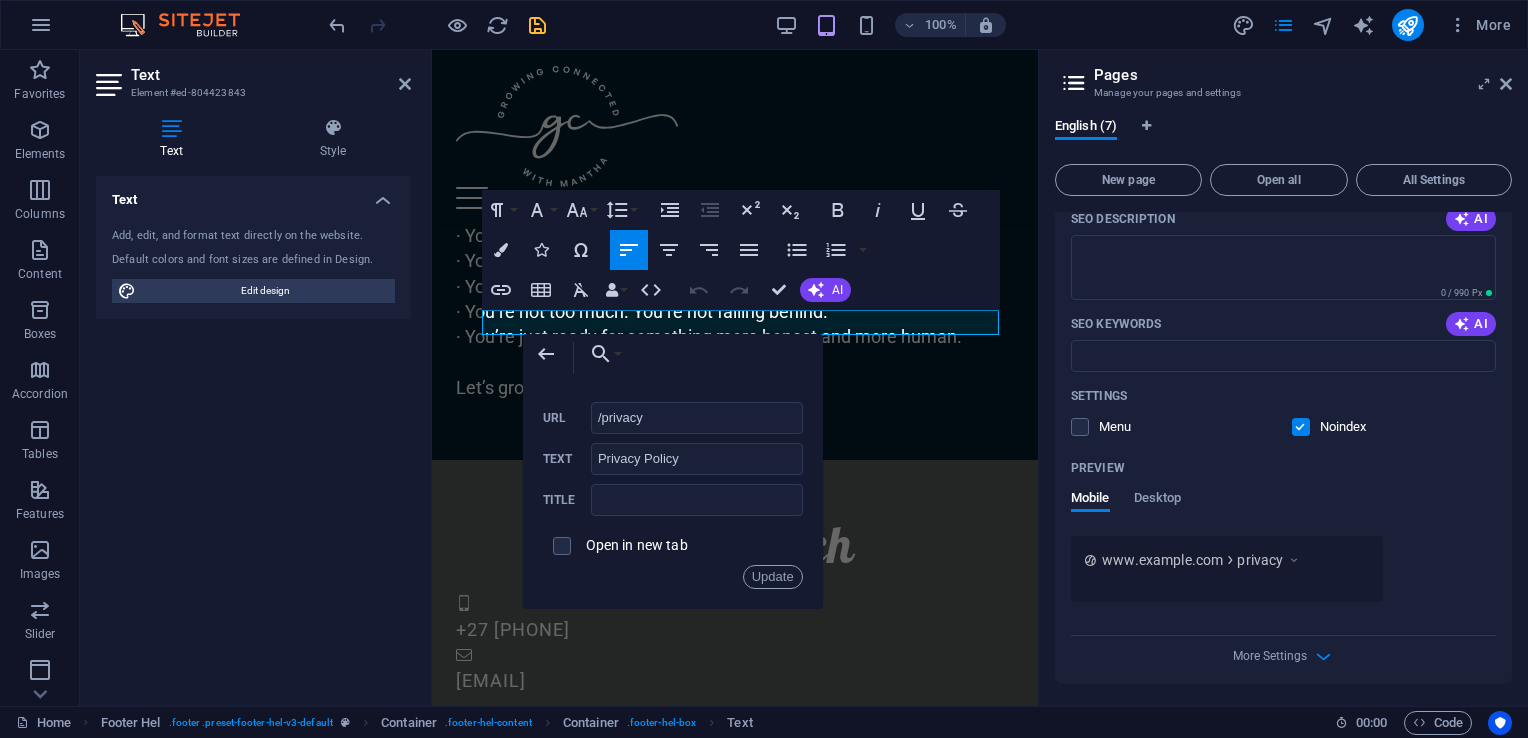 scroll, scrollTop: 660, scrollLeft: 0, axis: vertical 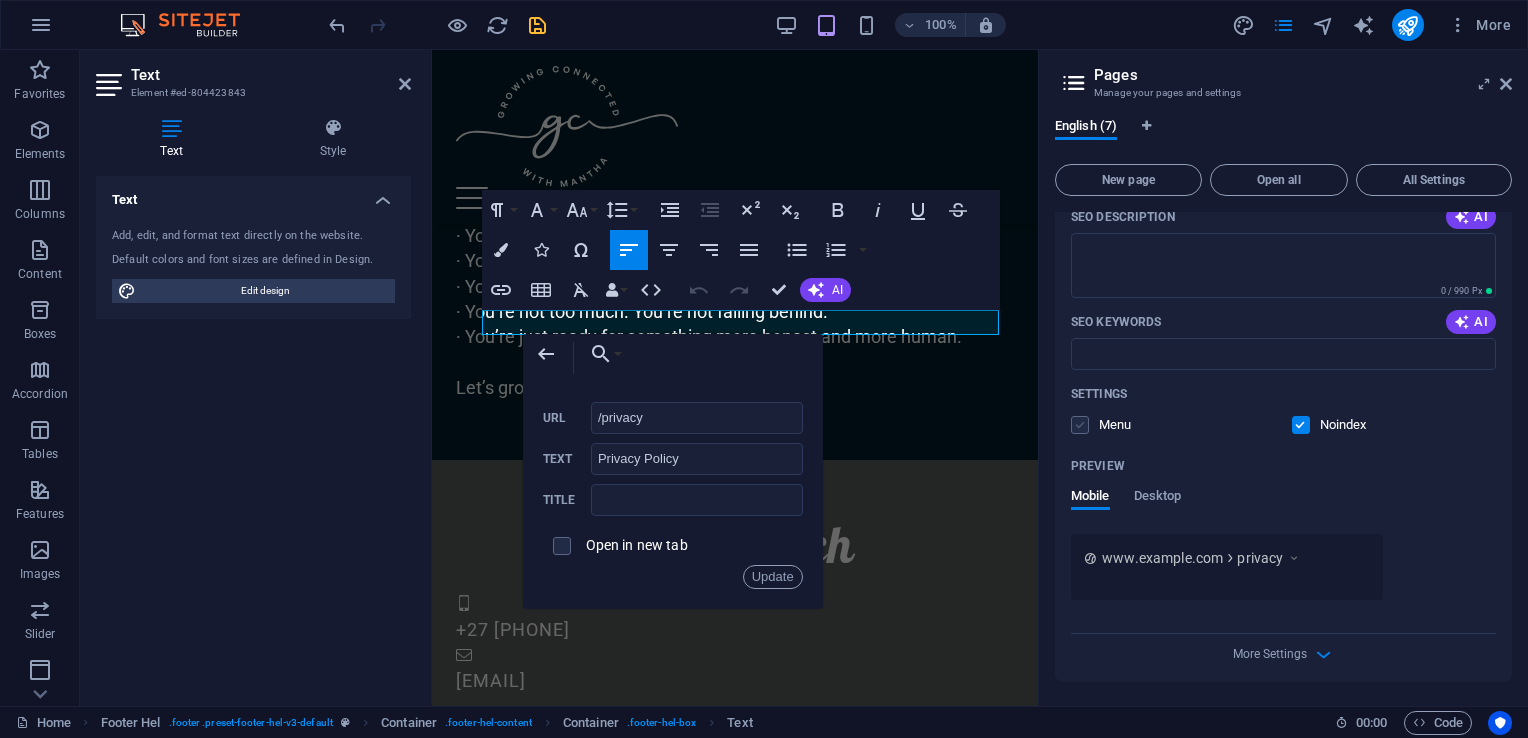 click at bounding box center [1080, 425] 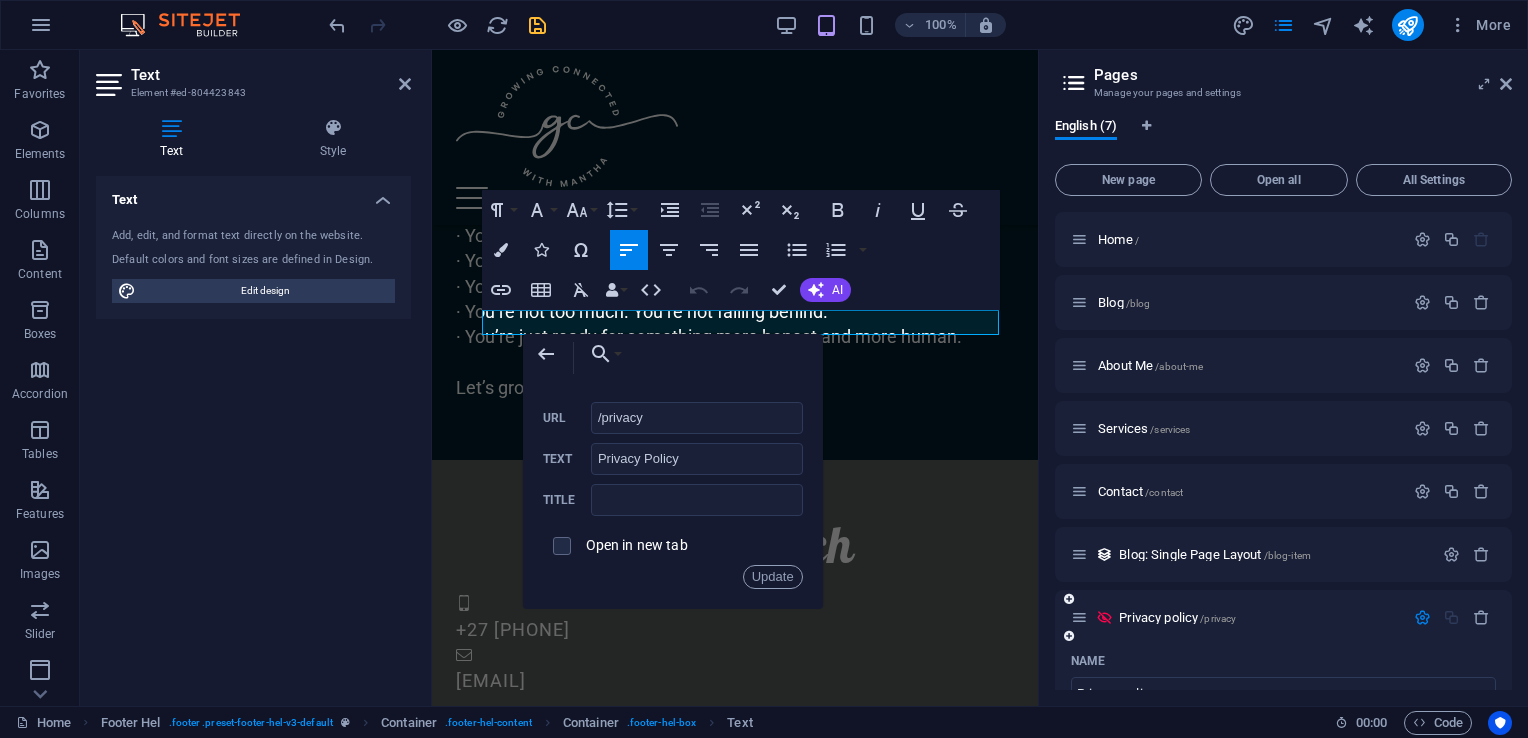 scroll, scrollTop: 82, scrollLeft: 0, axis: vertical 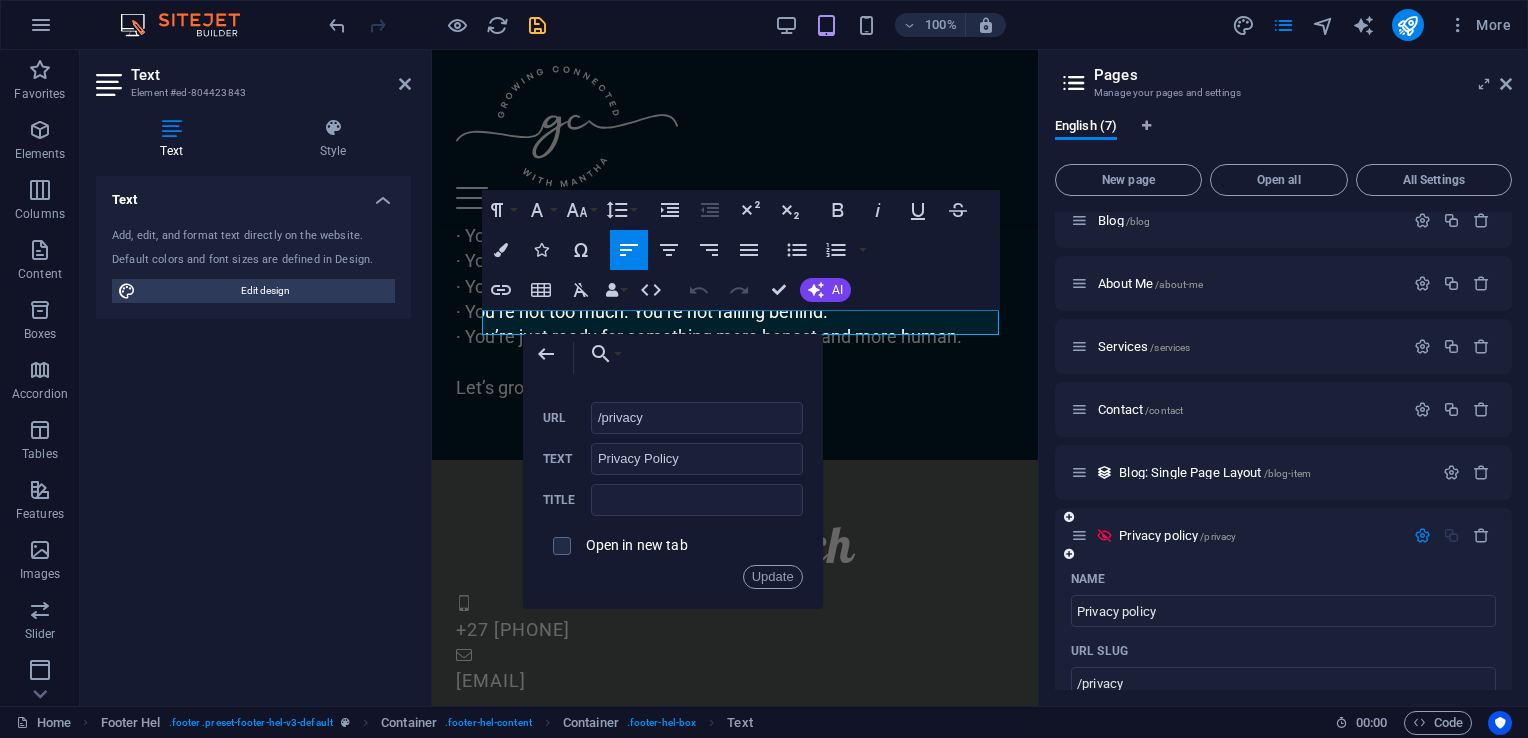 click at bounding box center (1452, 535) 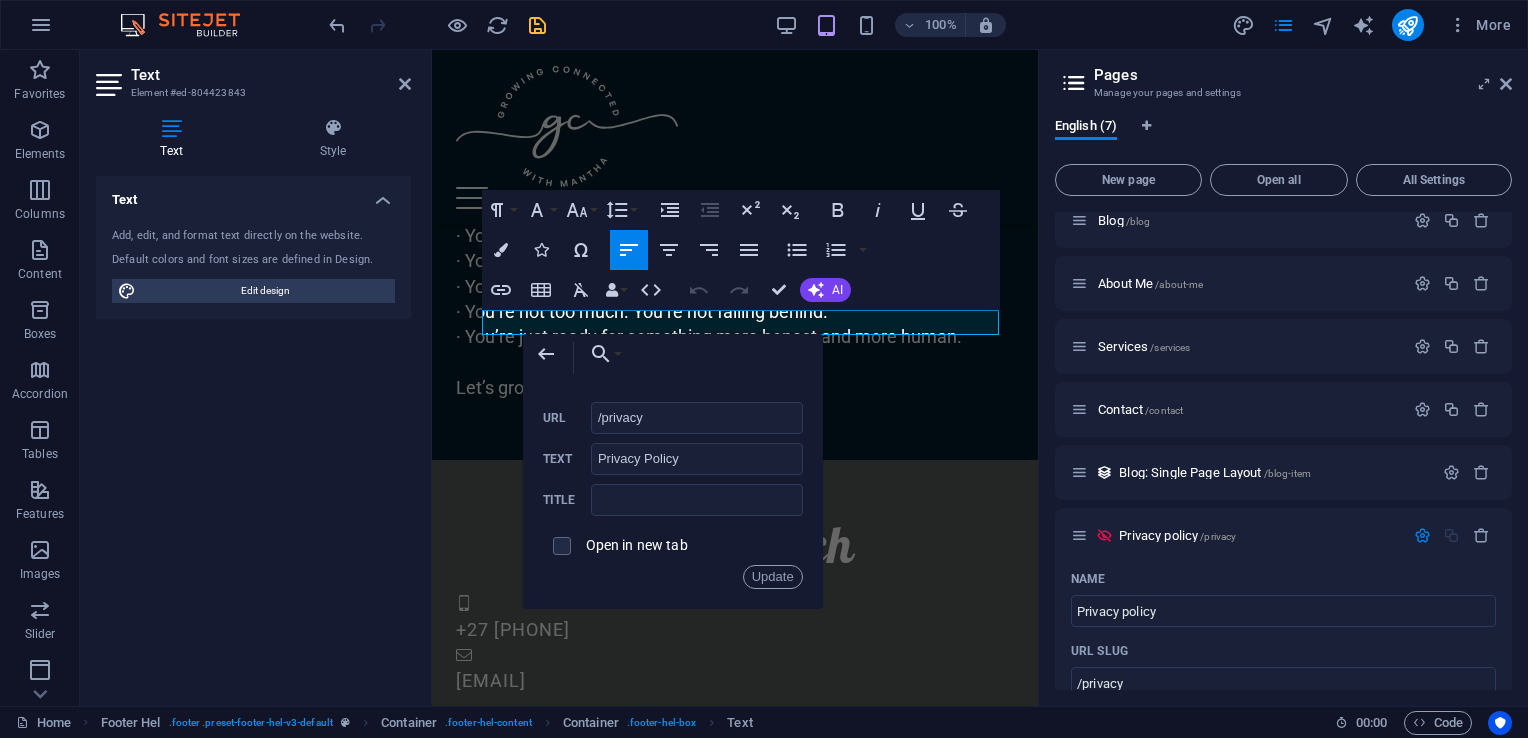 click on "English (7) New page Open all All Settings Home / Blog /blog About Me /about-me Services /services Contact /contact Blog: Single Page Layout /blog-item Privacy policy /privacy Name Privacy policy ​ URL SLUG /privacy ​ SEO Title AI ​ 124 / 580 Px SEO Description AI ​ 0 / 990 Px SEO Keywords AI ​ Settings Menu Noindex Preview Mobile Desktop www.example.com privacy Meta tags ​ Preview Image (Open Graph) Drag files here, click to choose files or select files from Files or our free stock photos & videos More Settings" at bounding box center [1283, 404] 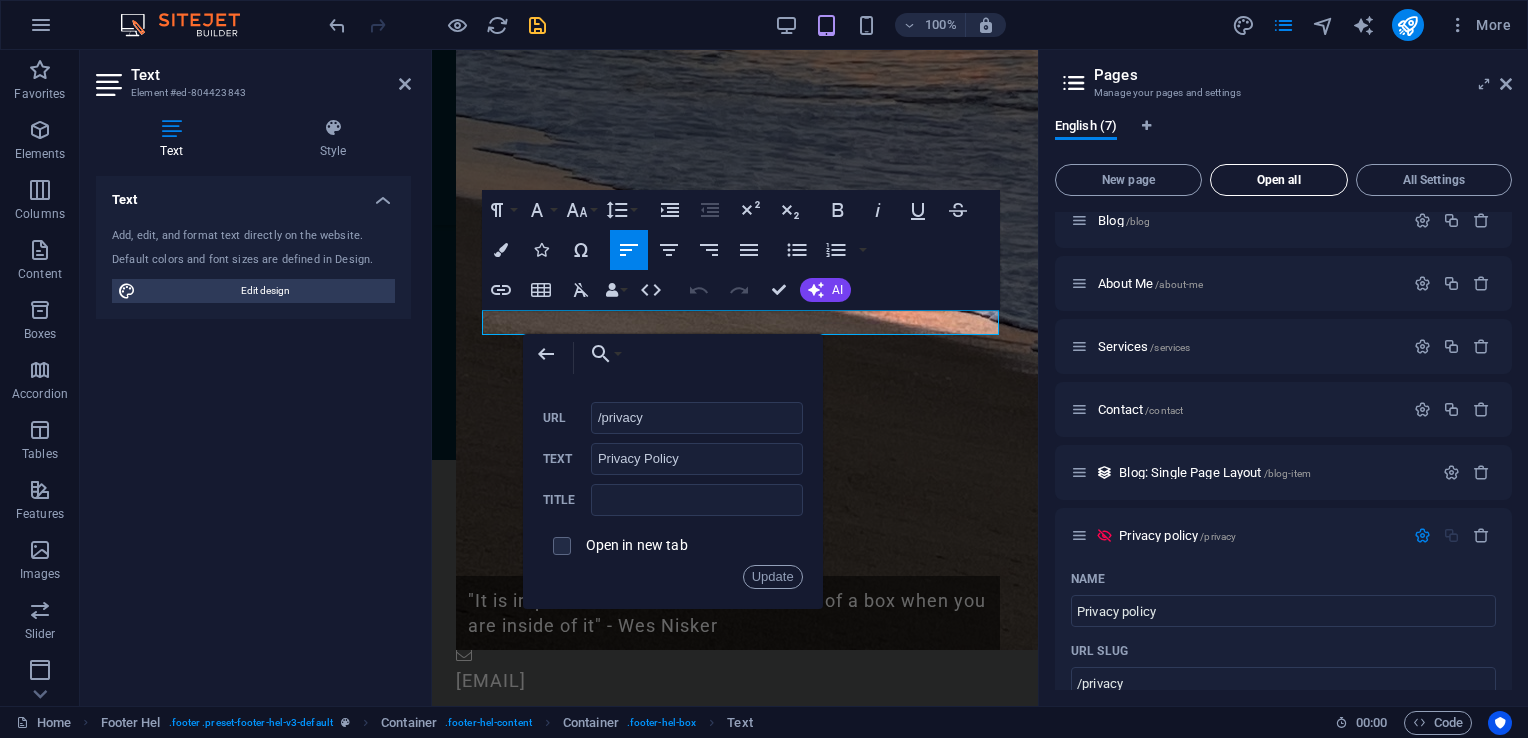 click on "Open all" at bounding box center [1279, 180] 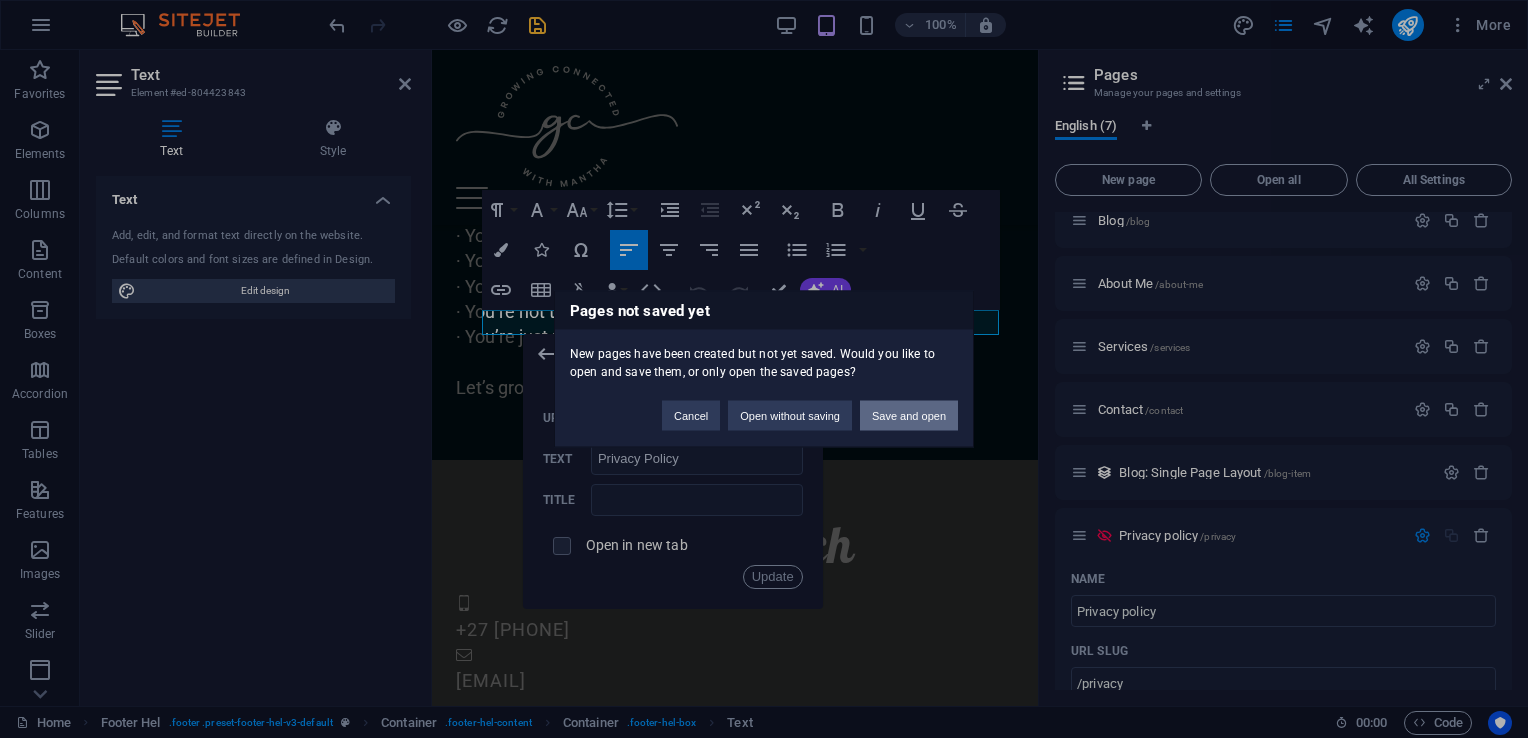 click on "Save and open" at bounding box center (909, 416) 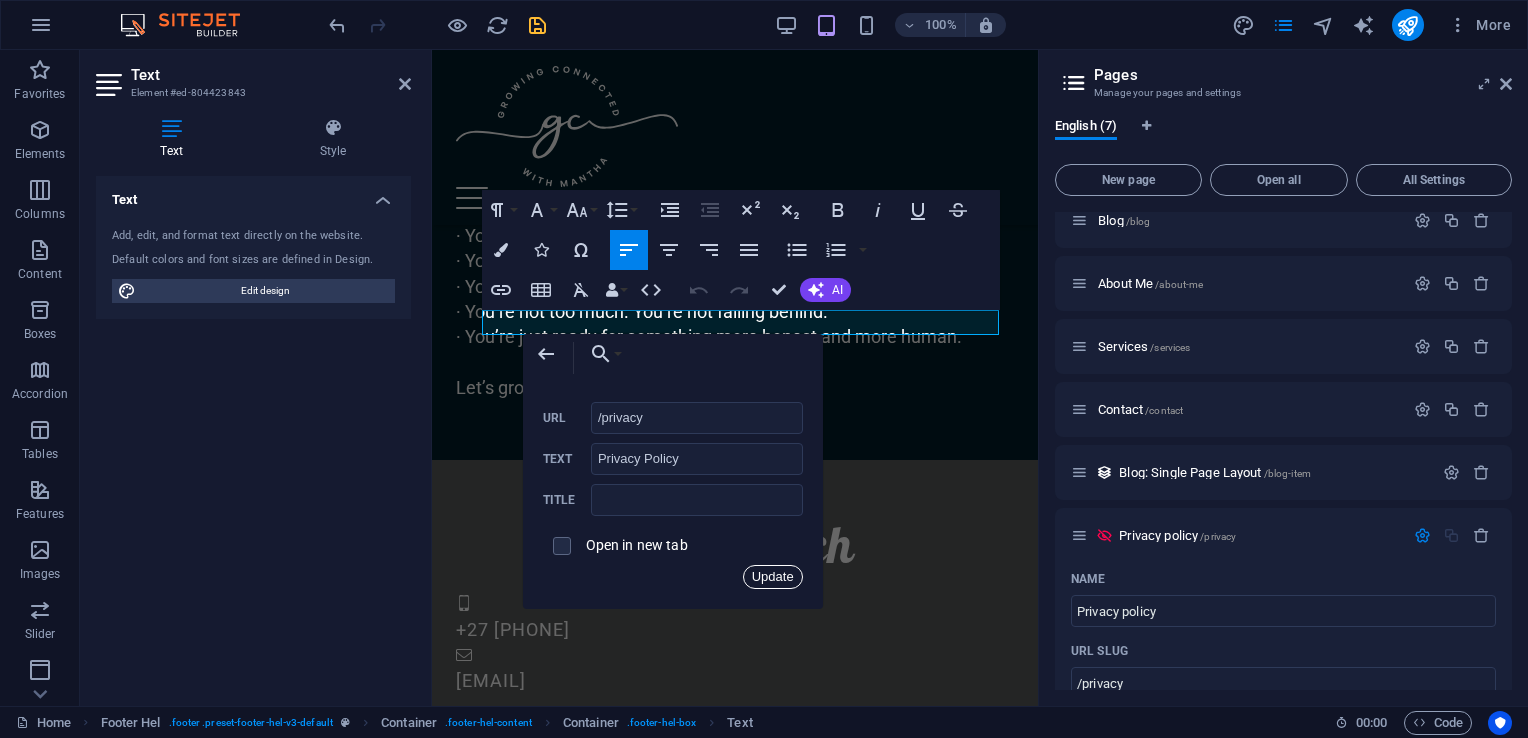 click on "Update" at bounding box center [773, 577] 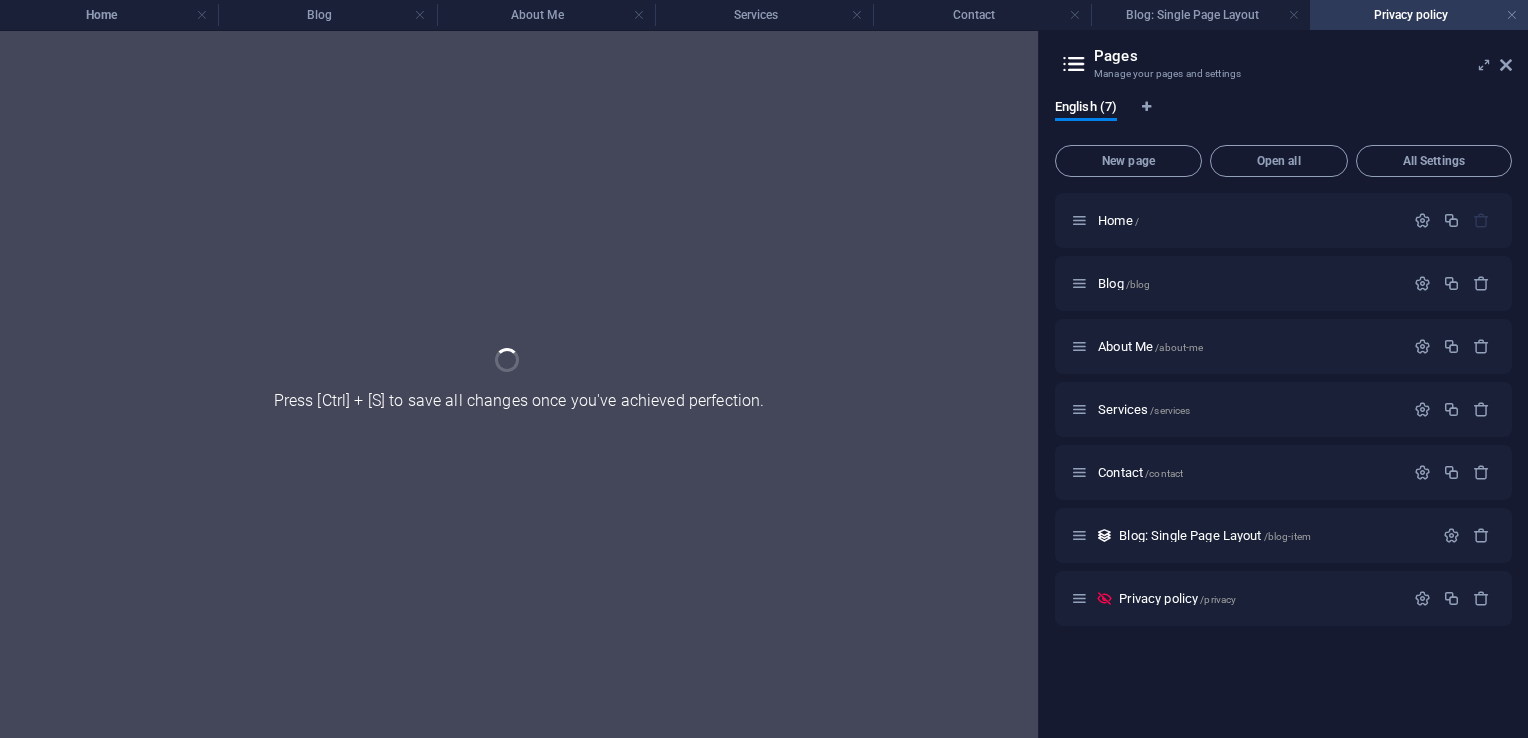 scroll, scrollTop: 0, scrollLeft: 0, axis: both 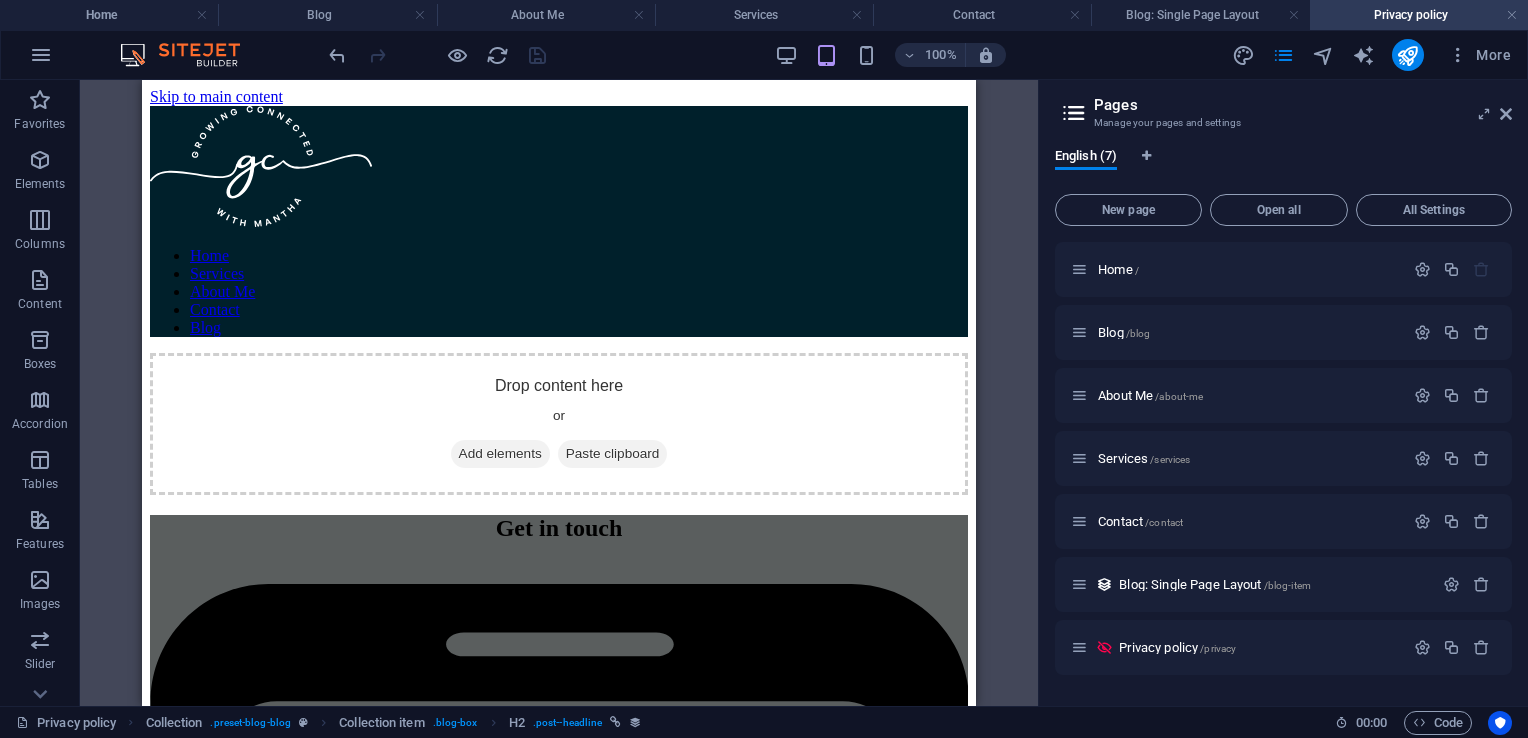 click on "Privacy policy" at bounding box center [1419, 15] 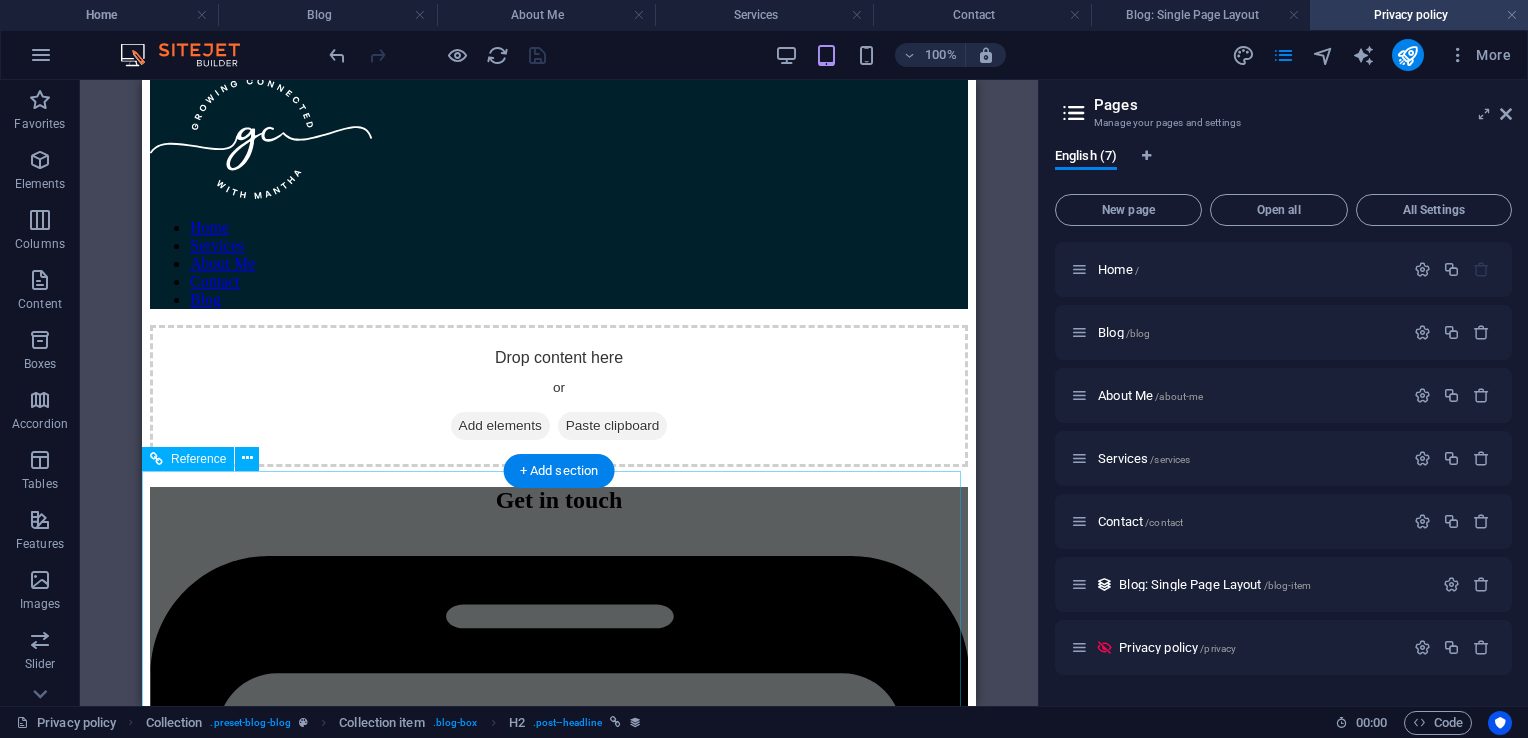 scroll, scrollTop: 0, scrollLeft: 0, axis: both 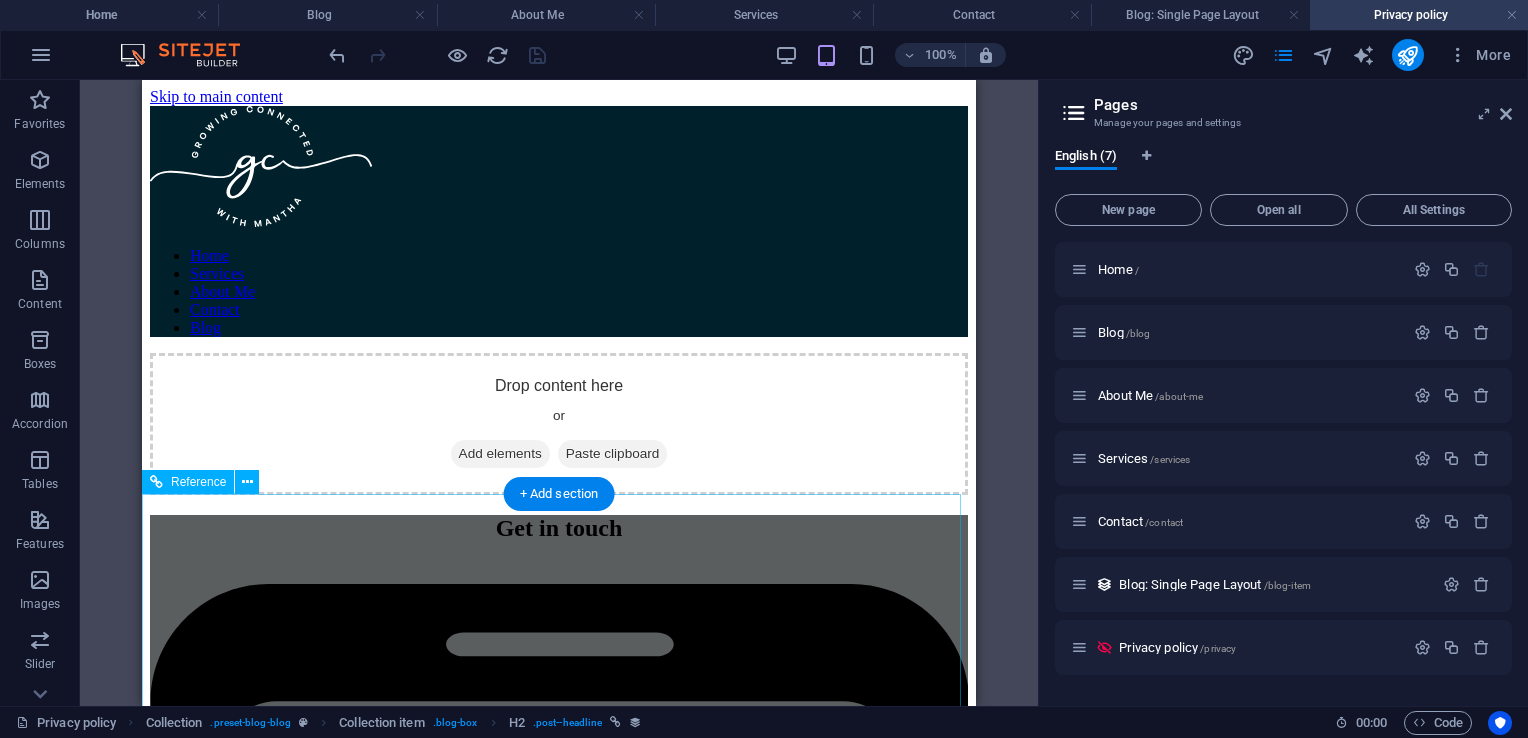 click on "Get in touch +27 [PHONE] [EMAIL] Legal Notice  |  Privacy Policy   {{ 'content.forms.privacy'|trans }} Unreadable? Load new Submit" at bounding box center [559, 4431] 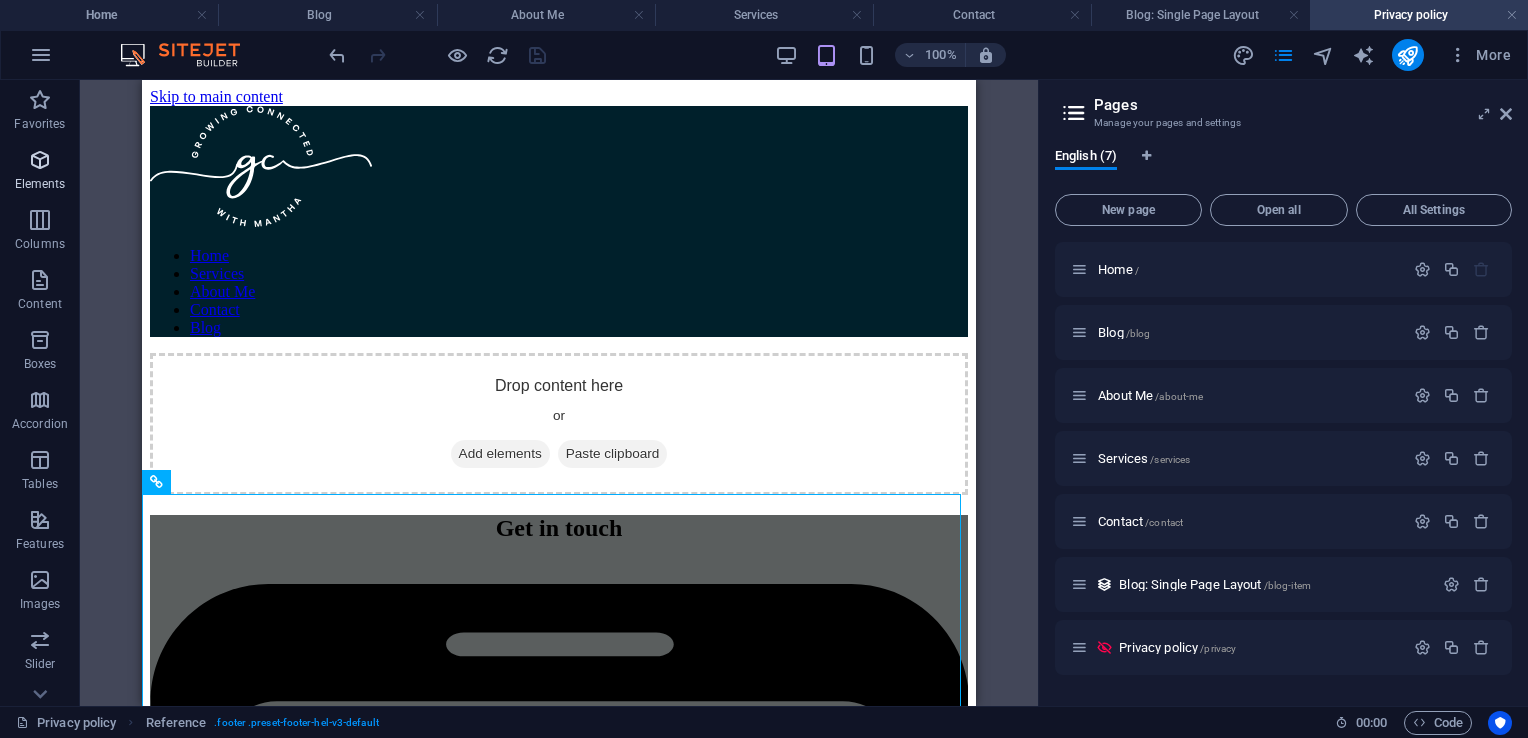 click at bounding box center [40, 160] 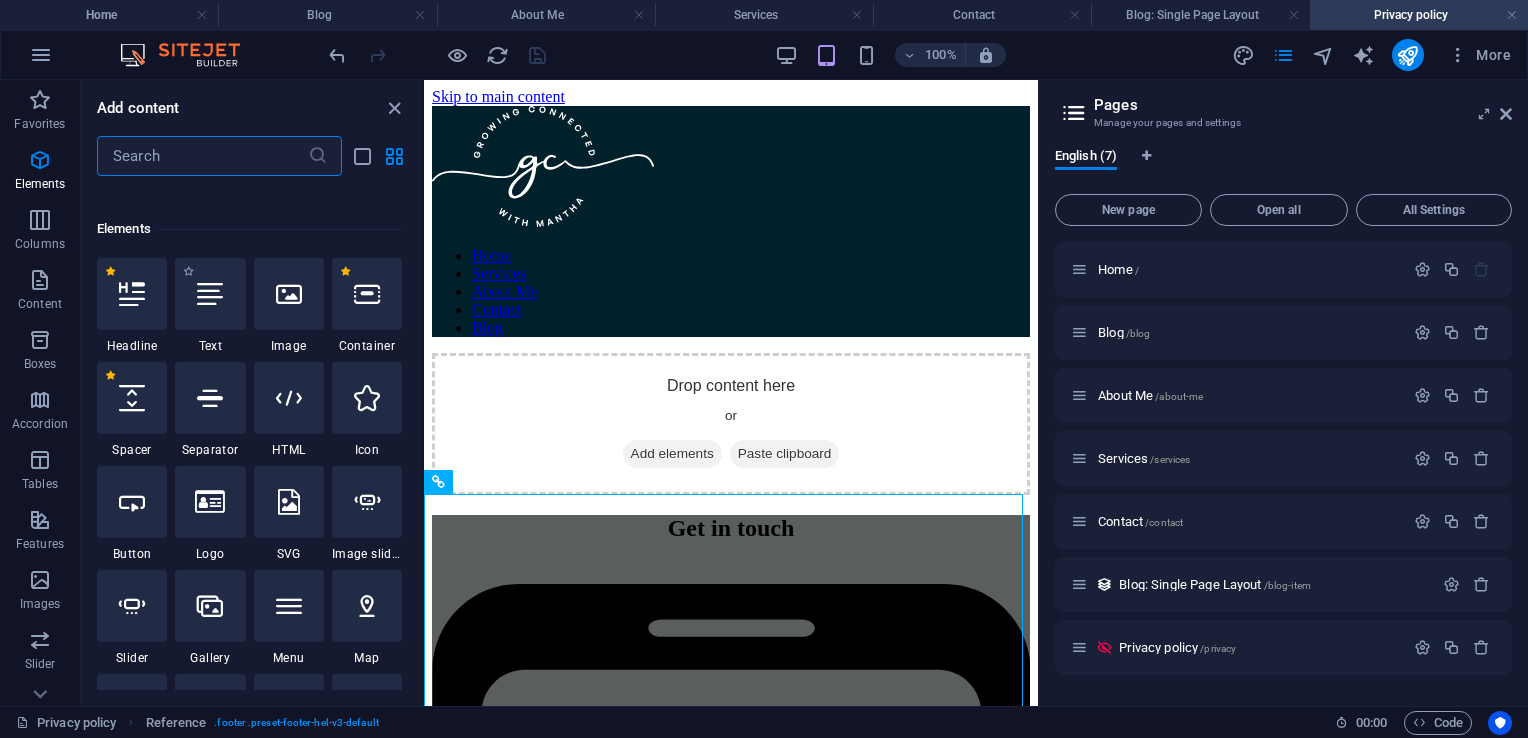 scroll, scrollTop: 376, scrollLeft: 0, axis: vertical 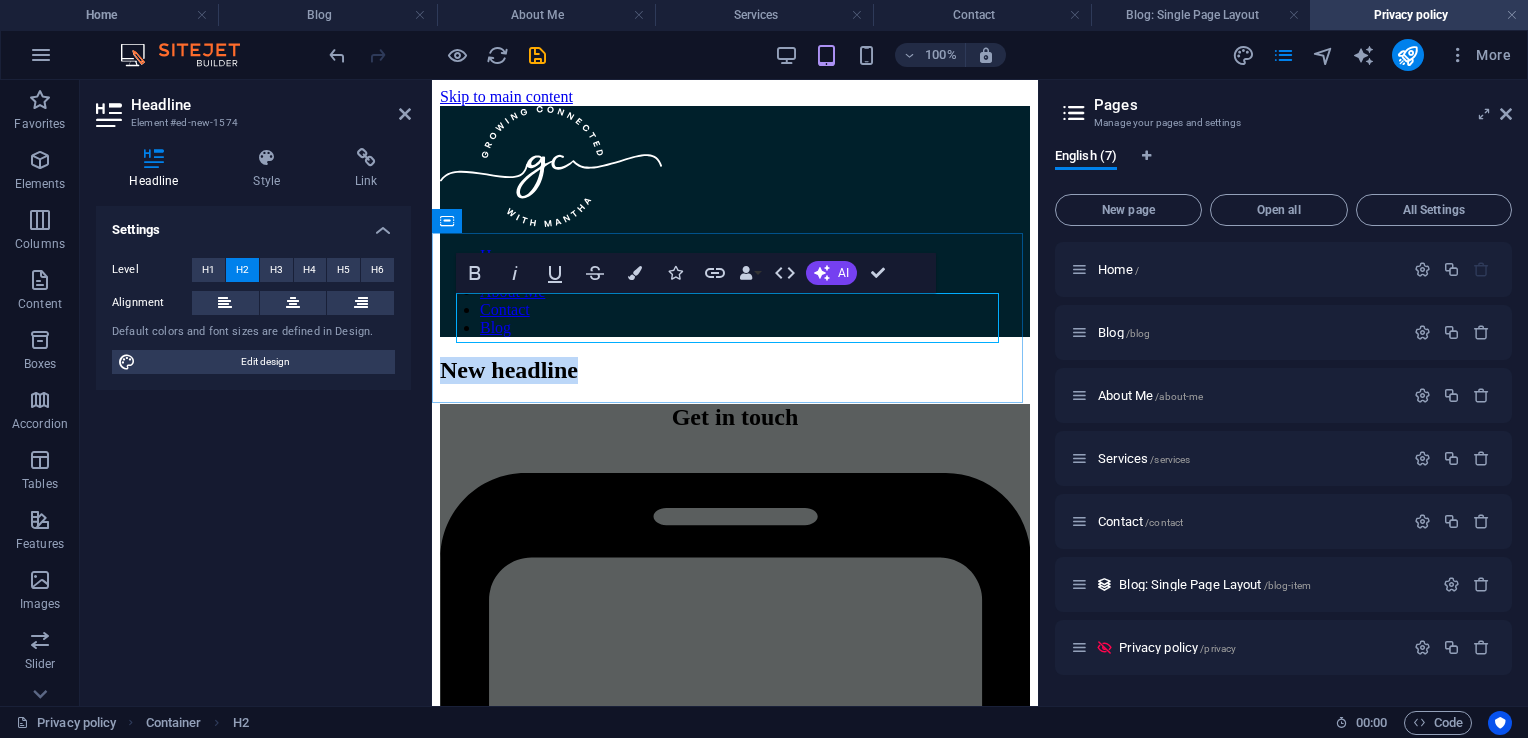 type 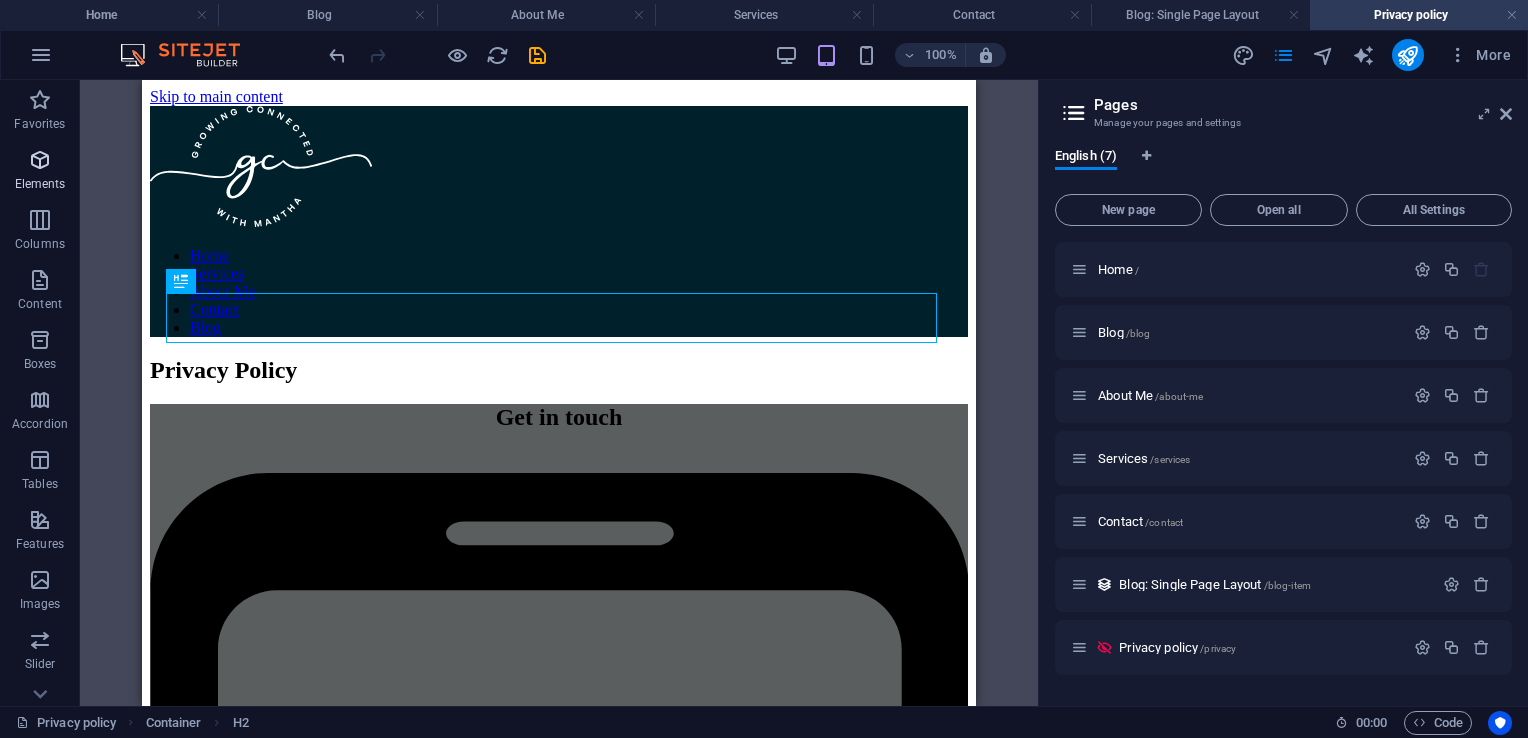 click on "Elements" at bounding box center [40, 184] 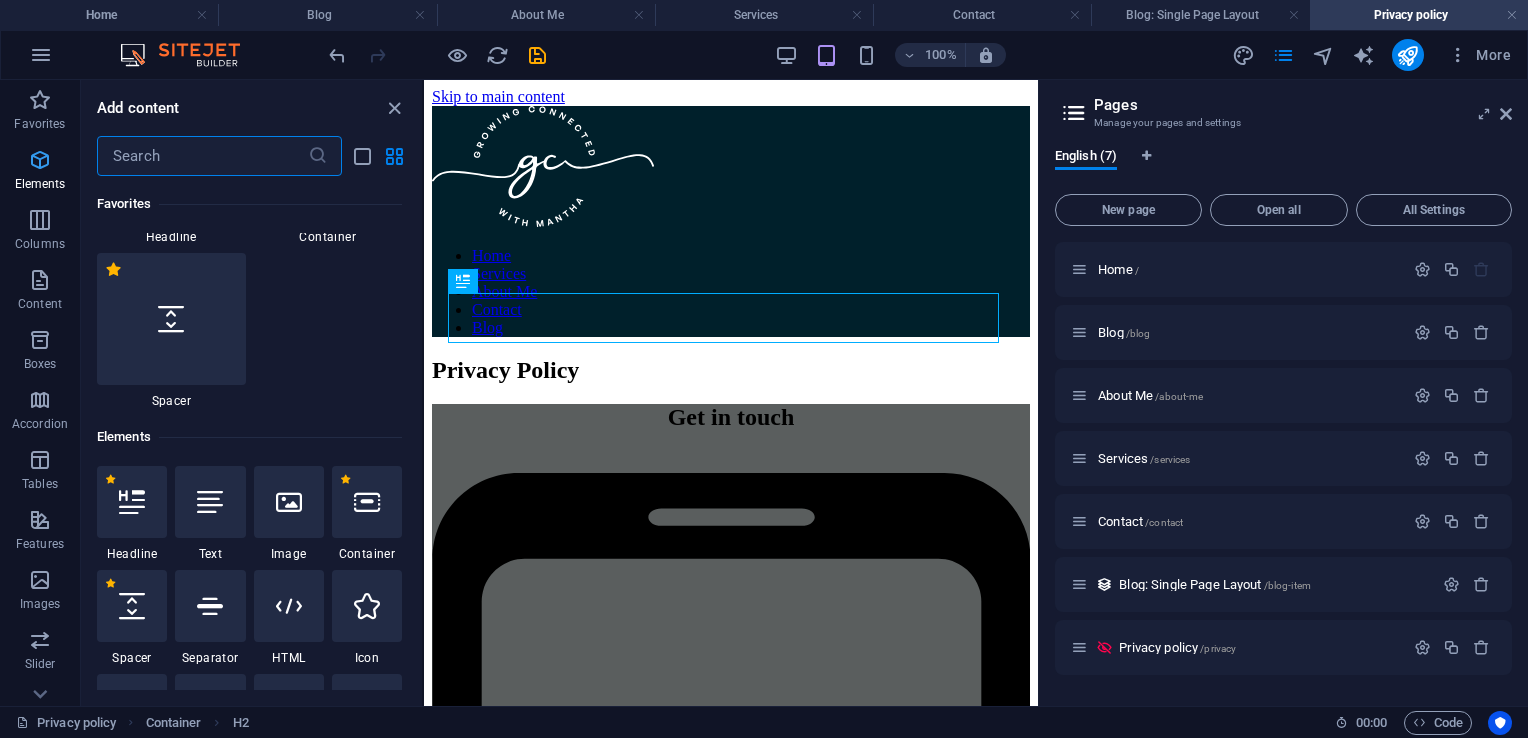 scroll, scrollTop: 376, scrollLeft: 0, axis: vertical 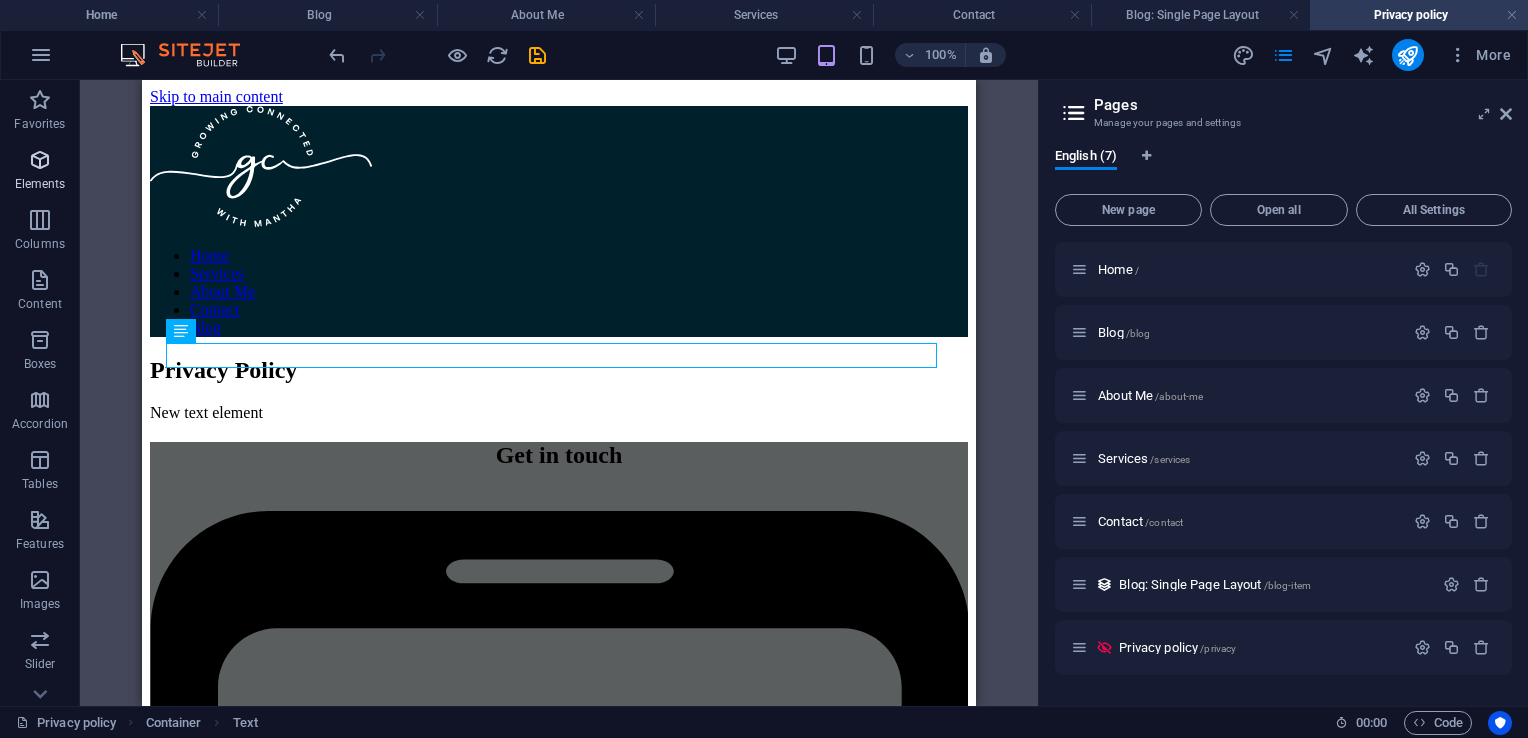 click on "Elements" at bounding box center [40, 184] 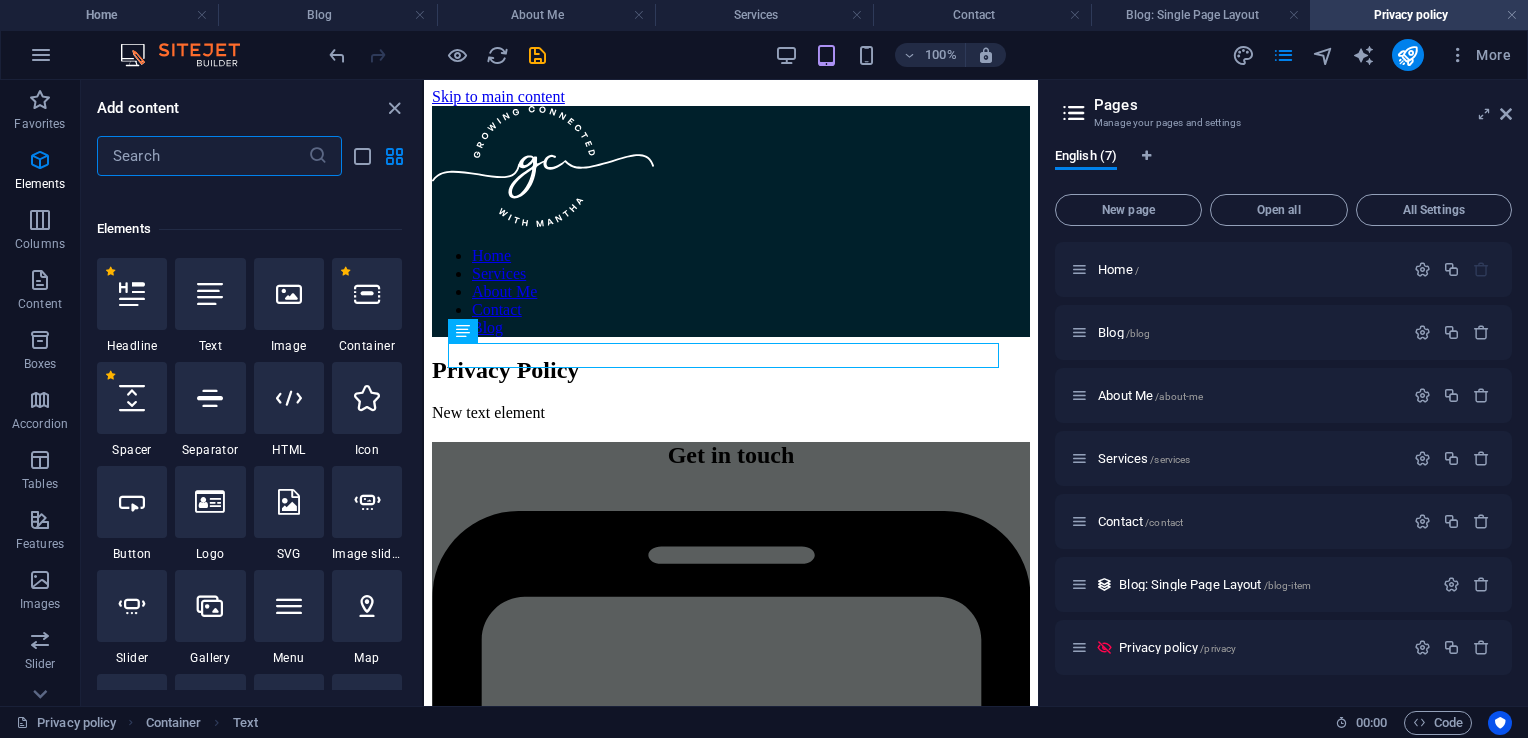 scroll, scrollTop: 376, scrollLeft: 0, axis: vertical 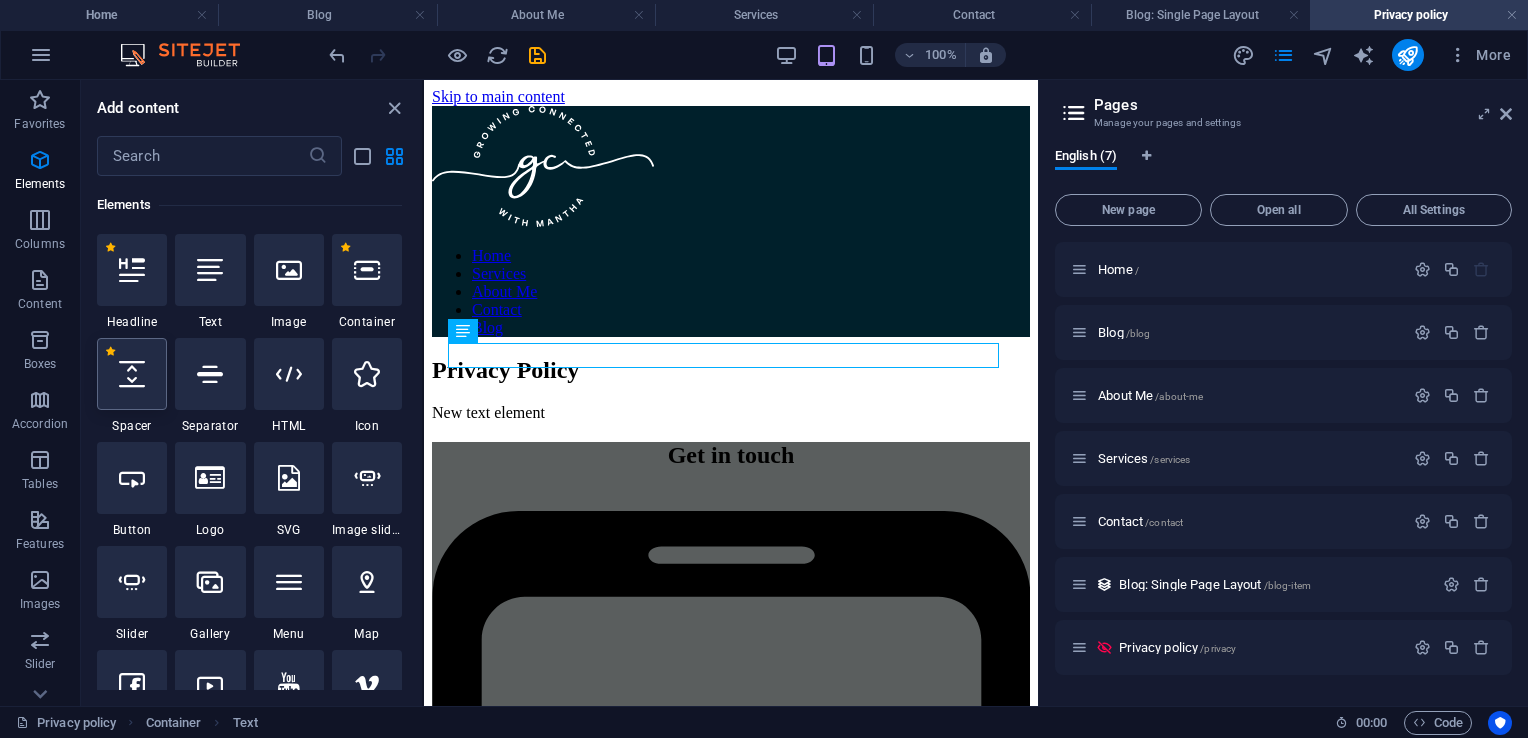 click at bounding box center (132, 374) 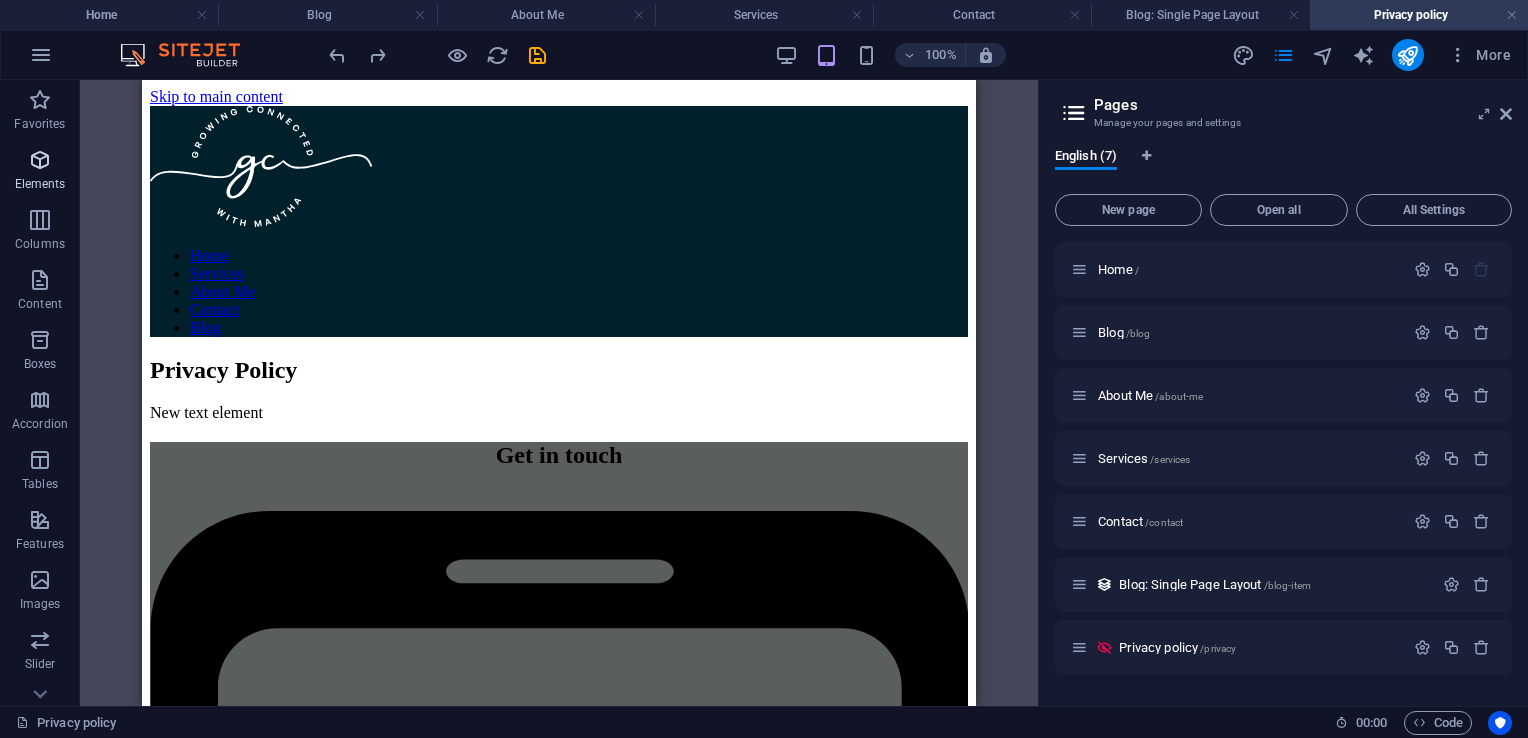 click at bounding box center [40, 160] 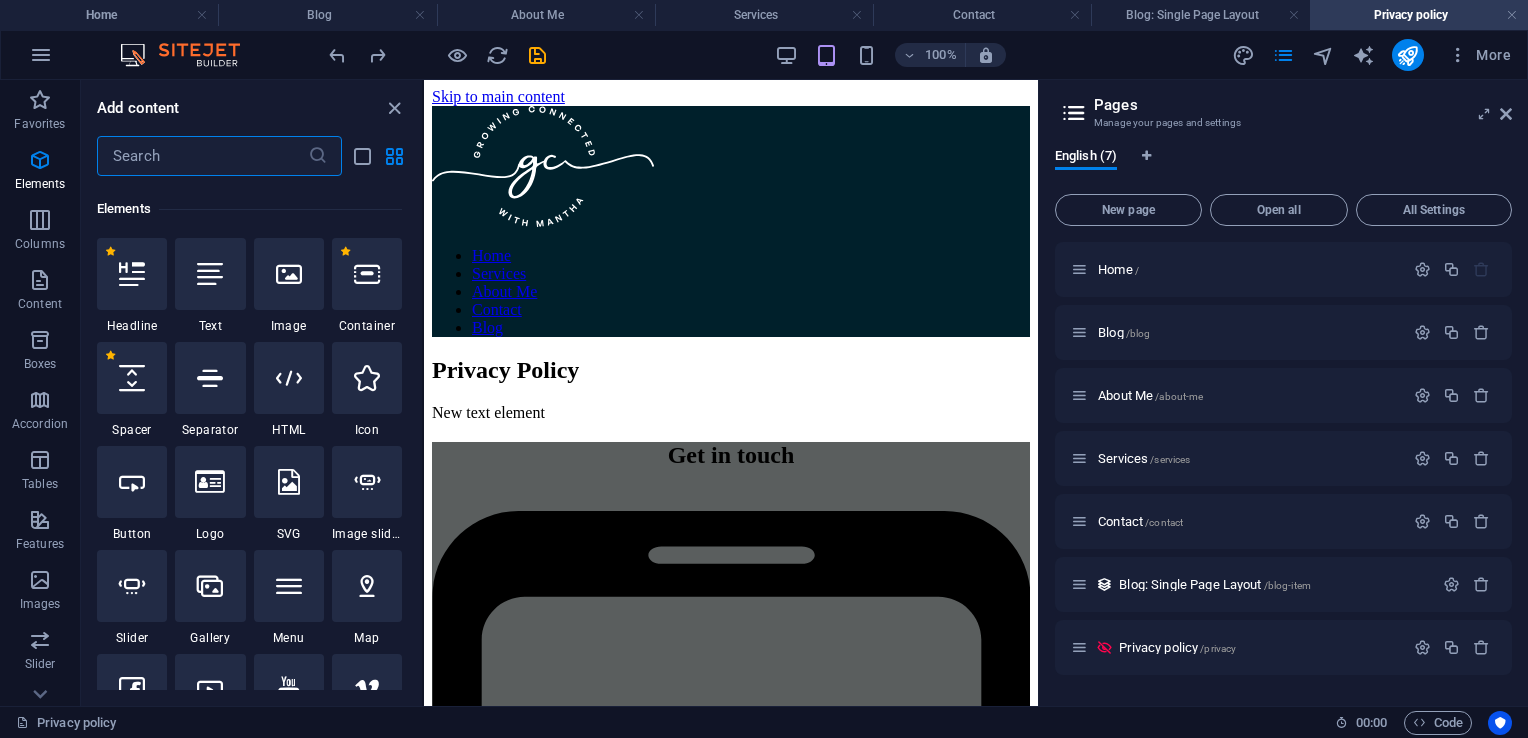 scroll, scrollTop: 376, scrollLeft: 0, axis: vertical 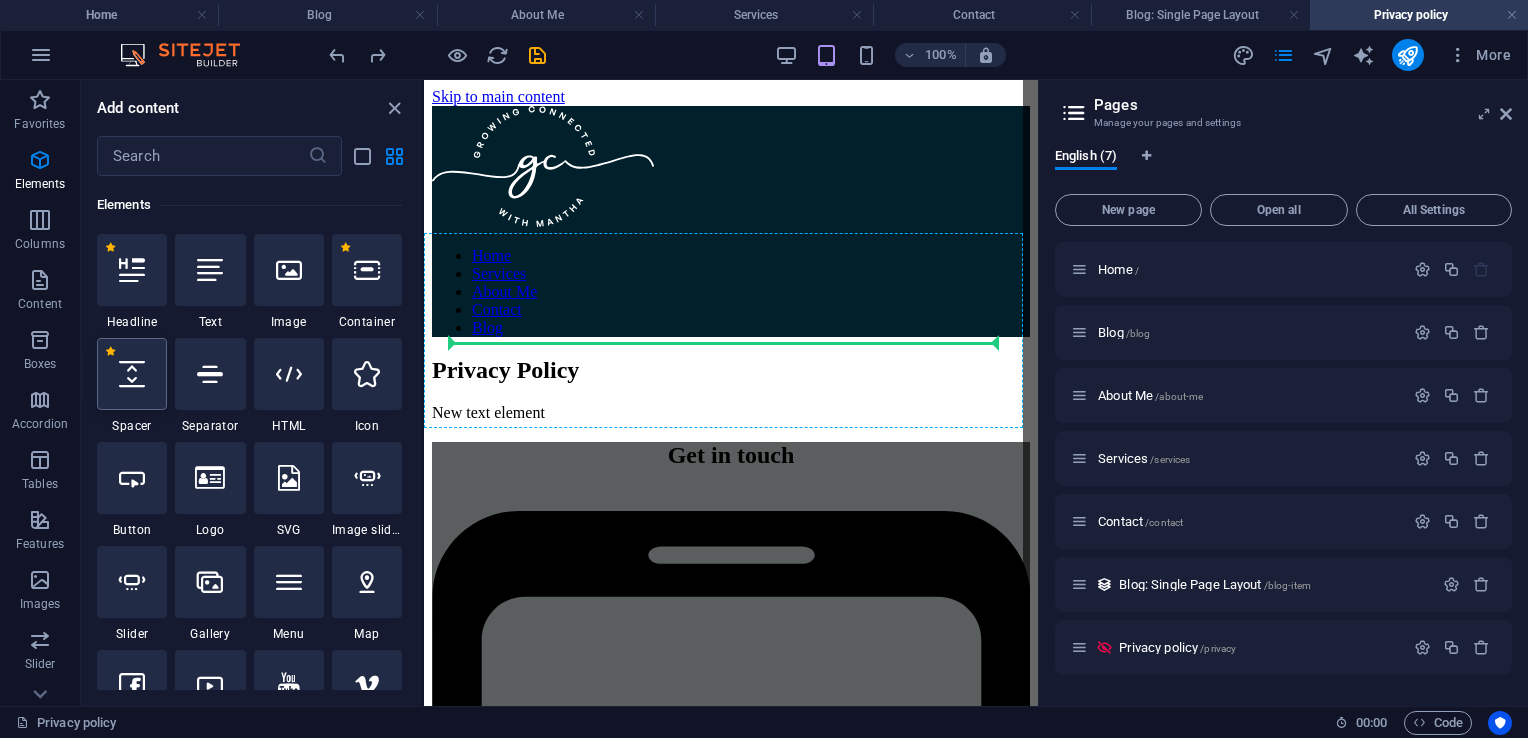select on "px" 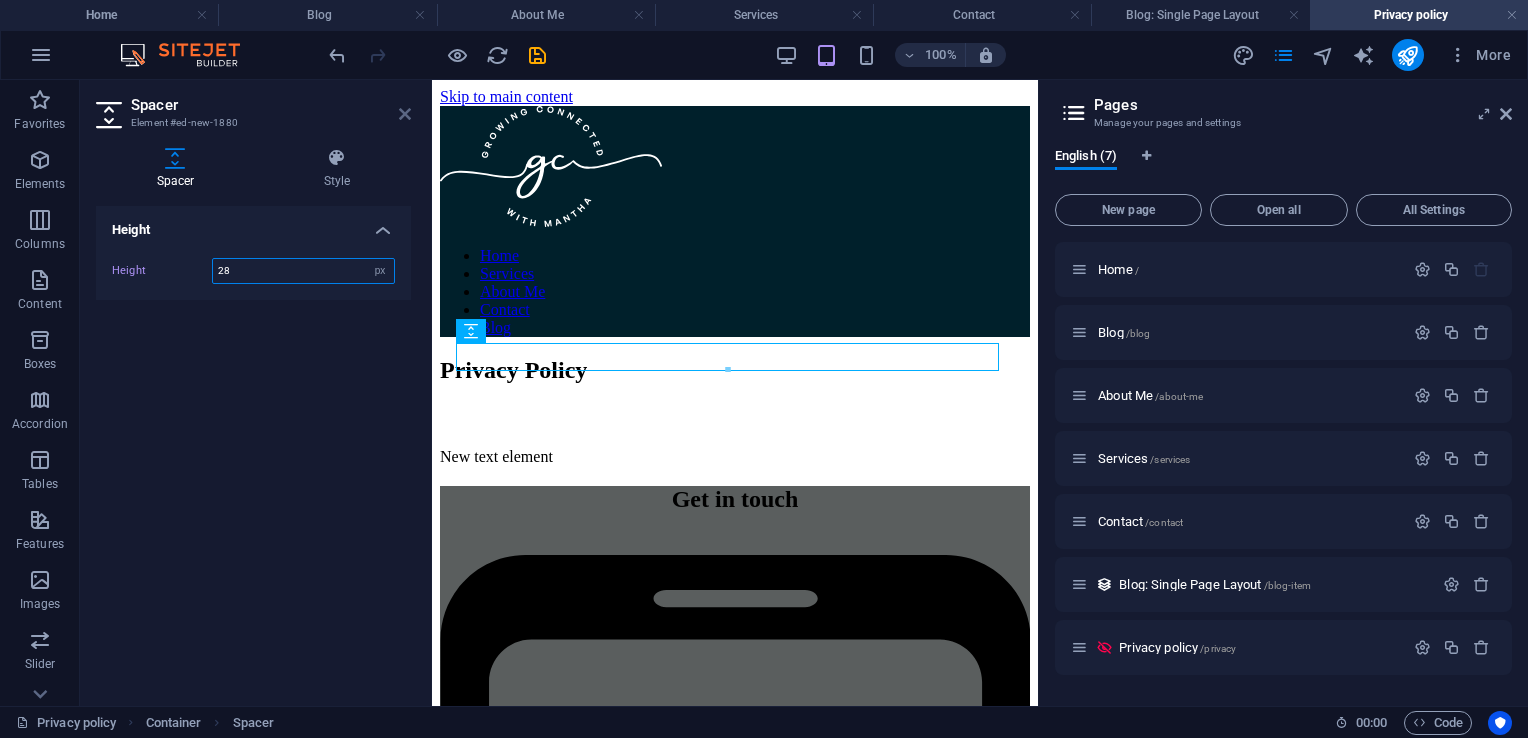 type on "28" 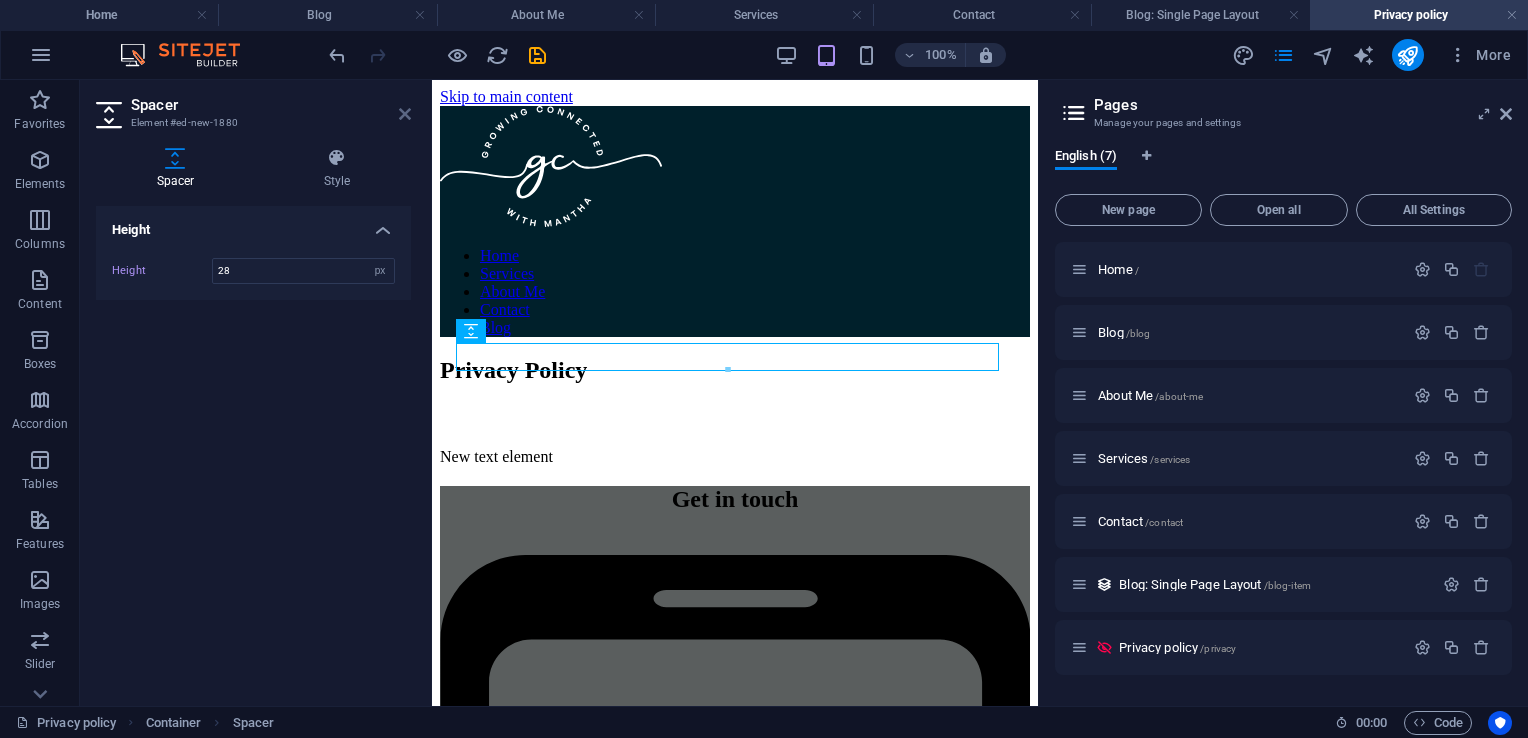 click at bounding box center [405, 114] 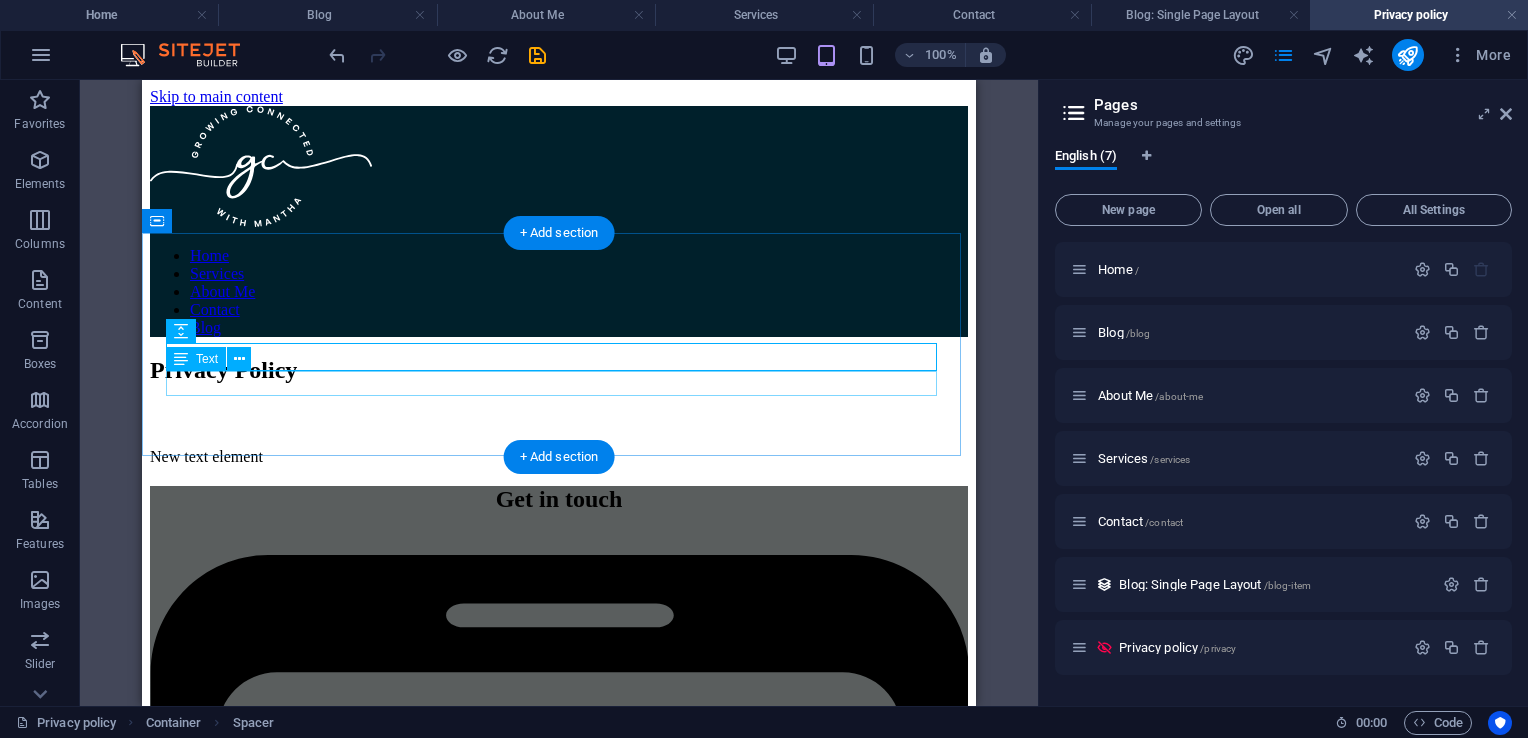 click on "New text element" at bounding box center [559, 457] 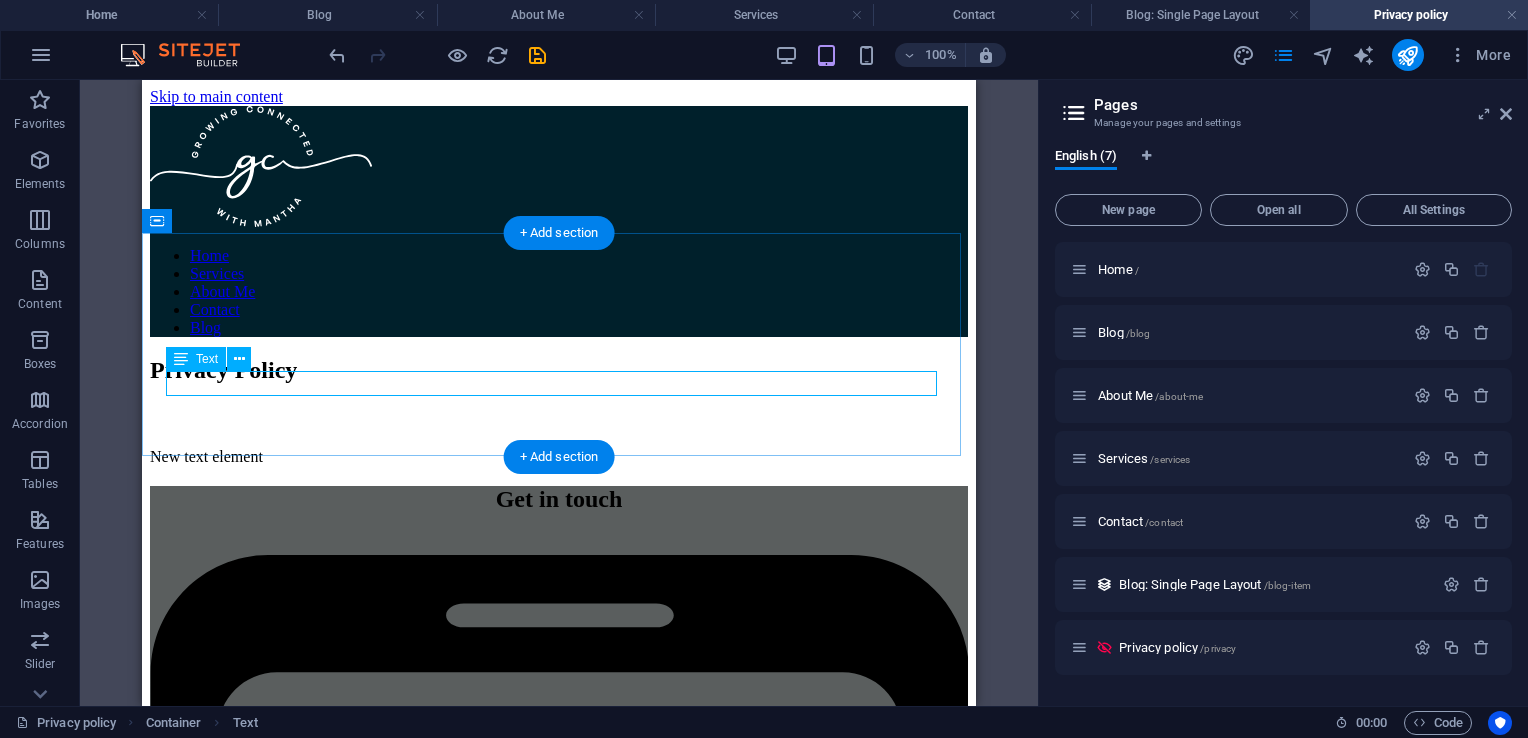 click on "New text element" at bounding box center (559, 457) 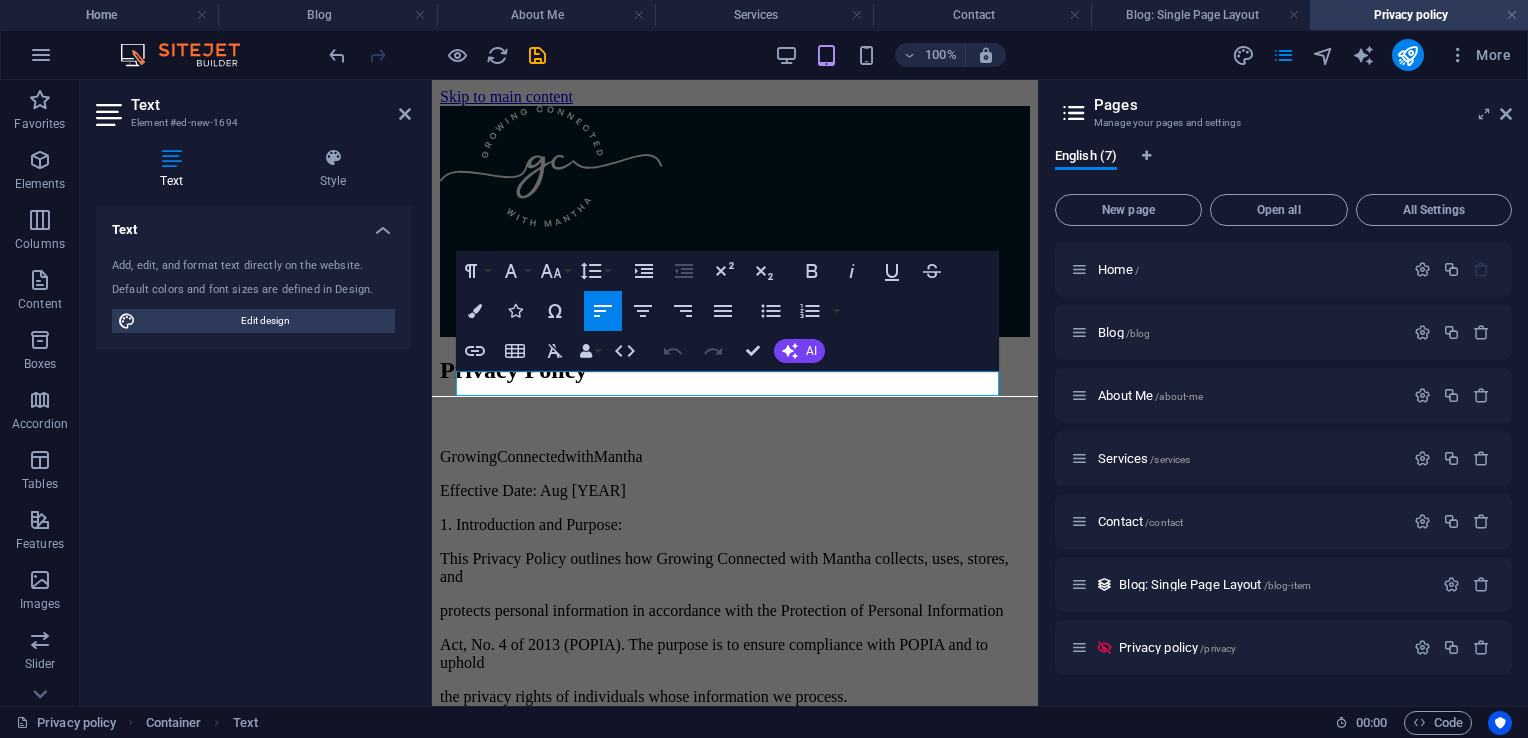 scroll, scrollTop: 87924, scrollLeft: 8, axis: both 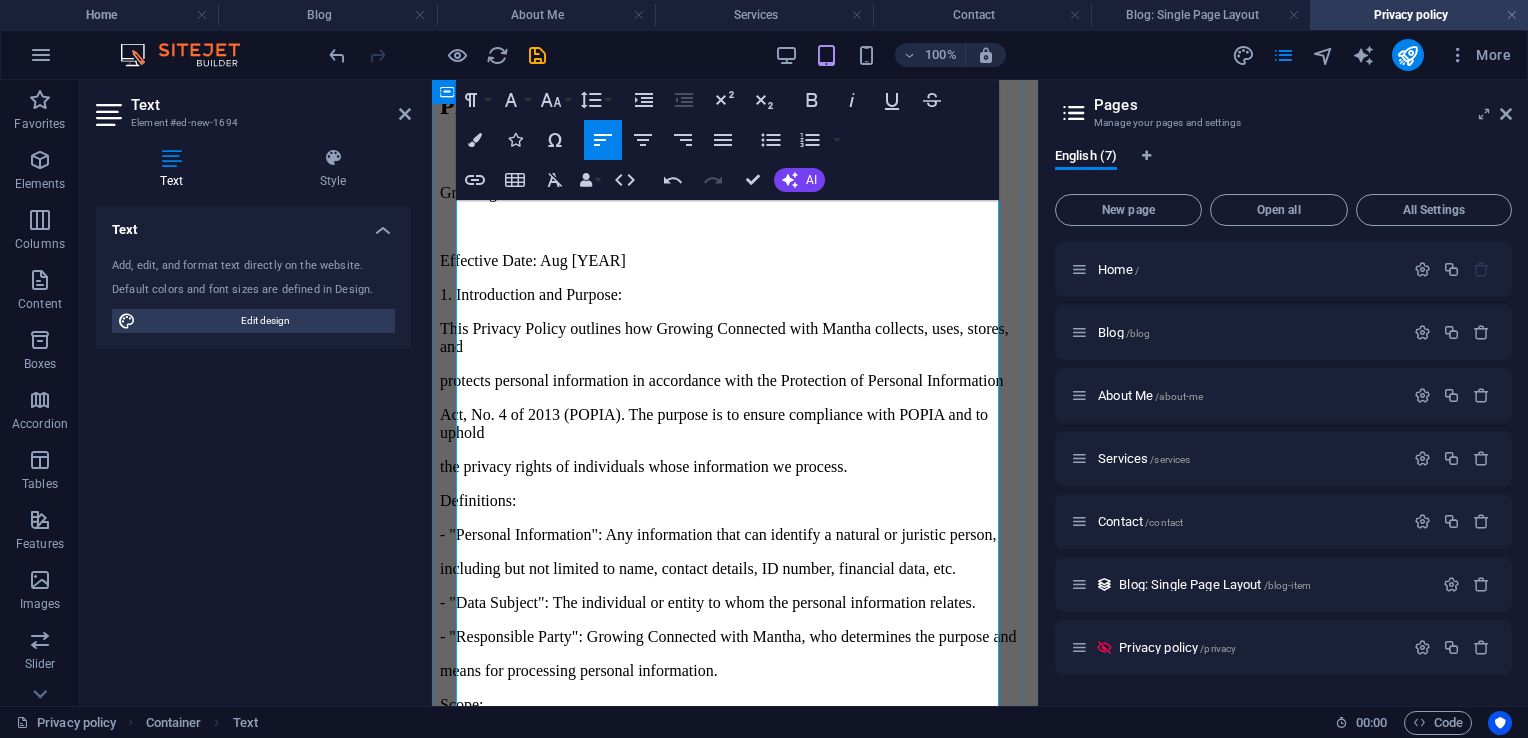 click on "the privacy rights of individuals whose information we process." at bounding box center [735, 467] 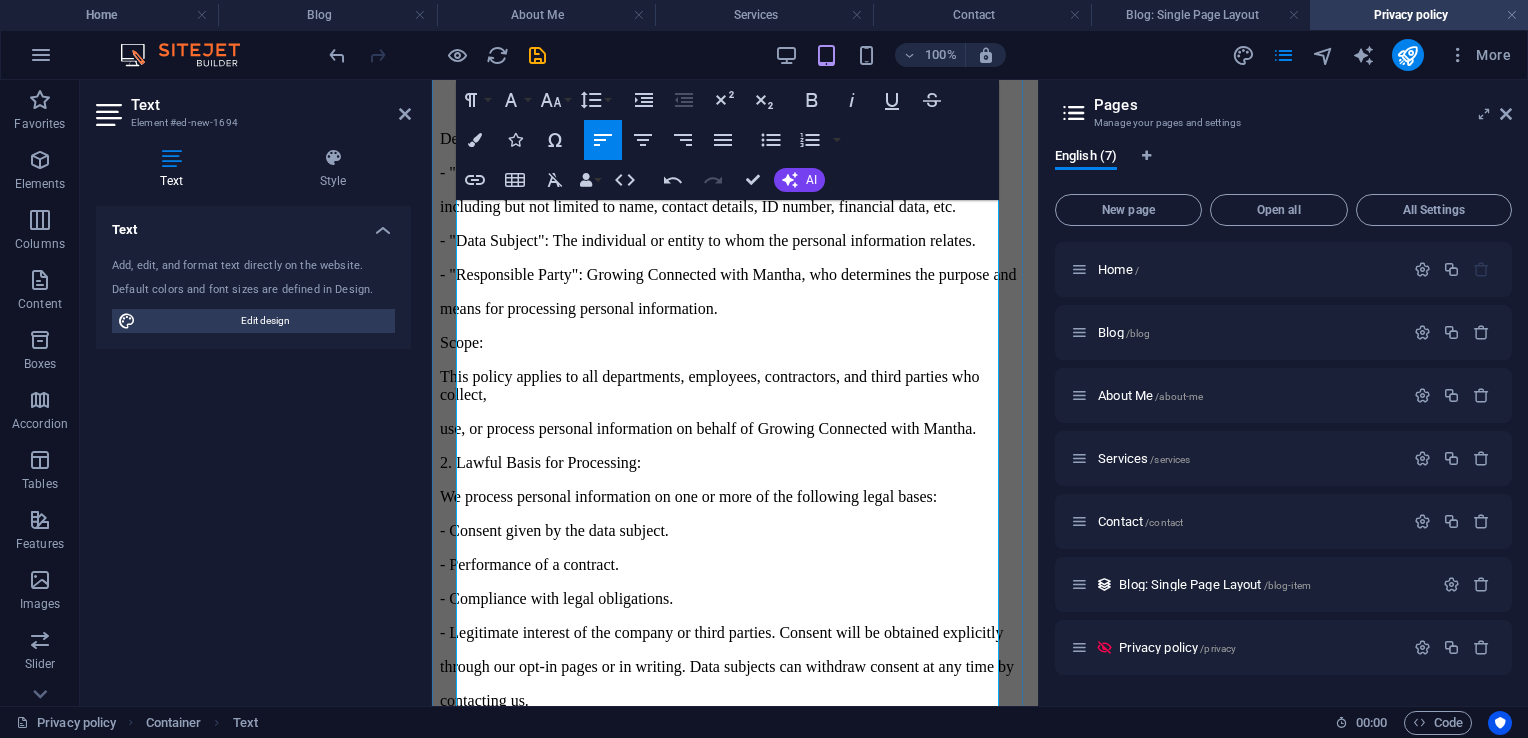 scroll, scrollTop: 662, scrollLeft: 0, axis: vertical 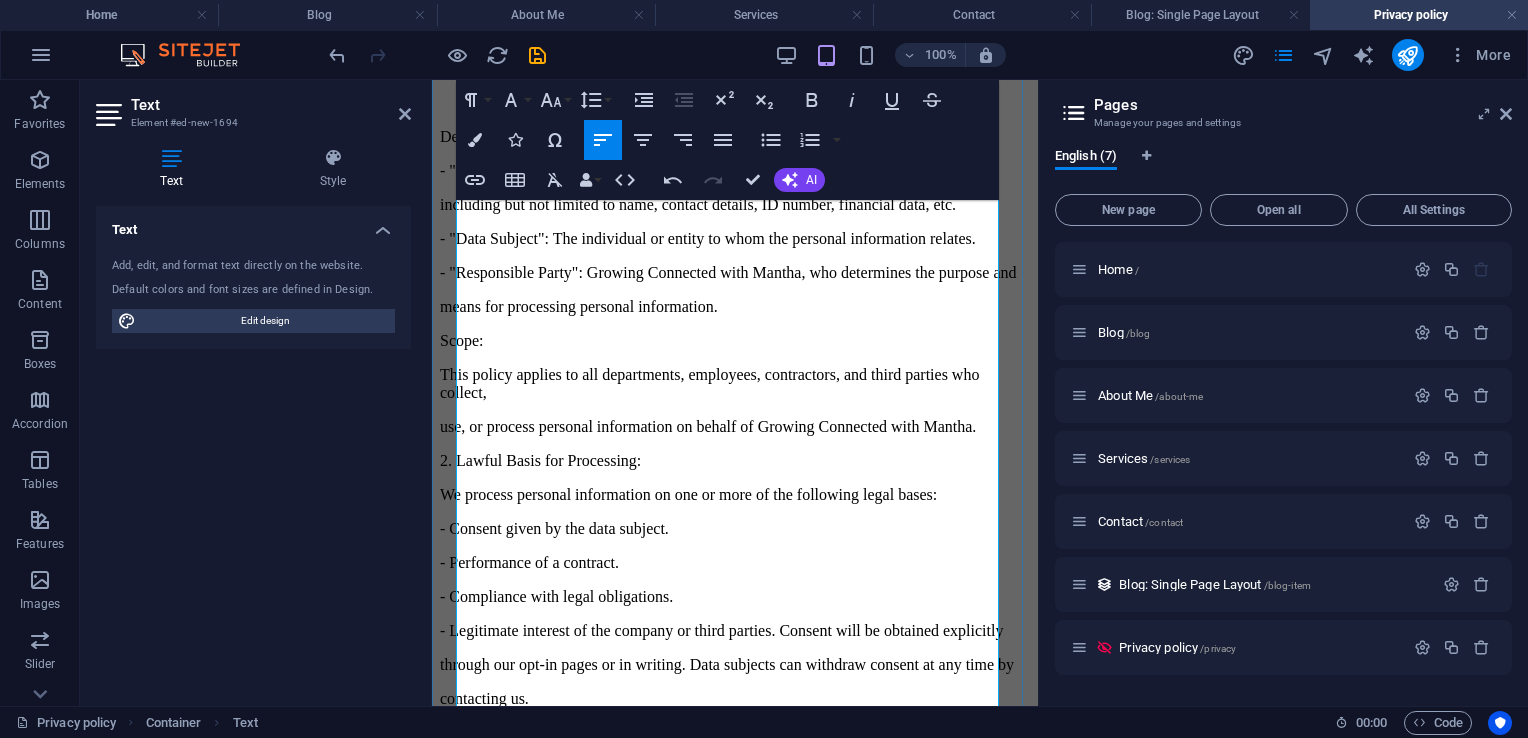 click on "2. Lawful Basis for Processing:" at bounding box center (735, 461) 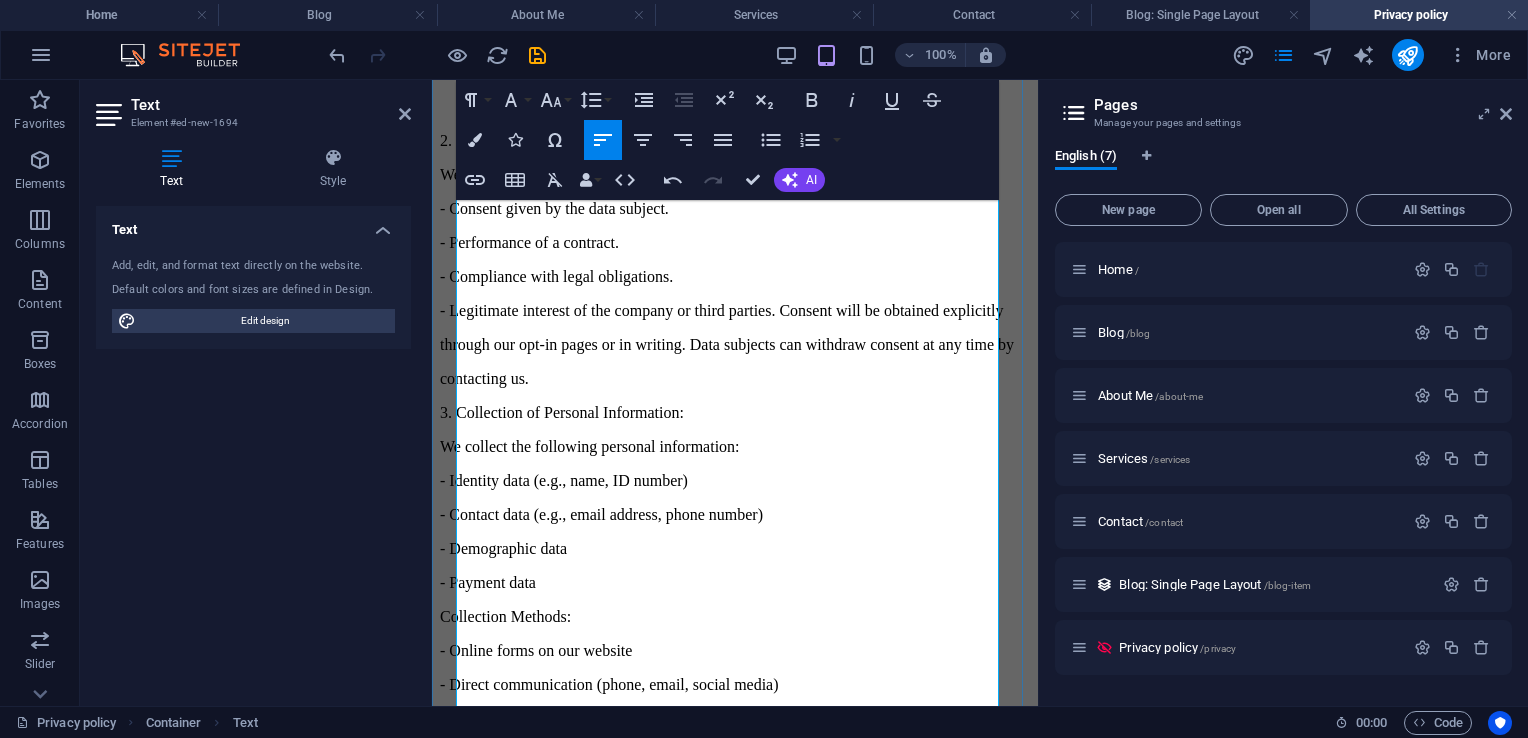 scroll, scrollTop: 1010, scrollLeft: 0, axis: vertical 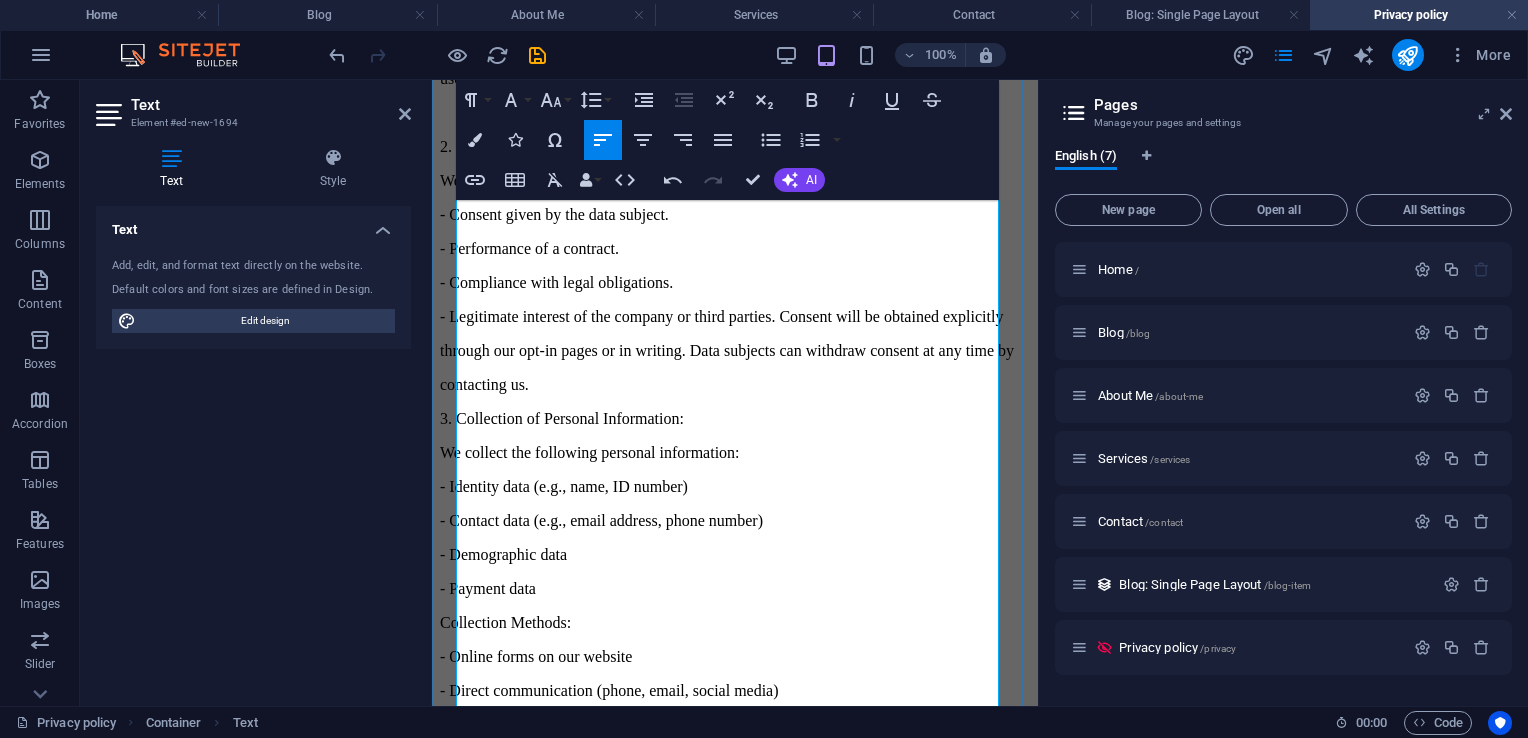 click on "3. Collection of Personal Information:" at bounding box center (735, 419) 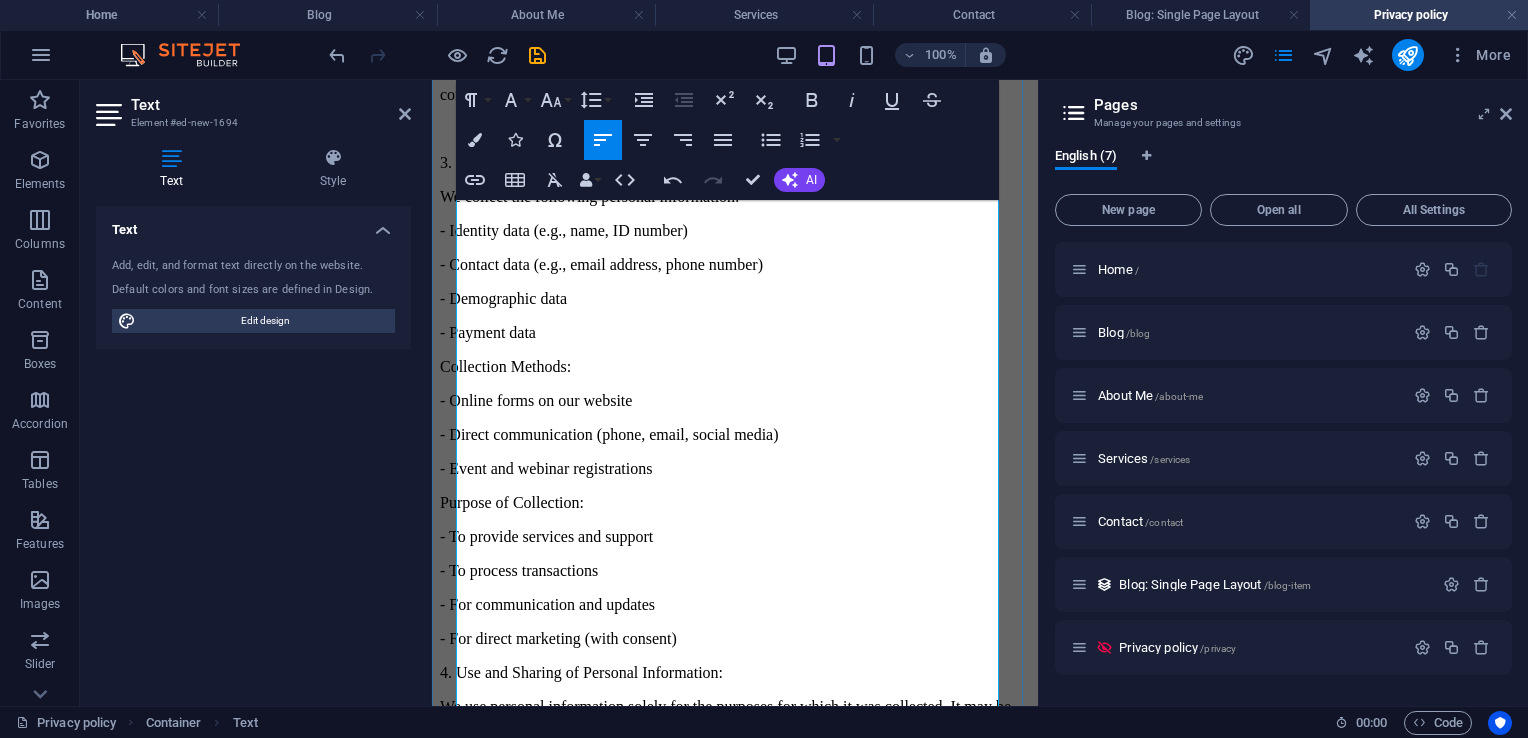scroll, scrollTop: 1304, scrollLeft: 0, axis: vertical 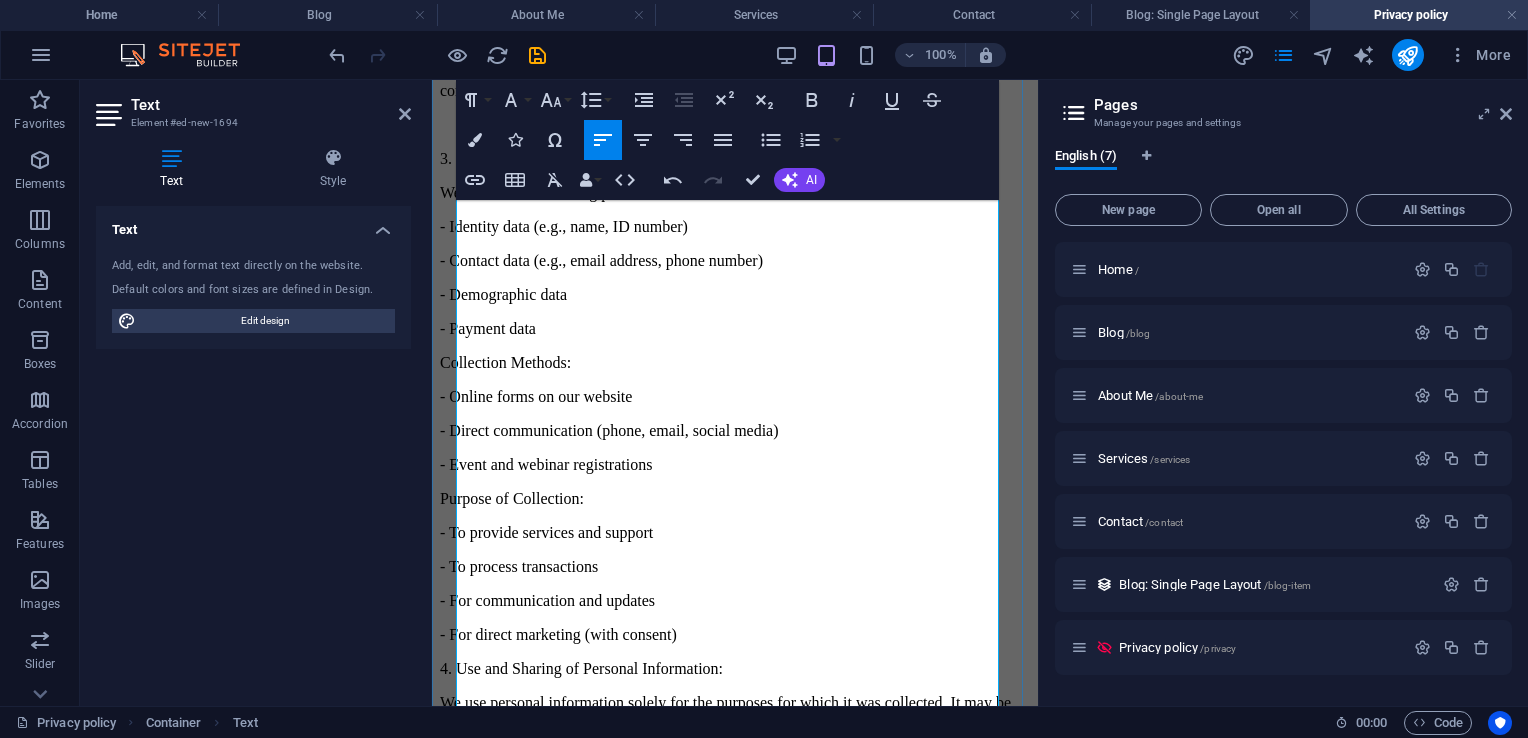 click on "4. Use and Sharing of Personal Information:" at bounding box center [735, 669] 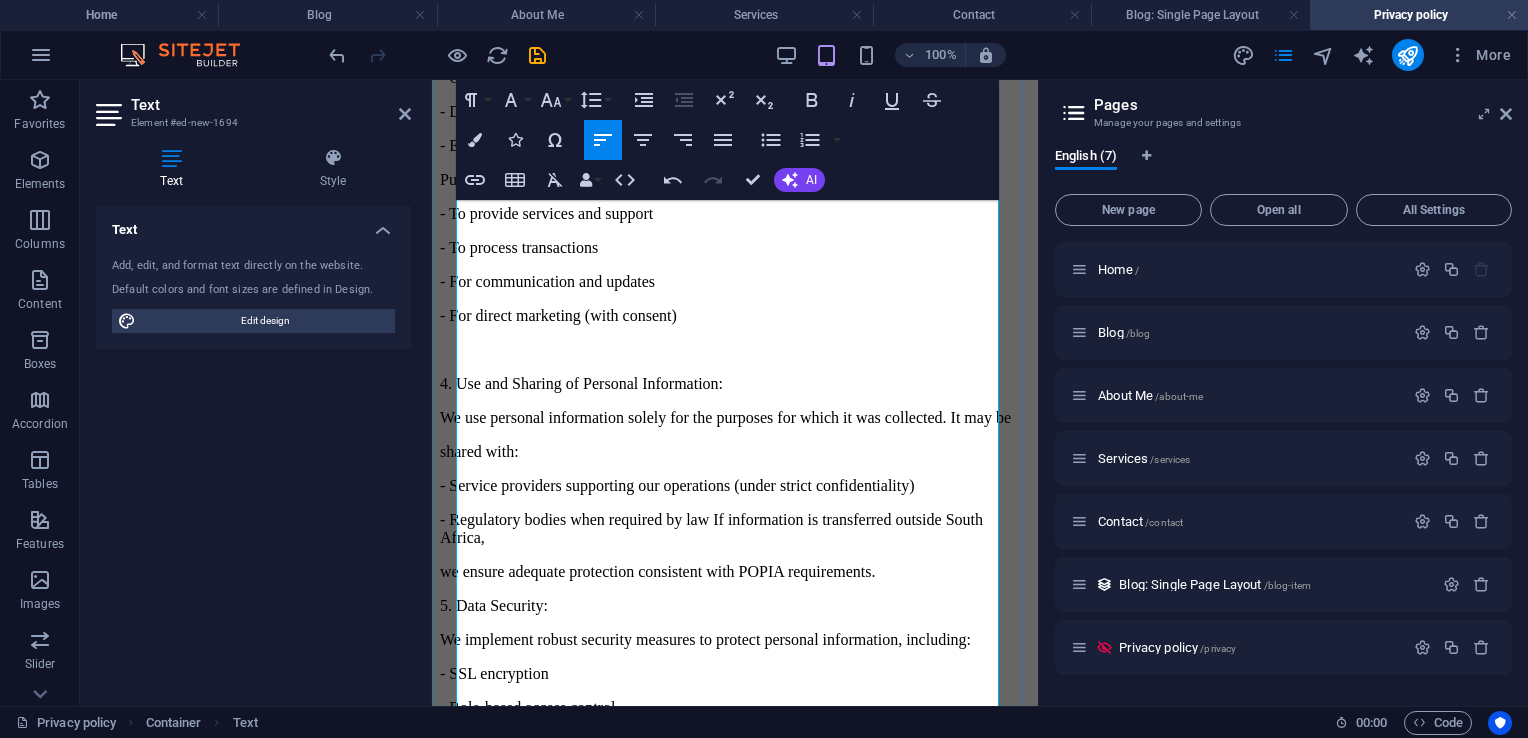 scroll, scrollTop: 1628, scrollLeft: 0, axis: vertical 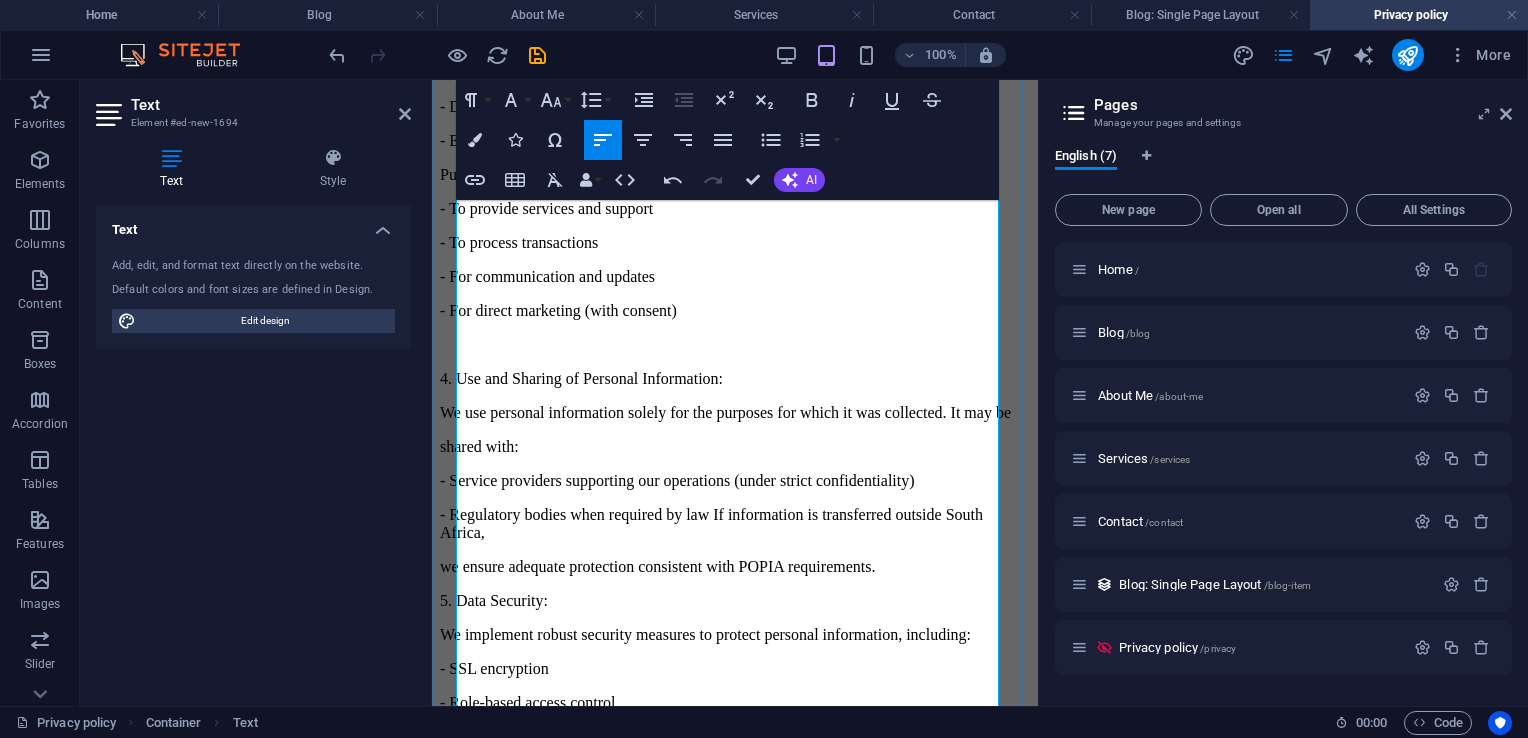 click on "5. Data Security:" at bounding box center (735, 601) 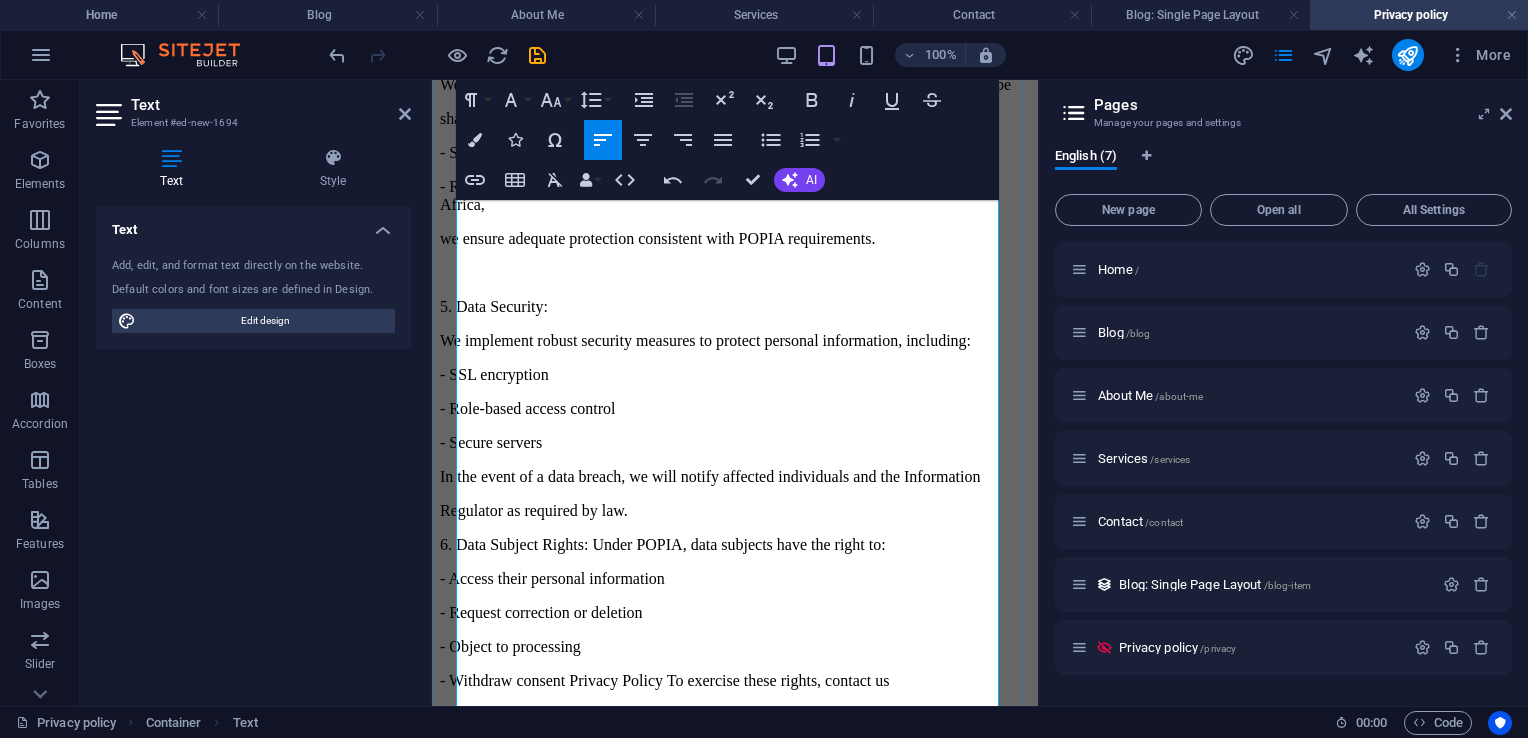 scroll, scrollTop: 1964, scrollLeft: 0, axis: vertical 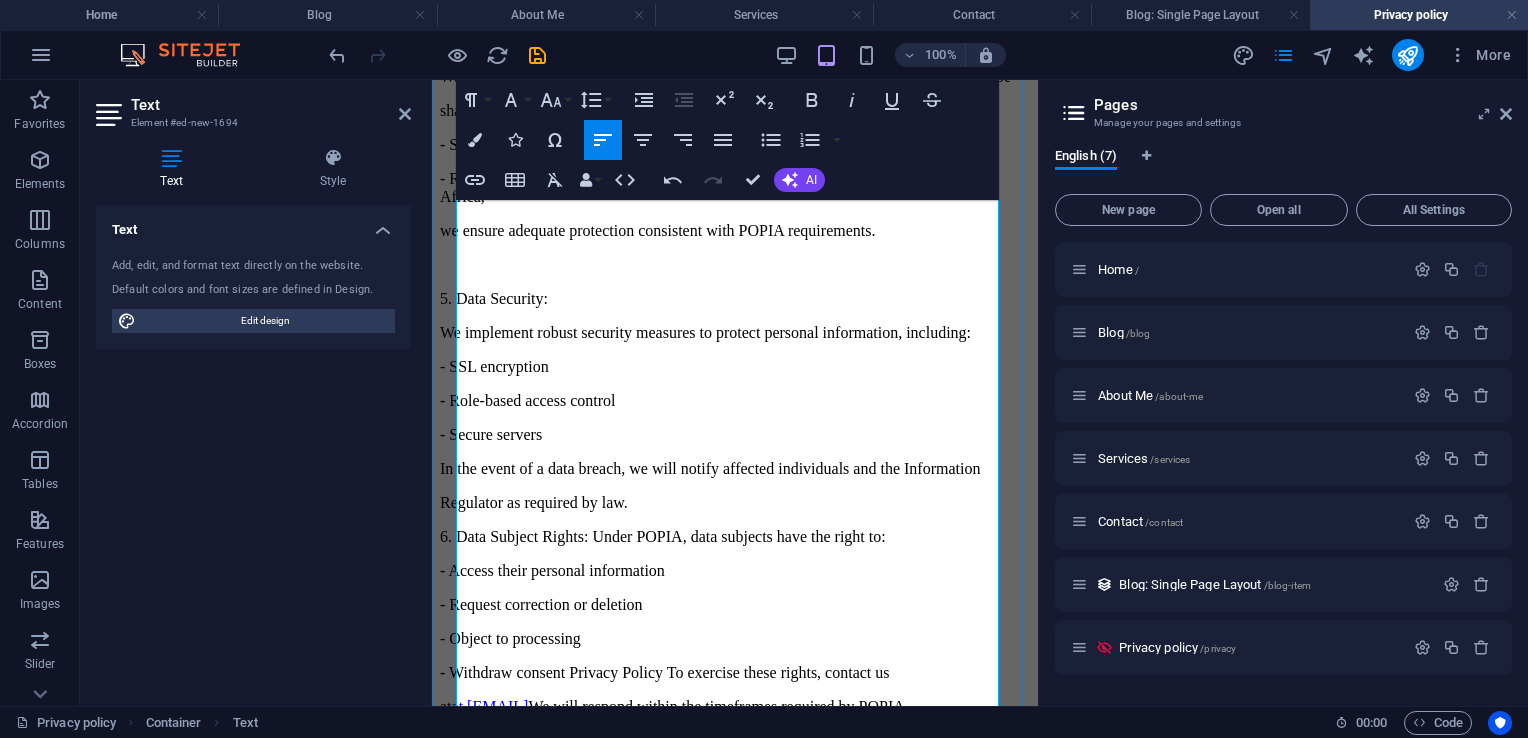 click on "6. Data Subject Rights: Under POPIA, data subjects have the right to:" at bounding box center (735, 537) 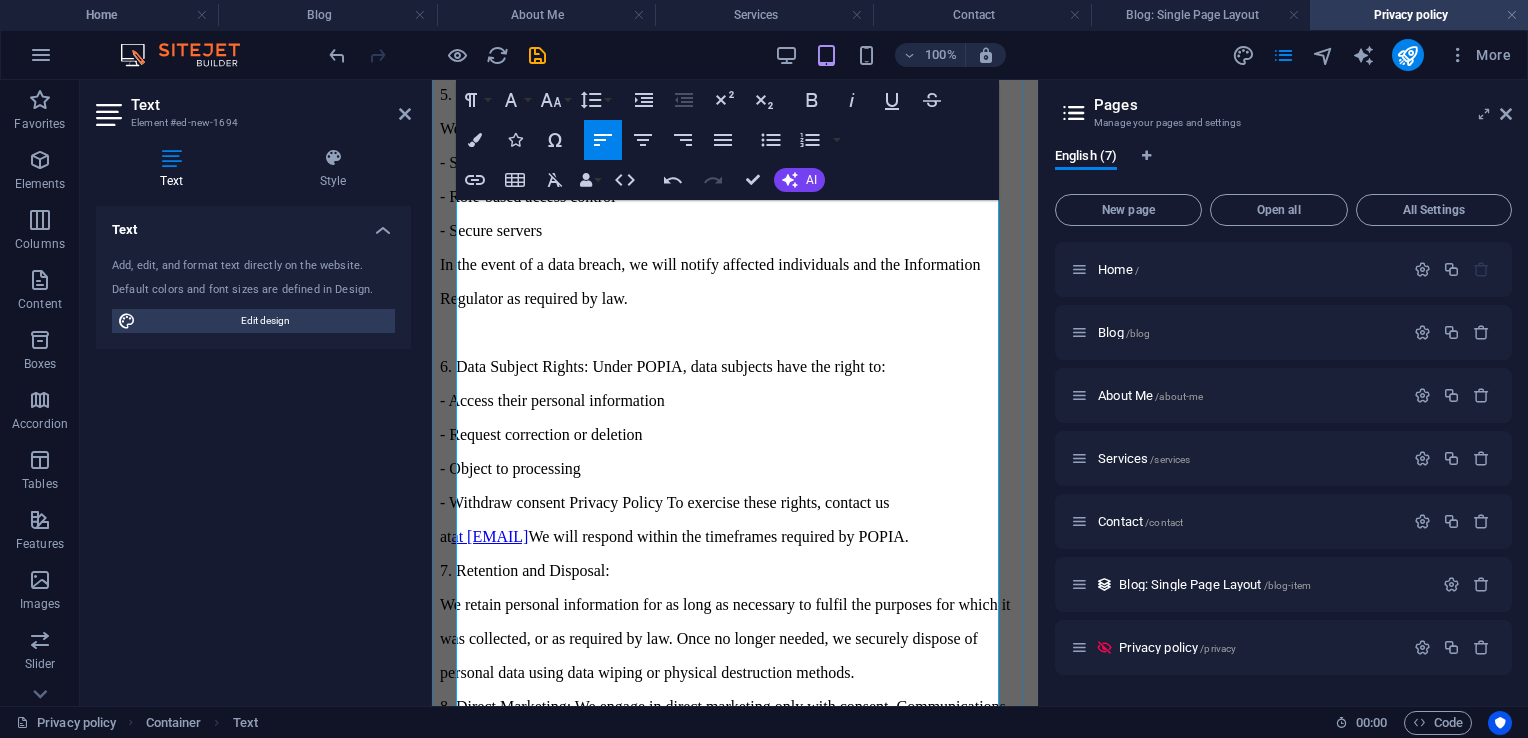 scroll, scrollTop: 2179, scrollLeft: 0, axis: vertical 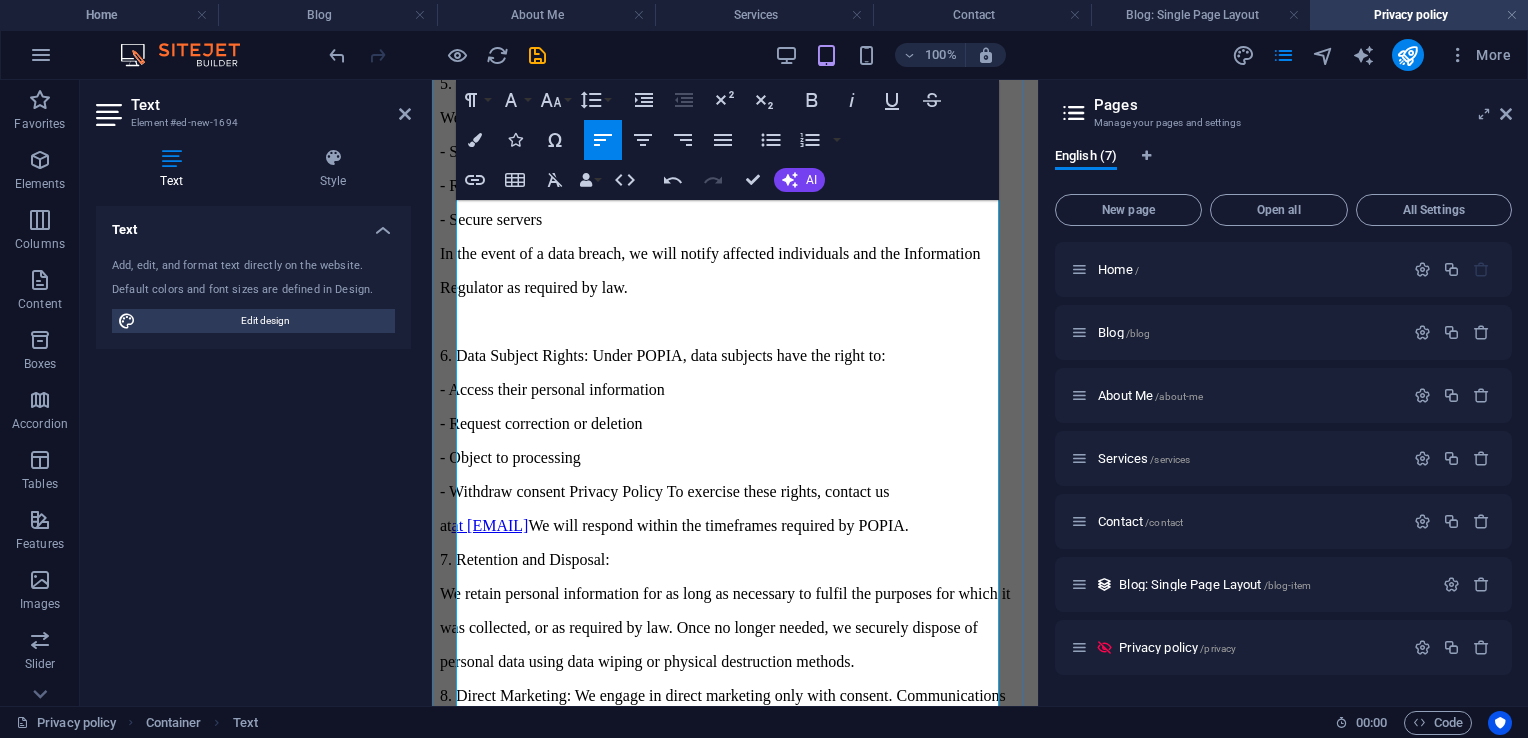 click on "7. Retention and Disposal:" at bounding box center (735, 560) 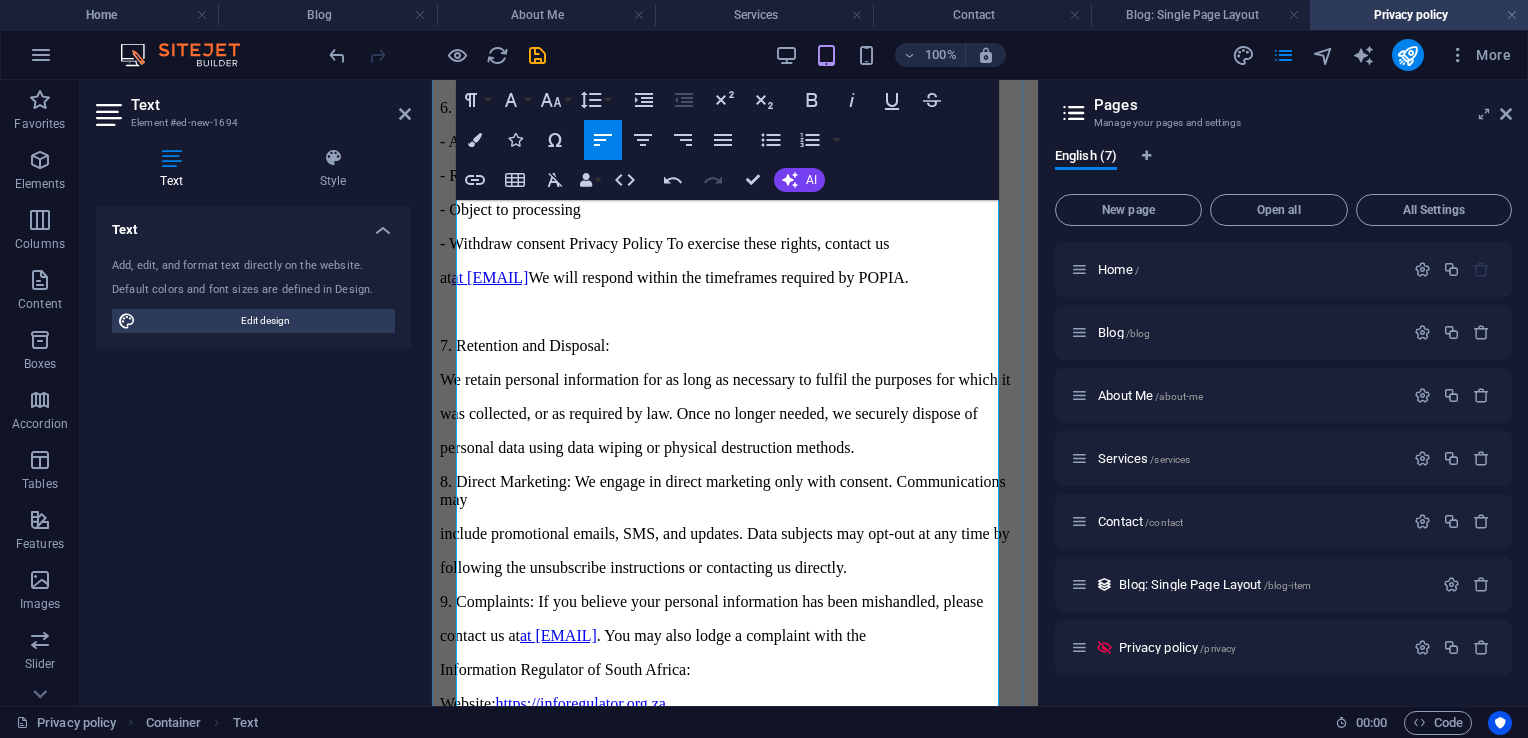 scroll, scrollTop: 2432, scrollLeft: 0, axis: vertical 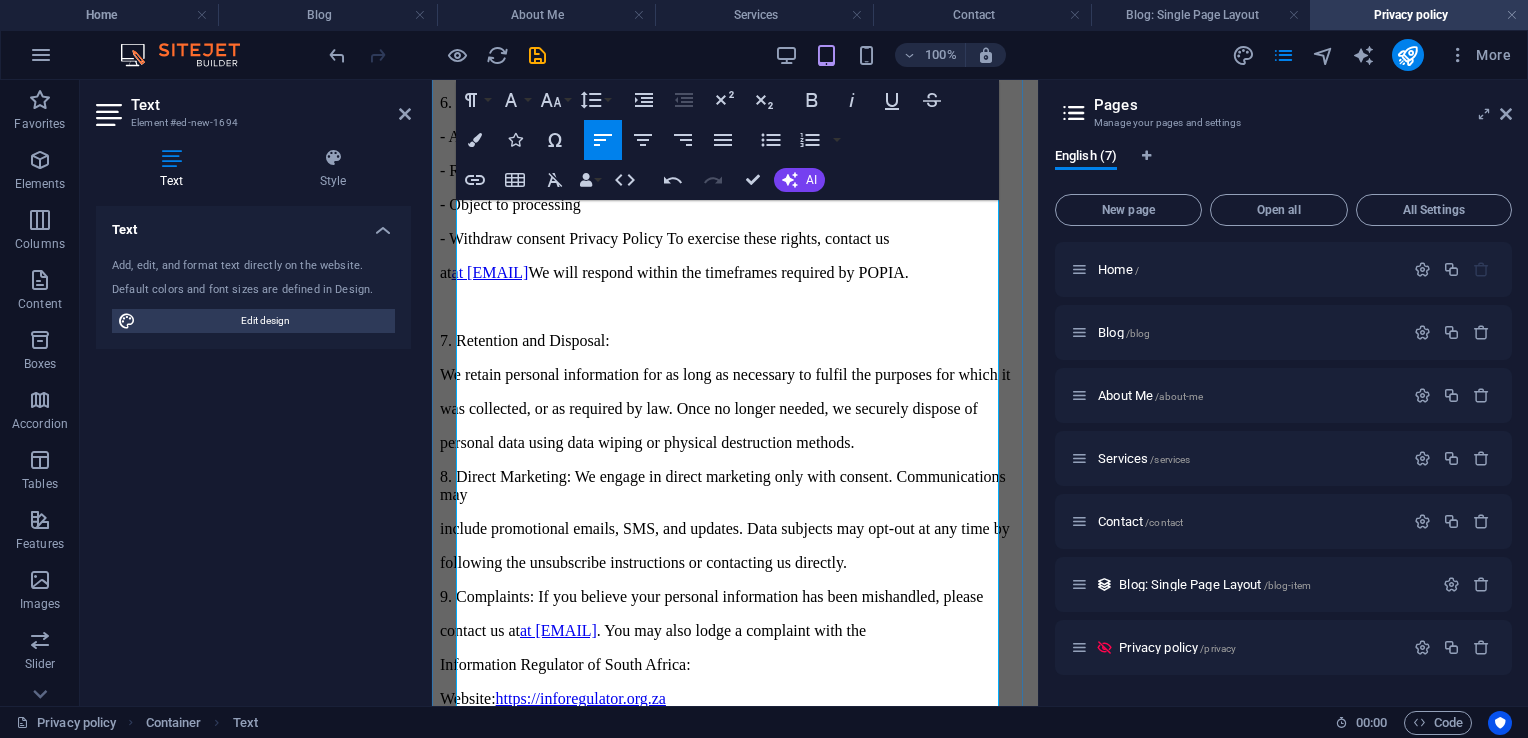 click on "8. Direct Marketing: We engage in direct marketing only with consent. Communications may" at bounding box center (735, 486) 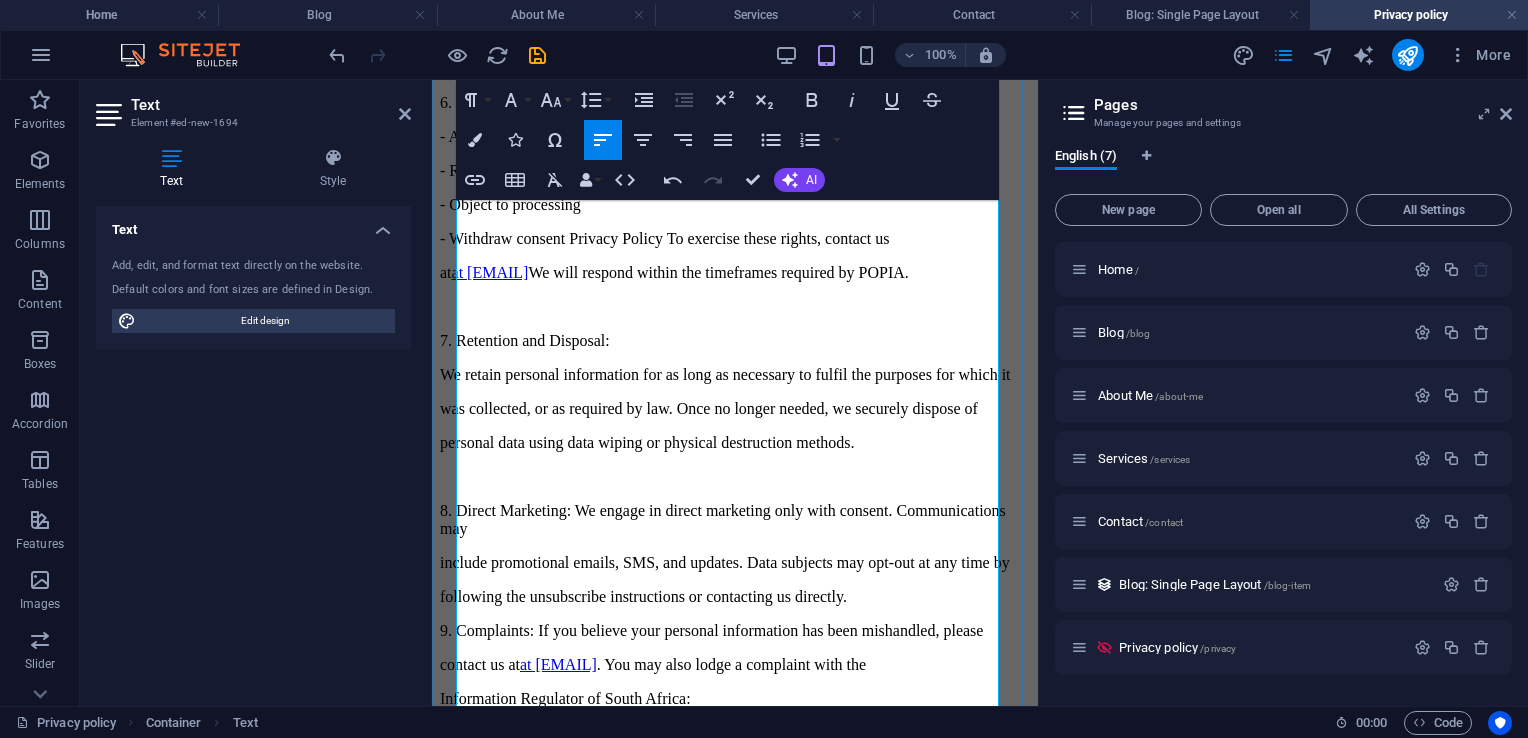 click on "9. Complaints: If you believe your personal information has been mishandled, please" at bounding box center (735, 631) 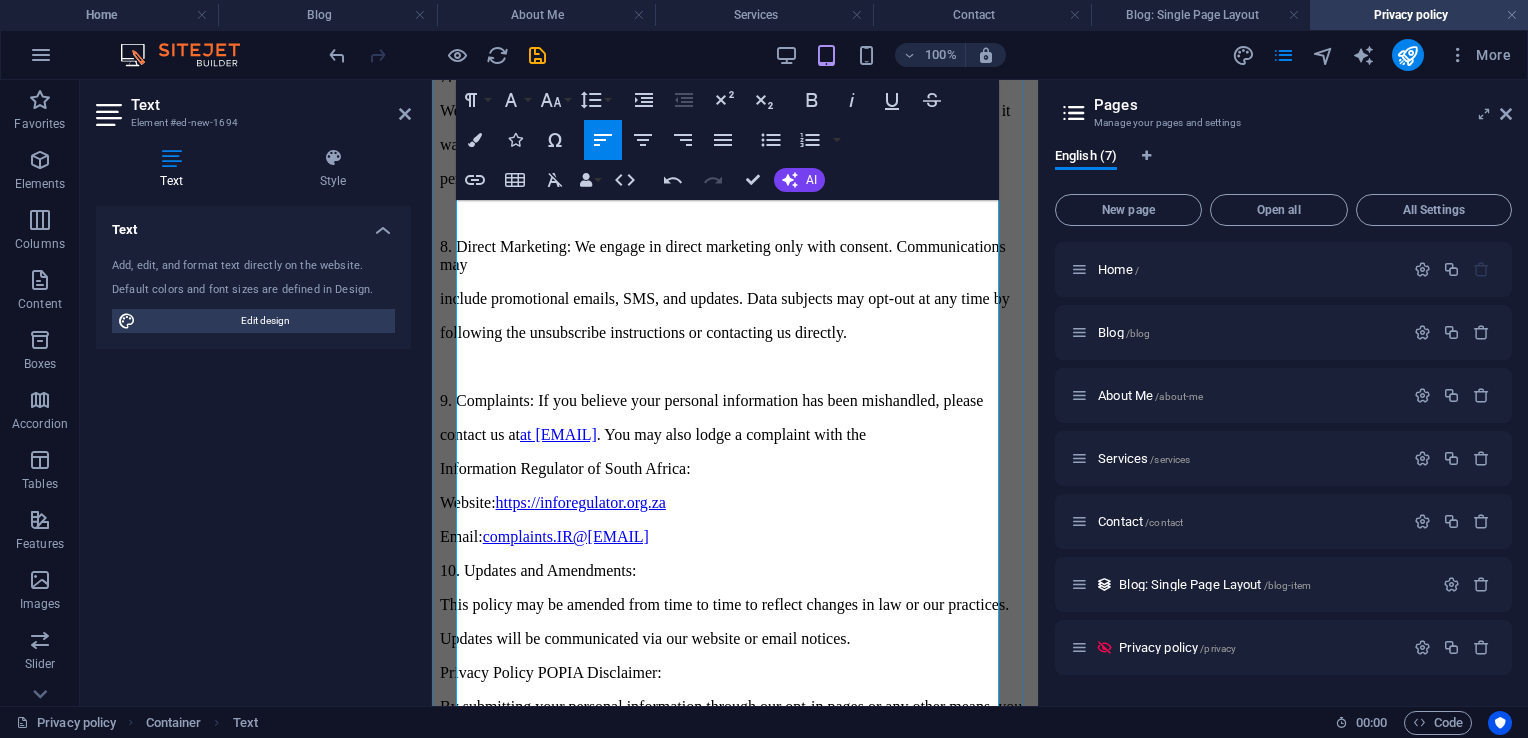 scroll, scrollTop: 2700, scrollLeft: 0, axis: vertical 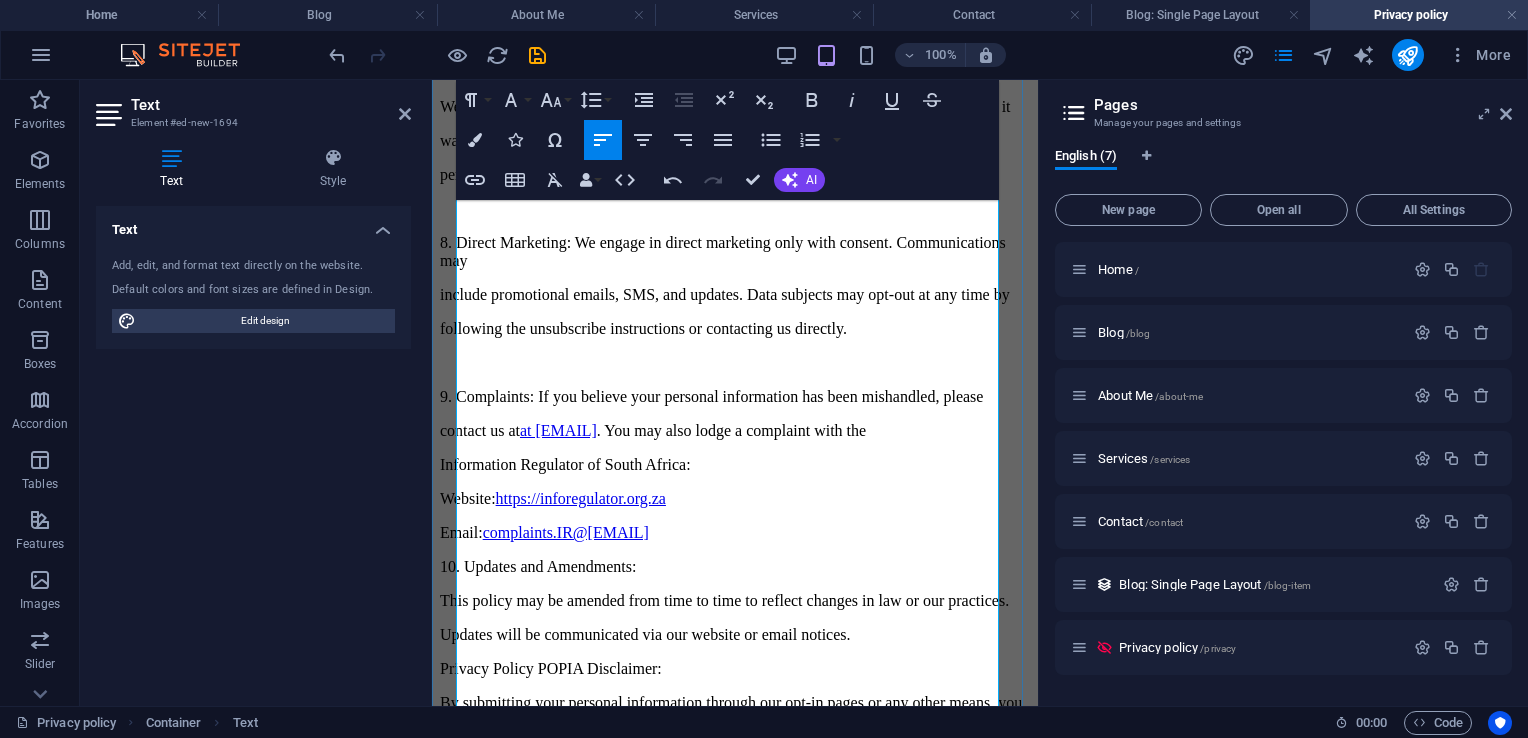 click on "10. Updates and Amendments:" at bounding box center [735, 567] 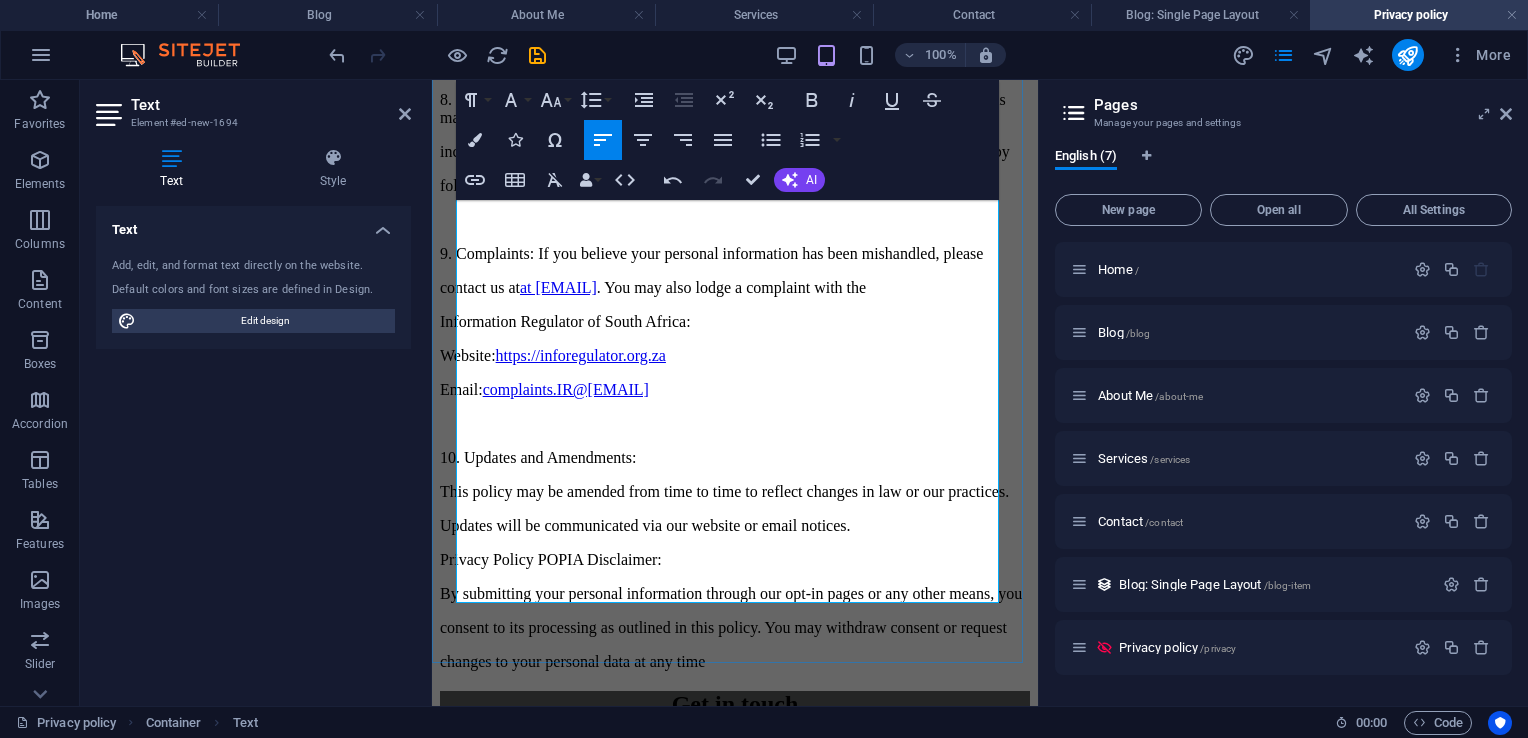 scroll, scrollTop: 2844, scrollLeft: 0, axis: vertical 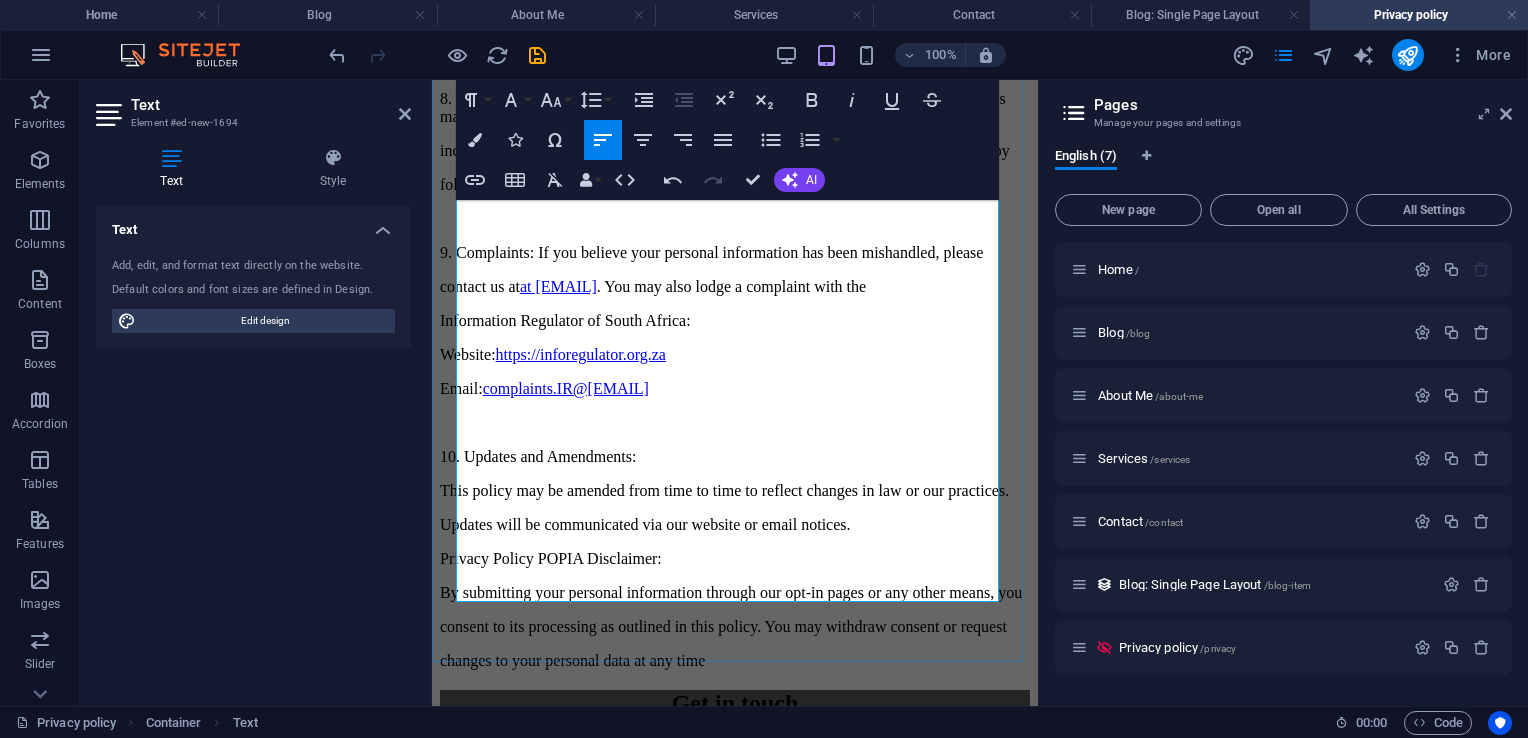 click on "Updates will be communicated via our website or email notices." at bounding box center [735, 525] 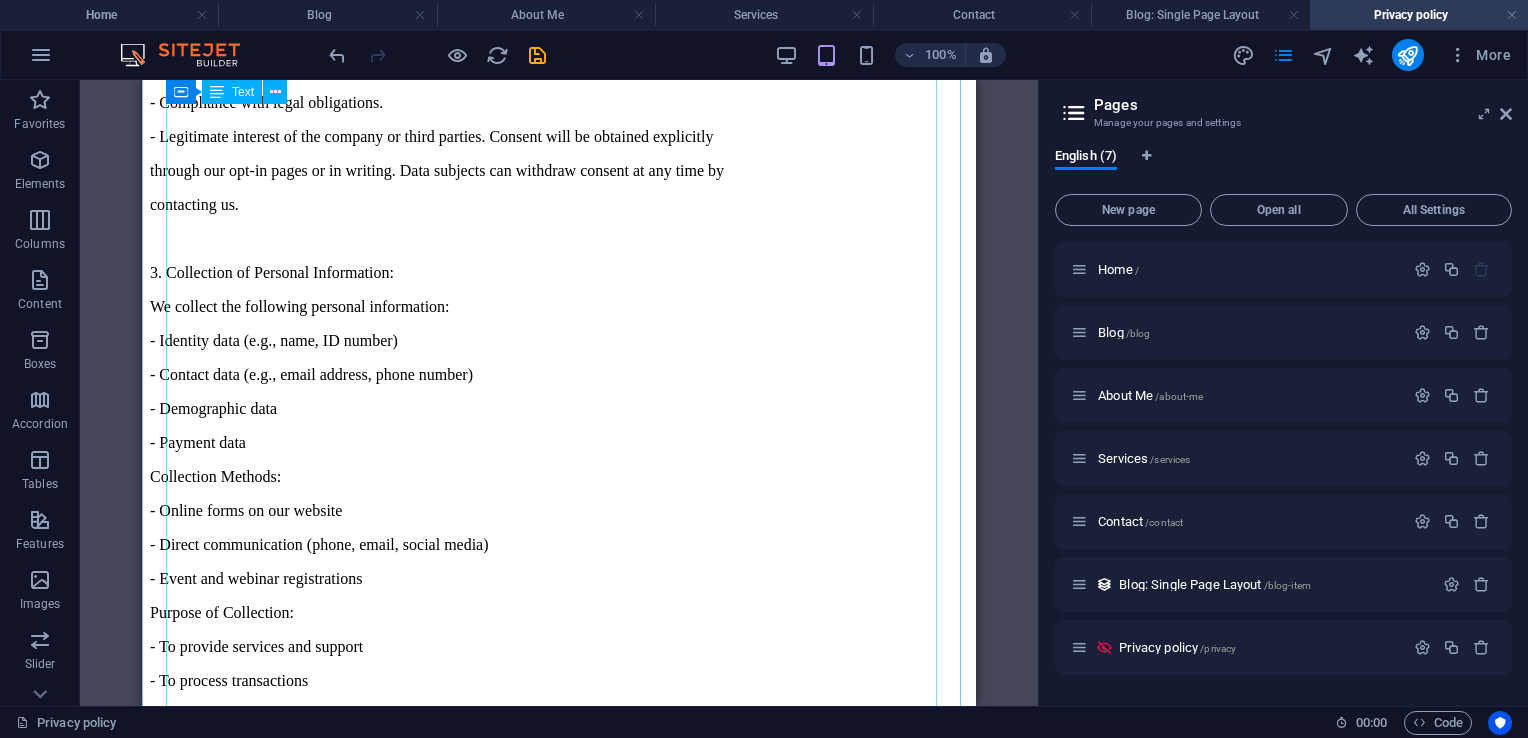 scroll, scrollTop: 1139, scrollLeft: 0, axis: vertical 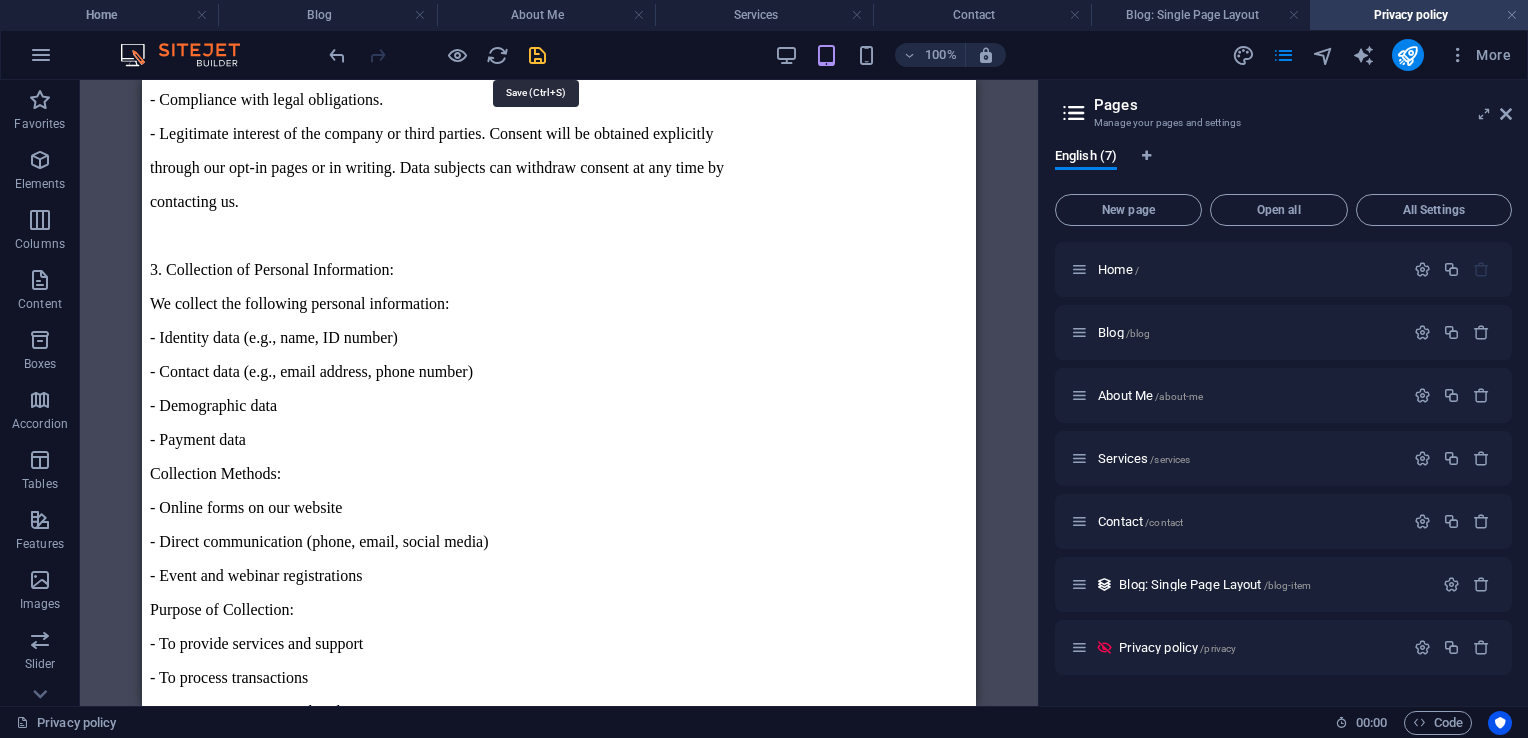 click at bounding box center [537, 55] 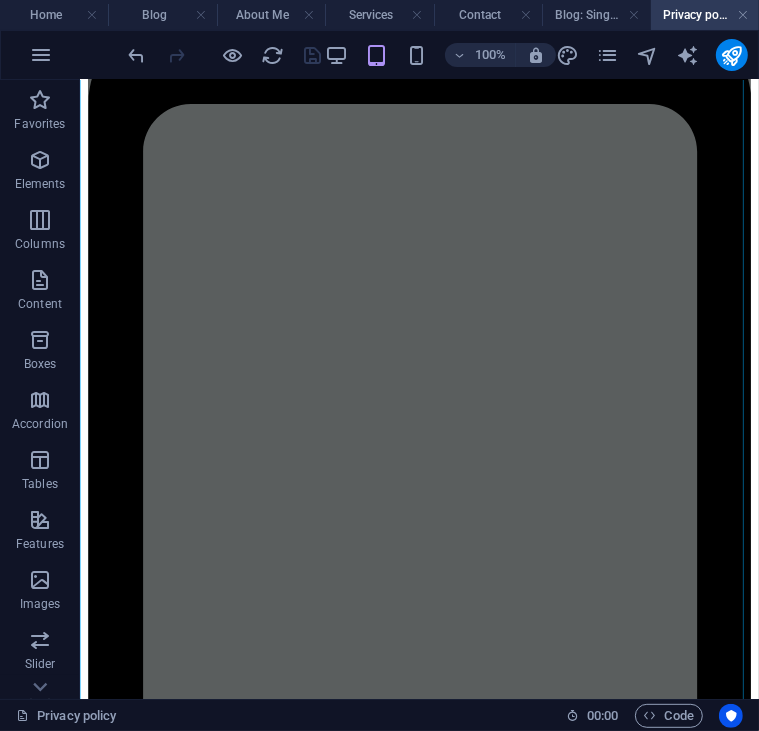 scroll, scrollTop: 3665, scrollLeft: 0, axis: vertical 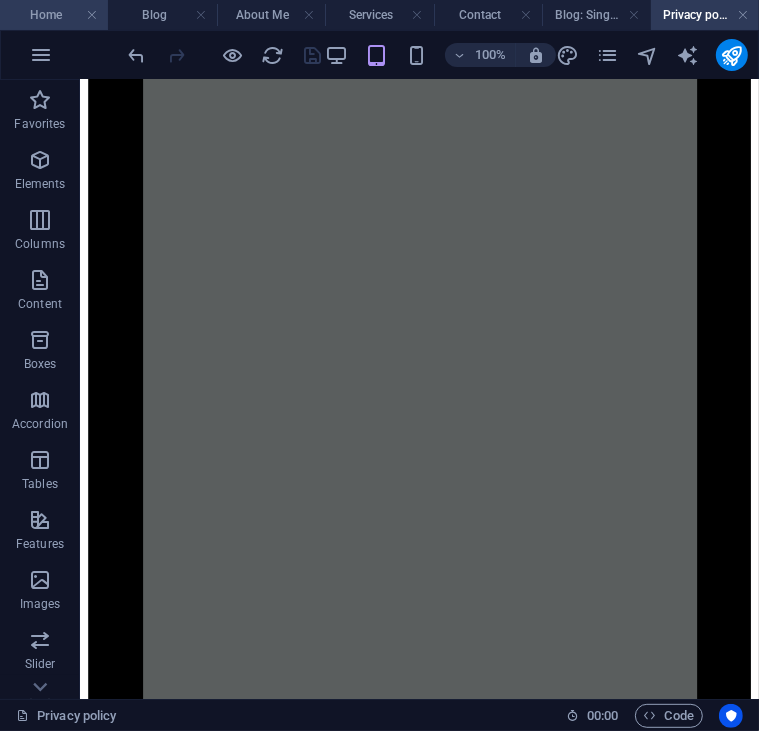 click on "Home" at bounding box center [54, 15] 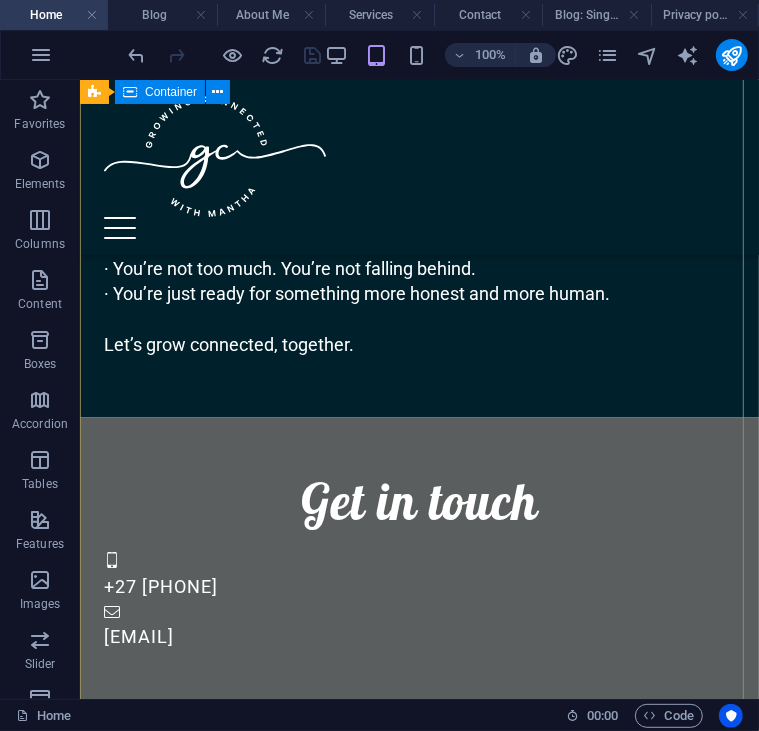 scroll, scrollTop: 2939, scrollLeft: 0, axis: vertical 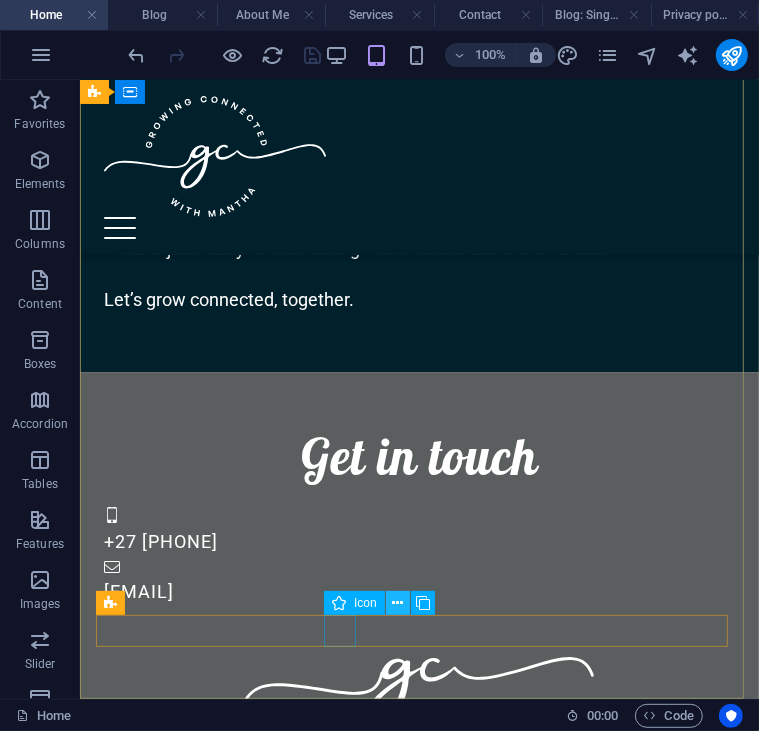 click at bounding box center [397, 603] 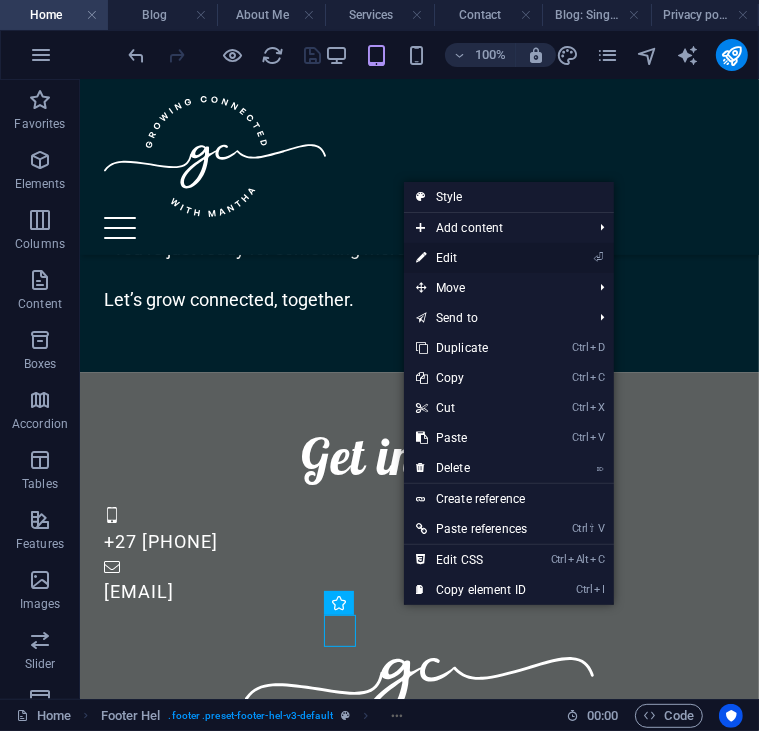 click on "⏎  Edit" at bounding box center [471, 258] 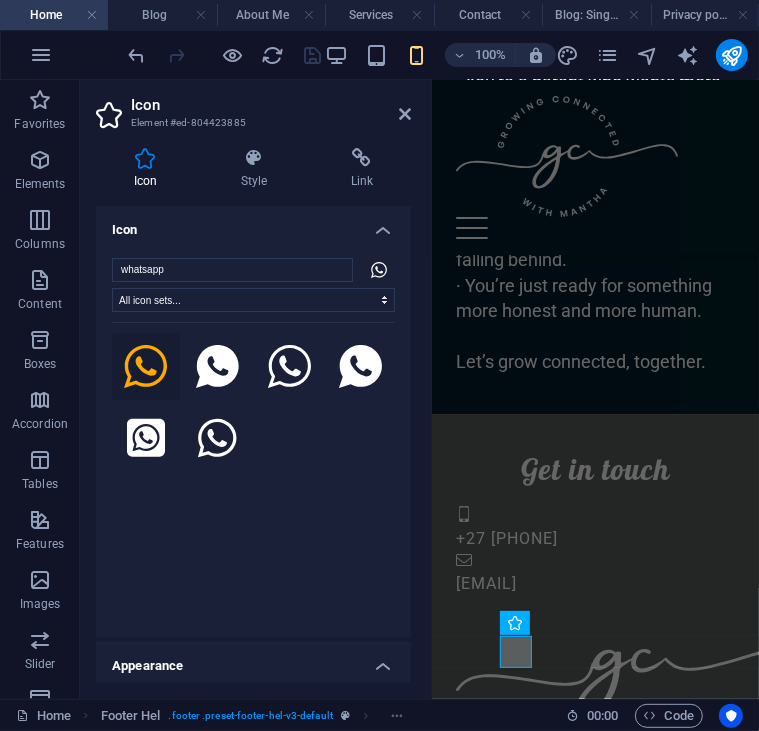 scroll, scrollTop: 3248, scrollLeft: 0, axis: vertical 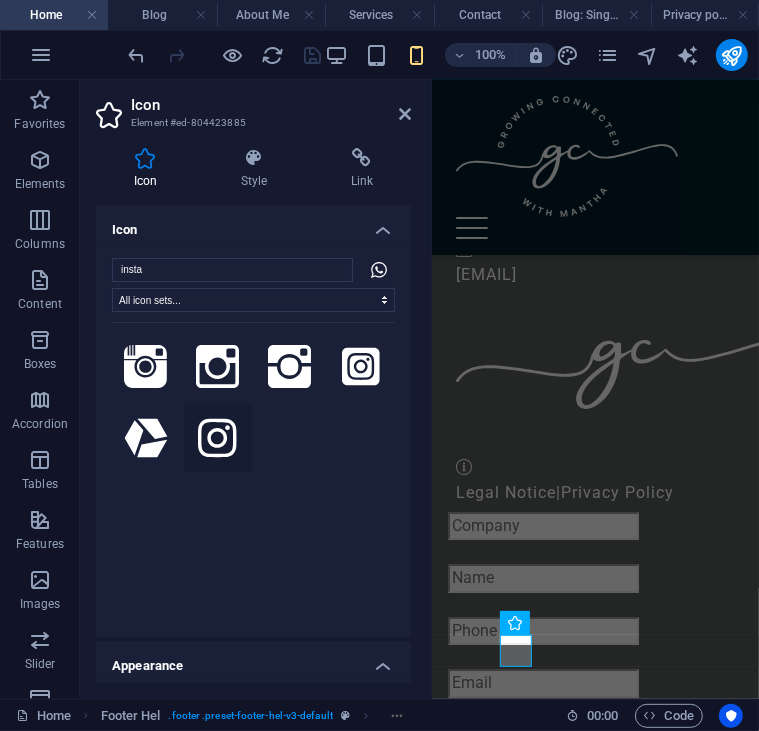 type on "insta" 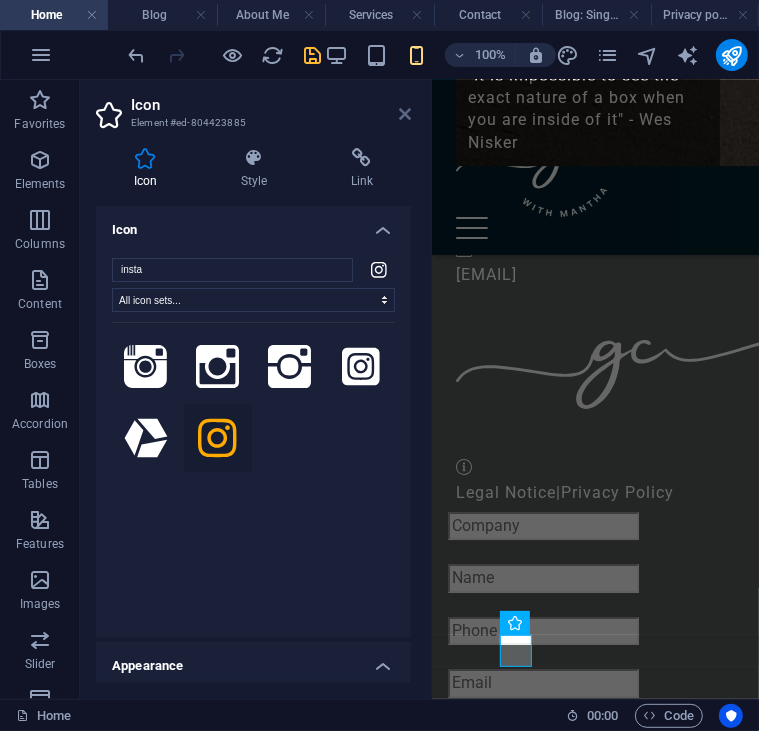 click at bounding box center [405, 114] 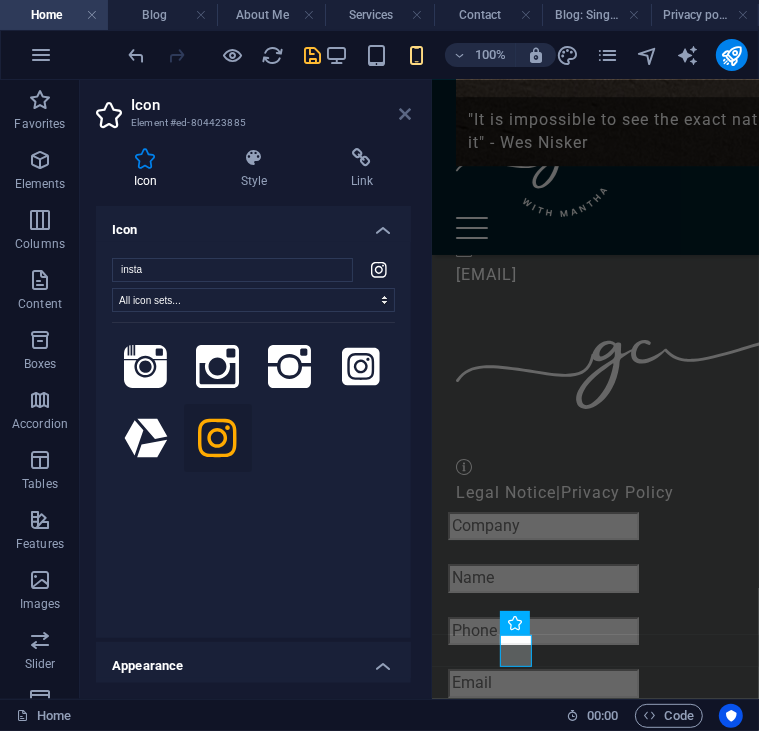 scroll, scrollTop: 2939, scrollLeft: 0, axis: vertical 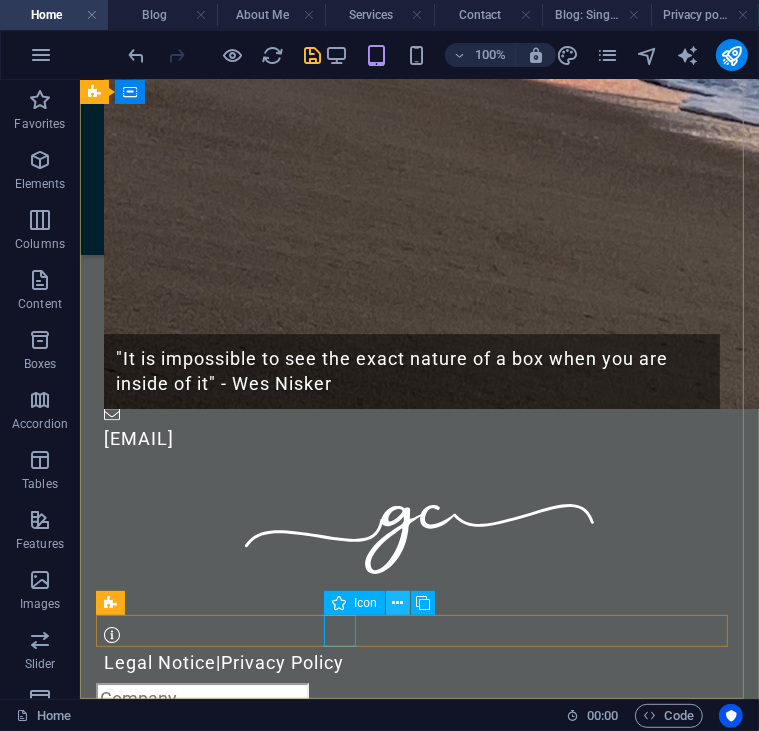 click at bounding box center (397, 603) 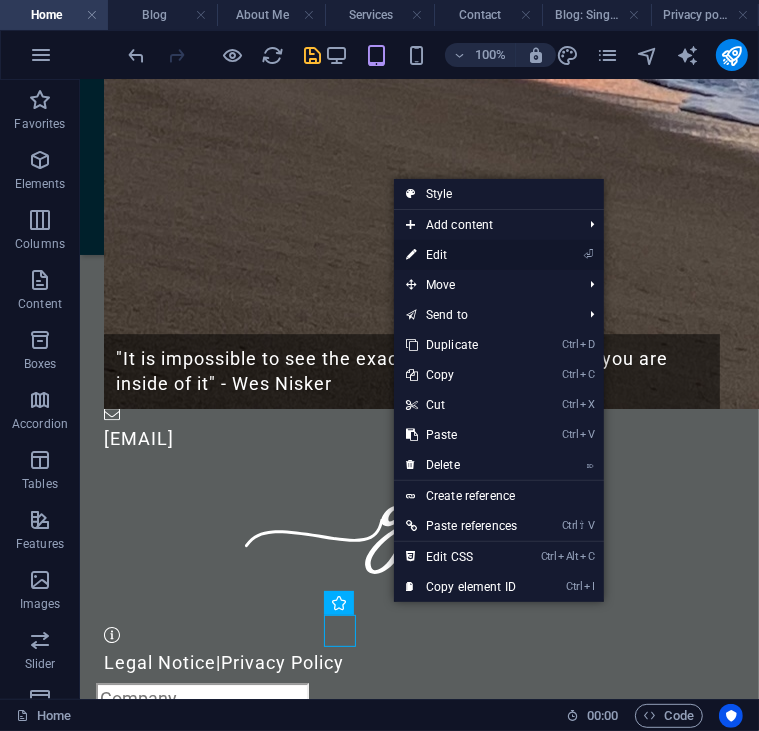 click on "⏎  Edit" at bounding box center (461, 255) 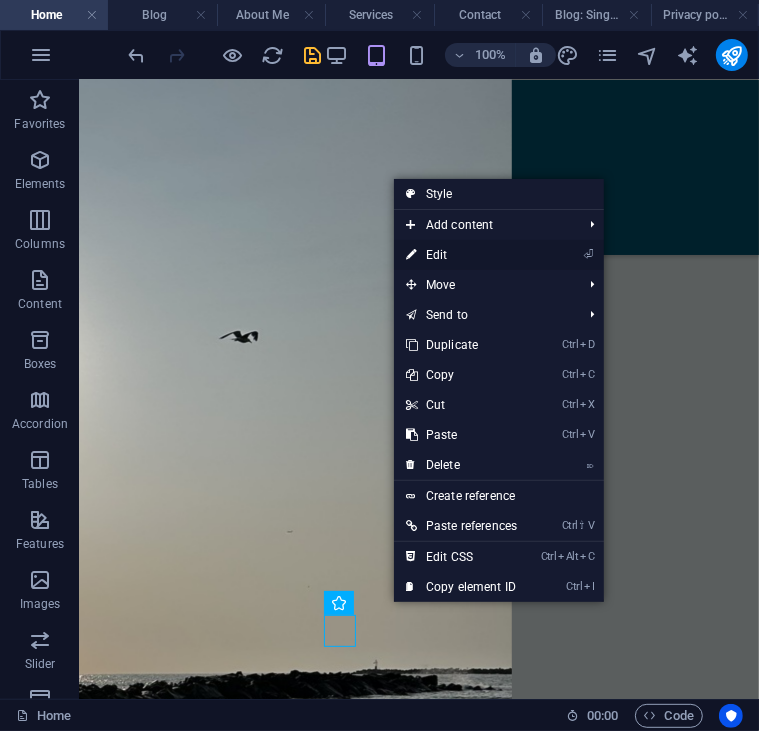 select on "xMidYMid" 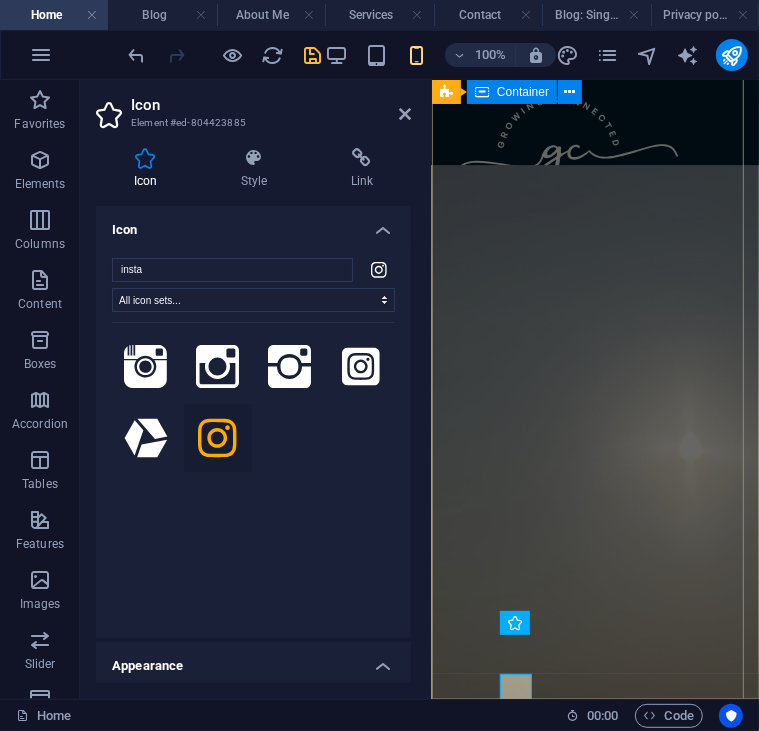 scroll, scrollTop: 3248, scrollLeft: 0, axis: vertical 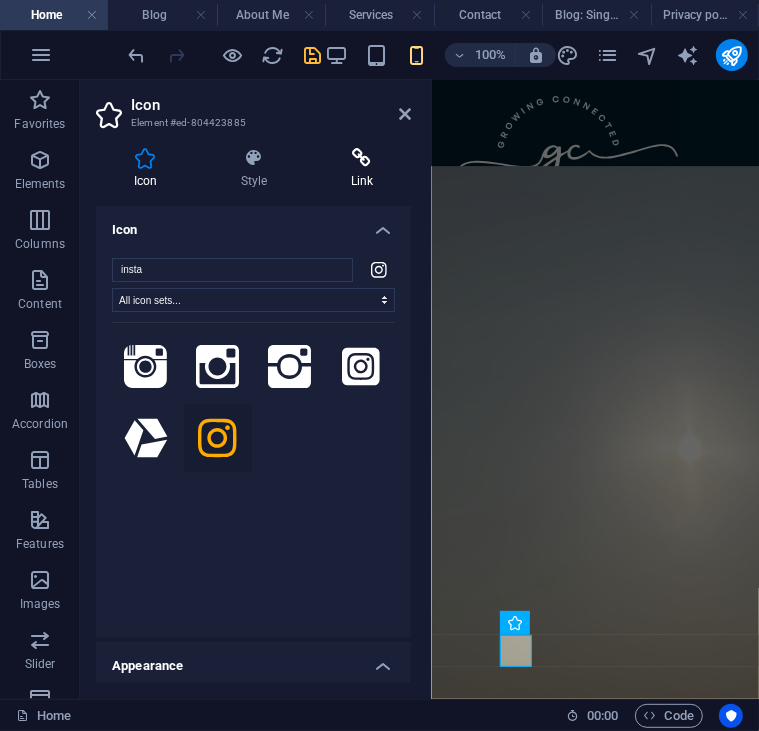 click on "Link" at bounding box center (362, 169) 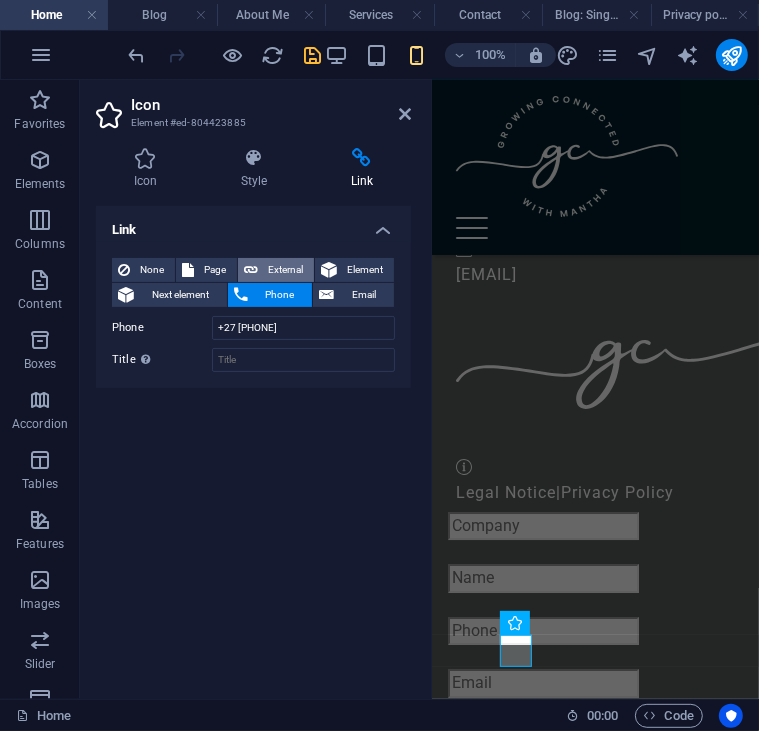click on "External" at bounding box center [286, 270] 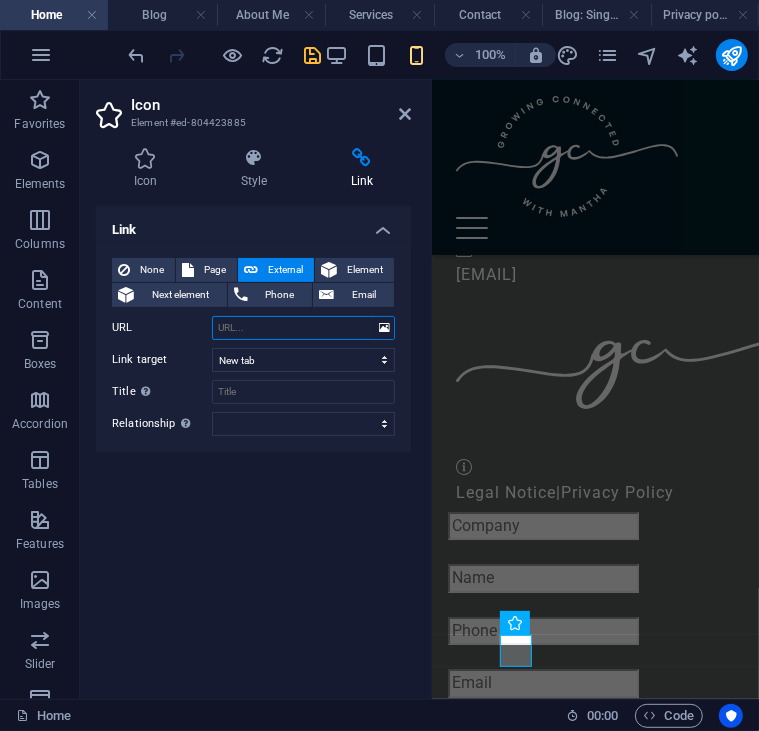 paste on "https://www.instagram.com/gcwithmantha?igsh=MTUyeTRydmhsNXpsOQ%3D%3D&utm_source=qr" 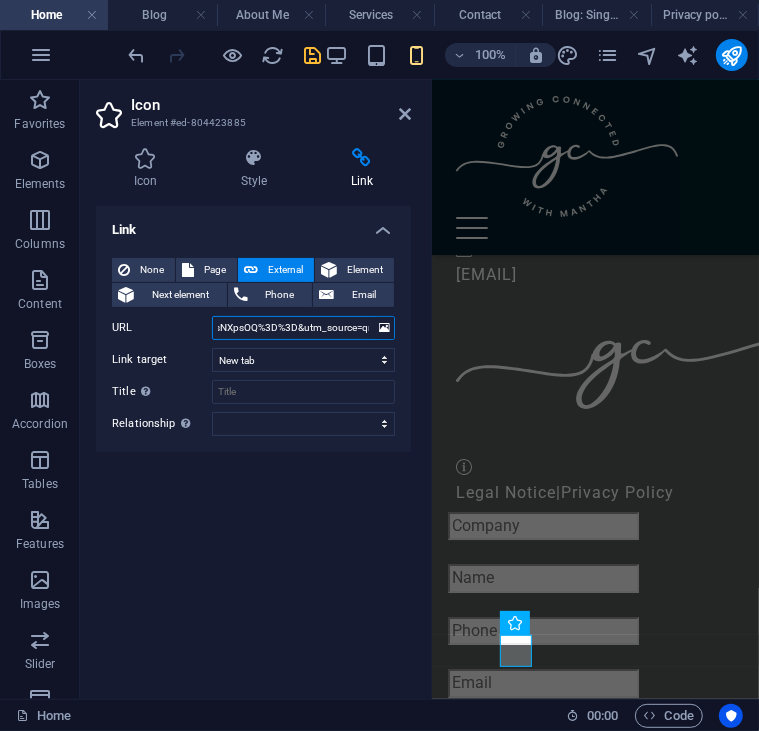 scroll, scrollTop: 0, scrollLeft: 292, axis: horizontal 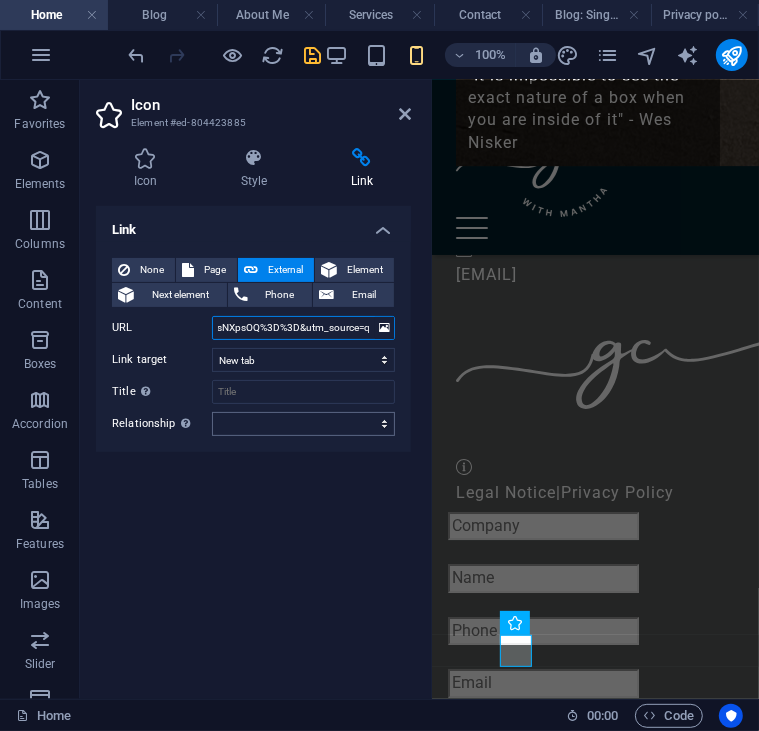 type on "https://www.instagram.com/gcwithmantha?igsh=MTUyeTRydmhsNXpsOQ%3D%3D&utm_source=qr" 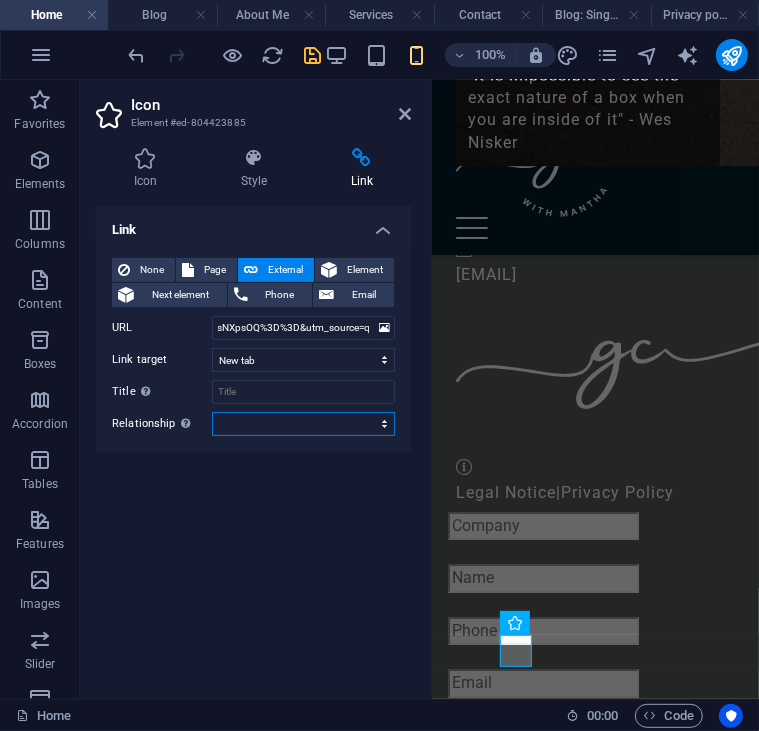 scroll, scrollTop: 0, scrollLeft: 0, axis: both 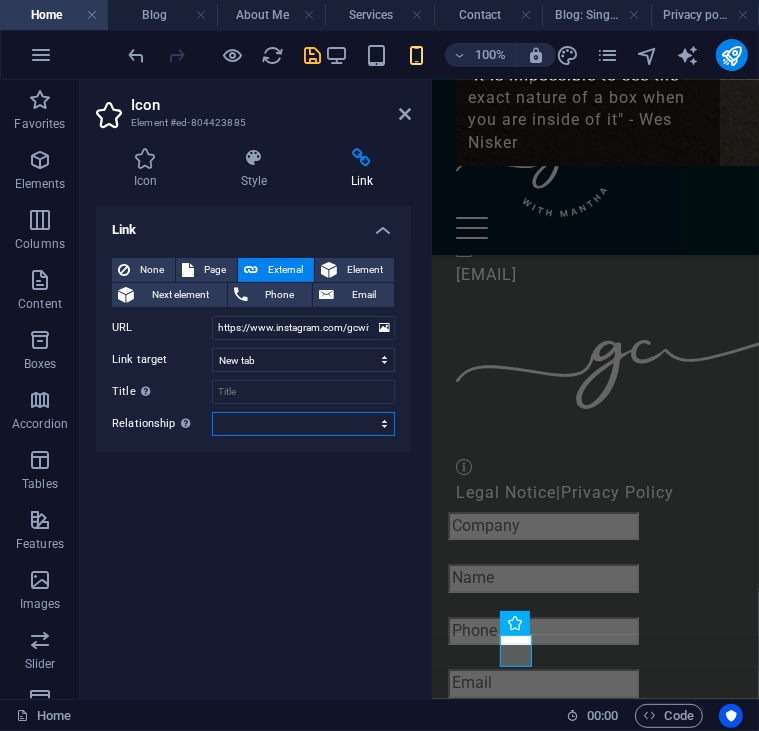 click on "alternate author bookmark external help license next nofollow noreferrer noopener prev search tag" at bounding box center [303, 424] 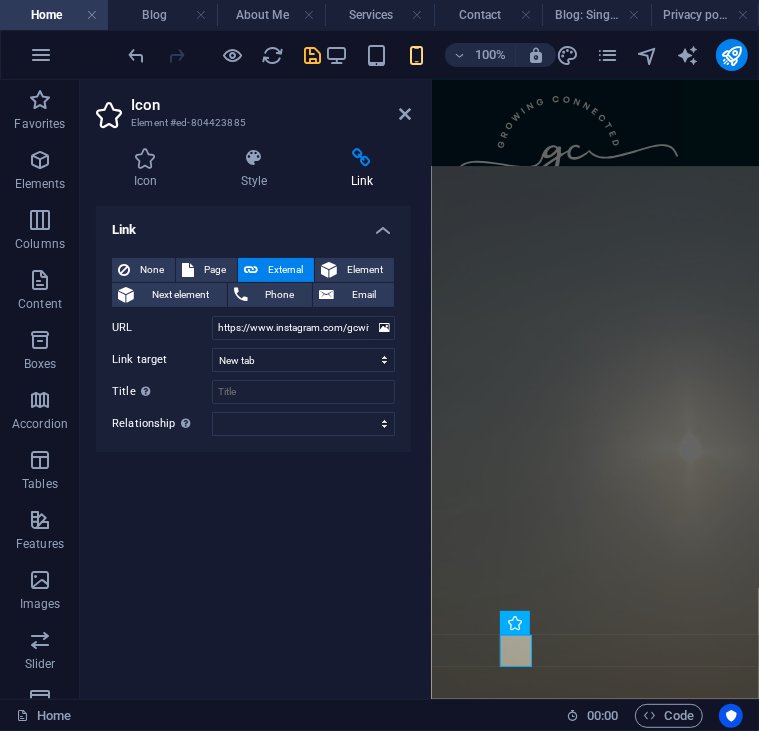 click on "Link None Page External Element Next element Phone Email Page Home Blog About Me Services Contact Privacy policy Element
URL https://www.instagram.com/gcwithmantha?igsh=MTUyeTRydmhsNXpsOQ%3D%3D&utm_source=qr Phone +27 [PHONE] Email Link target New tab Same tab Overlay Title Additional link description, should not be the same as the link text. The title is most often shown as a tooltip text when the mouse moves over the element. Leave empty if uncertain. Relationship Sets the  relationship of this link to the link target . For example, the value "nofollow" instructs search engines not to follow the link. Can be left empty. alternate author bookmark external help license next nofollow noreferrer noopener prev search tag" at bounding box center [253, 444] 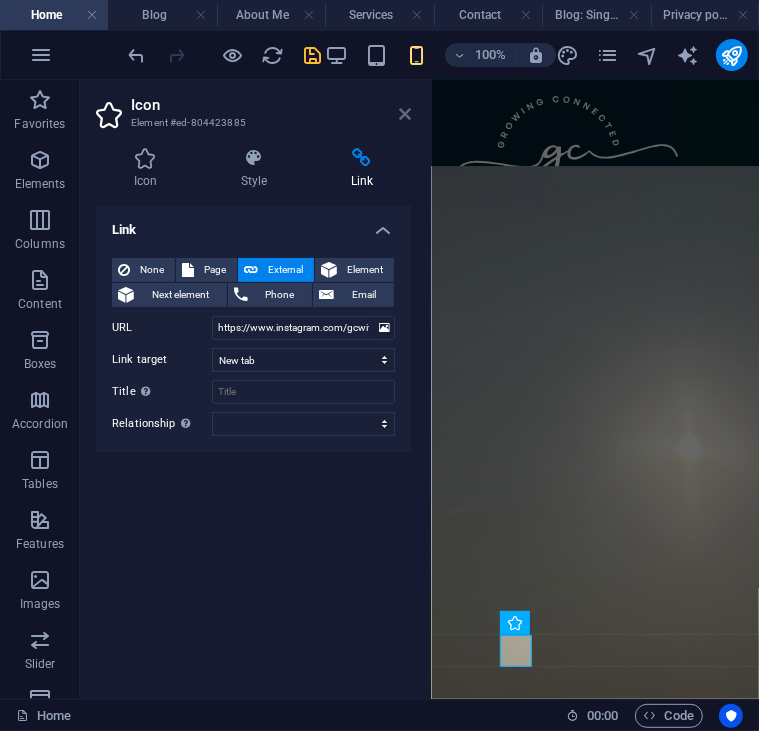 click at bounding box center [405, 114] 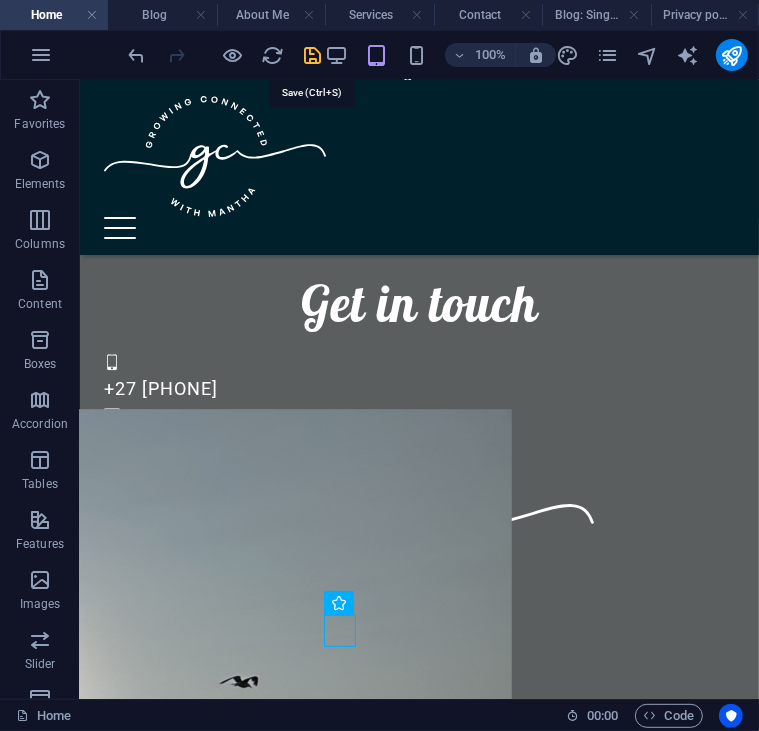click at bounding box center [313, 55] 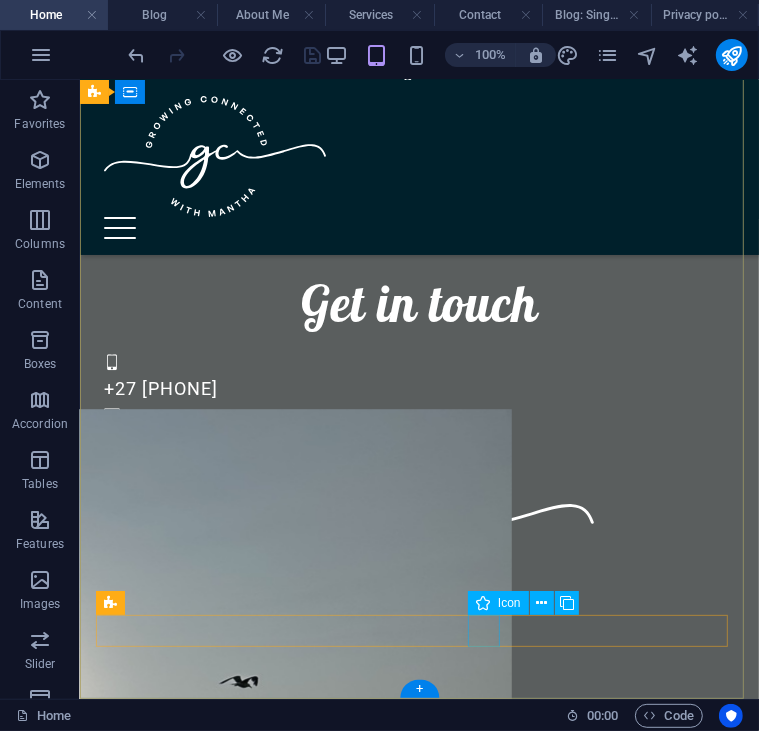 click at bounding box center (418, 1331) 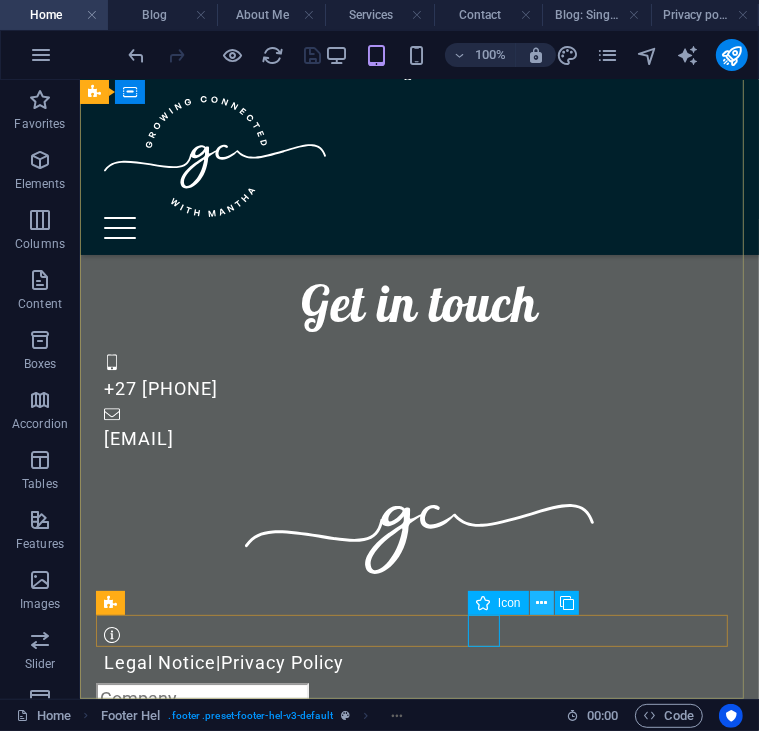 click at bounding box center [541, 603] 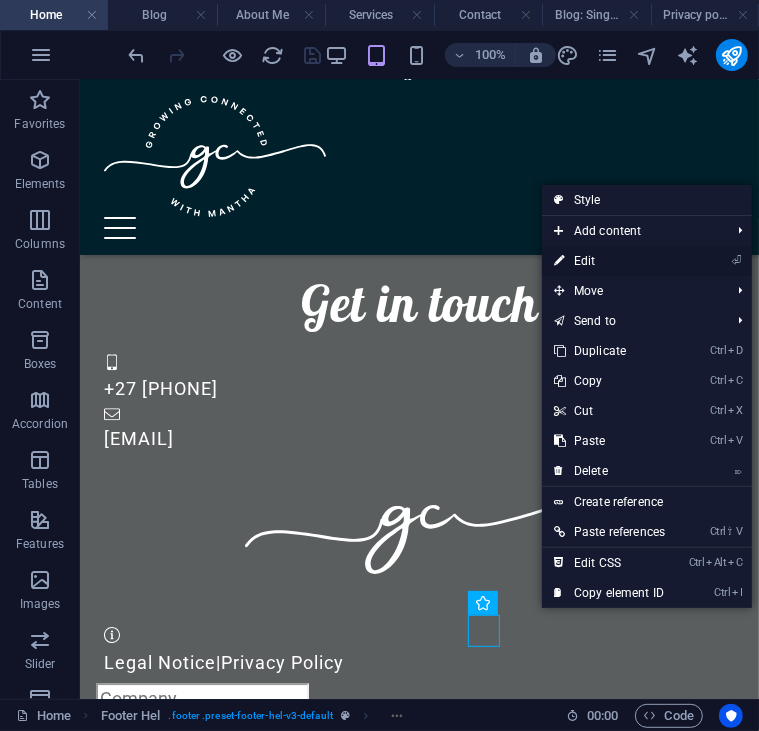 click on "⏎  Edit" at bounding box center (609, 261) 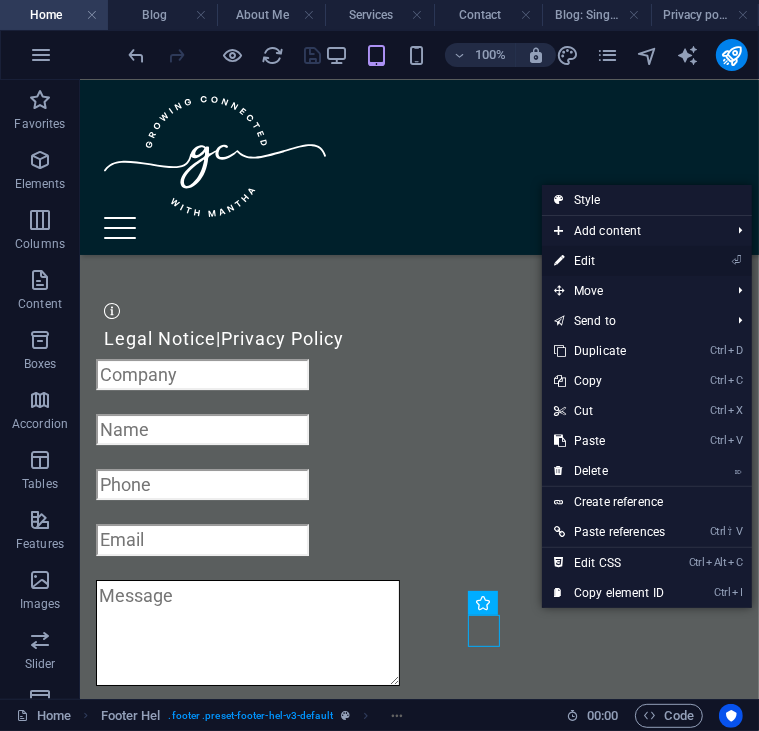 select on "xMidYMid" 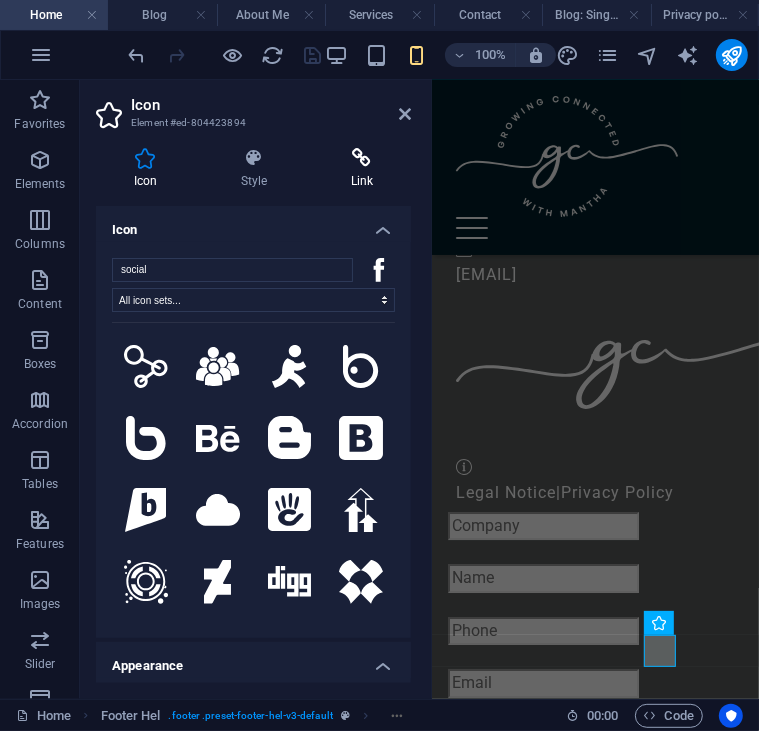 click at bounding box center [362, 158] 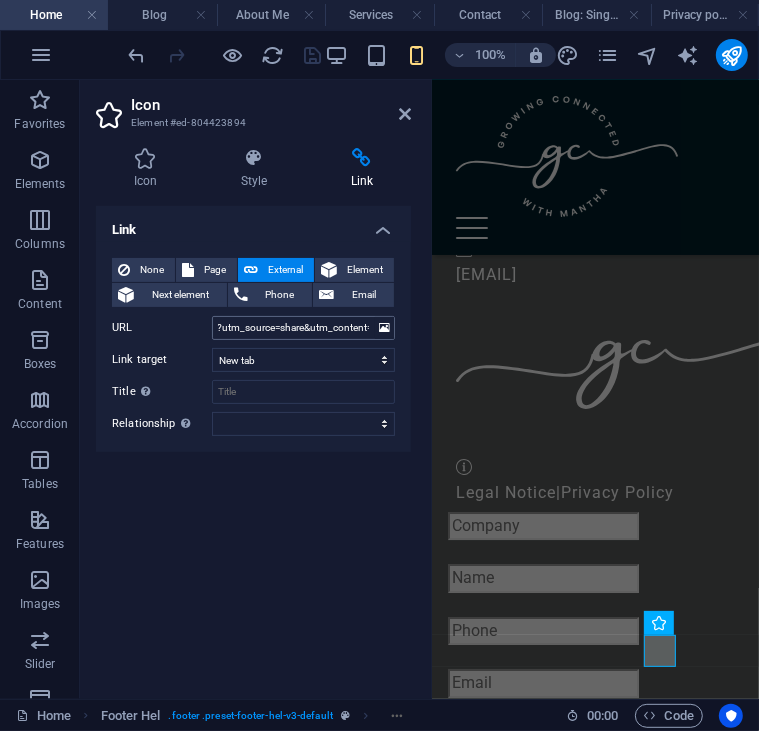 scroll, scrollTop: 0, scrollLeft: 172, axis: horizontal 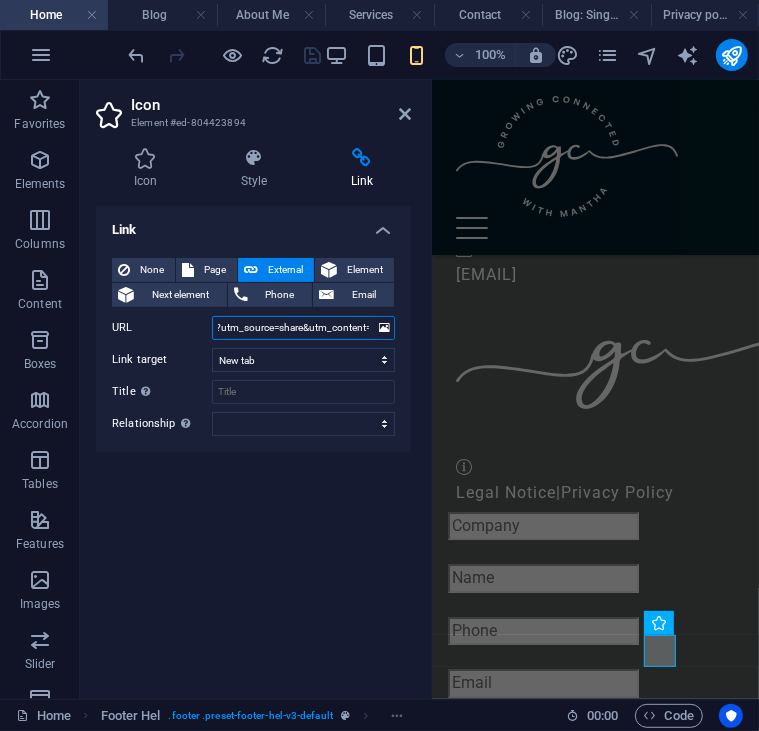 click on "https://www.linkedin.com/in/[NAME]/?utm_source=share&utm_content=profile&utm_medium=ios_app" at bounding box center (303, 328) 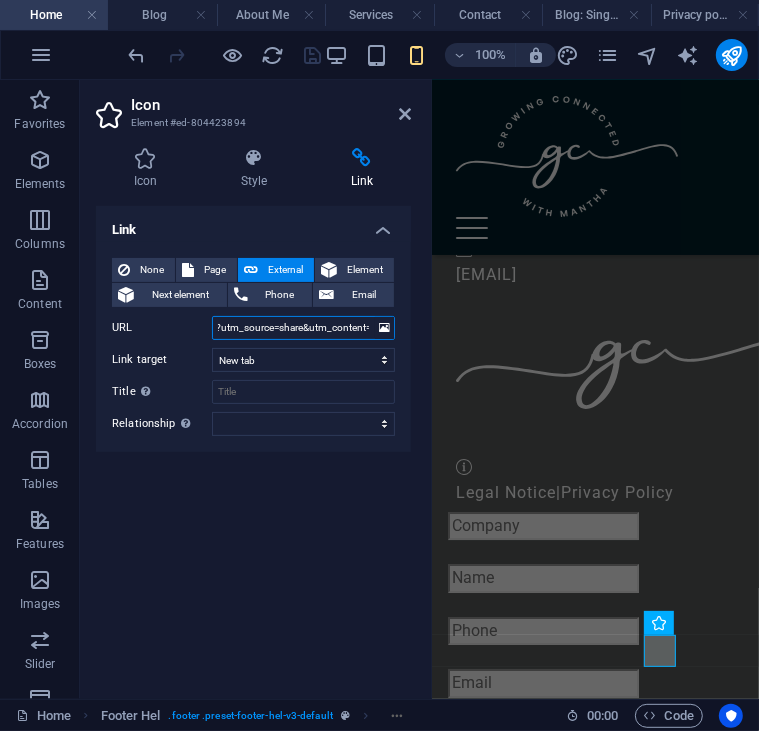 click on "https://www.linkedin.com/in/[NAME]/?utm_source=share&utm_content=profile&utm_medium=ios_app" at bounding box center [303, 328] 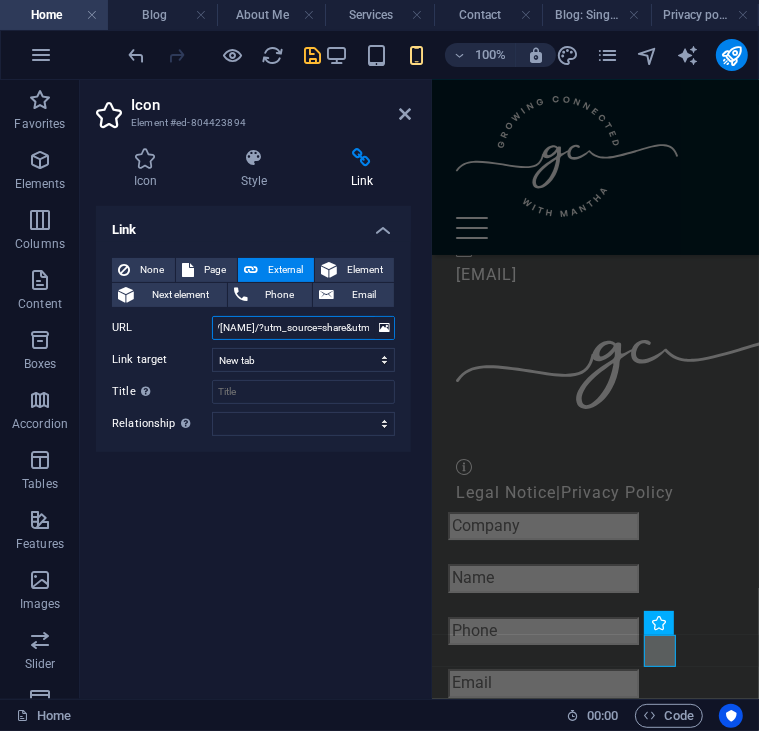click on "https://www.linkedin.com/in/[NAME]/?utm_source=share&utm_content=profile&utm_medium=ios_app" at bounding box center [303, 328] 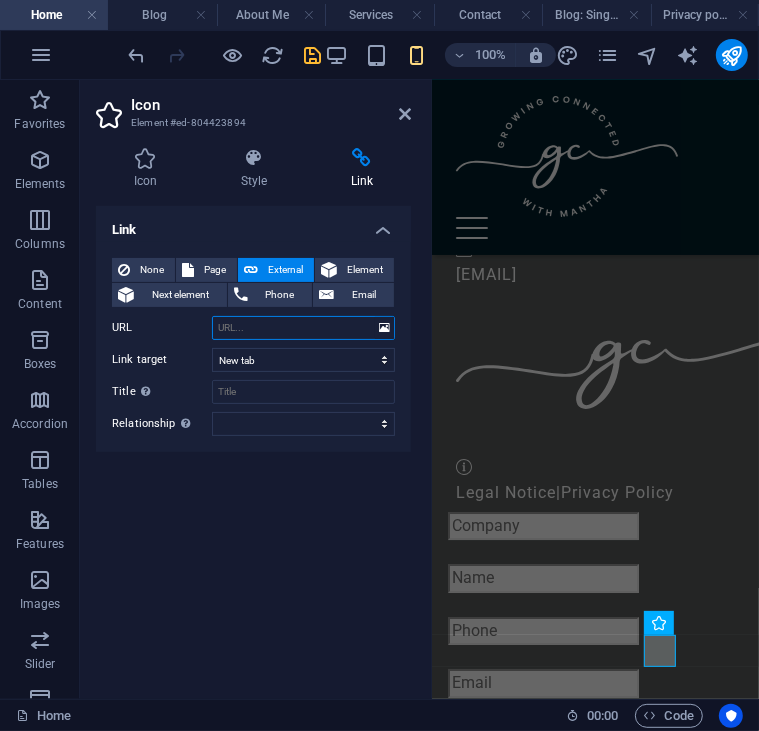 scroll, scrollTop: 0, scrollLeft: 0, axis: both 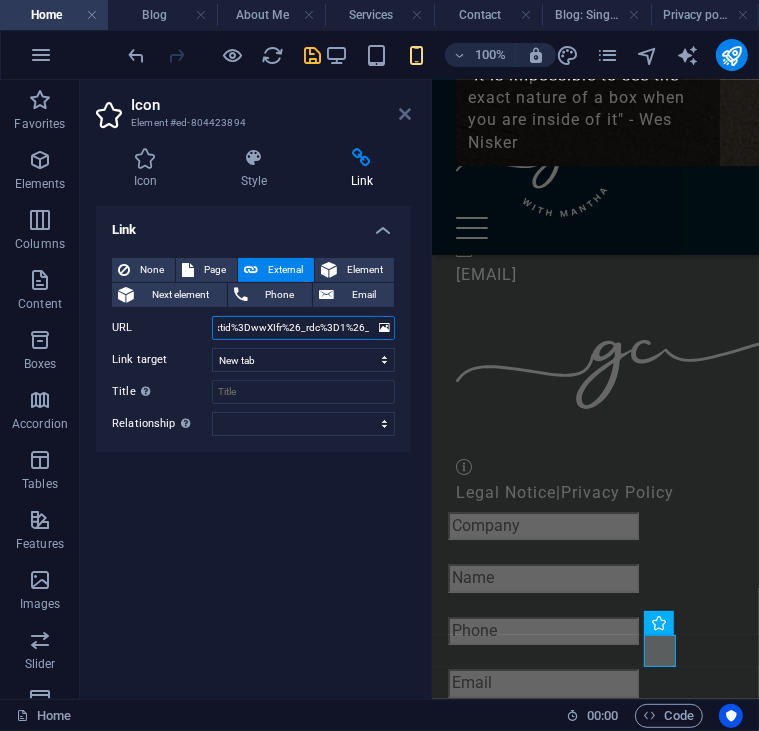 type on "https://web.facebook.com/growingconnectedwithmantha?mibextid=wwXIfr&rdid=1IxjQ6pOphYWWKW0&share_url=https%3A%2F%2Fweb.facebook.com%2Fshare%2F1GmupzvpDB%2F%3Fmibextid%3DwwXIfr%26_rdc%3D1%26_rdr" 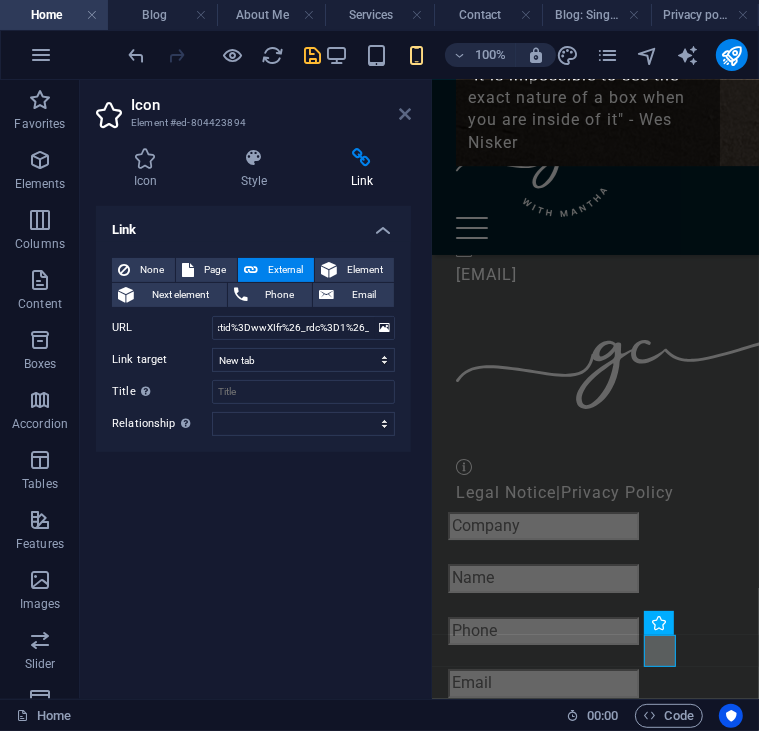 scroll, scrollTop: 0, scrollLeft: 0, axis: both 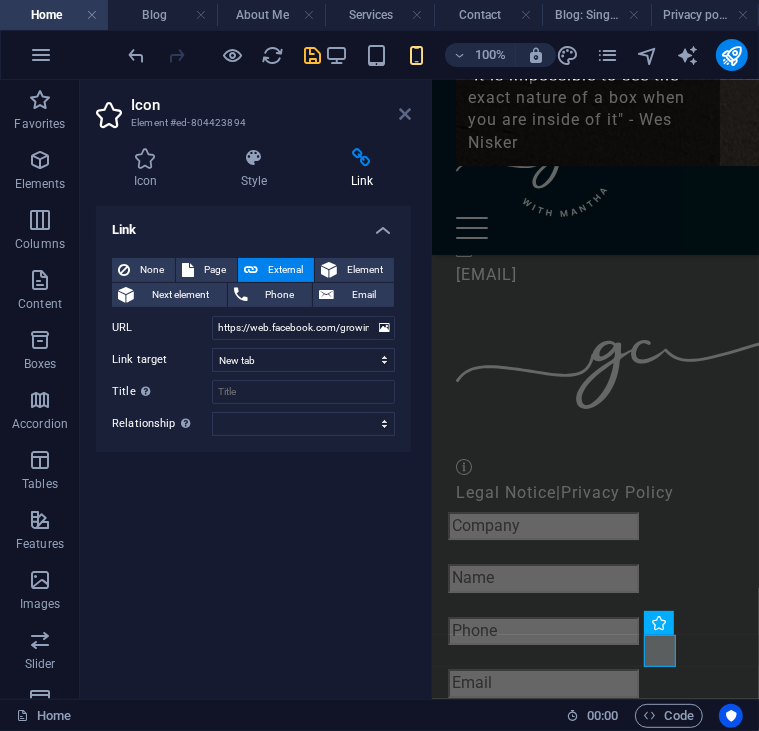 click at bounding box center [405, 114] 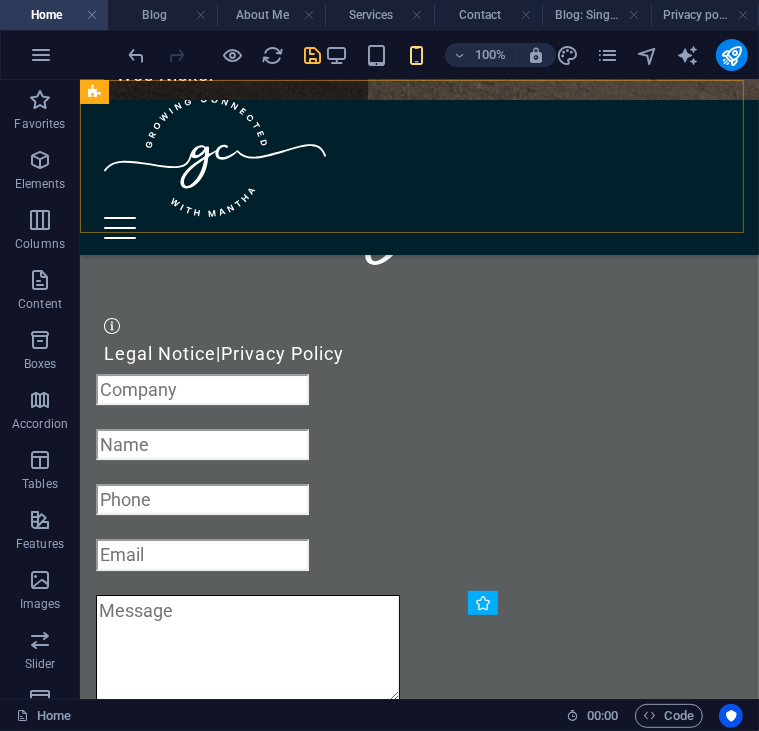 scroll, scrollTop: 2939, scrollLeft: 0, axis: vertical 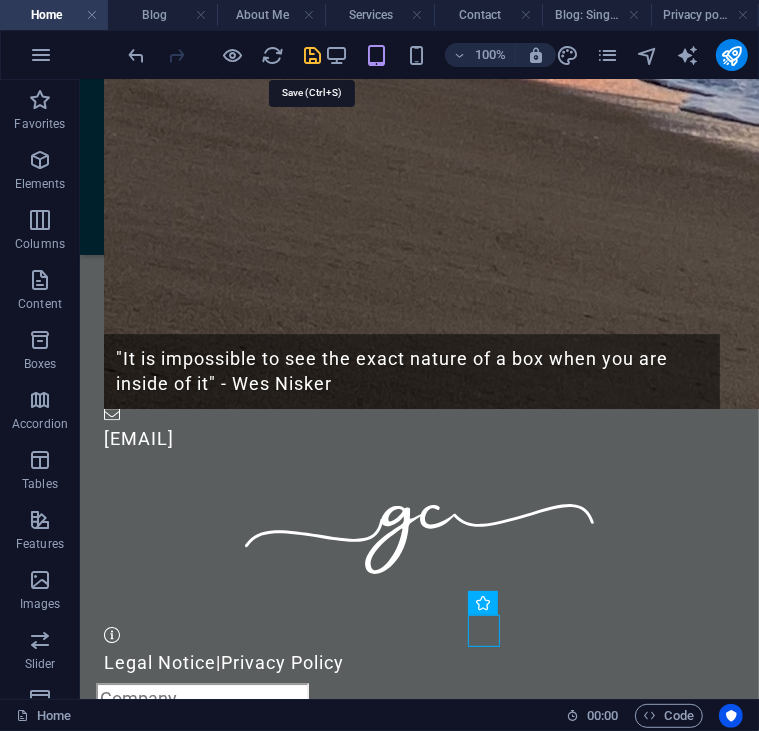 click at bounding box center (313, 55) 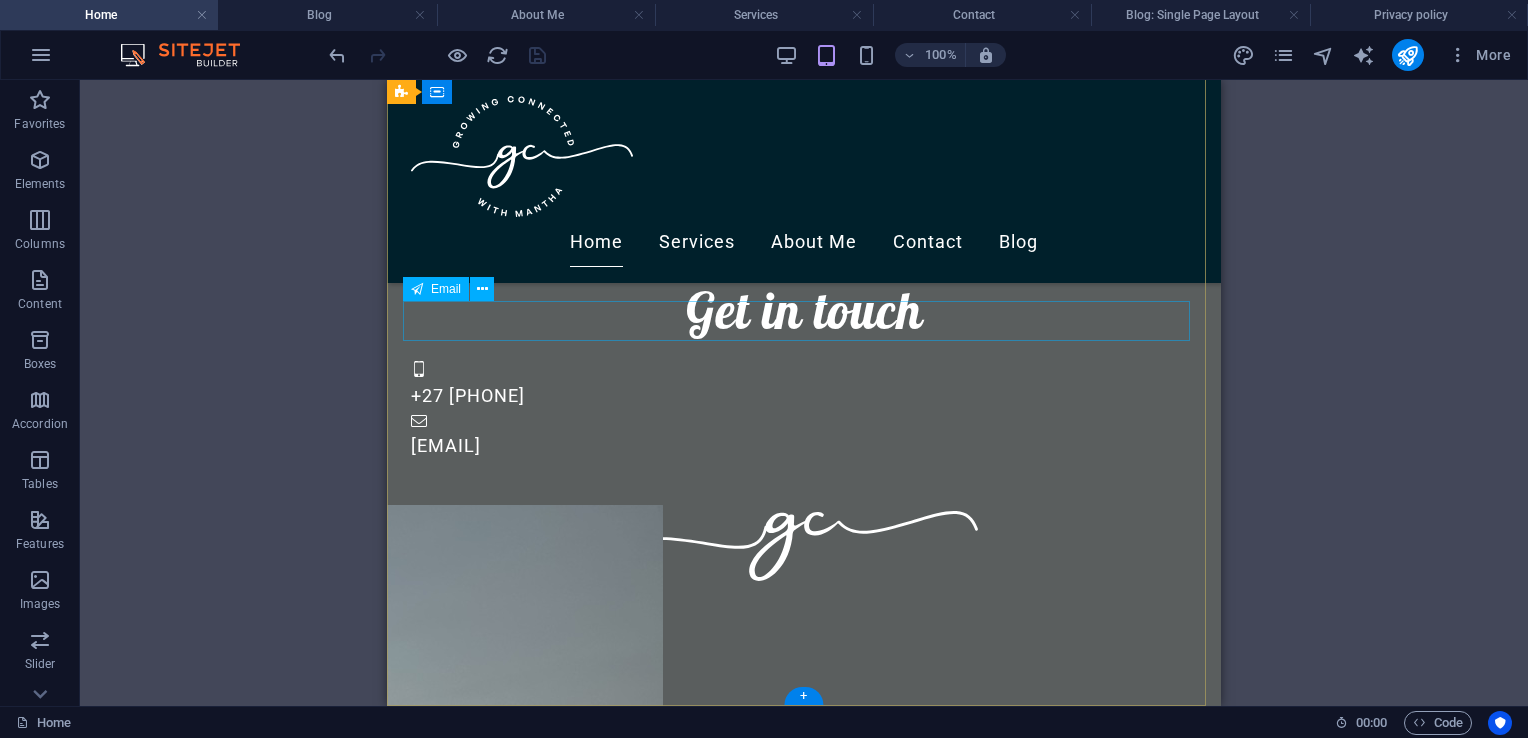 scroll, scrollTop: 2705, scrollLeft: 0, axis: vertical 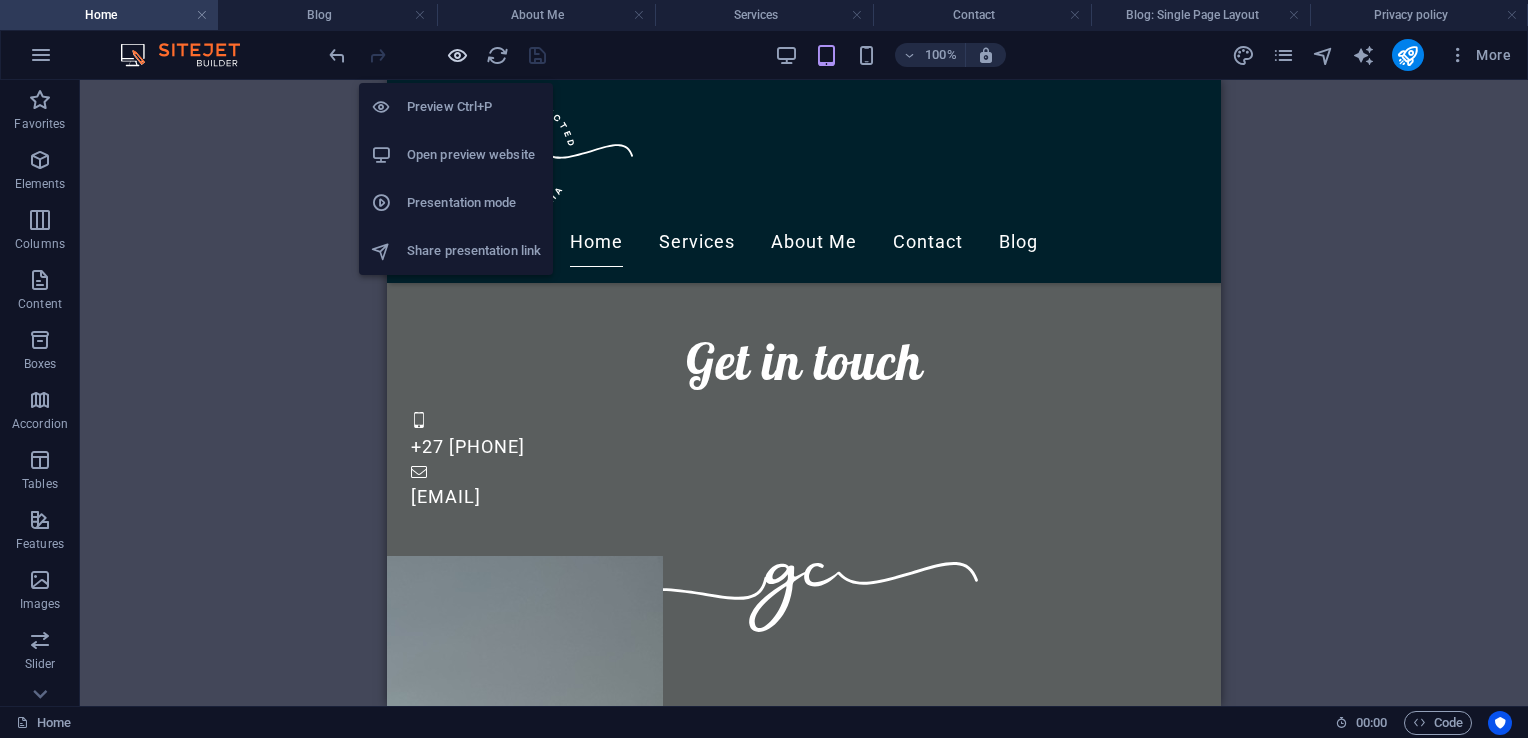 click at bounding box center [457, 55] 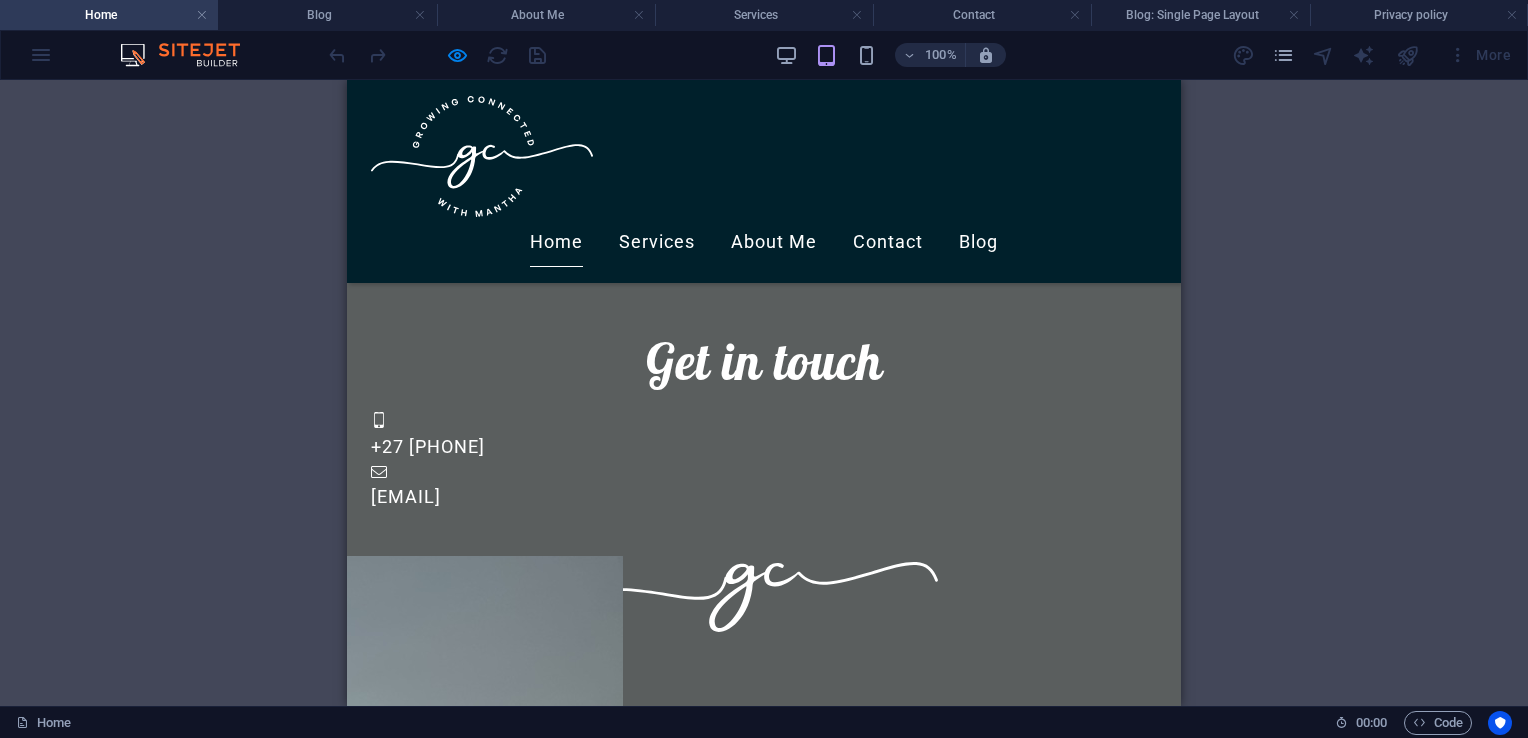 scroll, scrollTop: 2756, scrollLeft: 0, axis: vertical 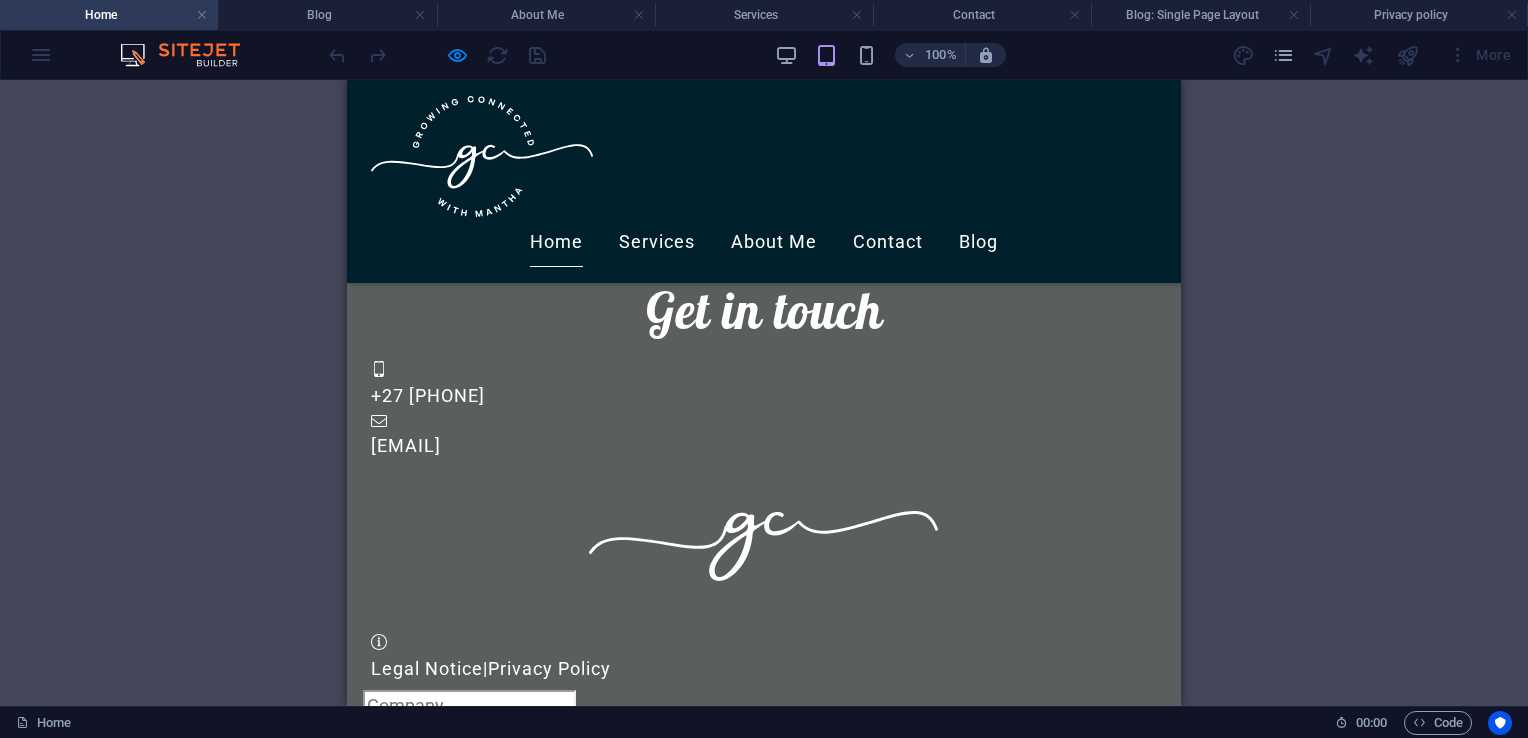 click 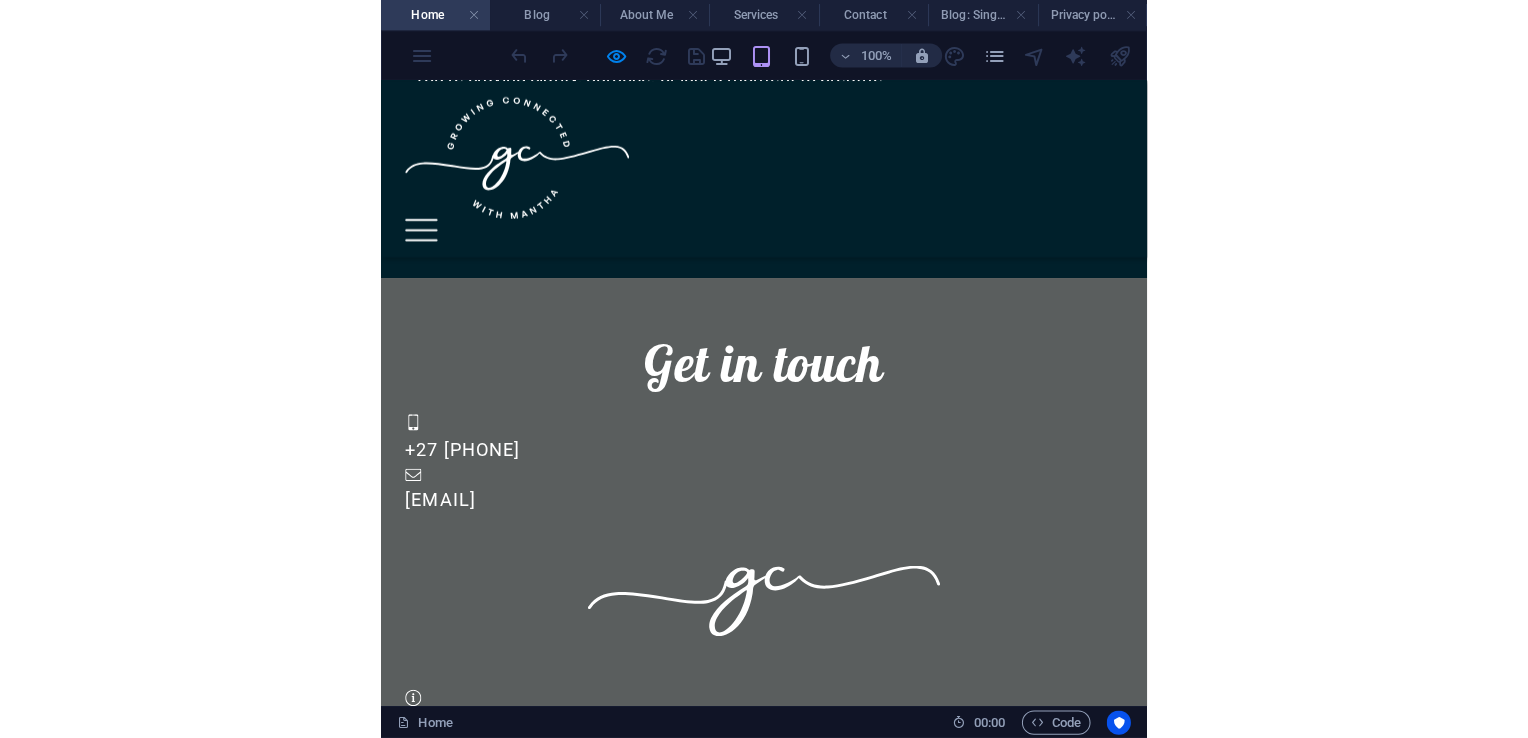 scroll, scrollTop: 2764, scrollLeft: 0, axis: vertical 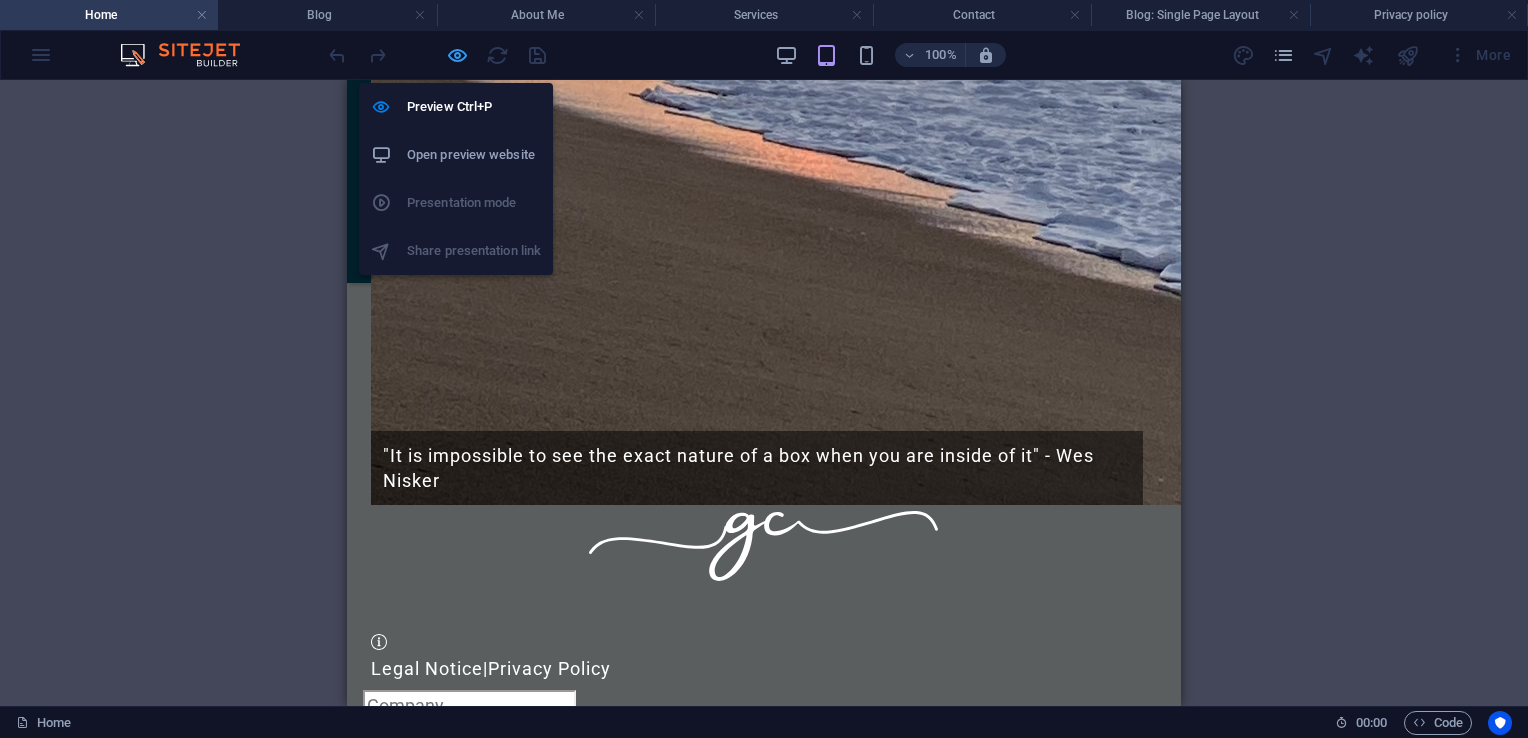 click at bounding box center [457, 55] 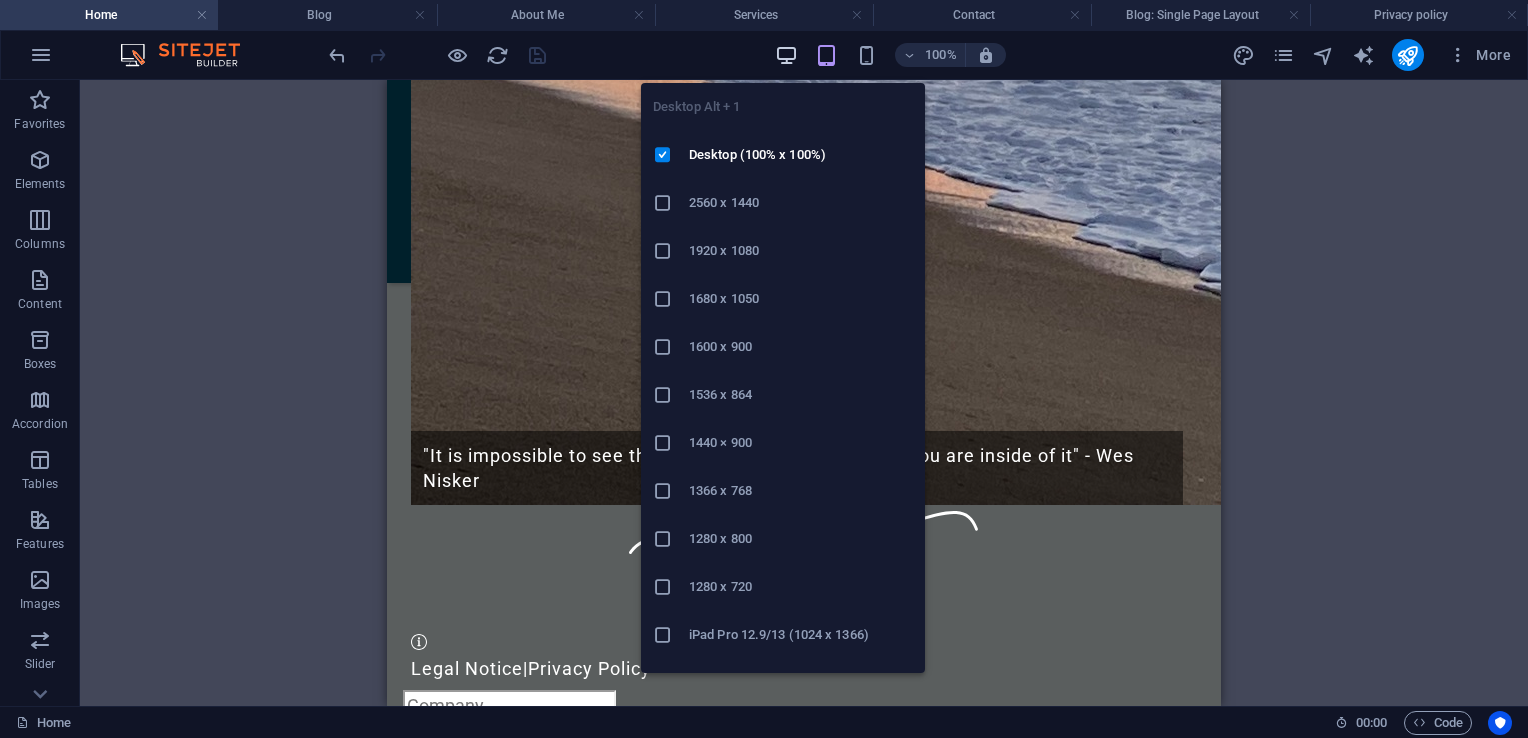 click at bounding box center [786, 55] 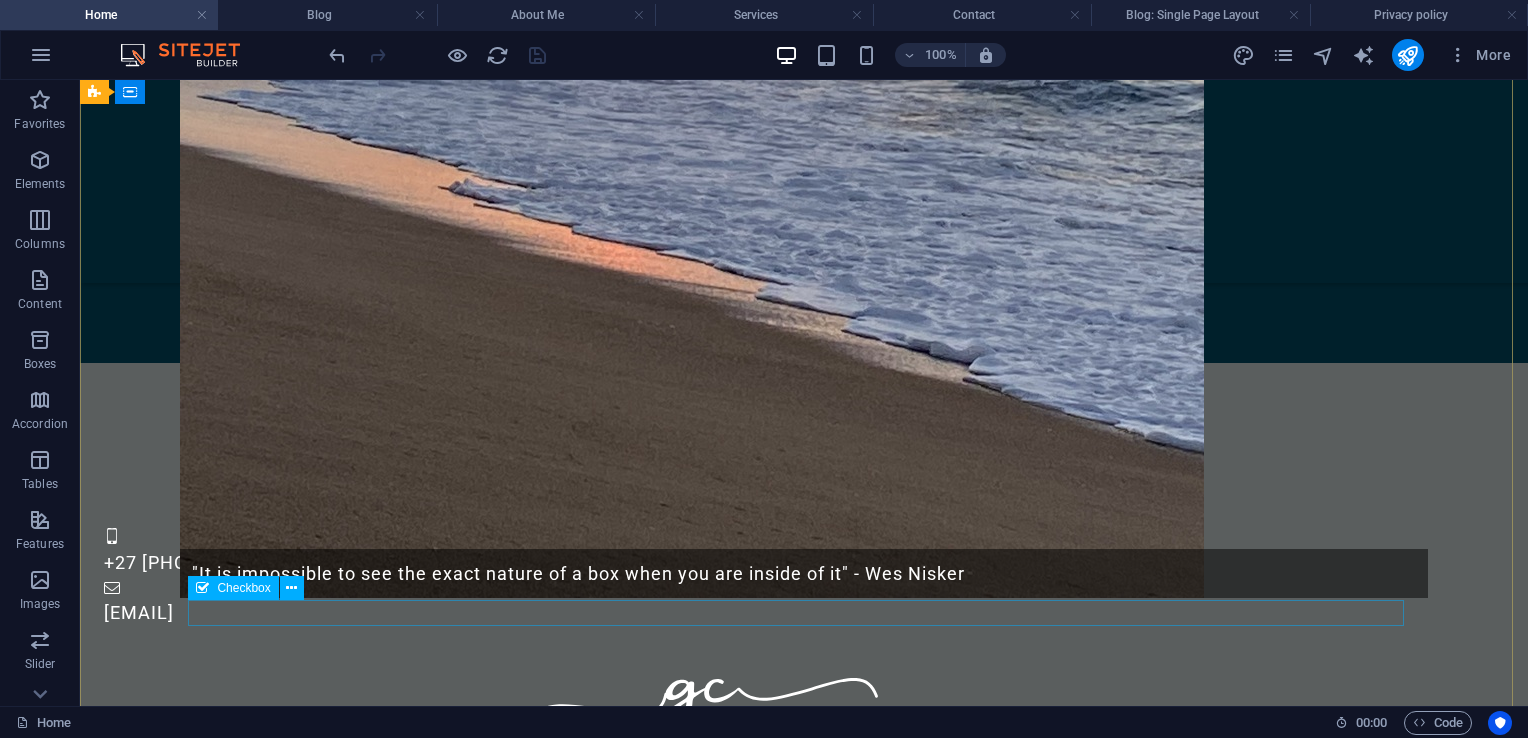 scroll, scrollTop: 2896, scrollLeft: 0, axis: vertical 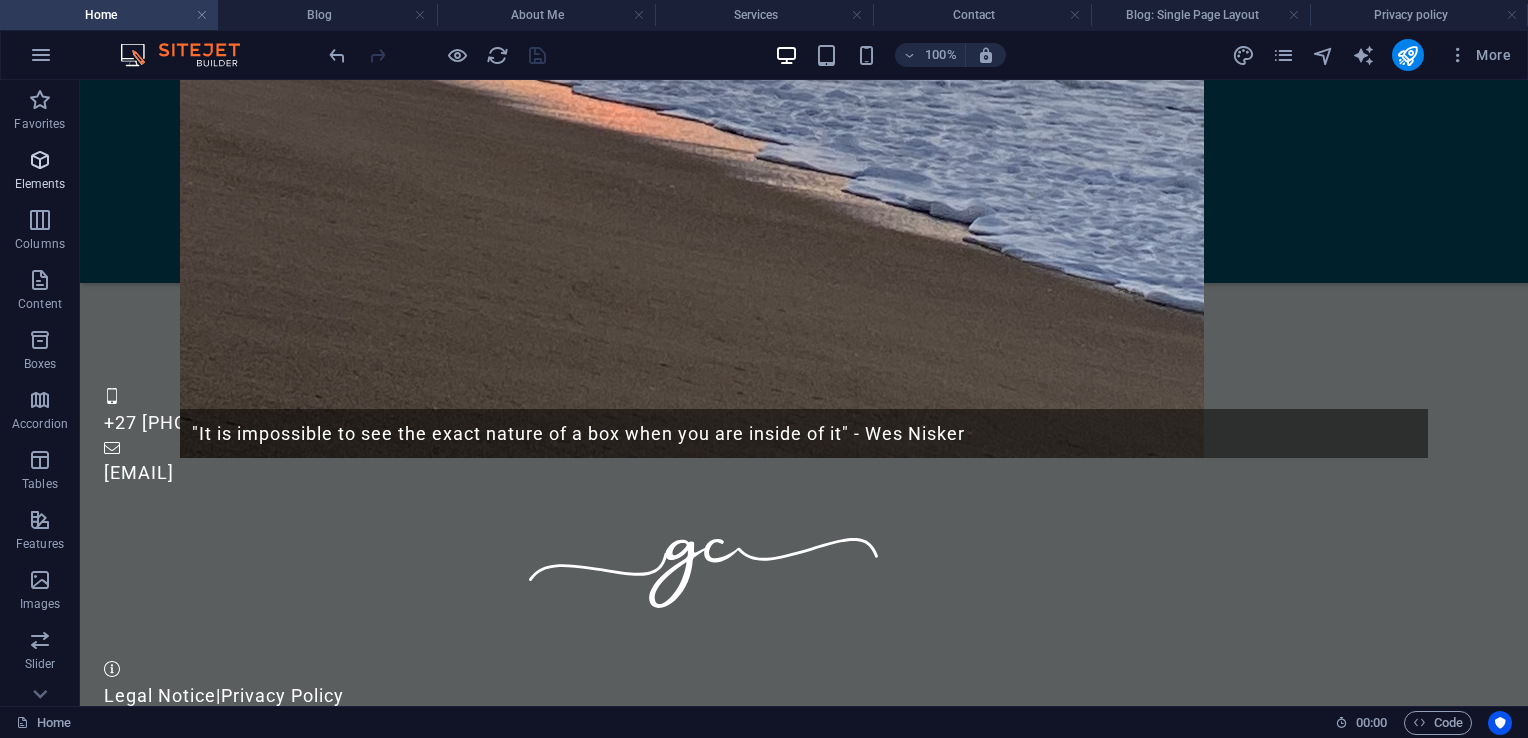 click on "Elements" at bounding box center [40, 184] 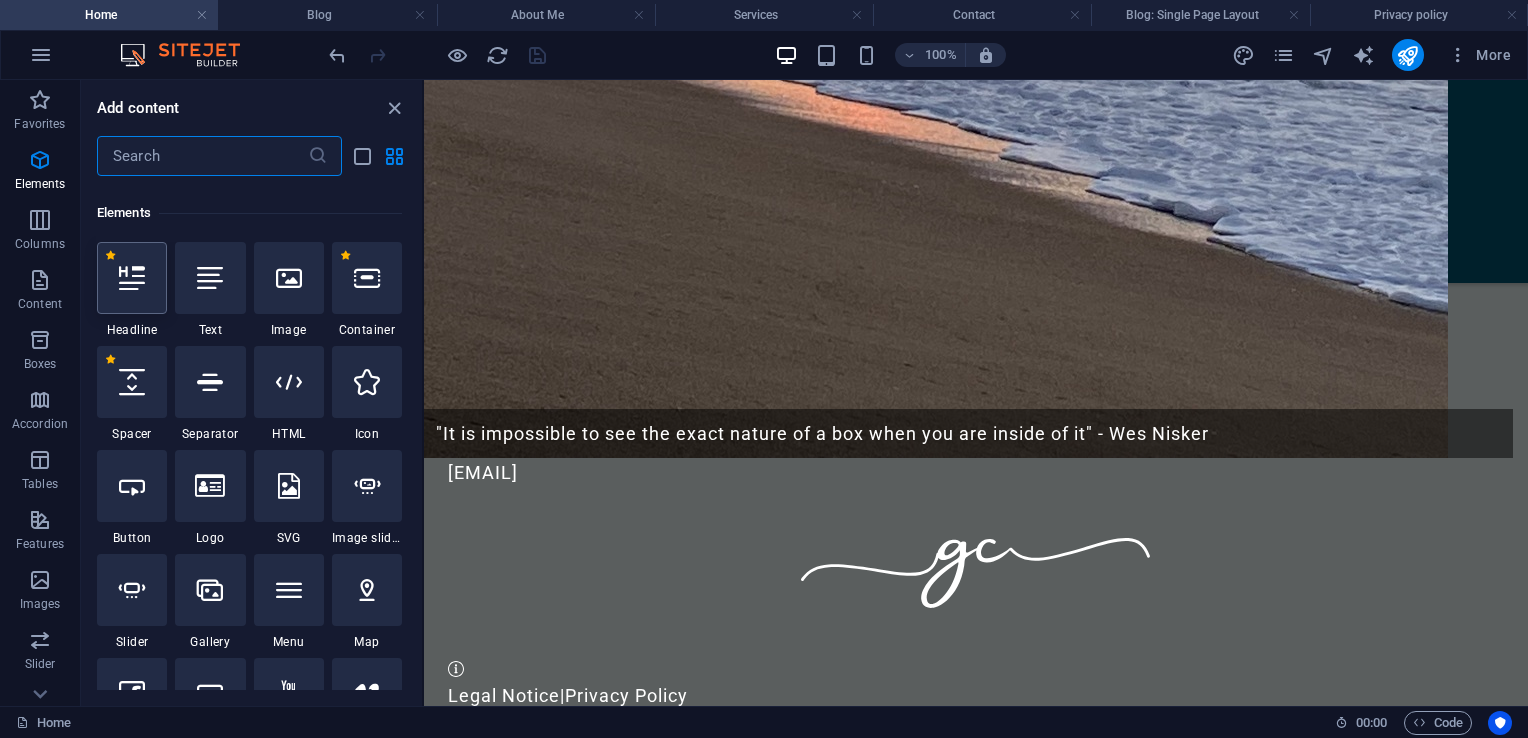 scroll, scrollTop: 376, scrollLeft: 0, axis: vertical 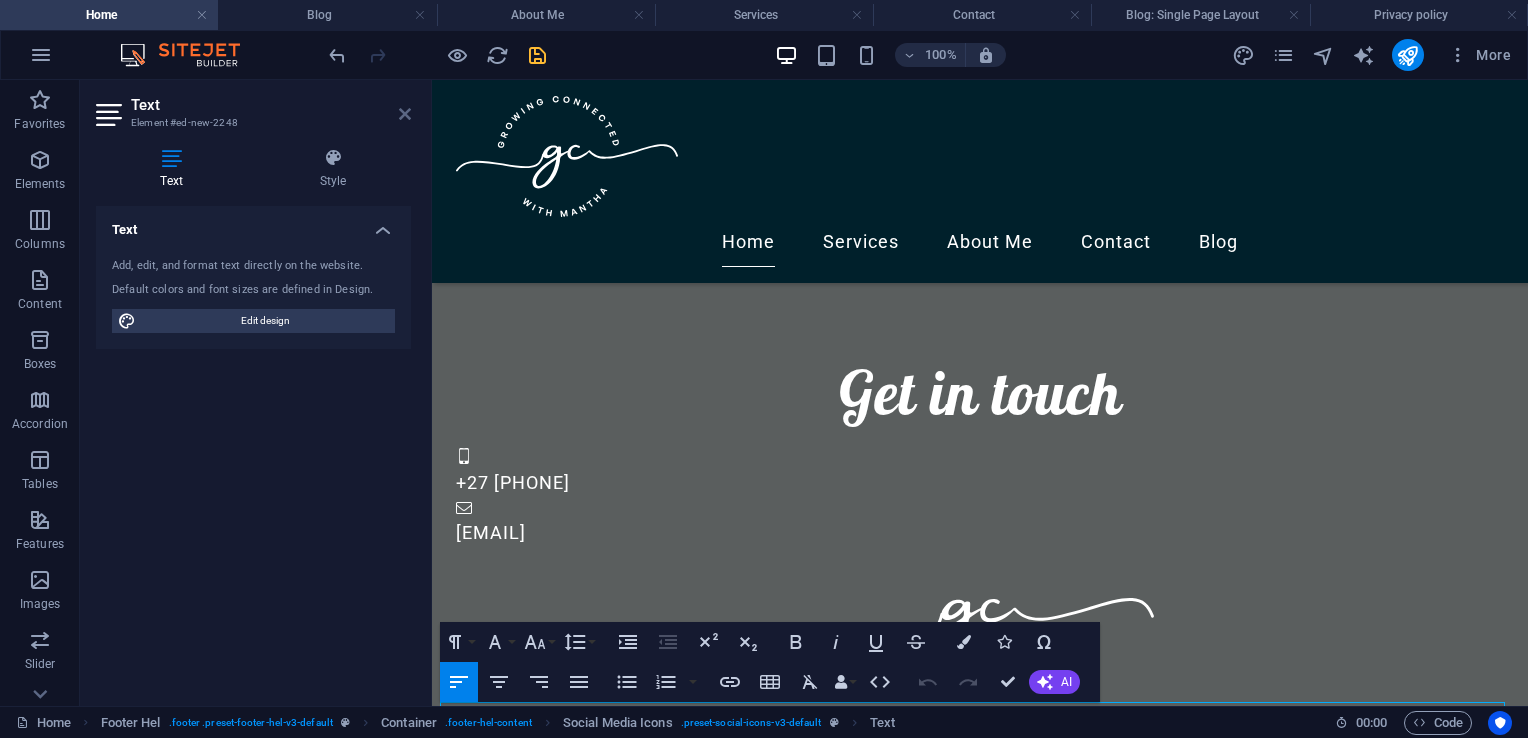 click at bounding box center (405, 114) 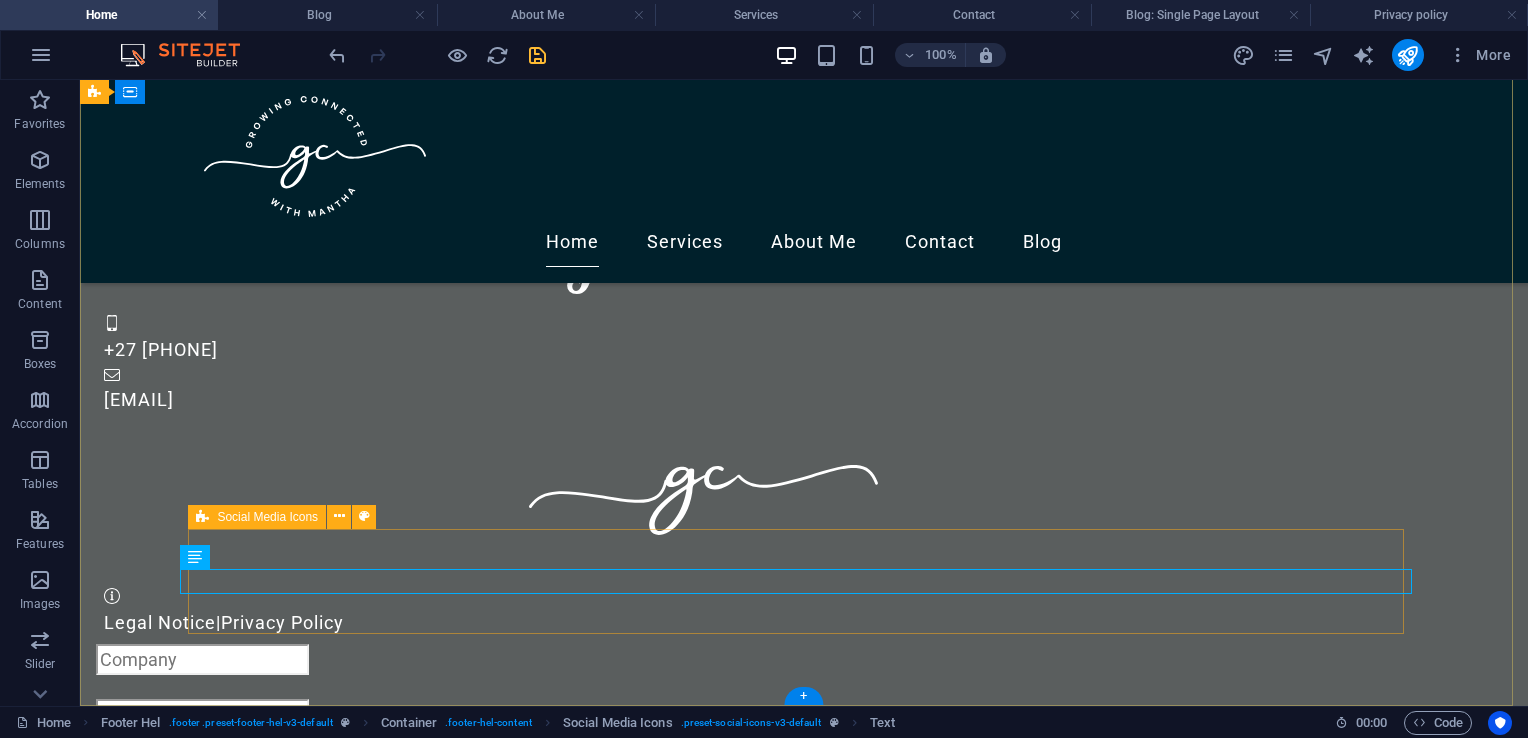 scroll, scrollTop: 2896, scrollLeft: 0, axis: vertical 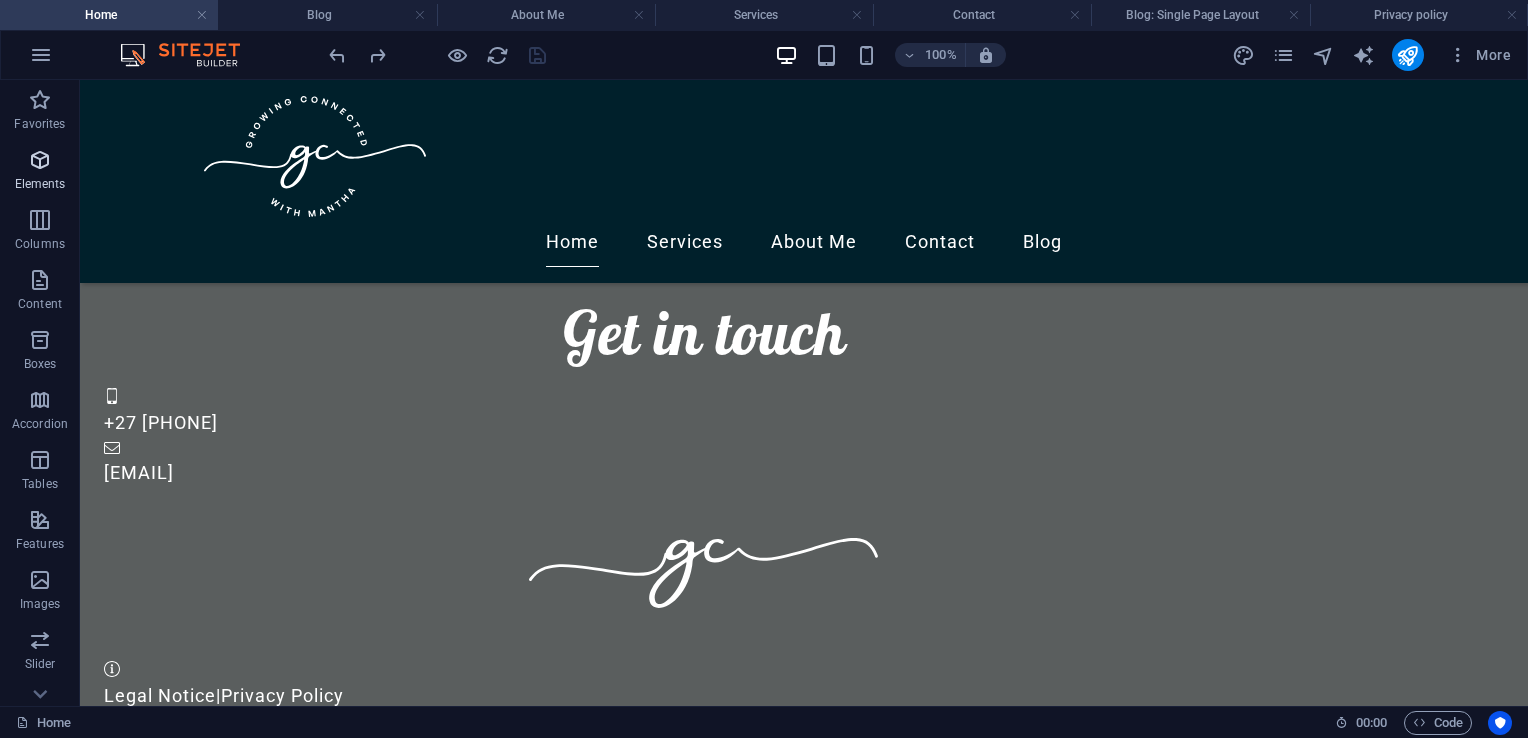 click on "Elements" at bounding box center (40, 184) 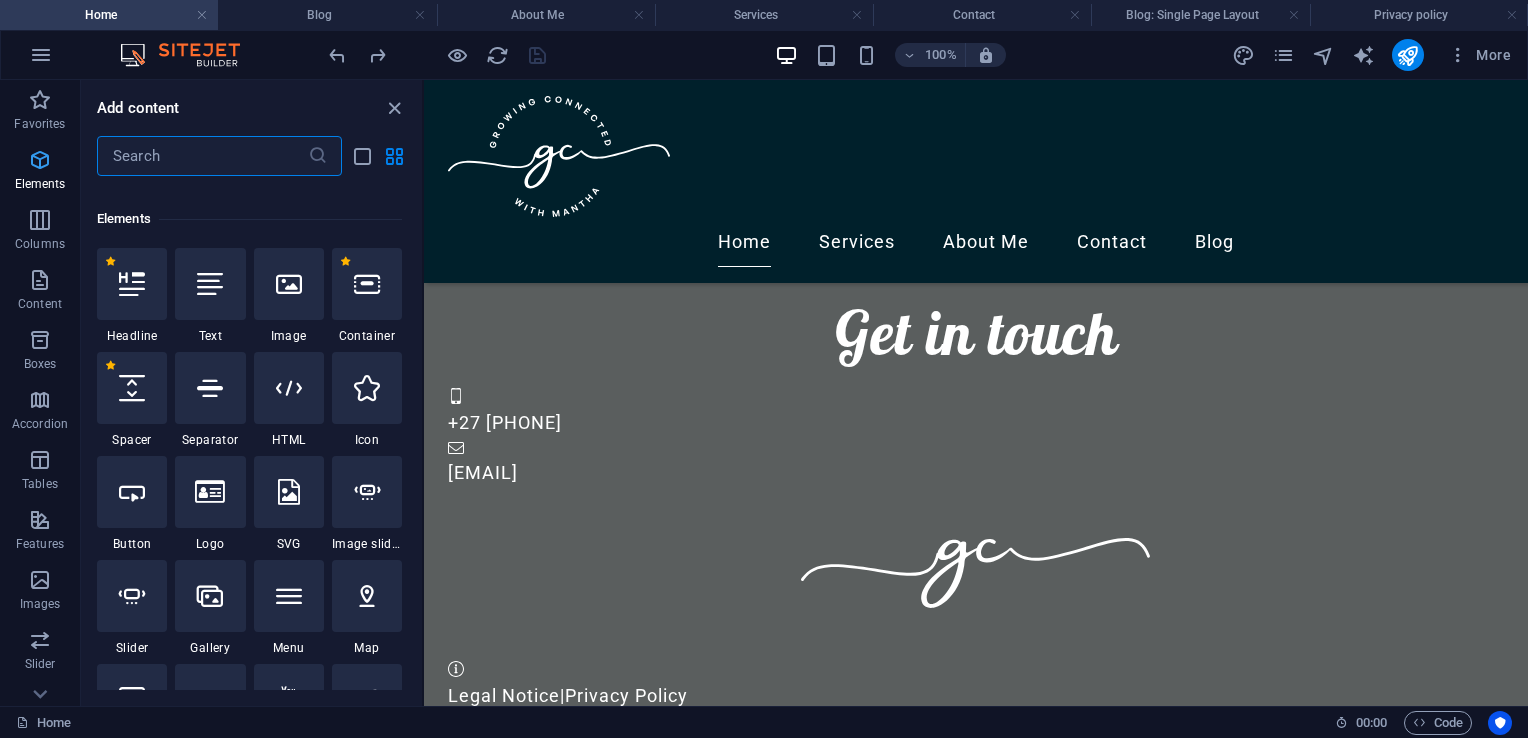 scroll, scrollTop: 376, scrollLeft: 0, axis: vertical 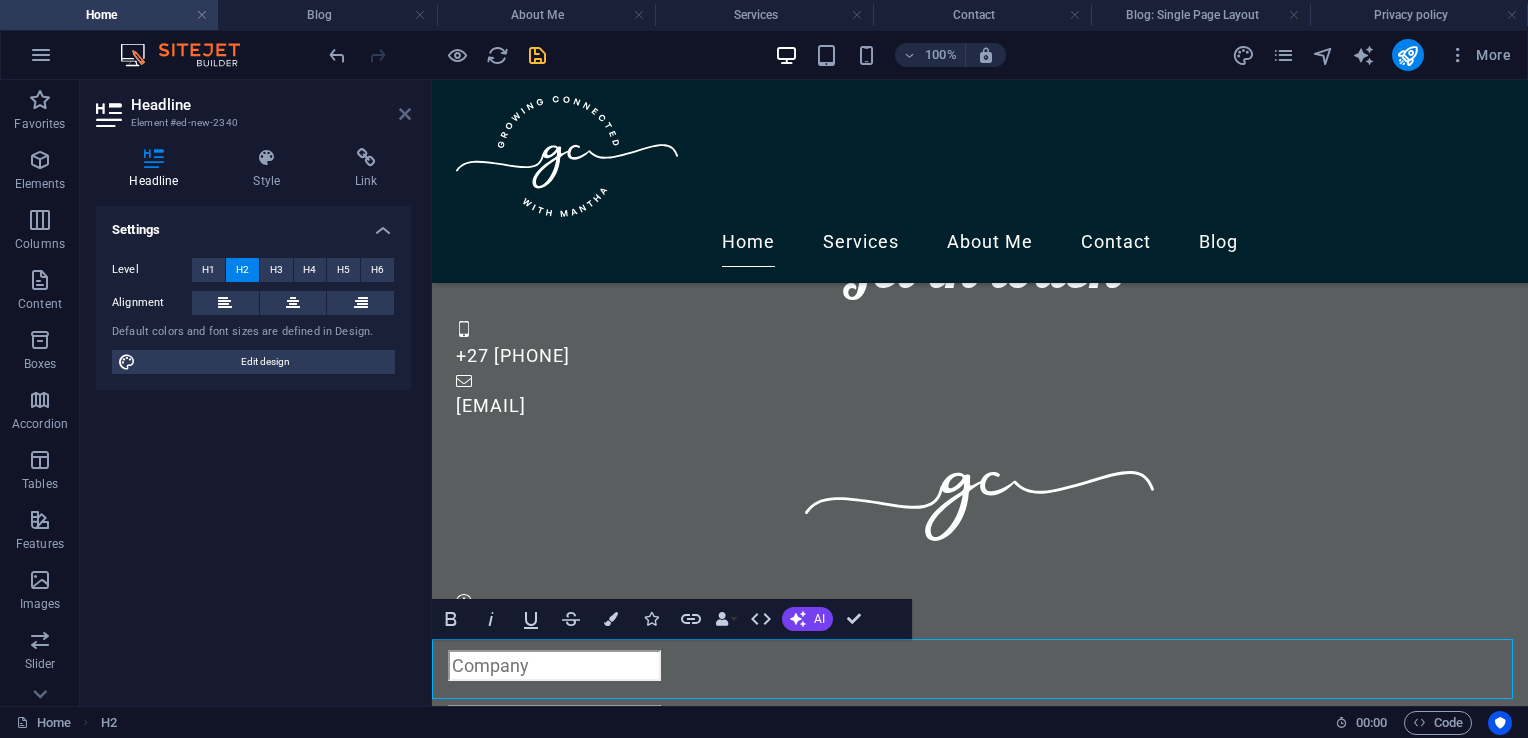 click at bounding box center [405, 114] 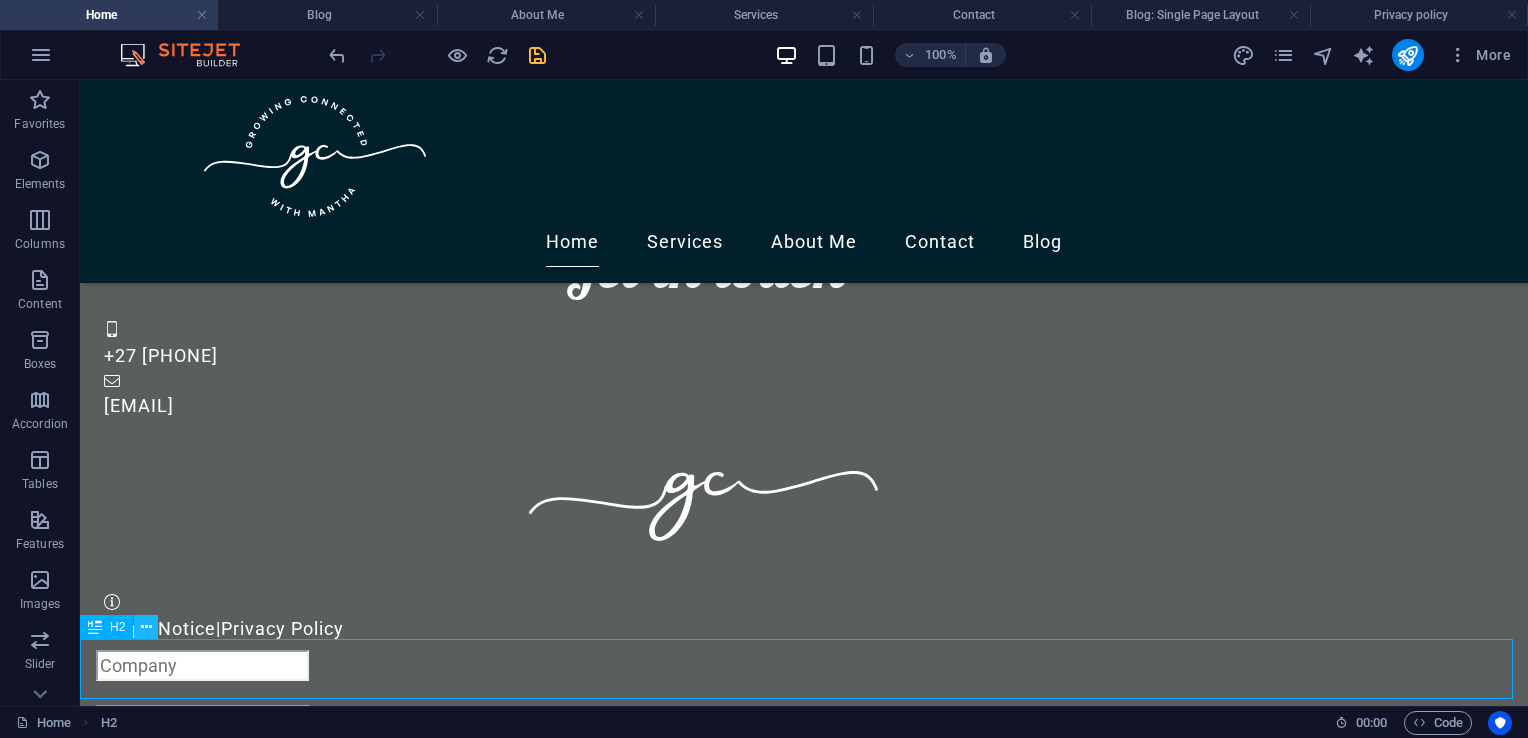 click at bounding box center (146, 627) 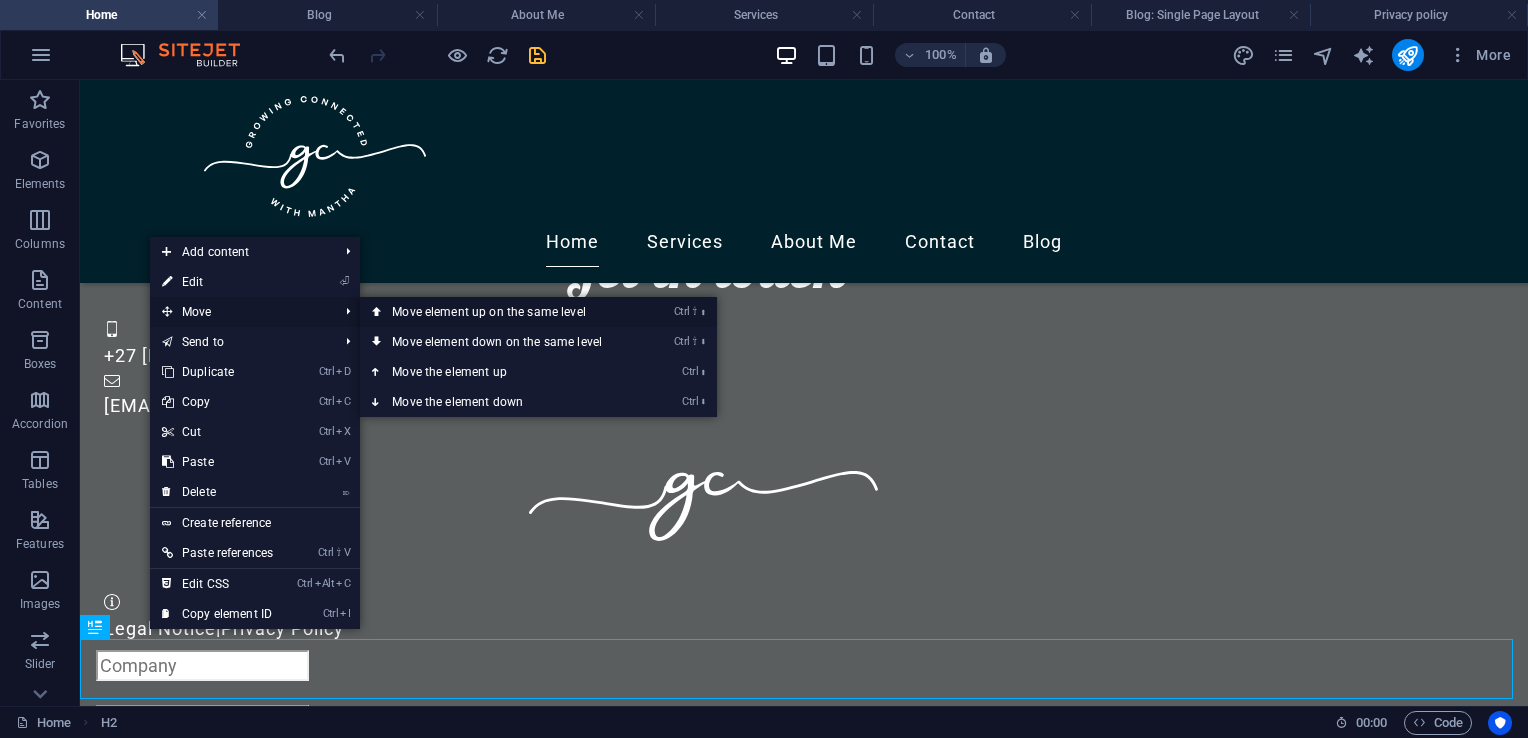 click on "Ctrl ⇧ ⬆  Move element up on the same level" at bounding box center (501, 312) 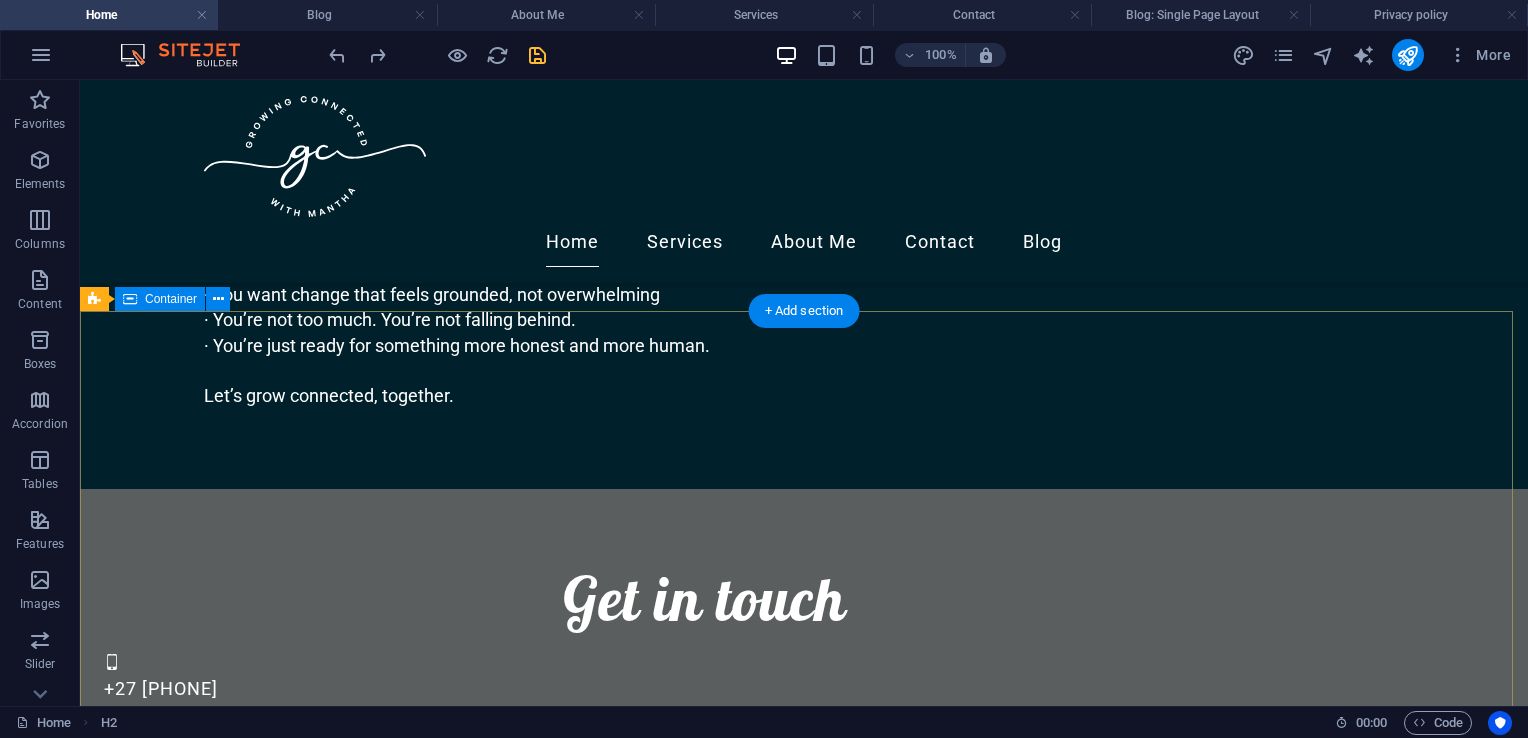 scroll, scrollTop: 2963, scrollLeft: 0, axis: vertical 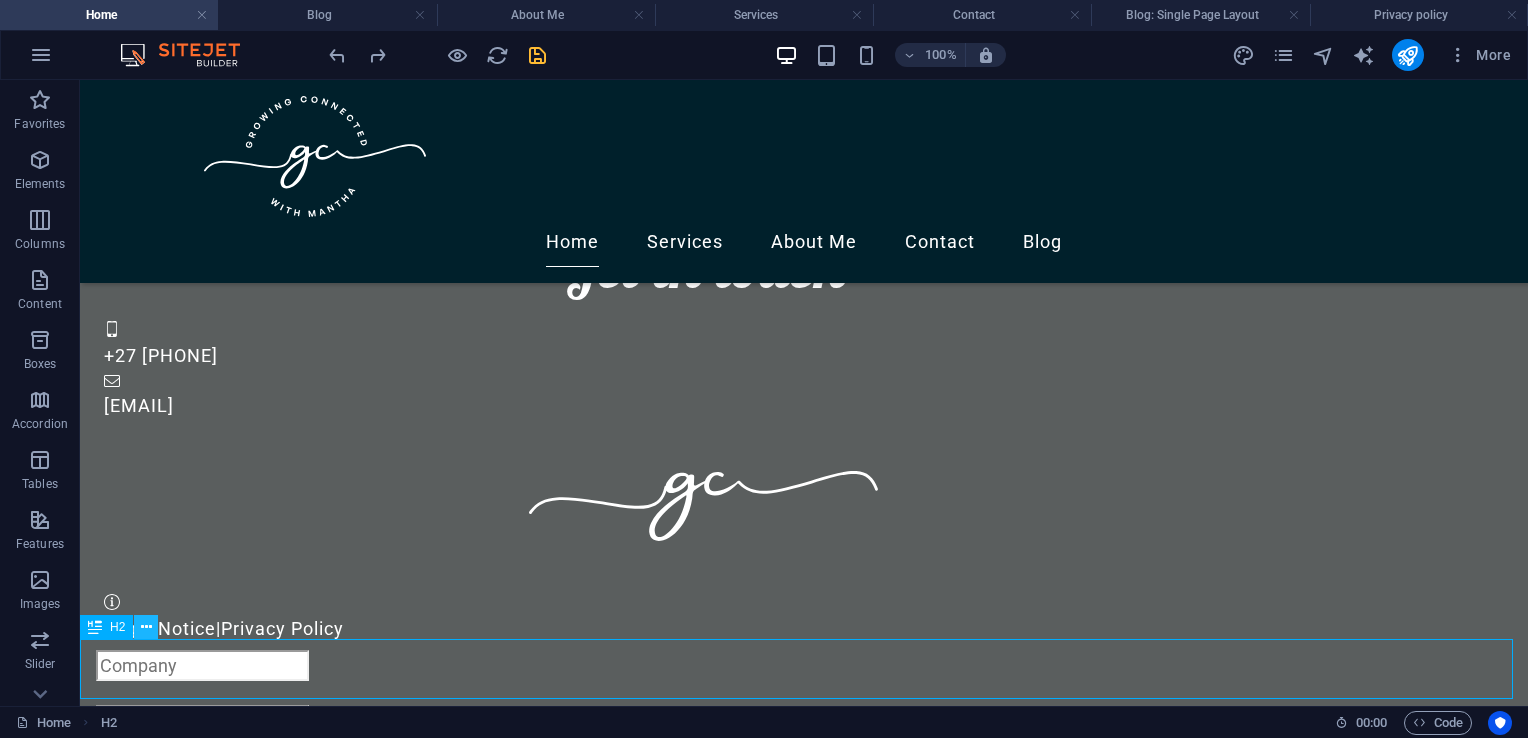 click at bounding box center (146, 627) 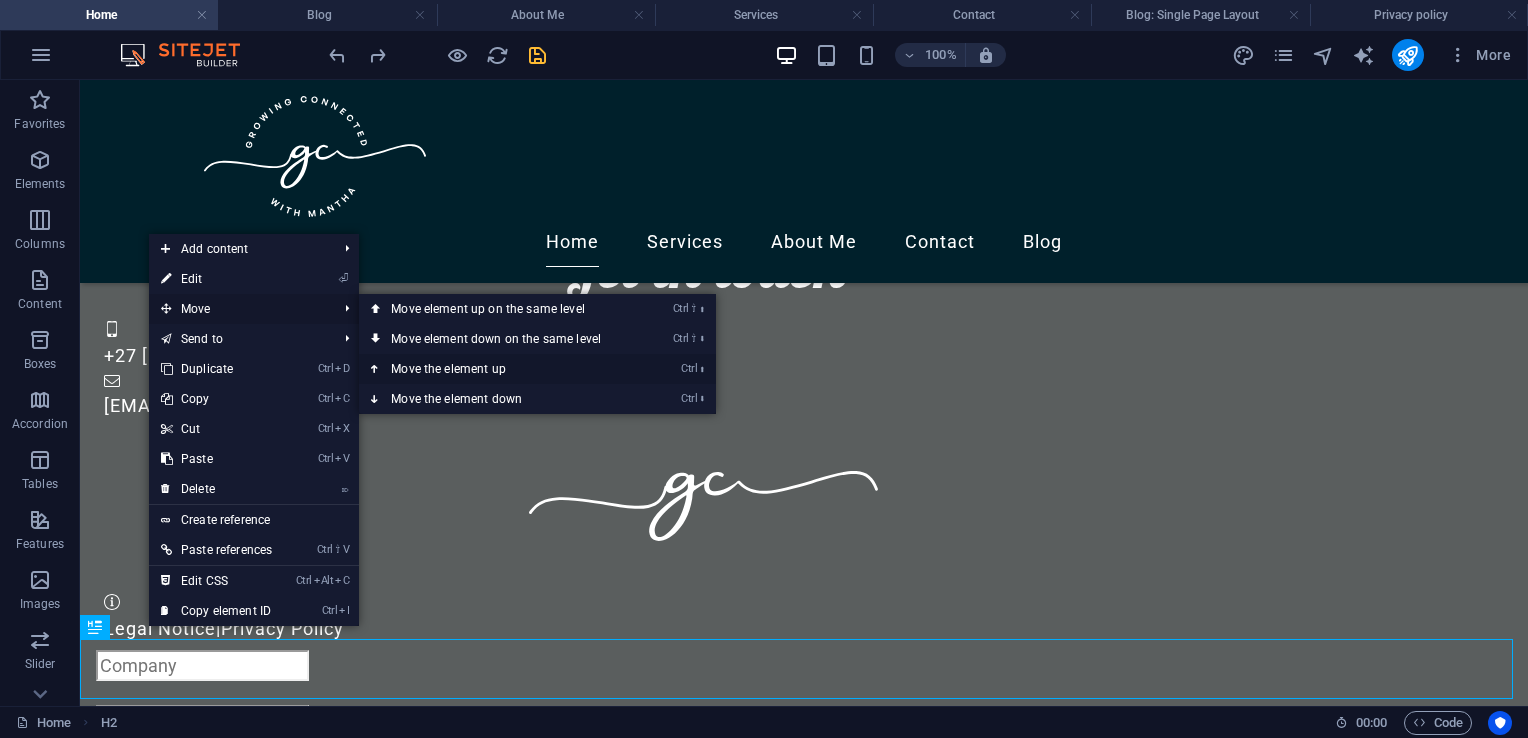 click on "Ctrl ⬆  Move the element up" at bounding box center (500, 369) 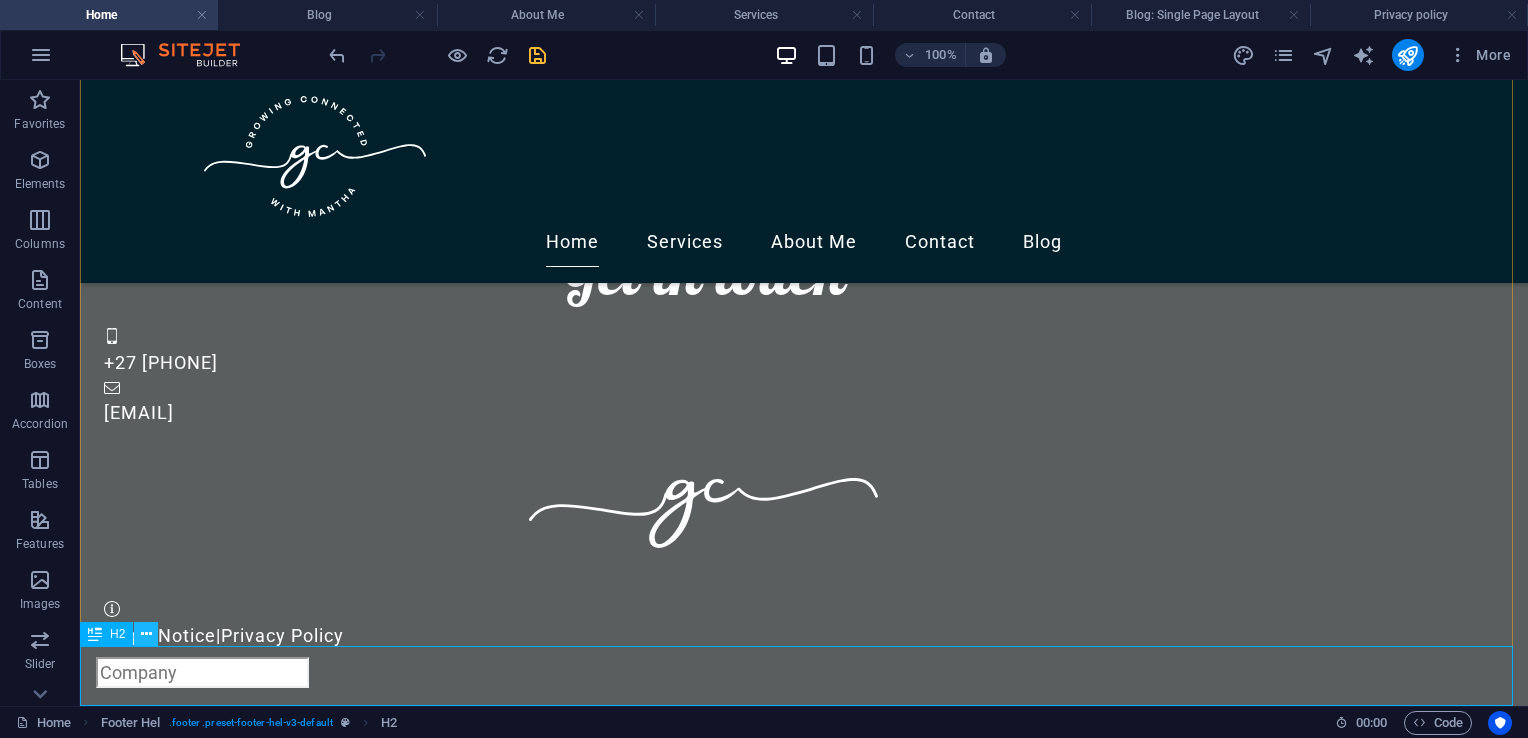 click at bounding box center [146, 634] 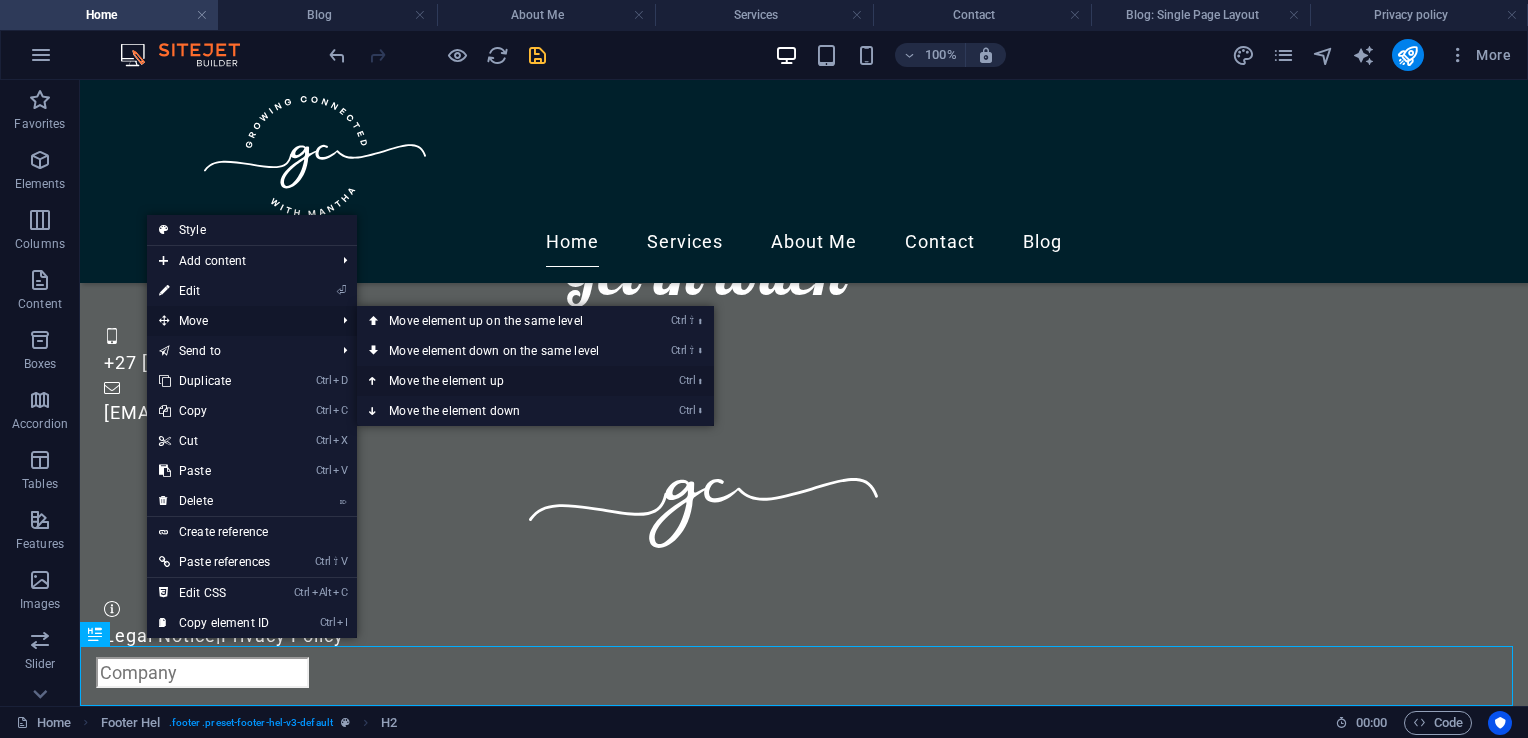 click on "Ctrl ⬆  Move the element up" at bounding box center [498, 381] 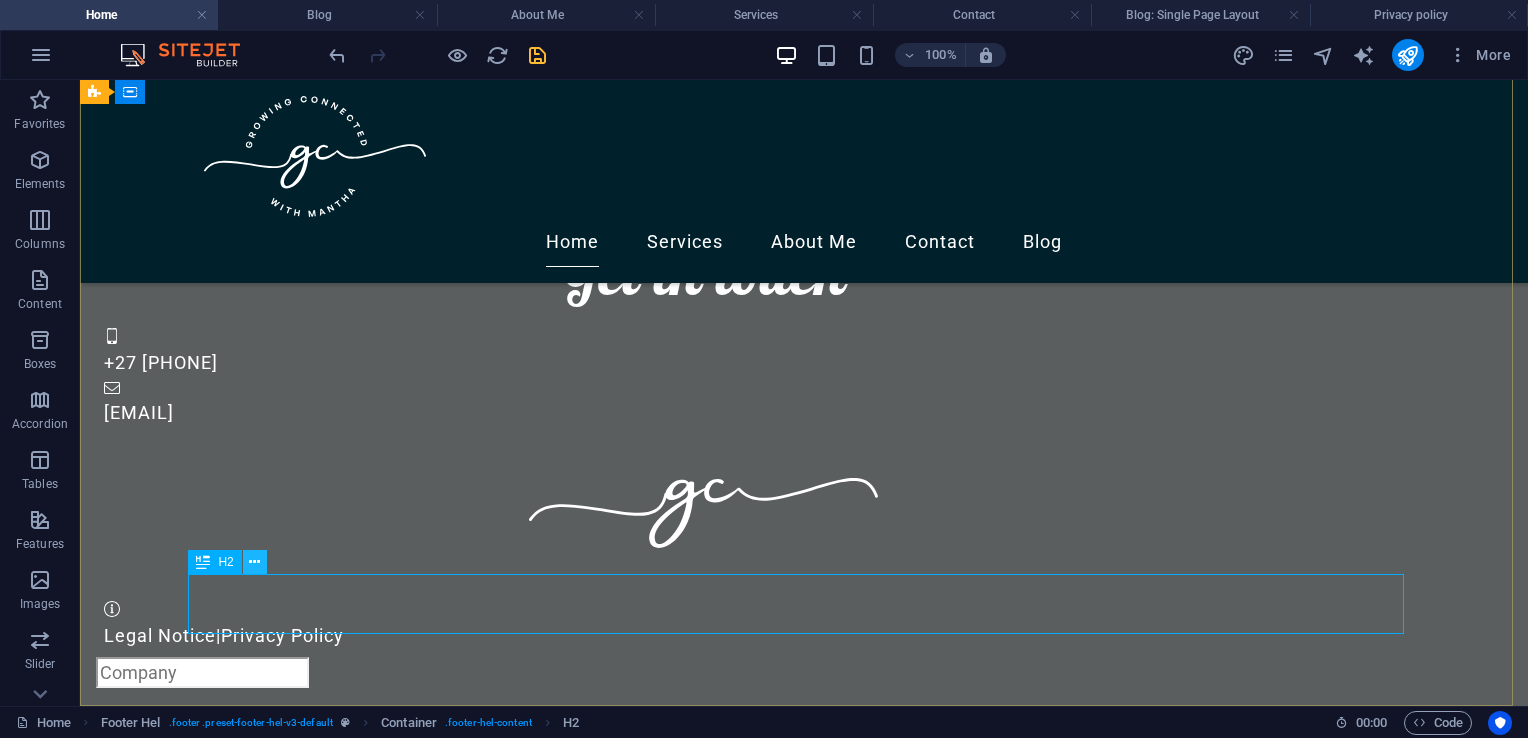 click at bounding box center (254, 562) 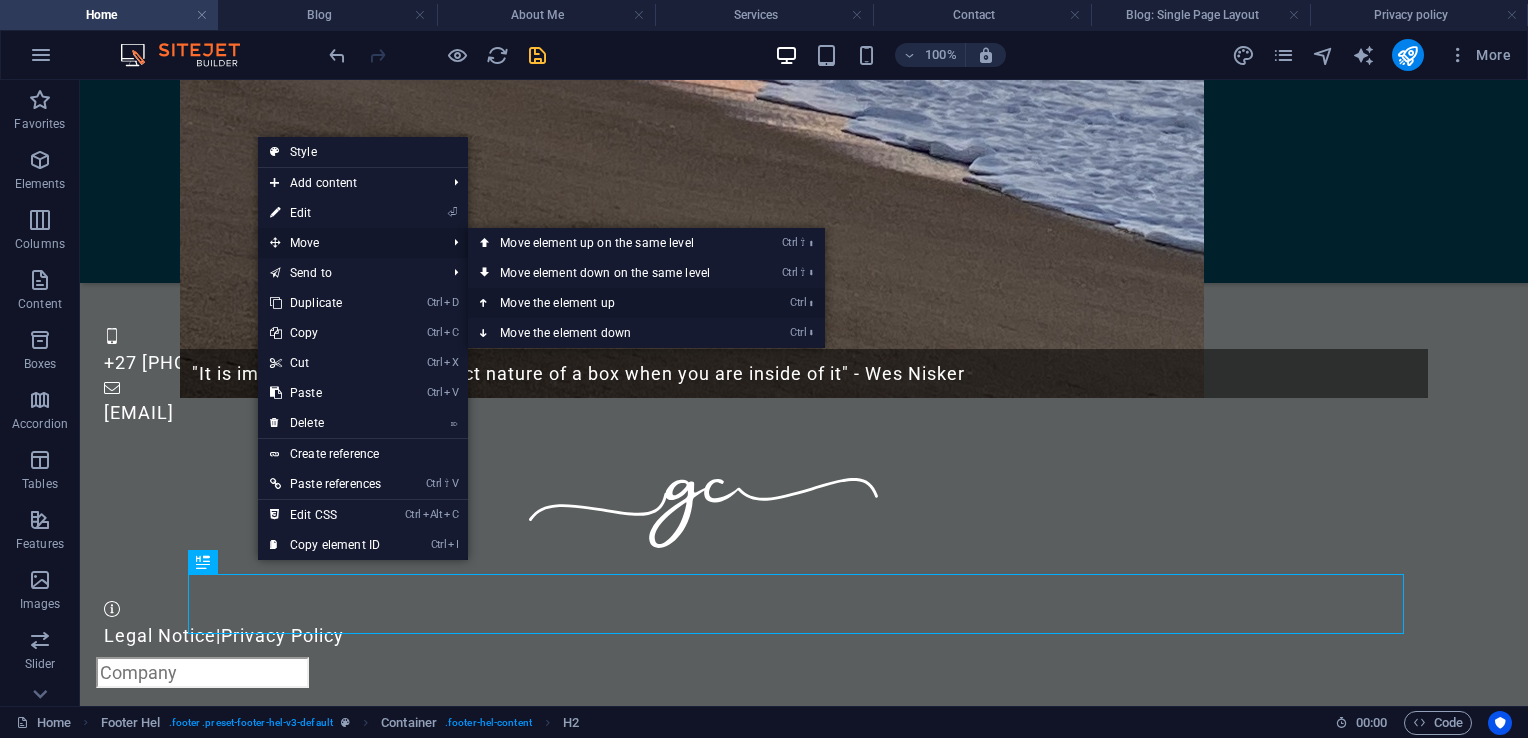 click on "Ctrl ⬆  Move the element up" at bounding box center (609, 303) 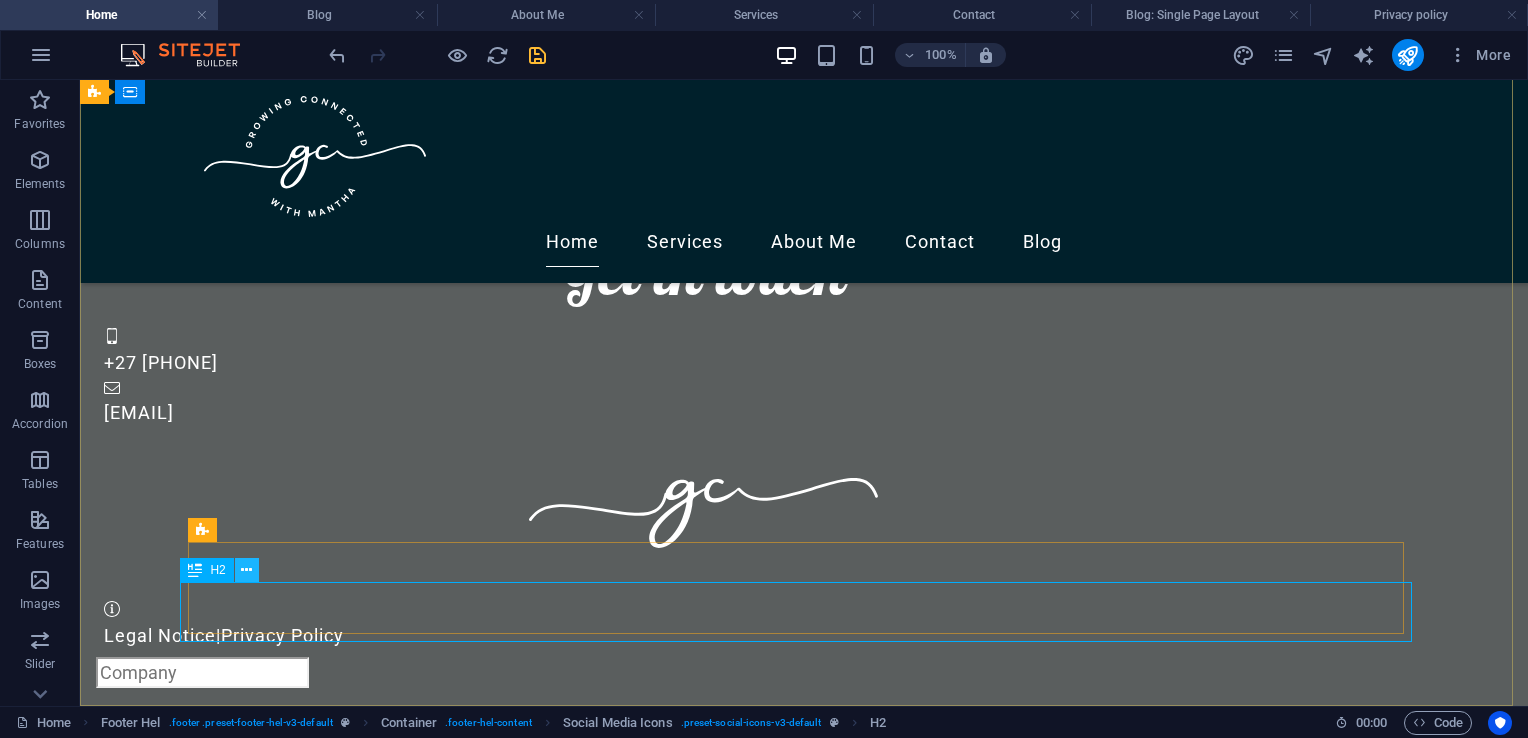 click at bounding box center (247, 570) 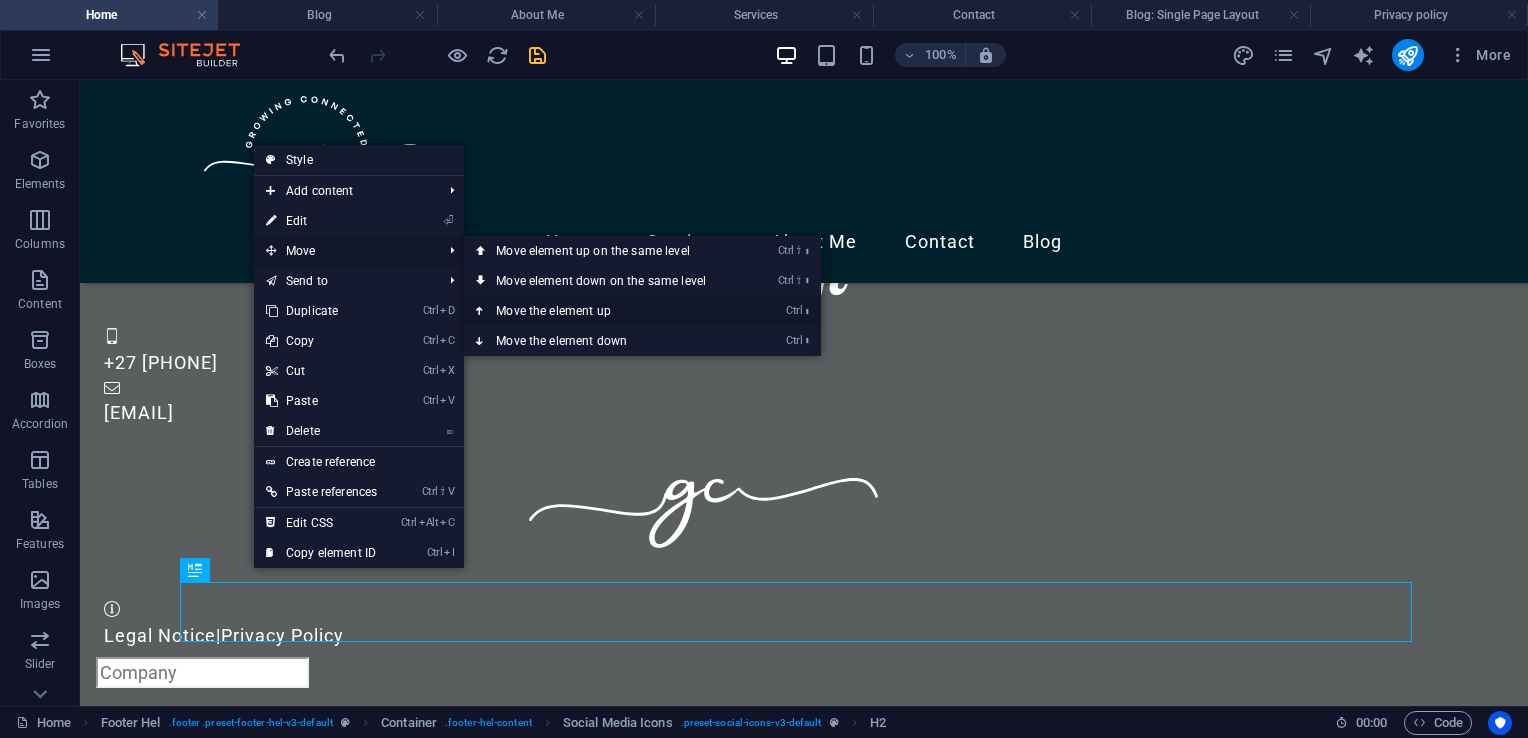 click on "Ctrl ⬆  Move the element up" at bounding box center [605, 311] 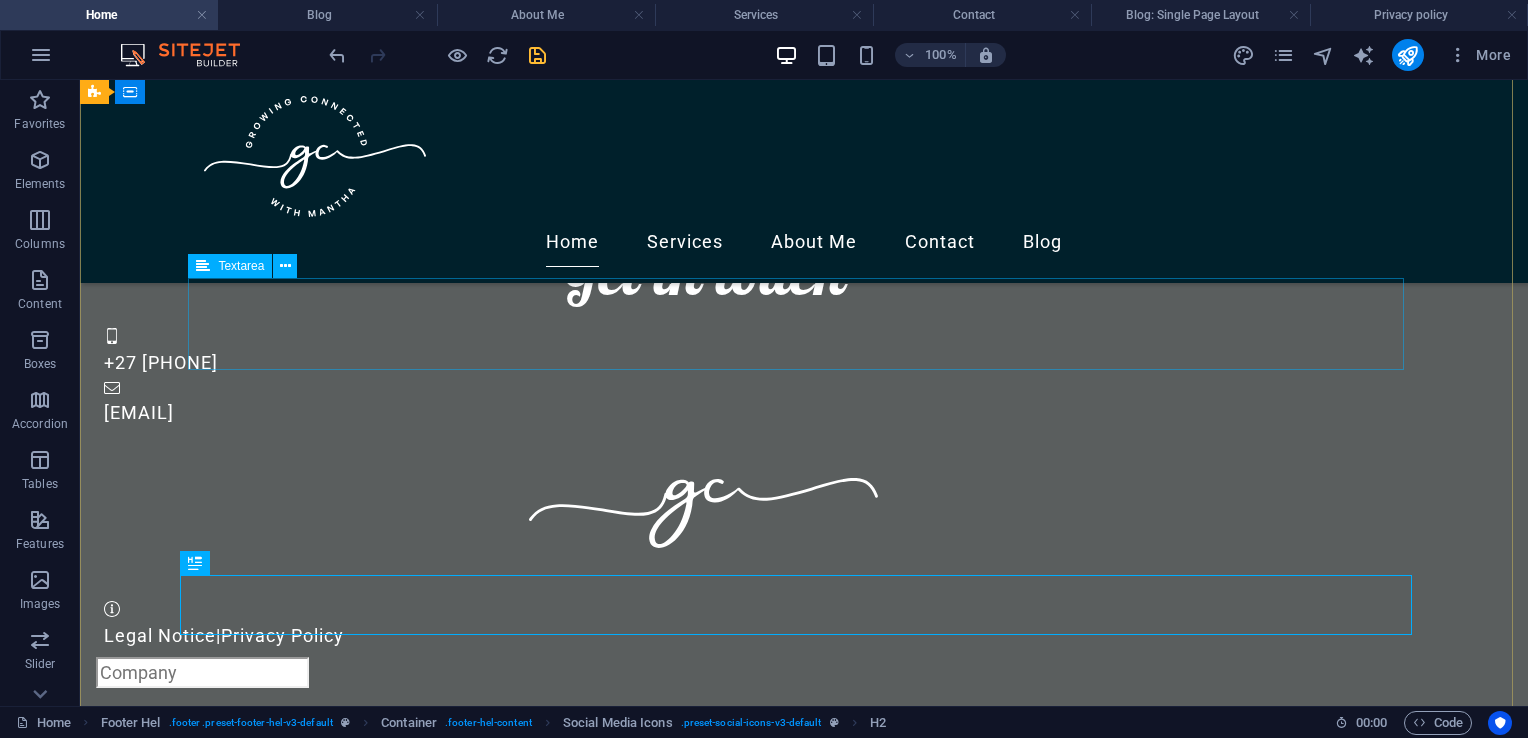 scroll, scrollTop: 2963, scrollLeft: 0, axis: vertical 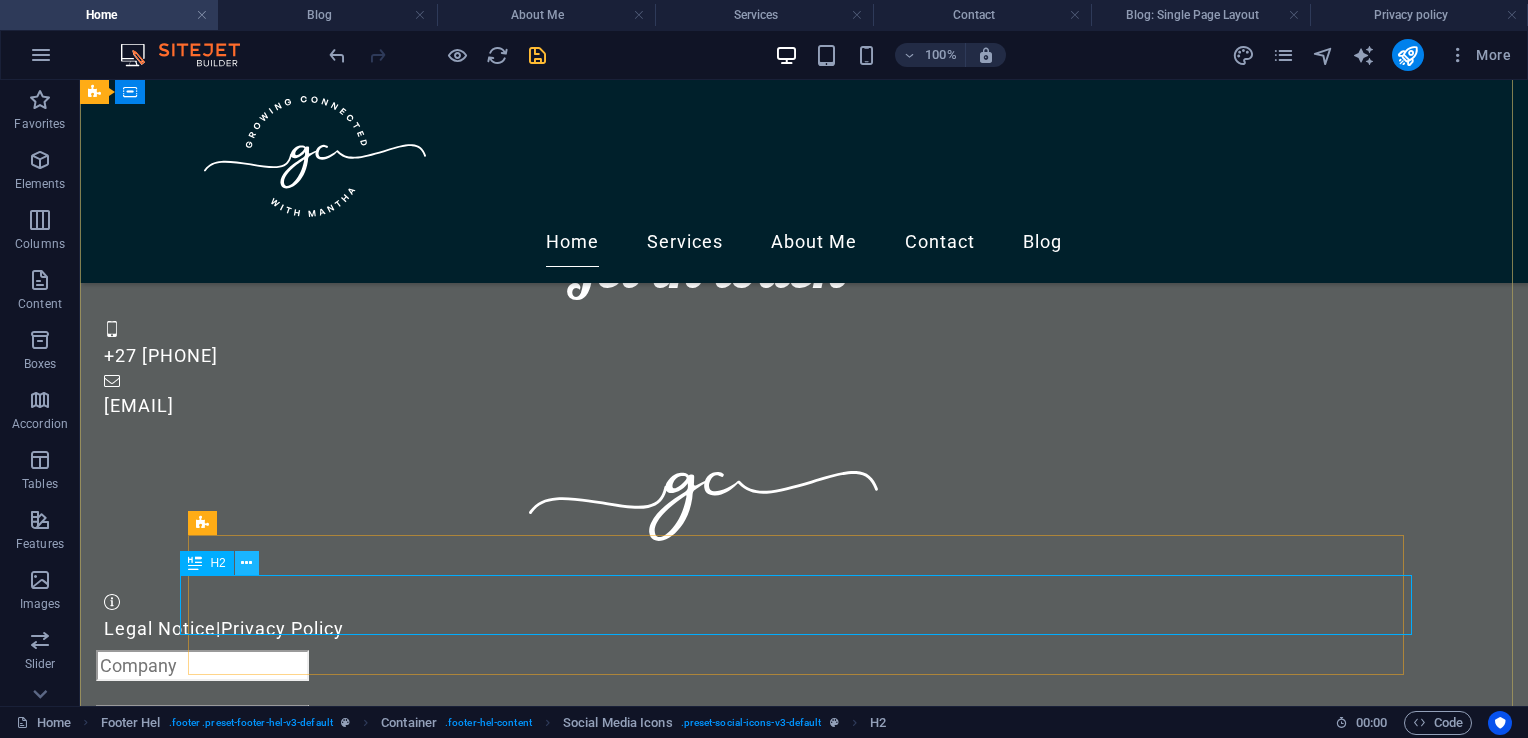 click at bounding box center (246, 563) 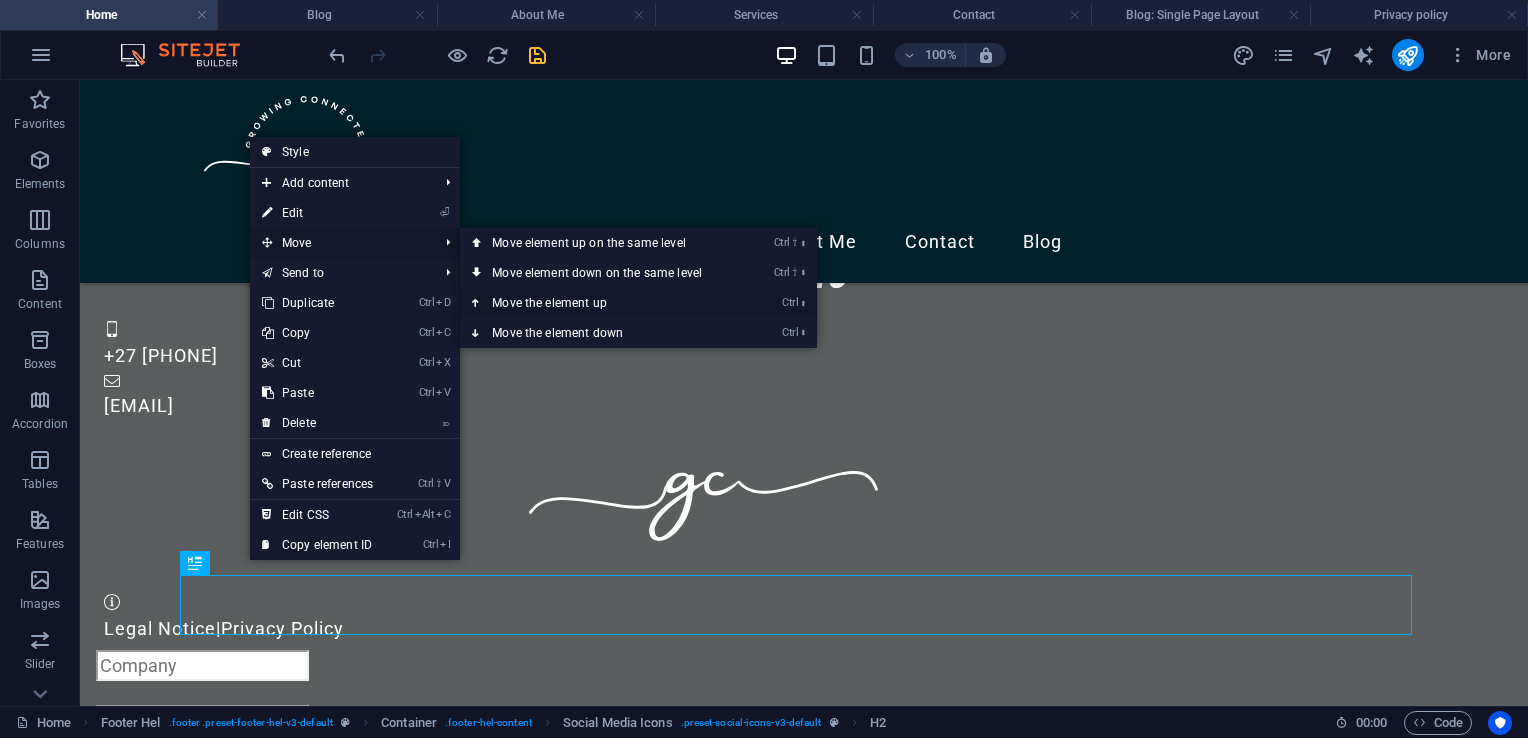 click on "Ctrl ⬆  Move the element up" at bounding box center (601, 303) 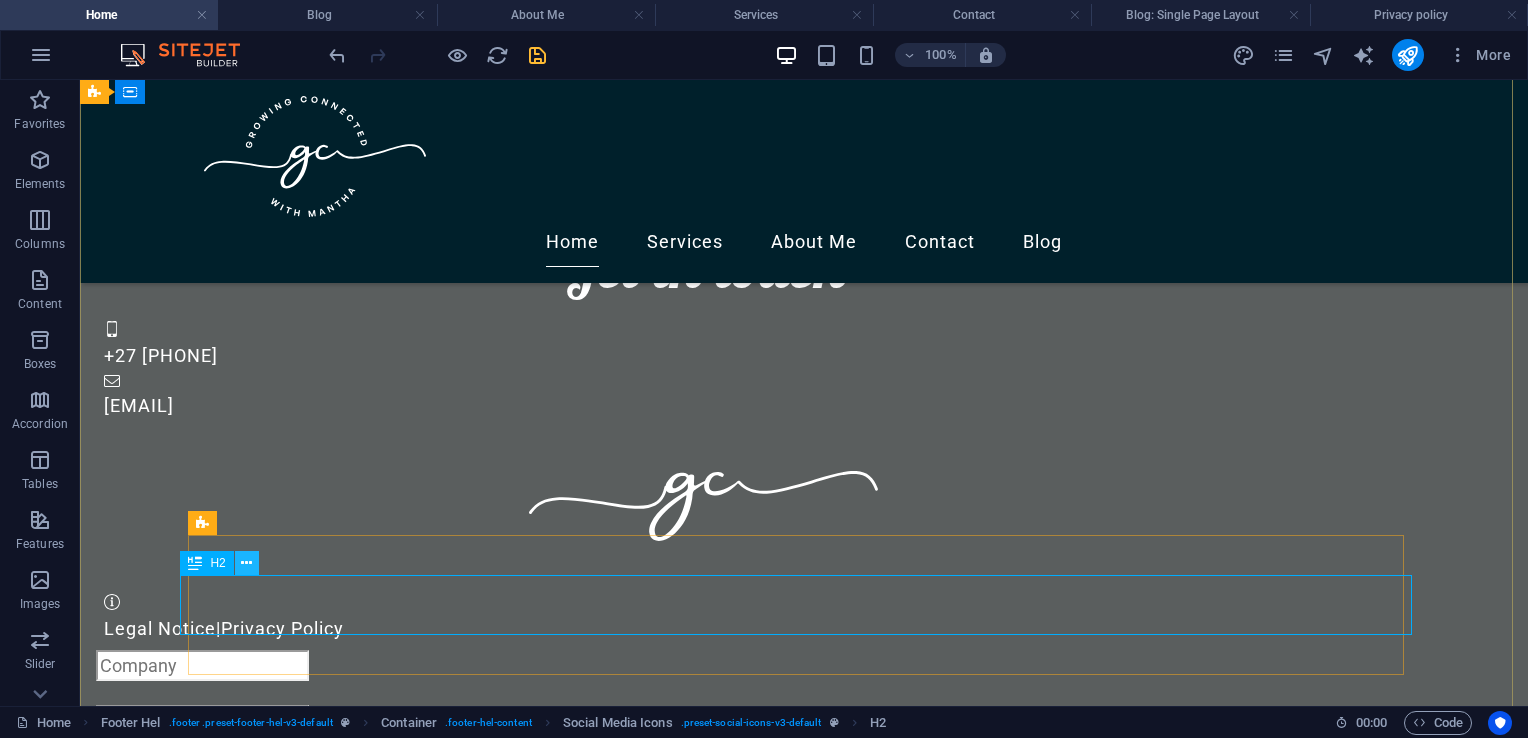 click at bounding box center (246, 563) 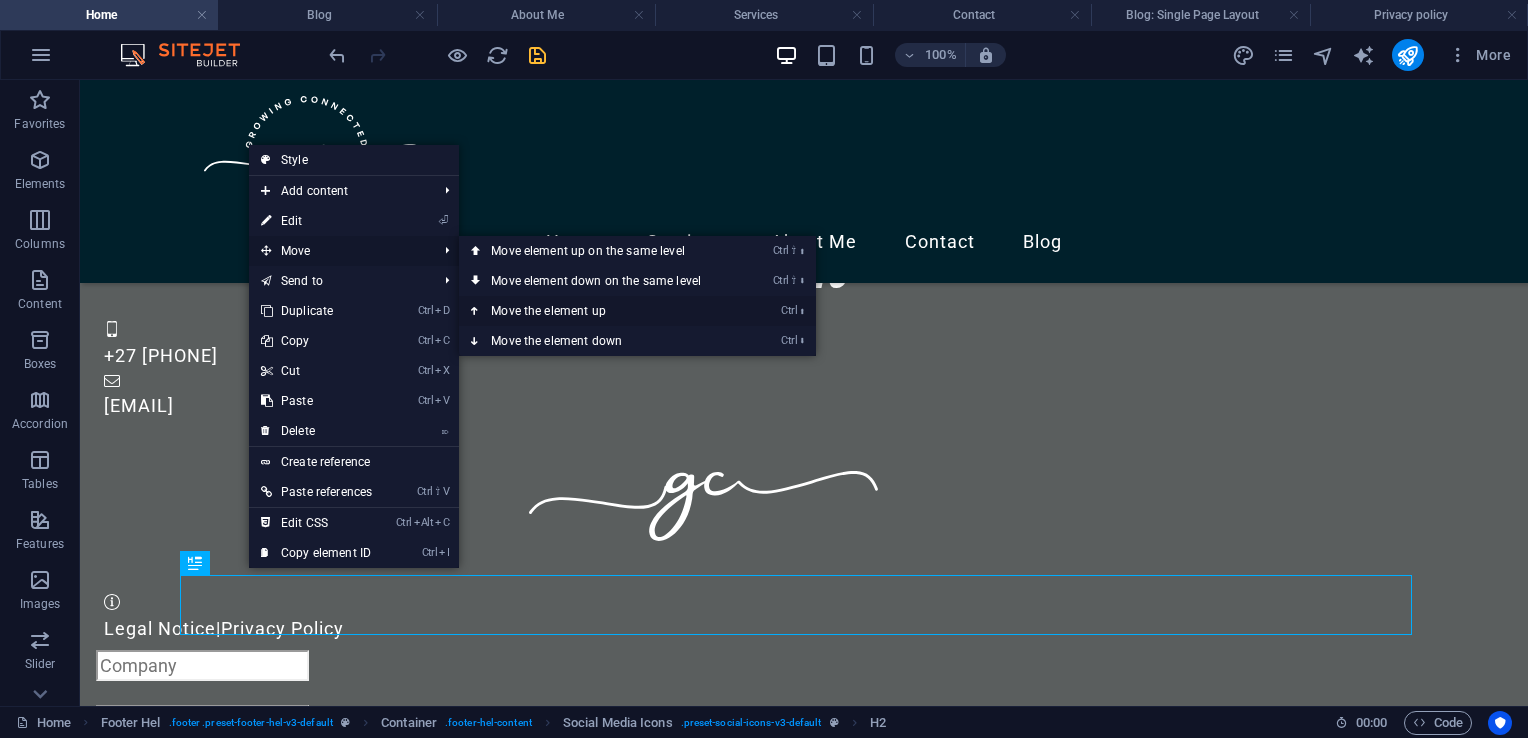 click on "Ctrl ⬆  Move the element up" at bounding box center (600, 311) 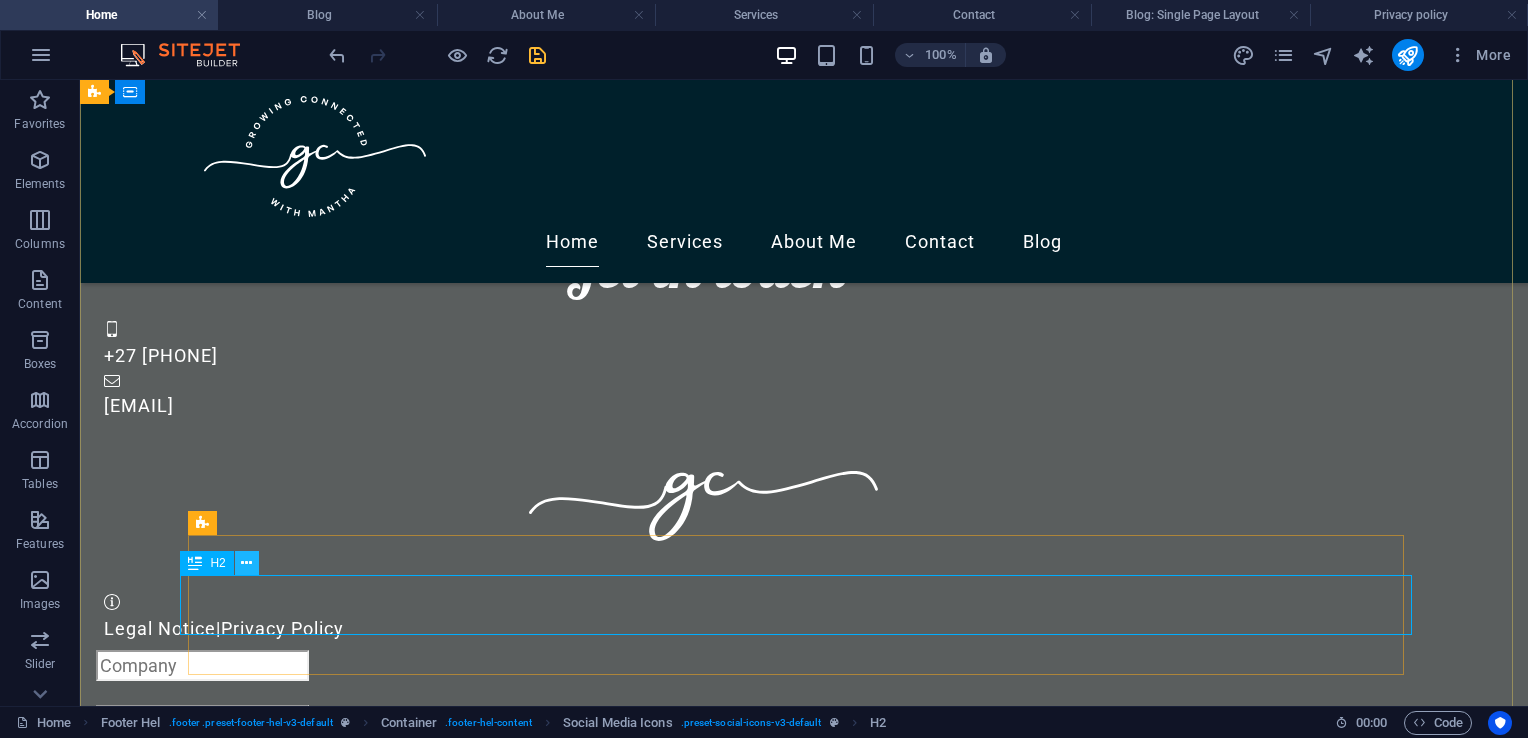 click at bounding box center [246, 563] 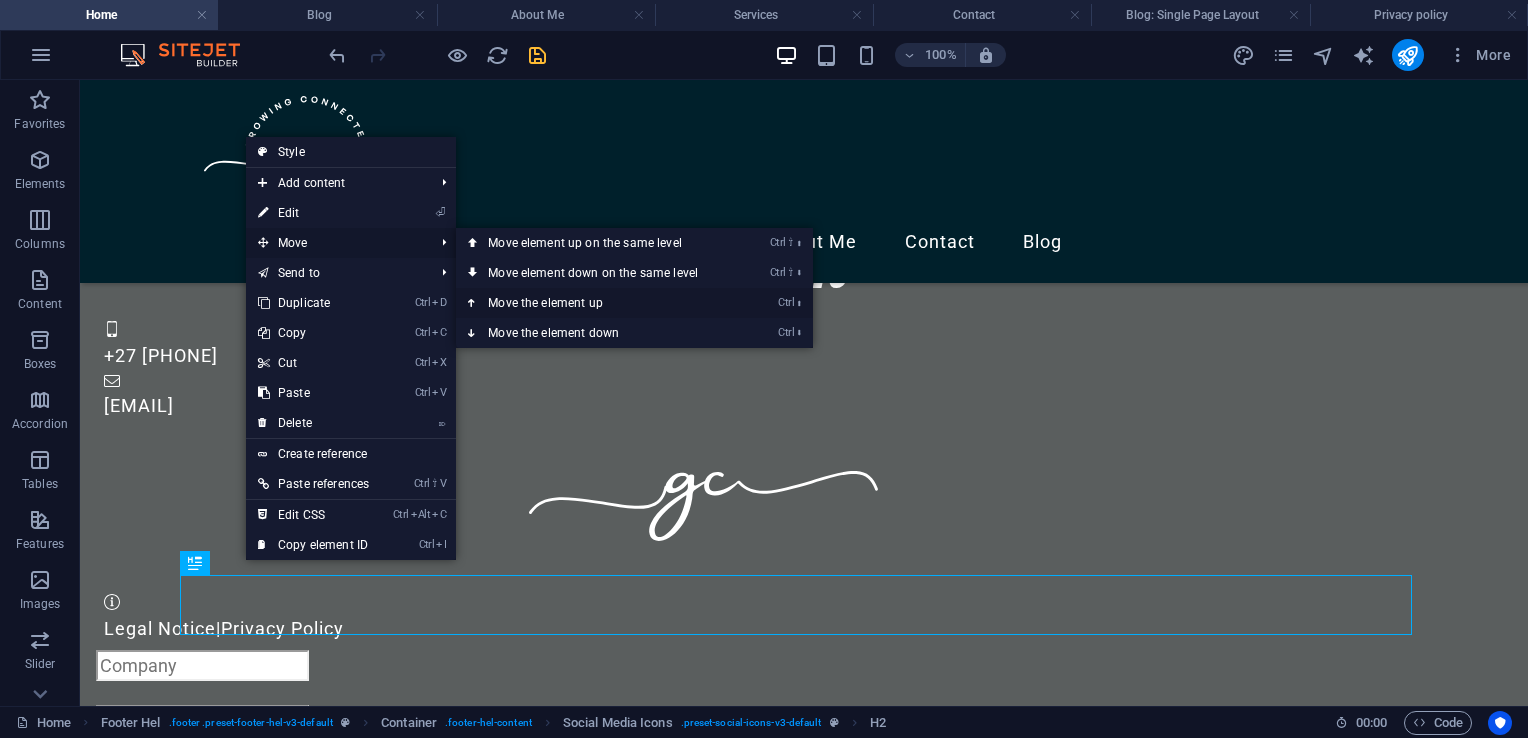 click on "Ctrl ⬆  Move the element up" at bounding box center (597, 303) 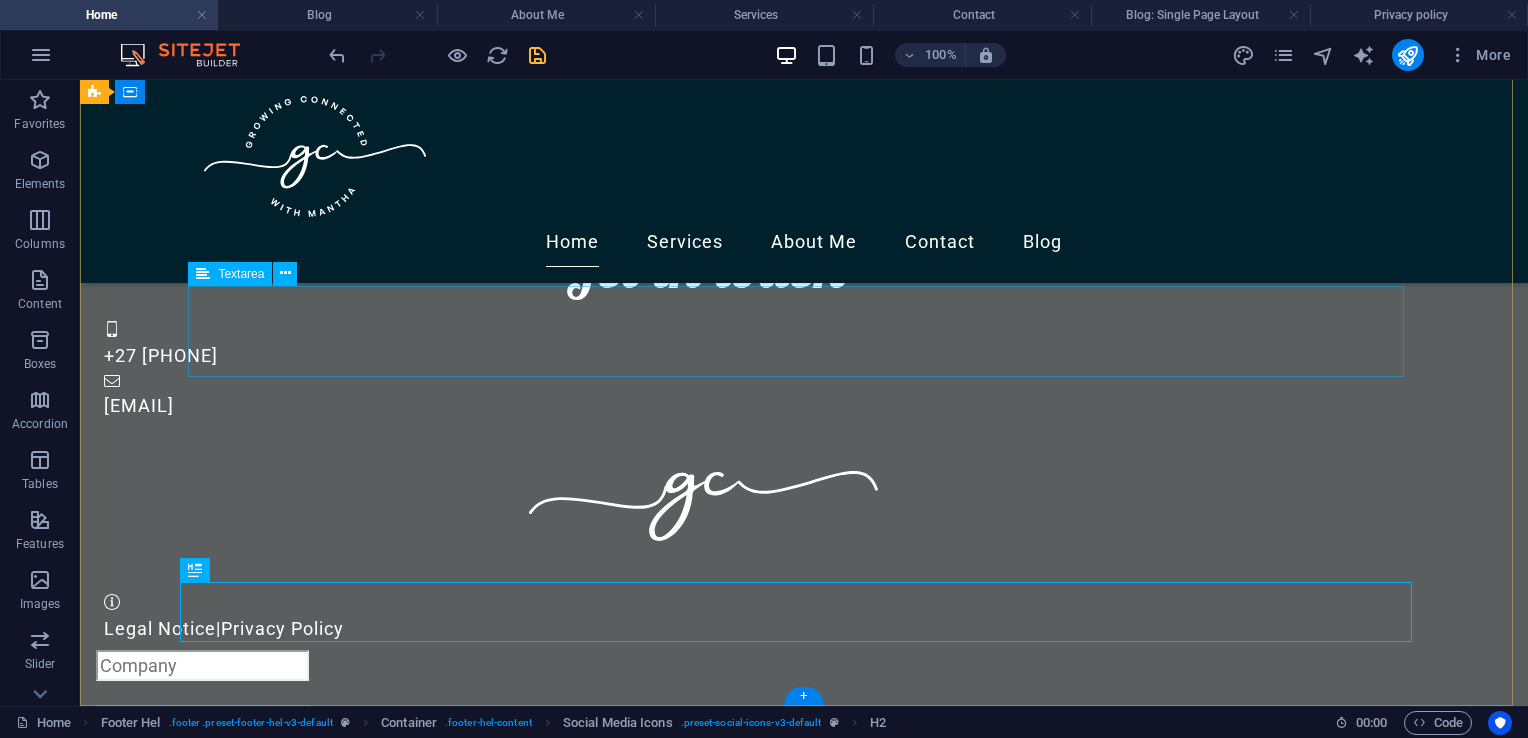 scroll, scrollTop: 2956, scrollLeft: 0, axis: vertical 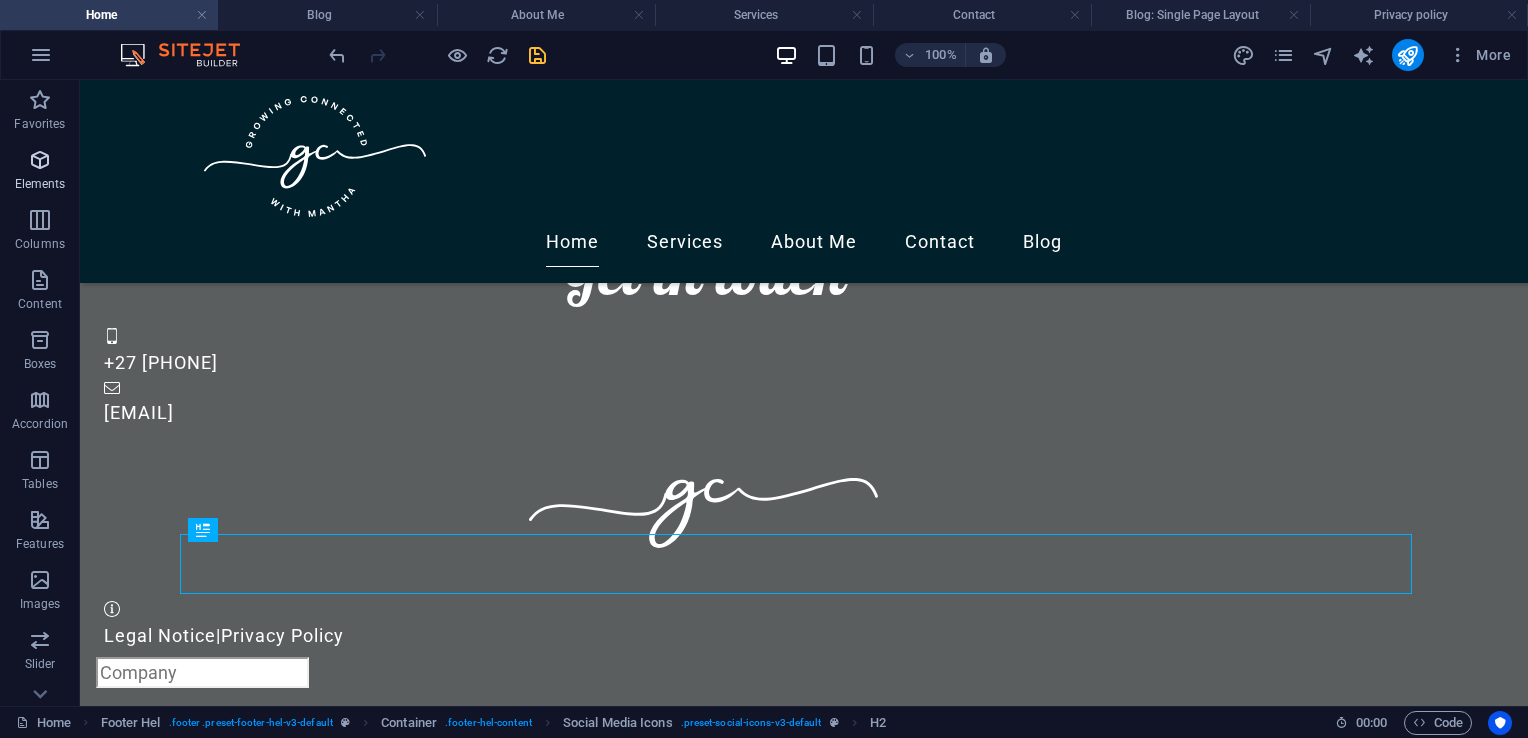 click at bounding box center (40, 160) 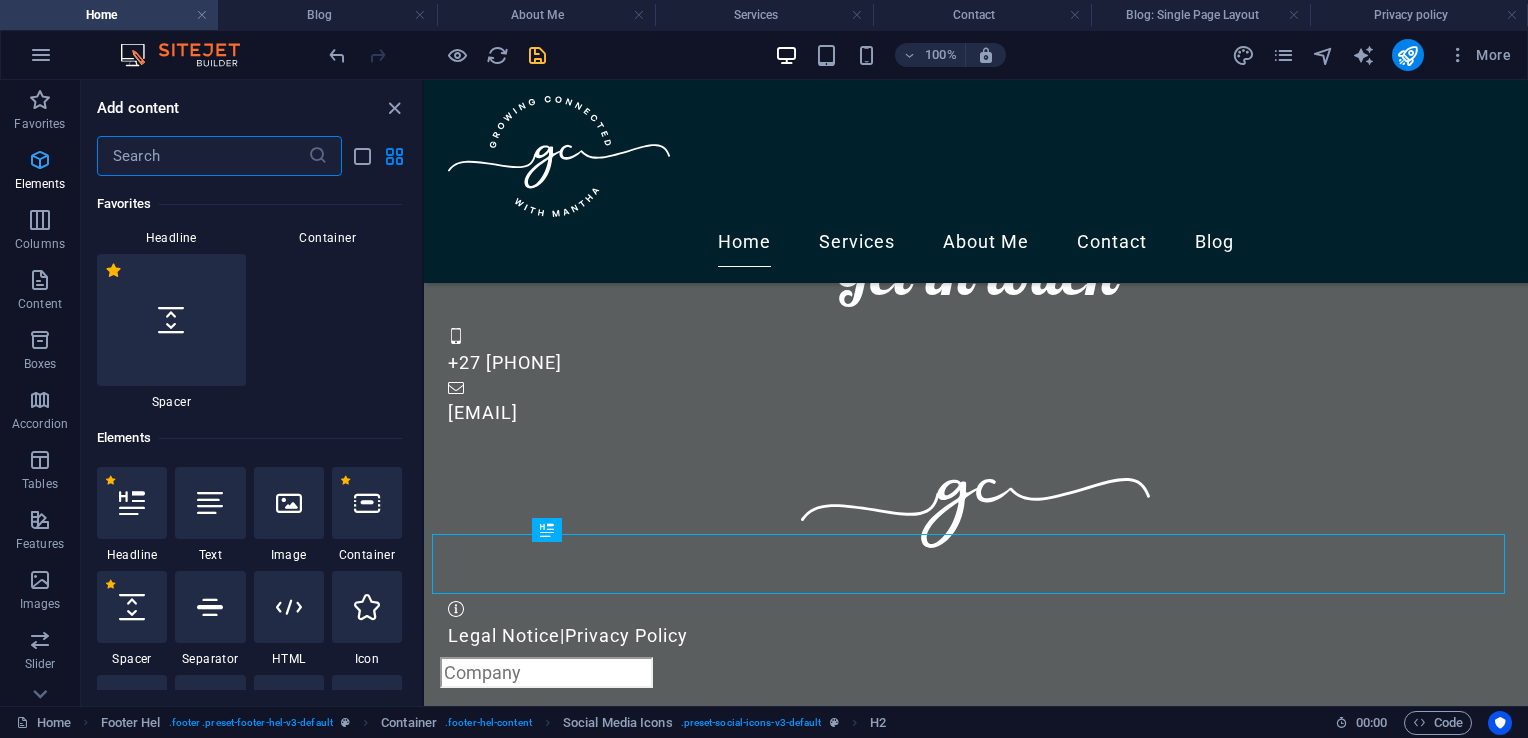 scroll, scrollTop: 376, scrollLeft: 0, axis: vertical 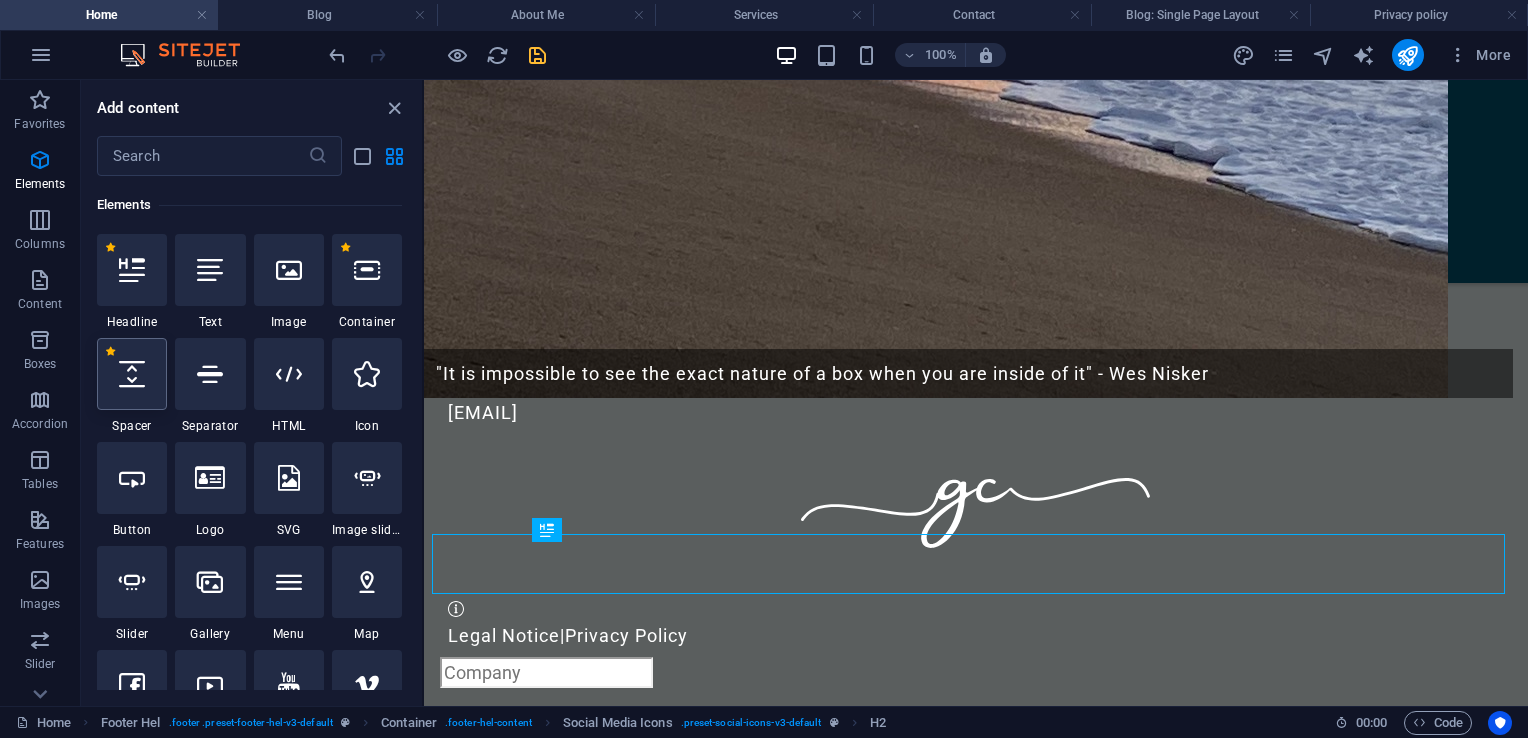 click at bounding box center (132, 374) 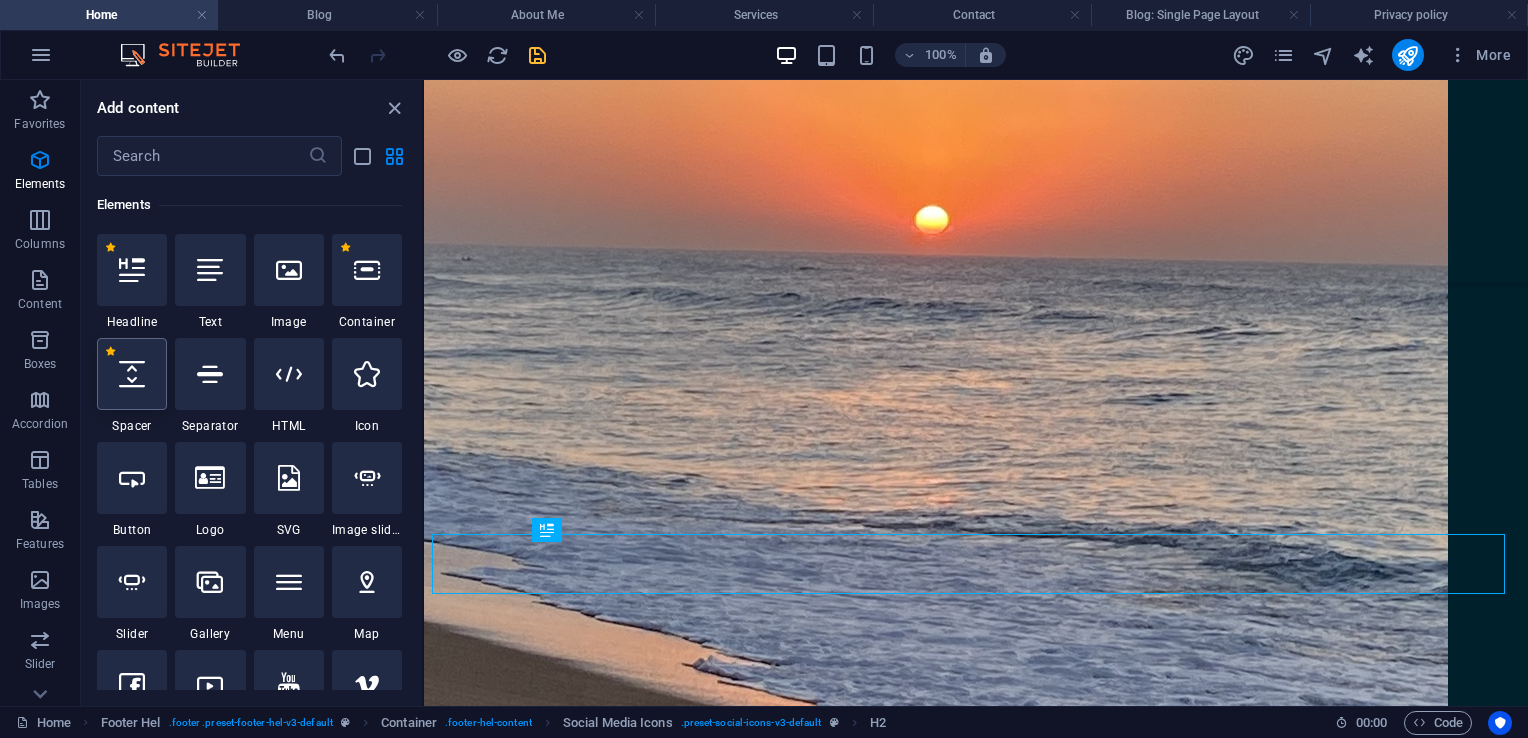 select on "px" 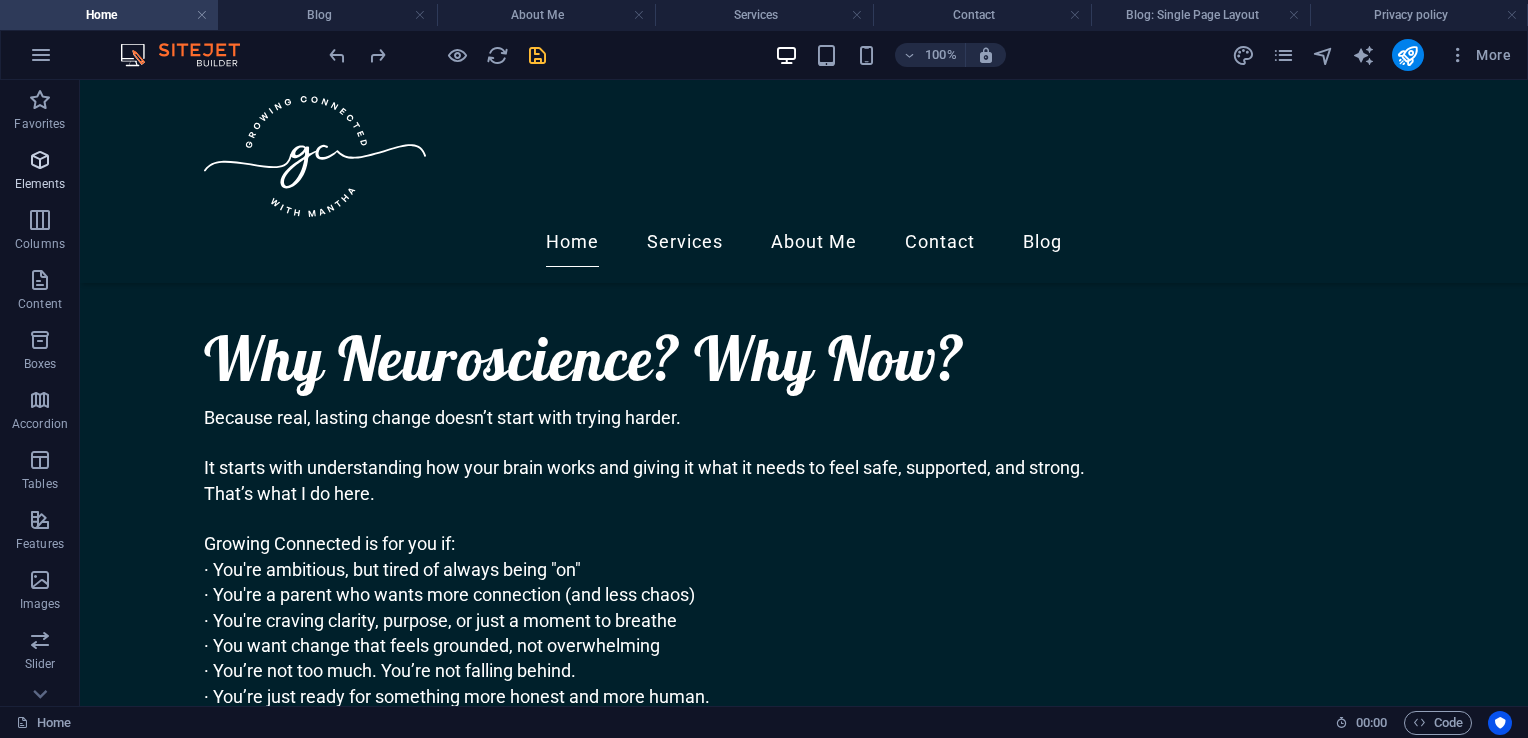 click at bounding box center (40, 160) 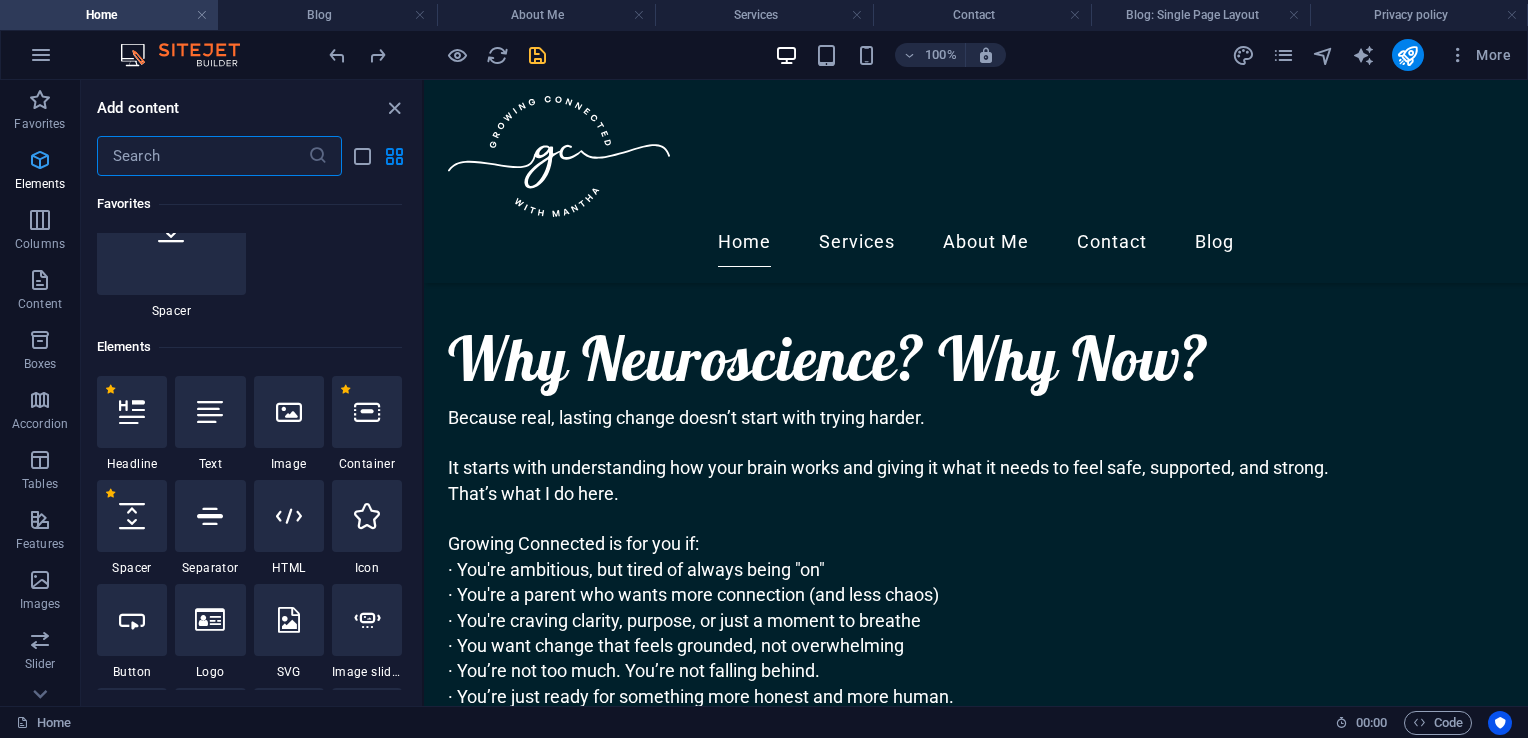 scroll, scrollTop: 376, scrollLeft: 0, axis: vertical 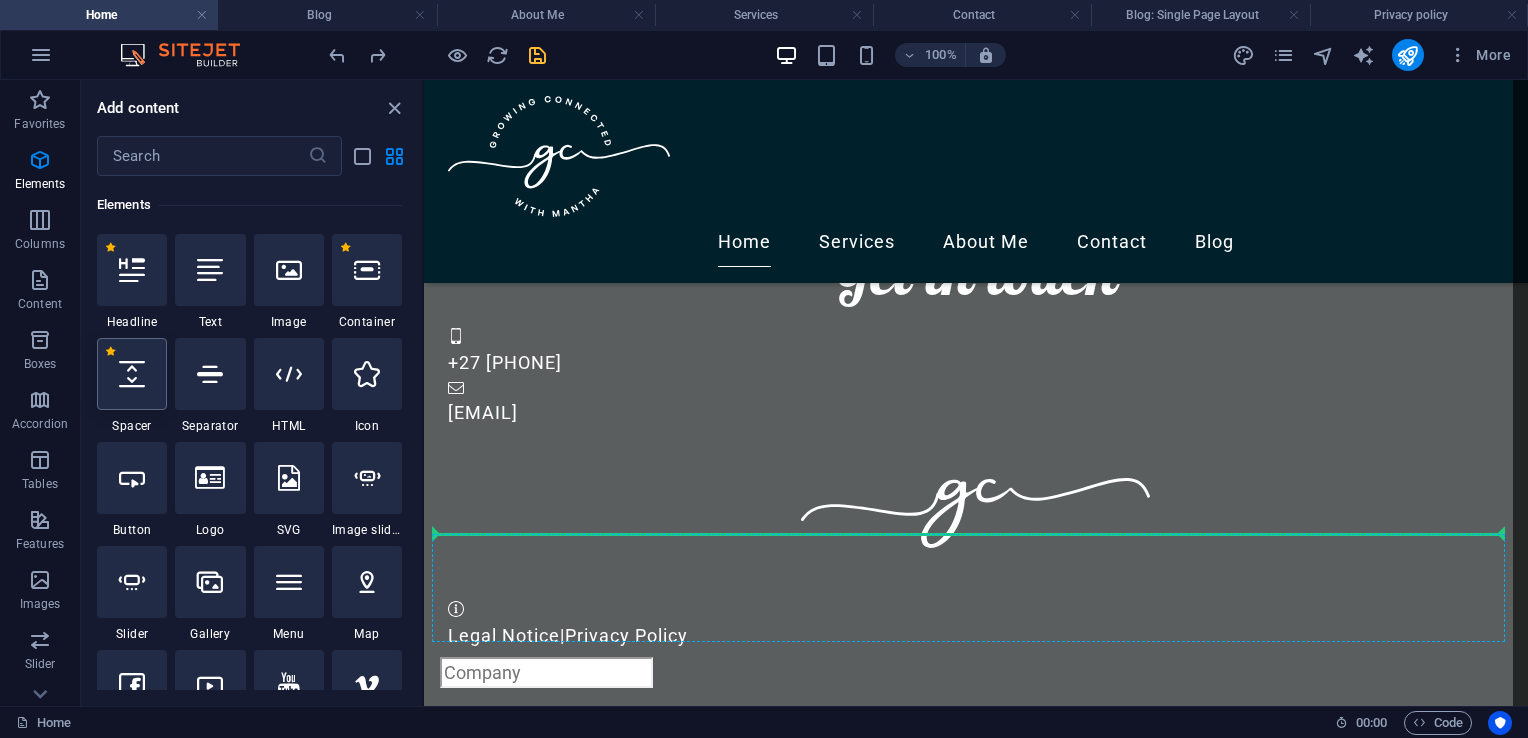 select on "px" 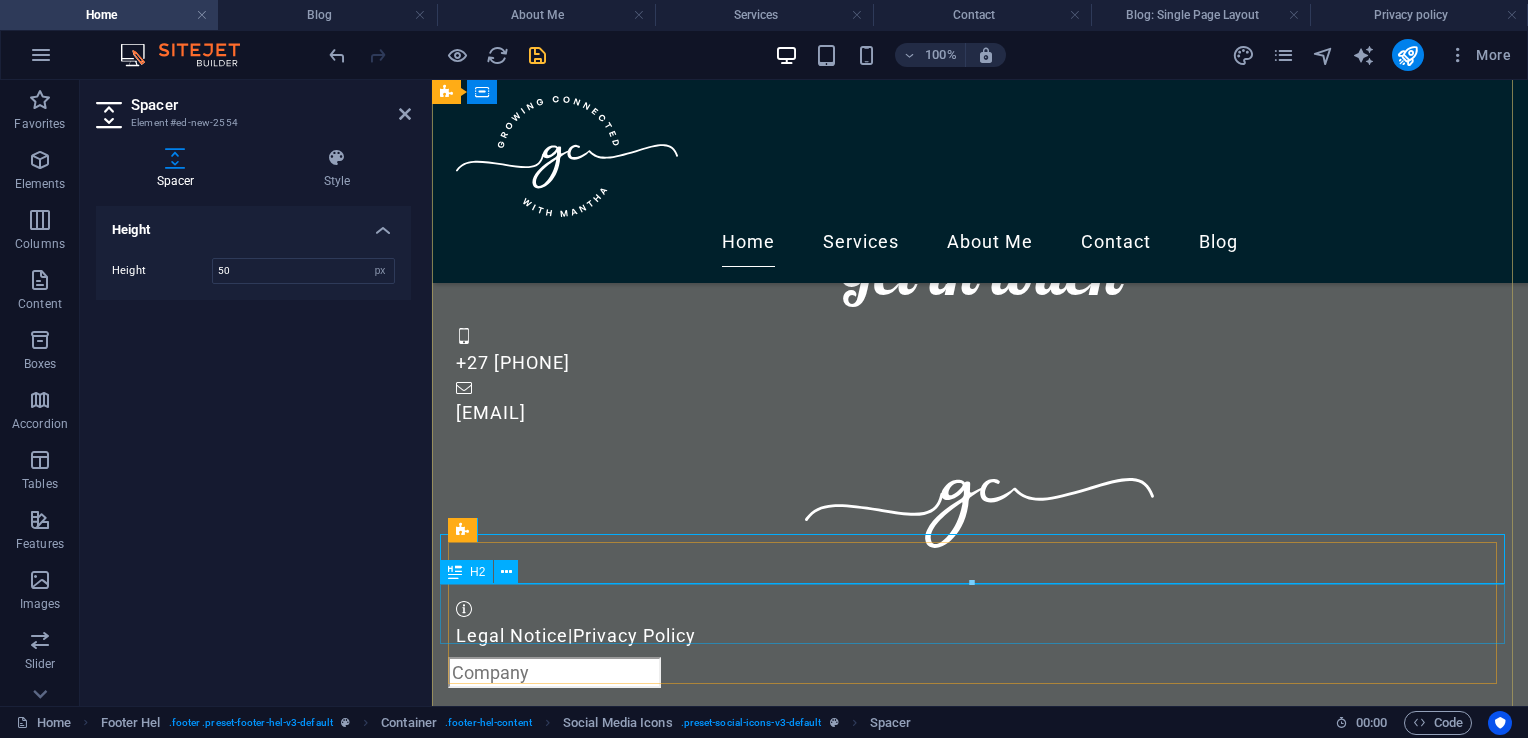 click on "New headline" at bounding box center [980, 1242] 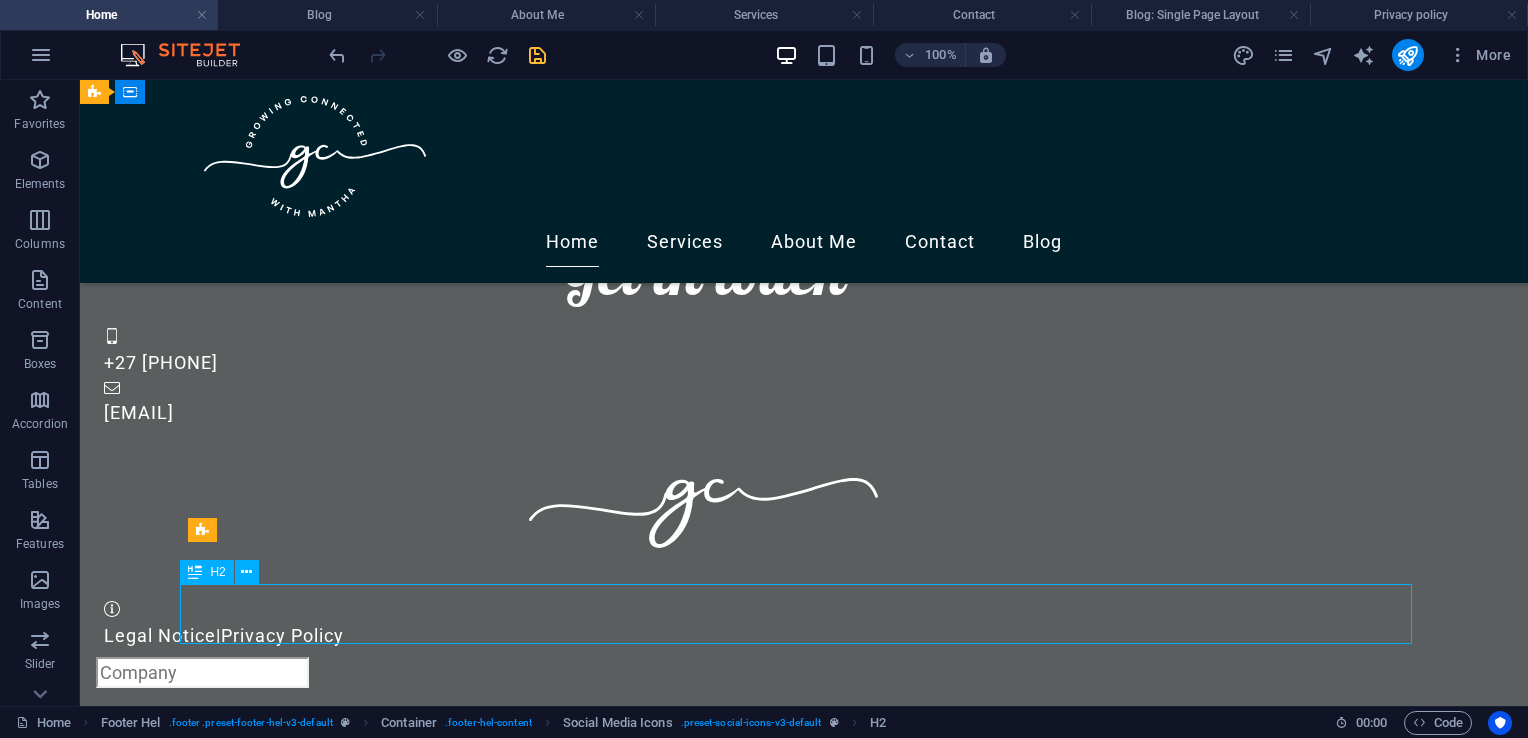 click on "New headline" at bounding box center [704, 1242] 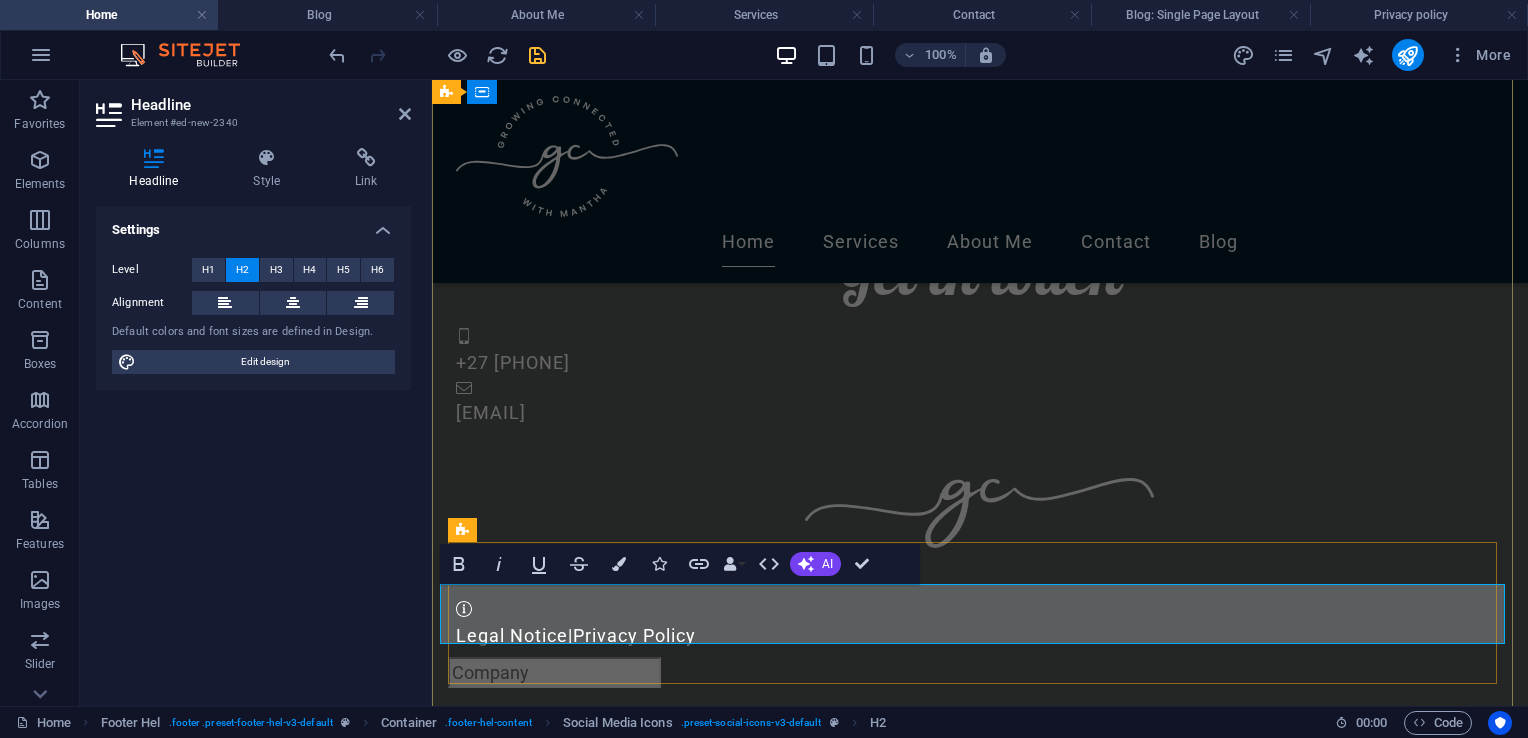 type 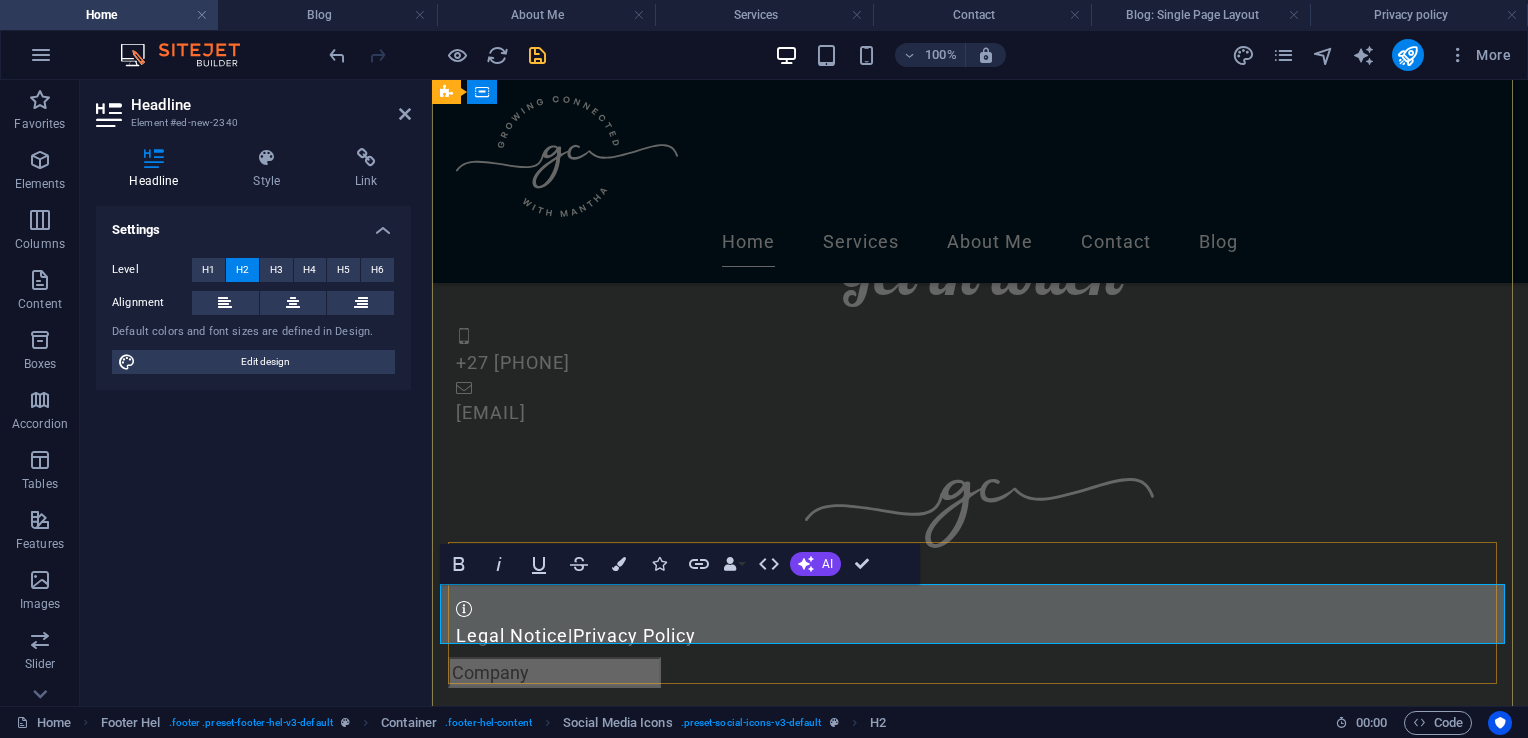 click on "Join our community" at bounding box center (980, 1242) 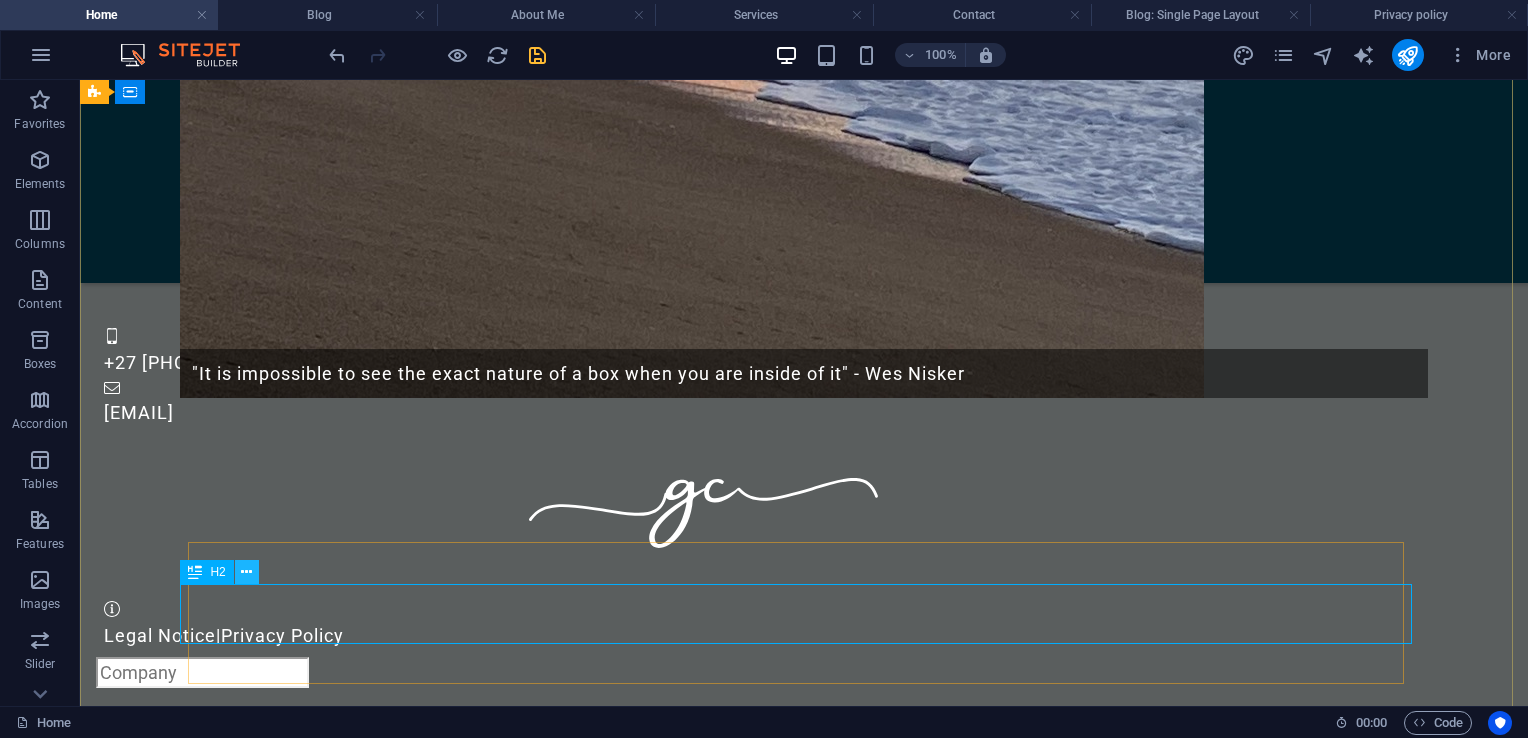 click at bounding box center [246, 572] 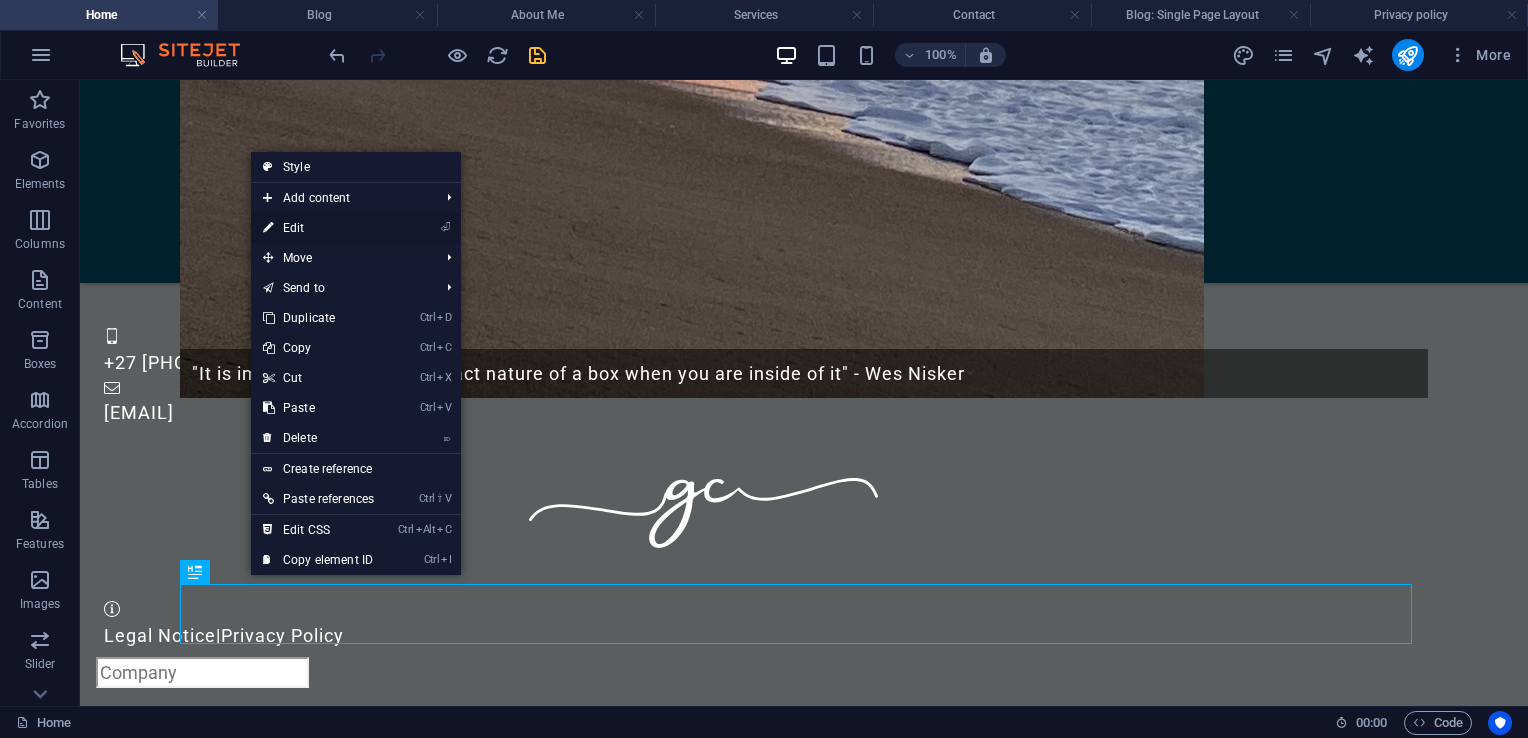 click on "⏎  Edit" at bounding box center [318, 228] 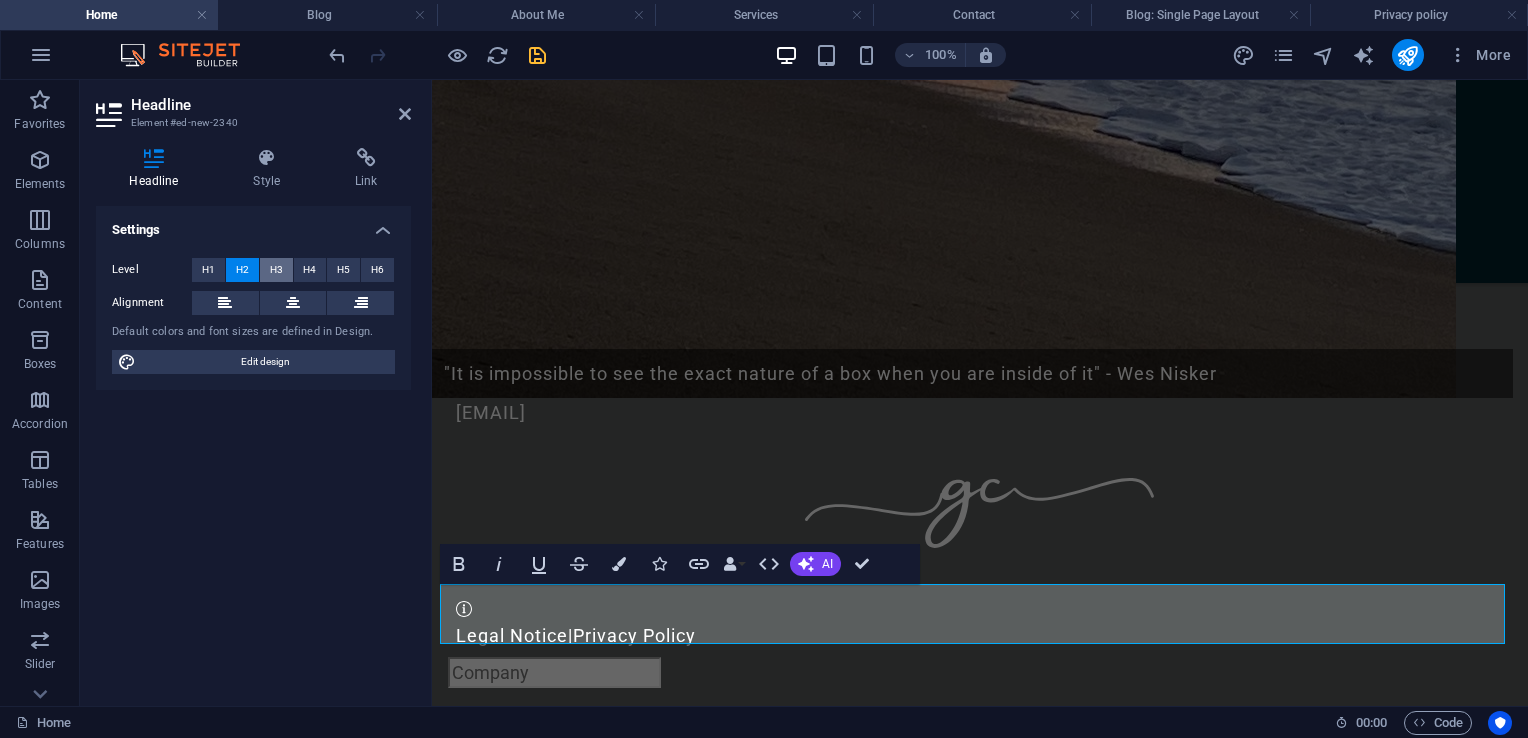 click on "H3" at bounding box center (276, 270) 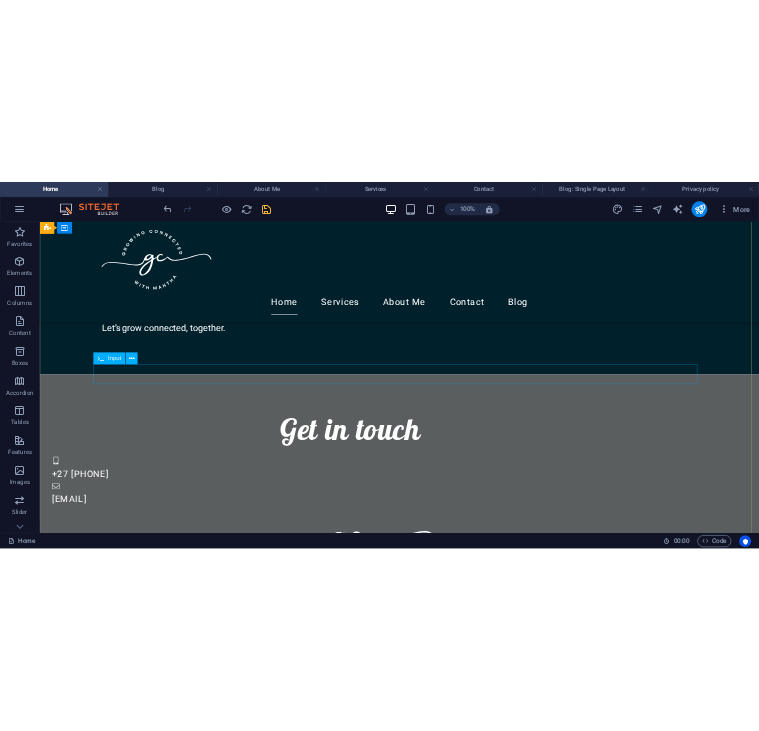 scroll, scrollTop: 2970, scrollLeft: 0, axis: vertical 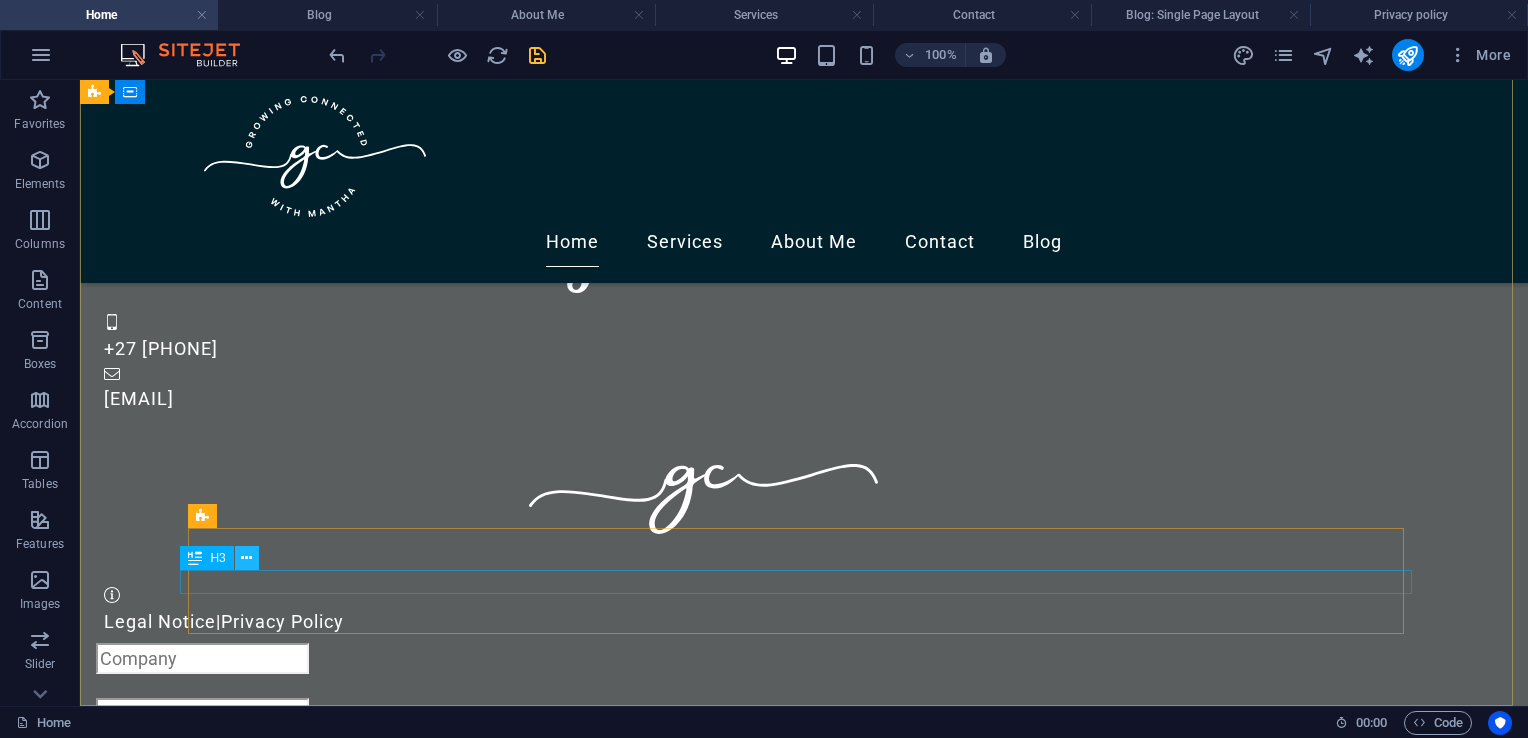 click at bounding box center [246, 558] 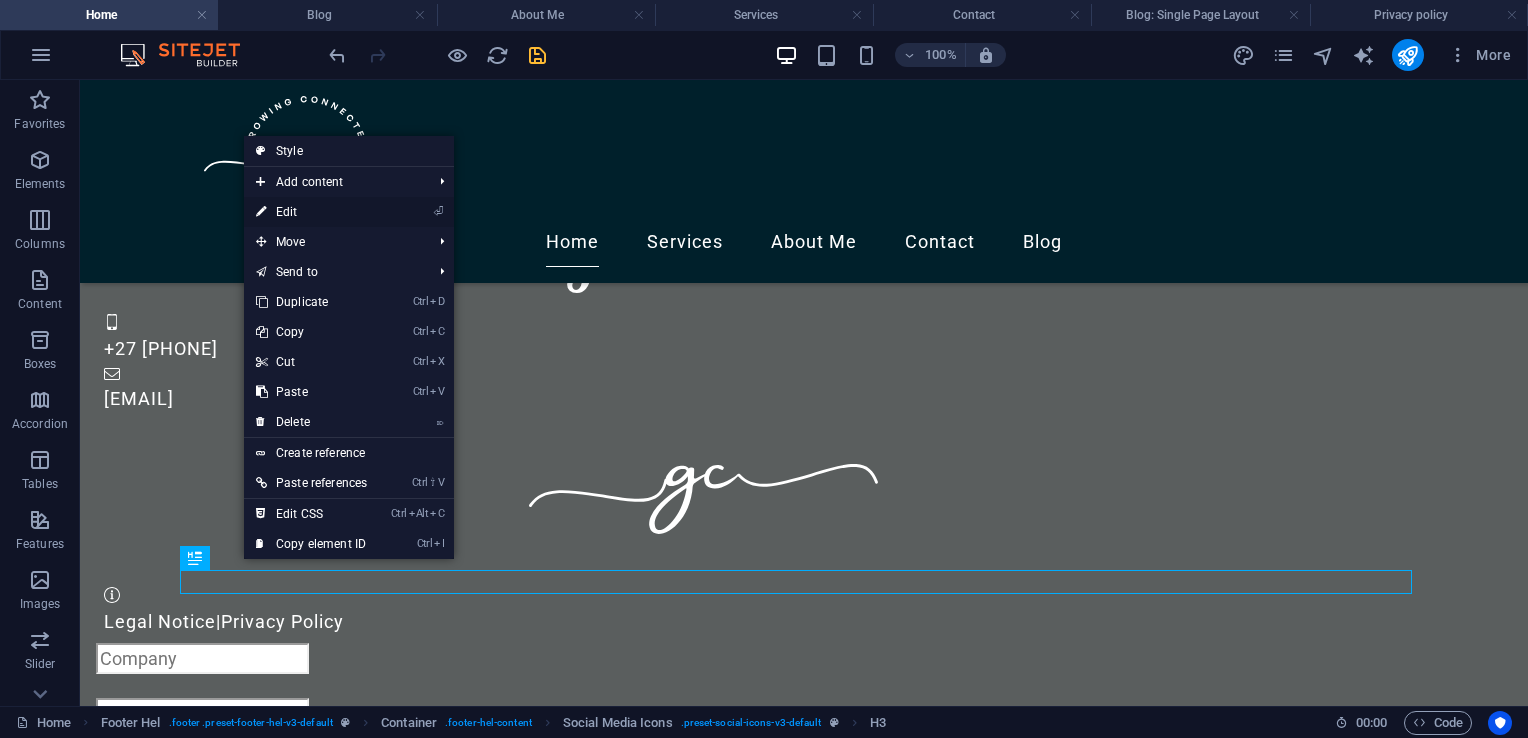 click on "⏎  Edit" at bounding box center [311, 212] 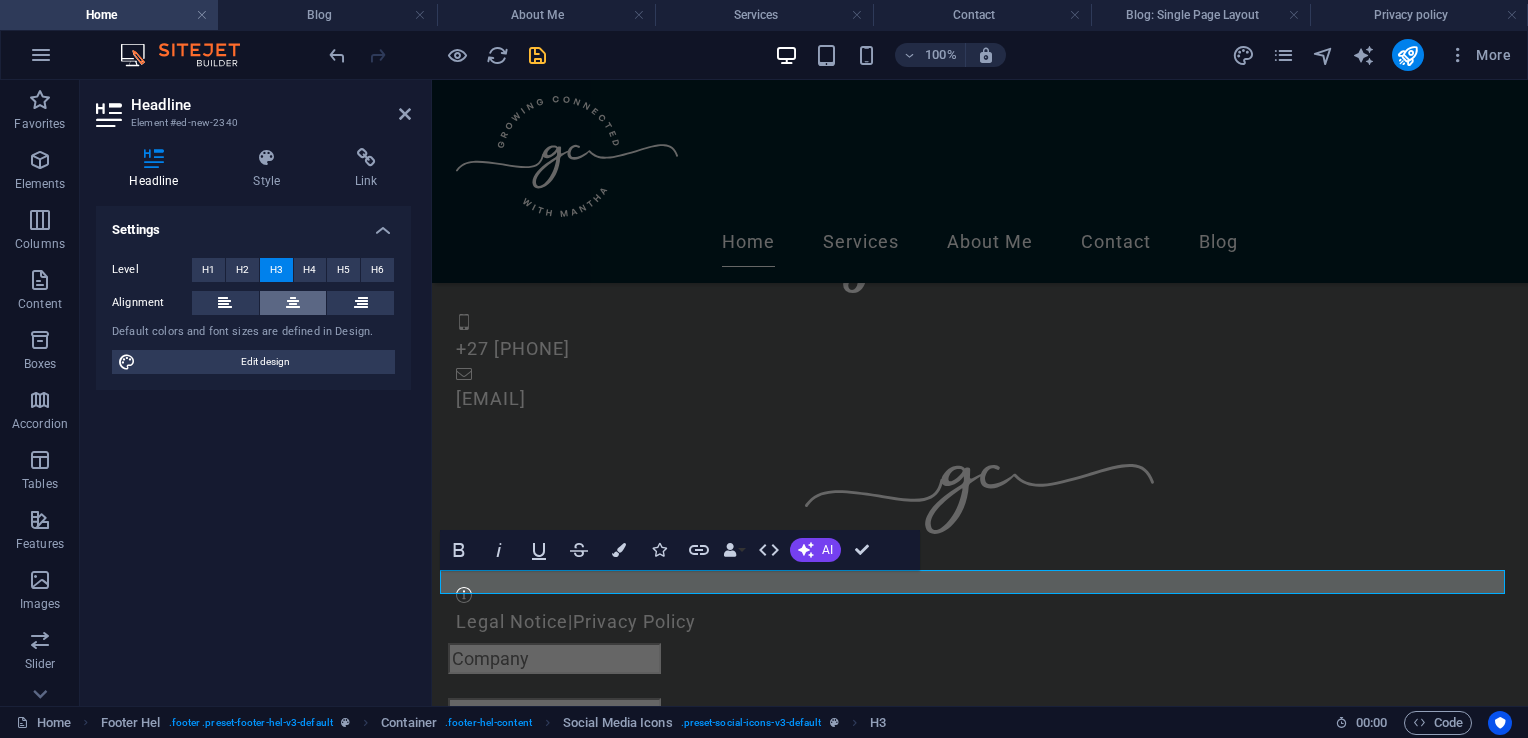 click at bounding box center [293, 303] 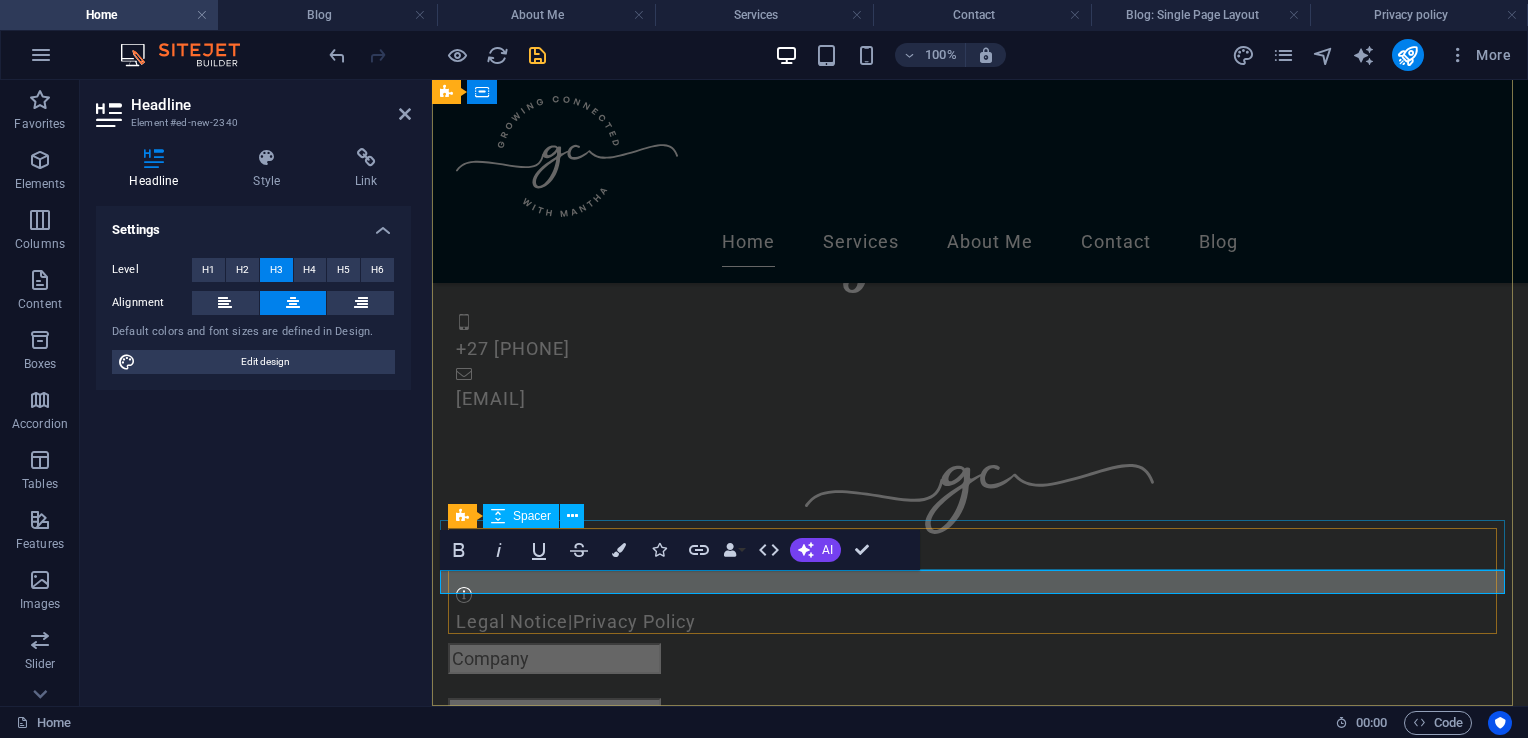 click at bounding box center [980, 1173] 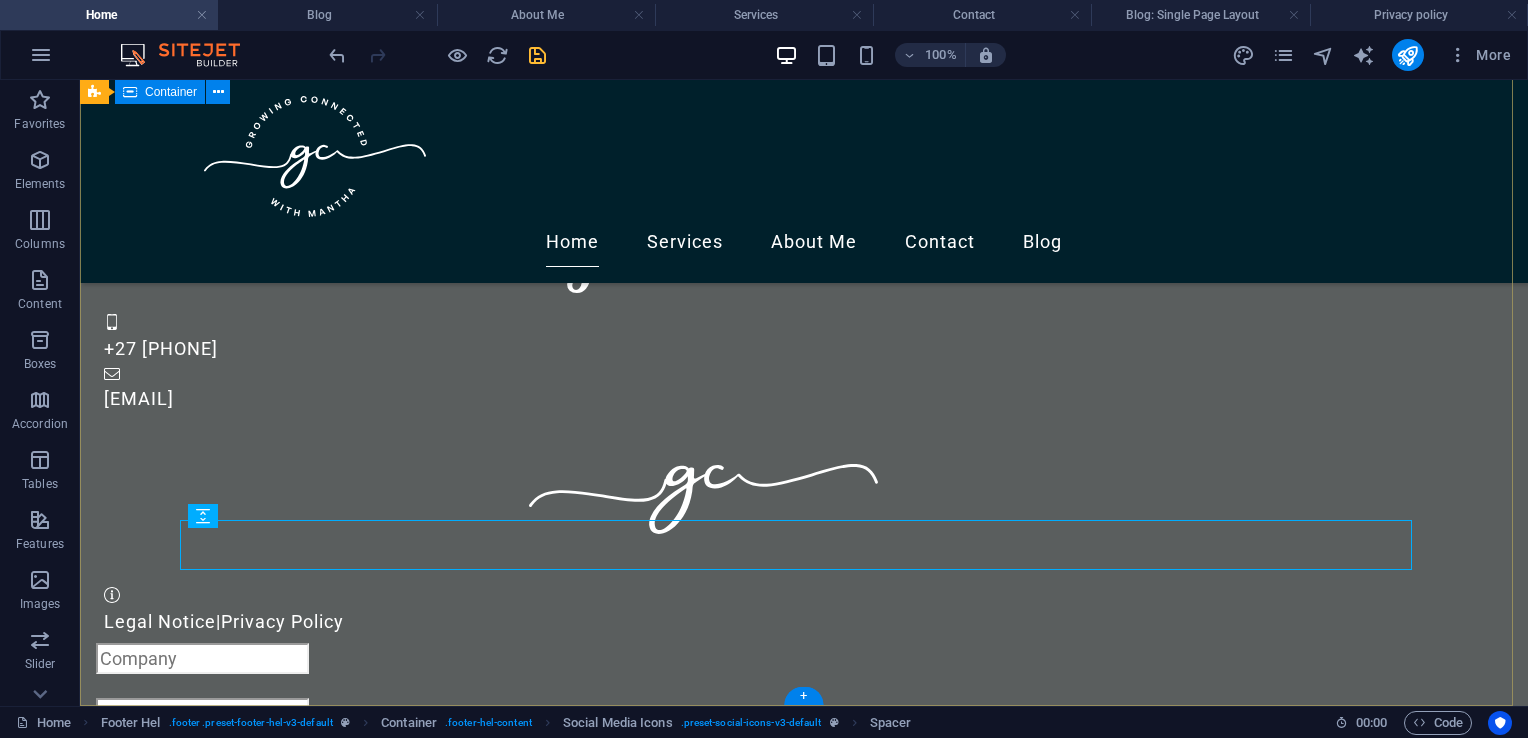 click on "Get in touch +[COUNTRY CODE] [PHONE] [EMAIL] Legal Notice | Privacy Policy {{ 'content.forms.privacy'|trans }} Unreadable? Load new Submit Join our Community" at bounding box center (804, 801) 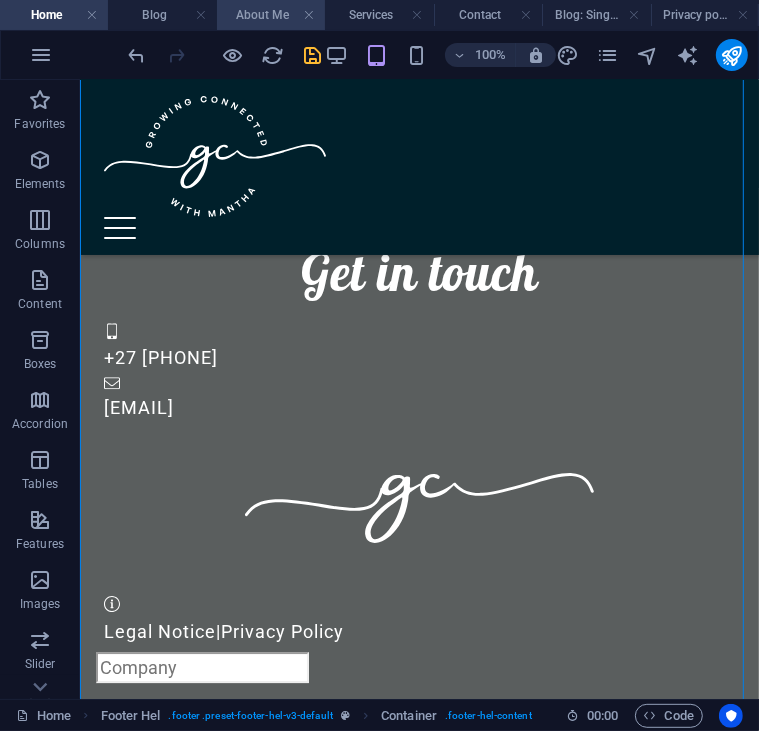 click on "About Me" at bounding box center (271, 15) 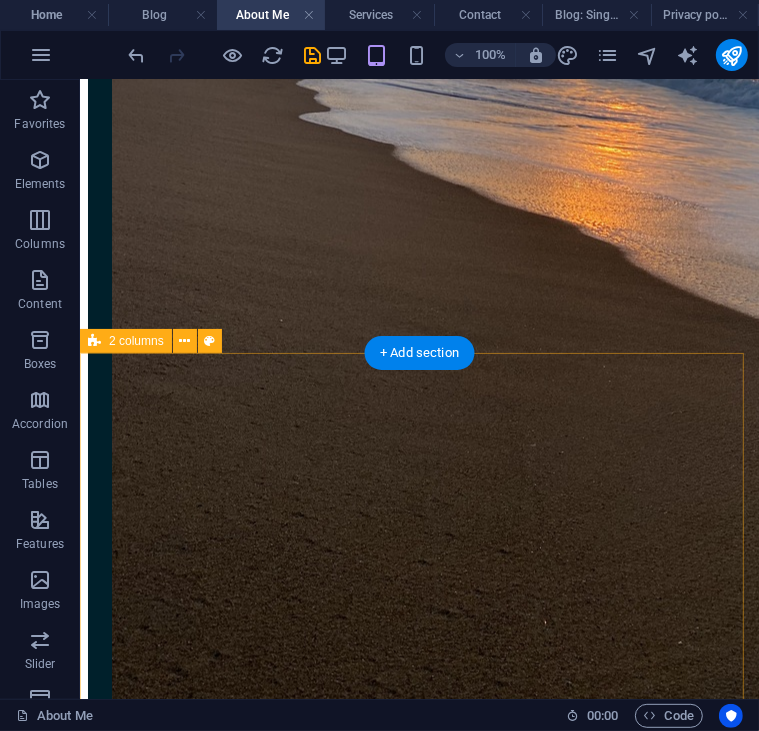 scroll, scrollTop: 1808, scrollLeft: 0, axis: vertical 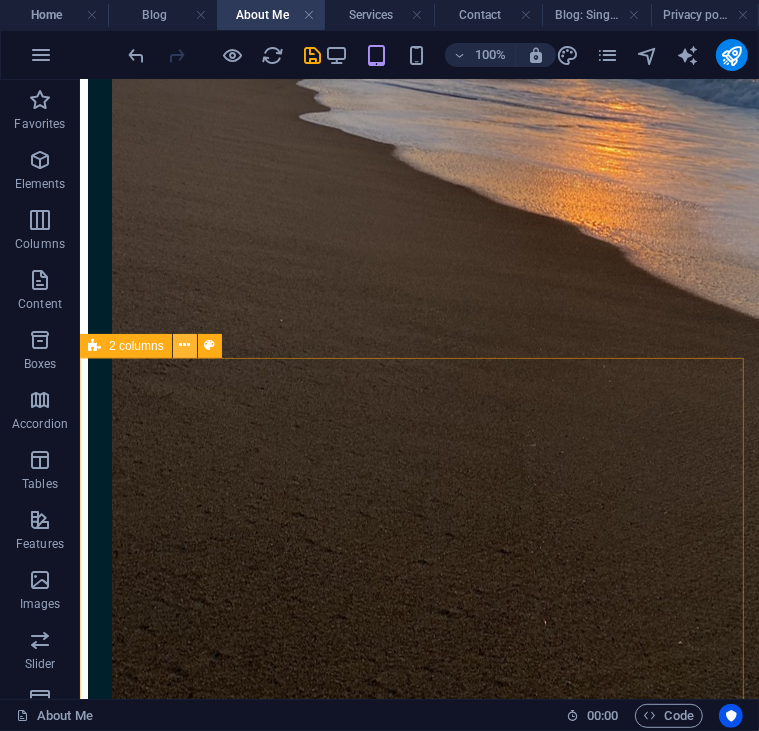 click at bounding box center [184, 345] 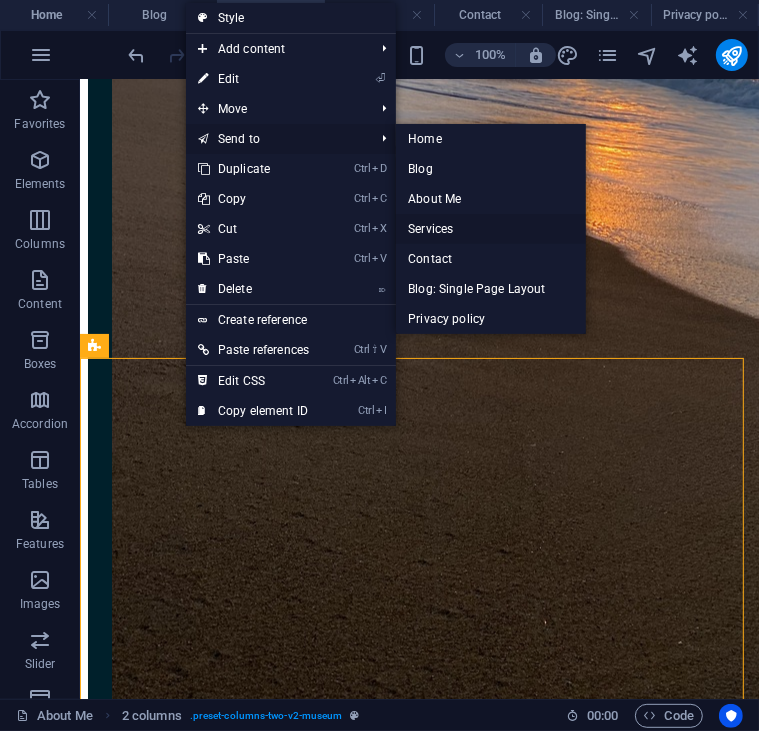 click on "Services" at bounding box center [490, 229] 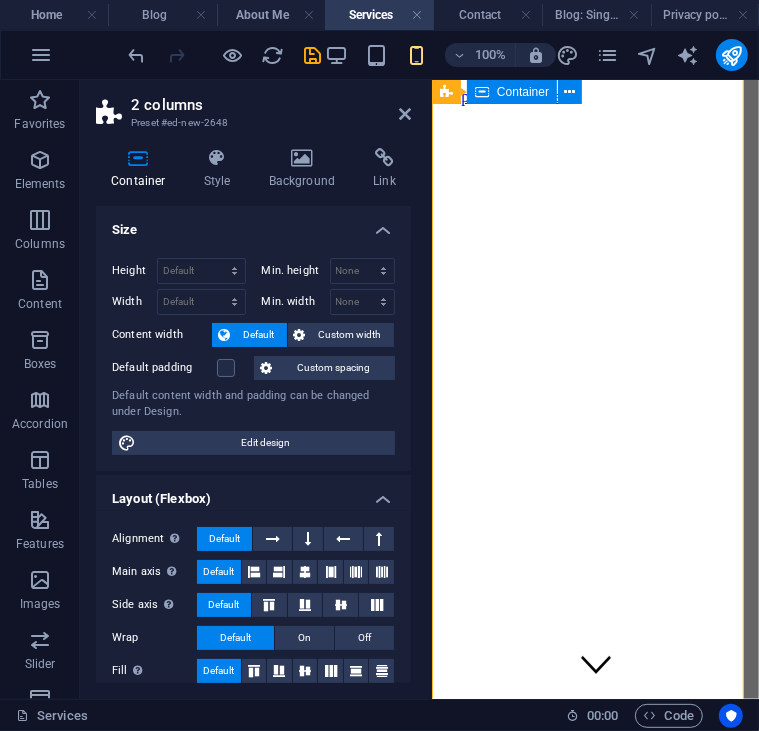 scroll, scrollTop: 5690, scrollLeft: 0, axis: vertical 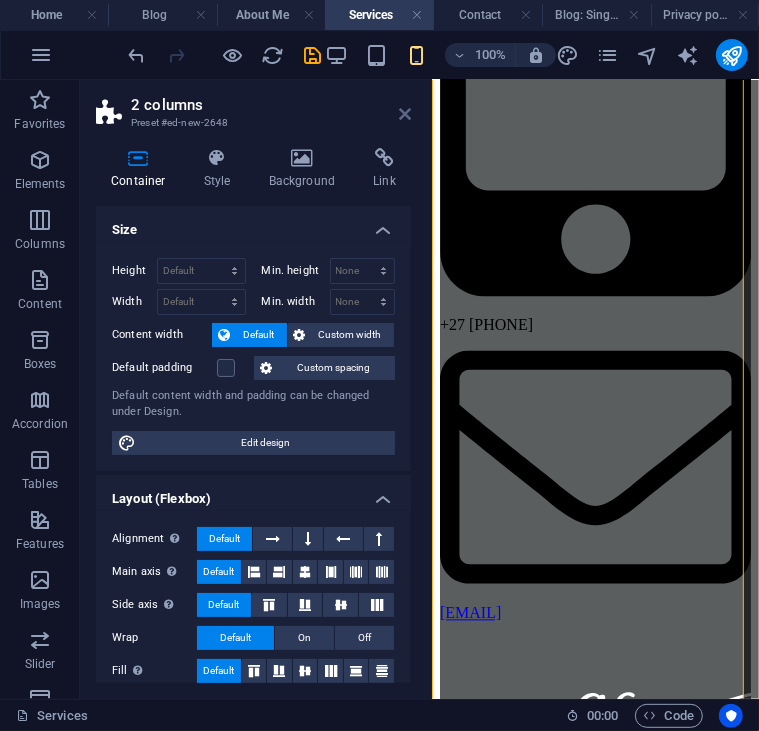 click at bounding box center (405, 114) 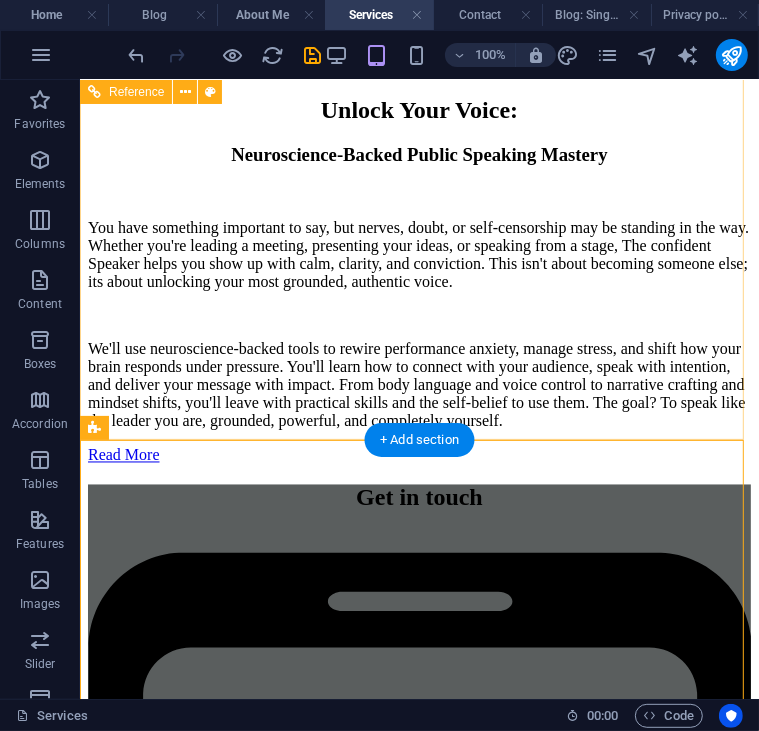 scroll, scrollTop: 5494, scrollLeft: 0, axis: vertical 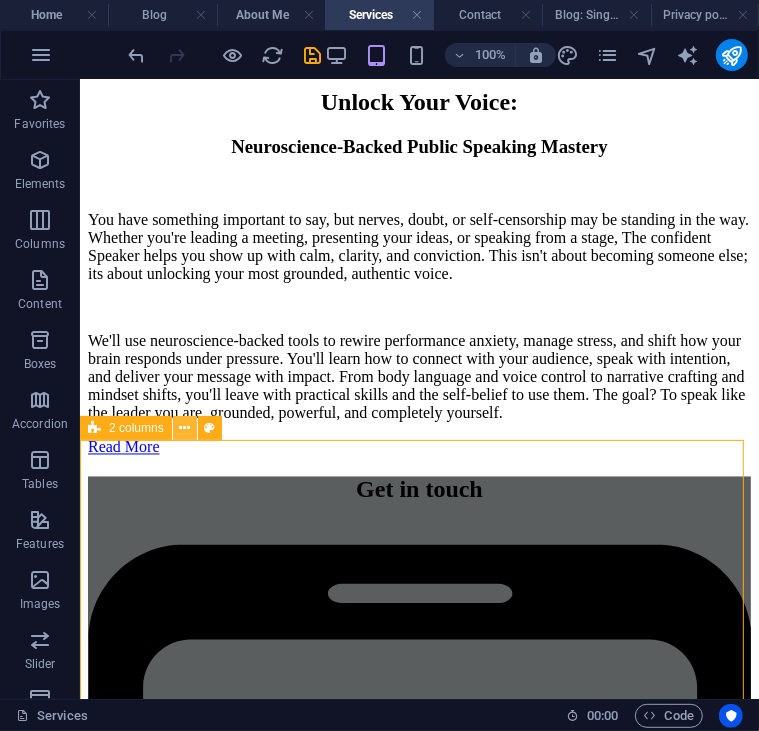 click at bounding box center [184, 428] 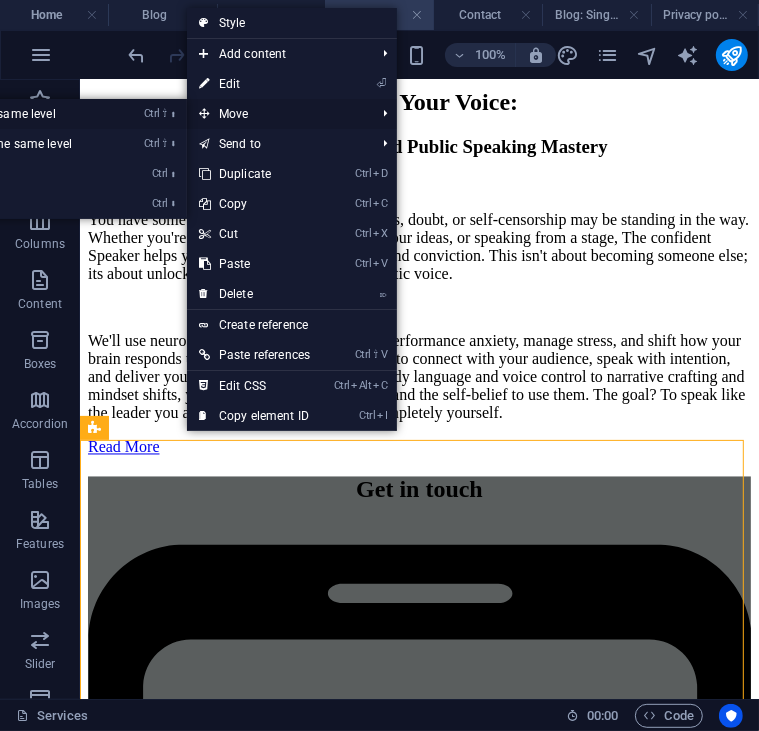 click on "Ctrl ⇧ ⬆  Move element up on the same level" at bounding box center [-29, 114] 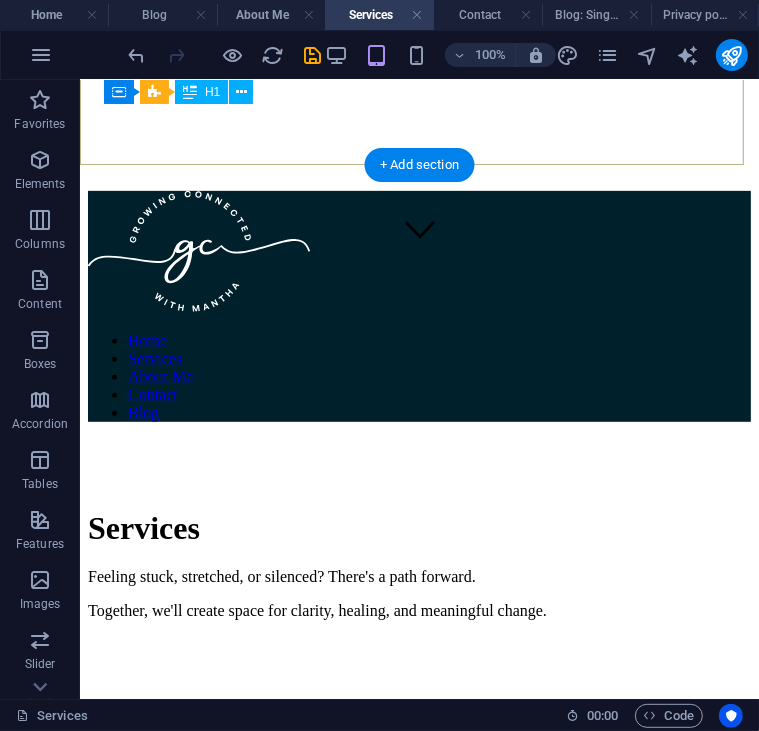 scroll, scrollTop: 436, scrollLeft: 0, axis: vertical 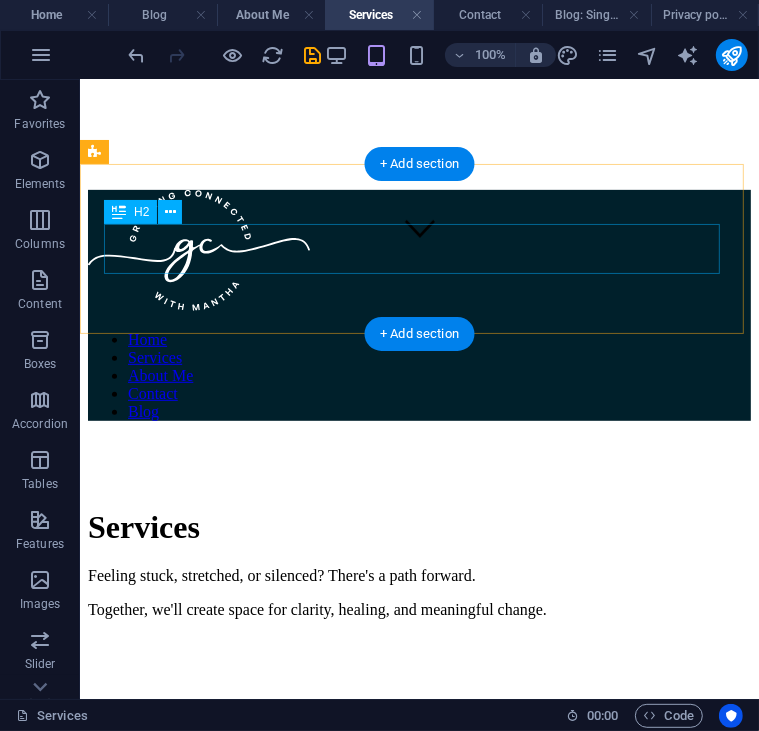 click on "Coaching Services" at bounding box center [418, 969] 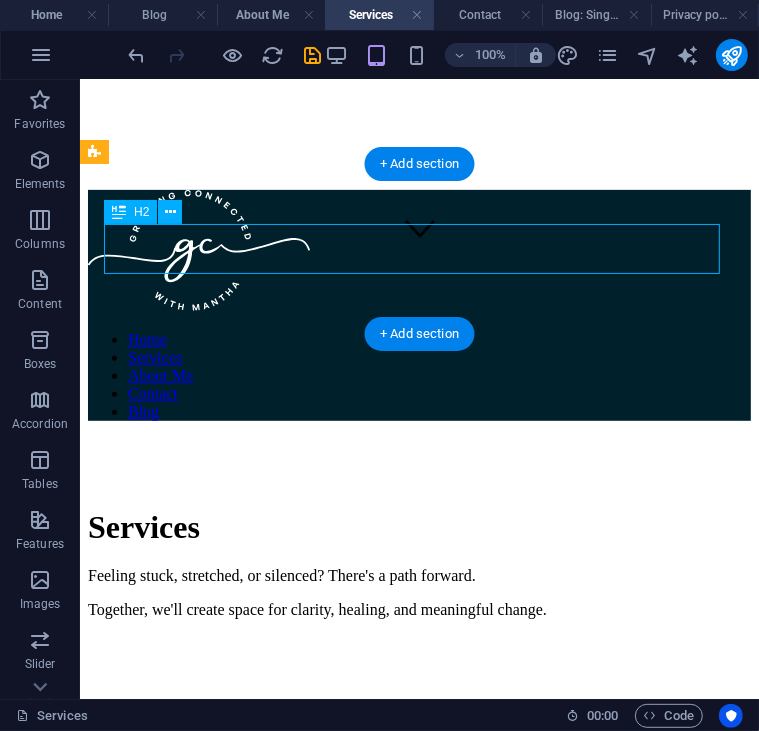 click on "Coaching Services" at bounding box center [418, 969] 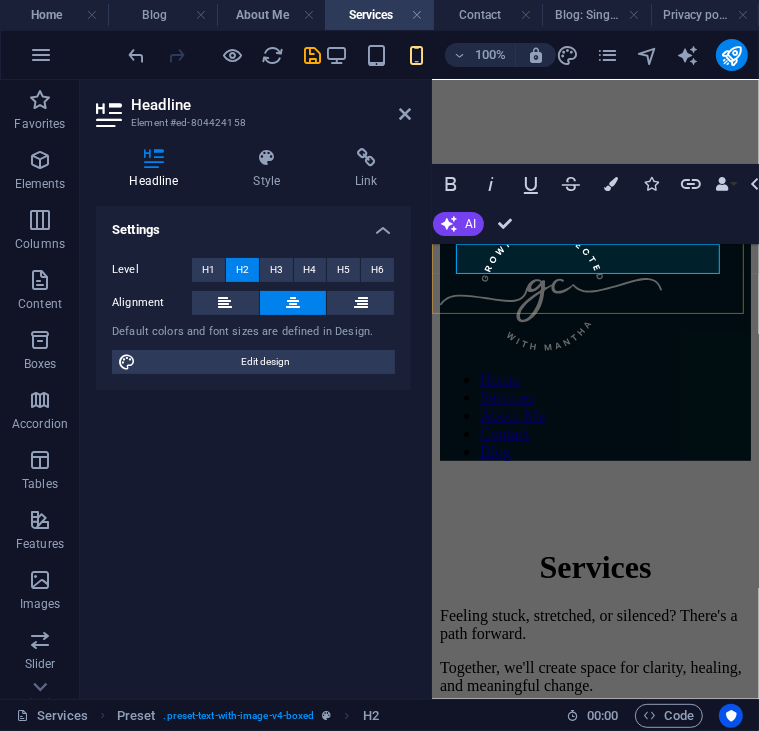 type 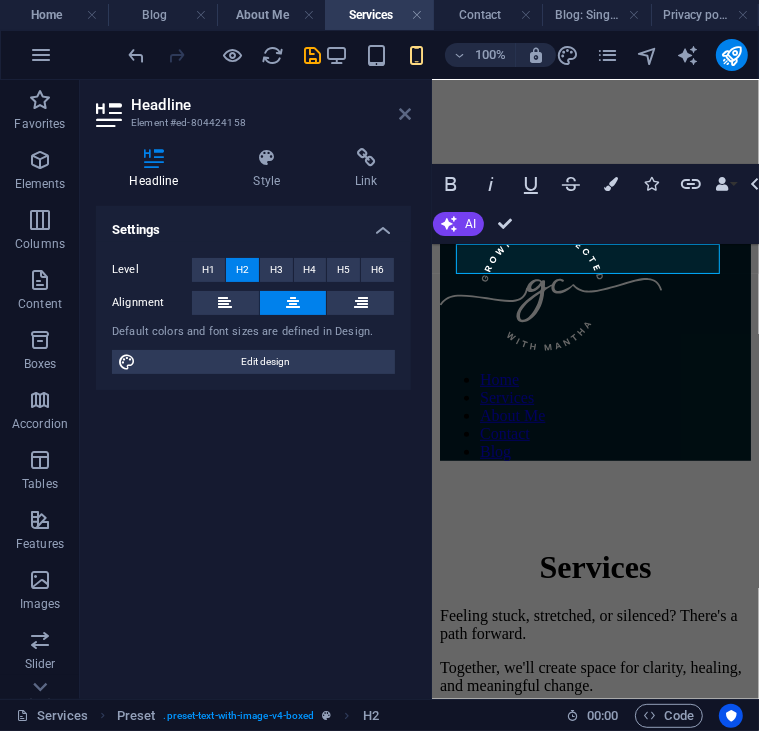 click at bounding box center (405, 114) 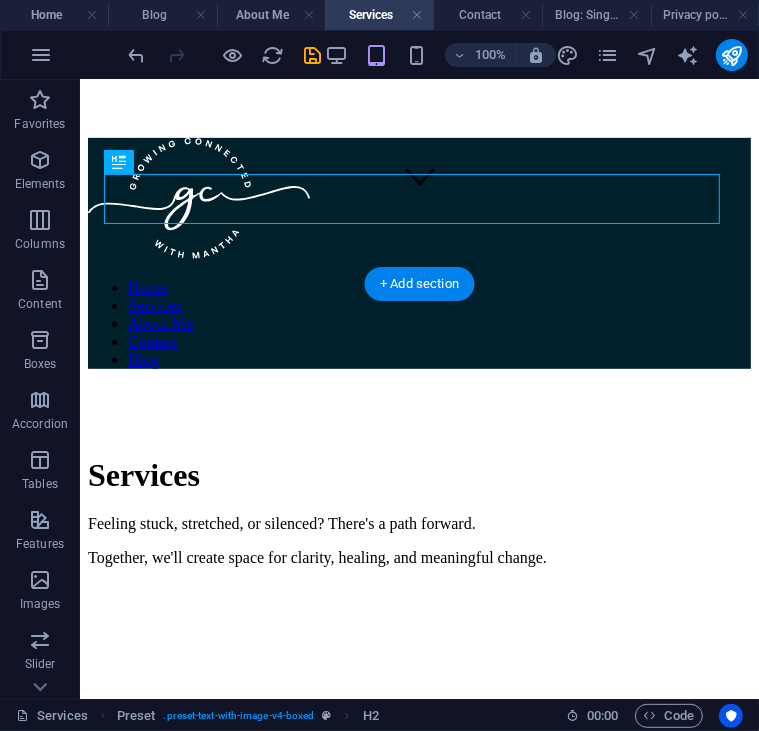 scroll, scrollTop: 488, scrollLeft: 0, axis: vertical 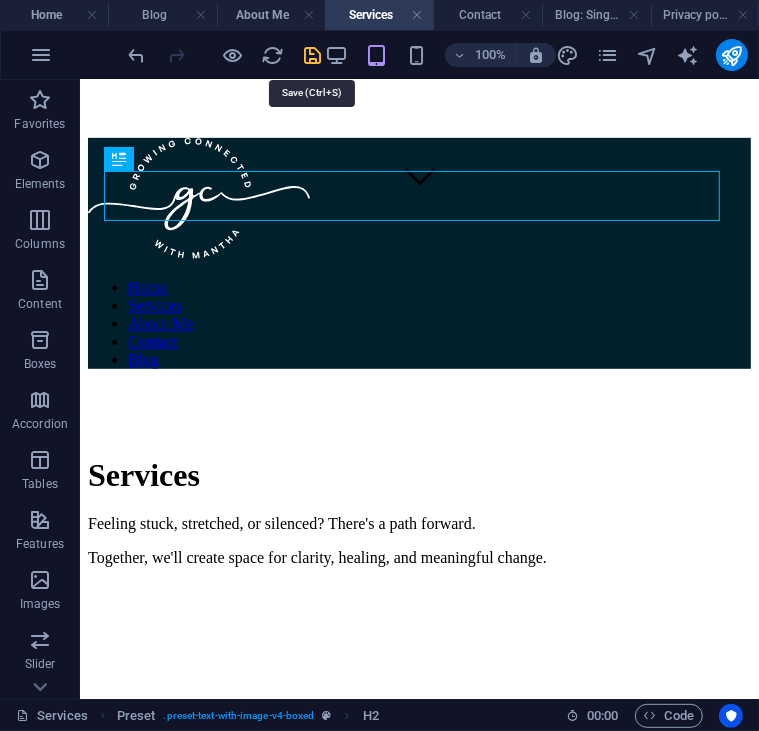 click at bounding box center (313, 55) 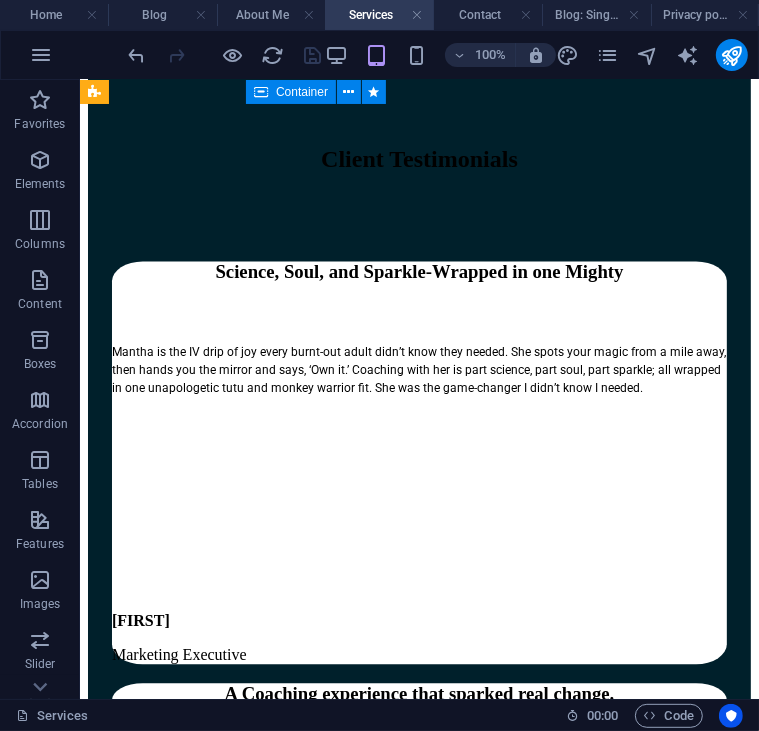 scroll, scrollTop: 5895, scrollLeft: 0, axis: vertical 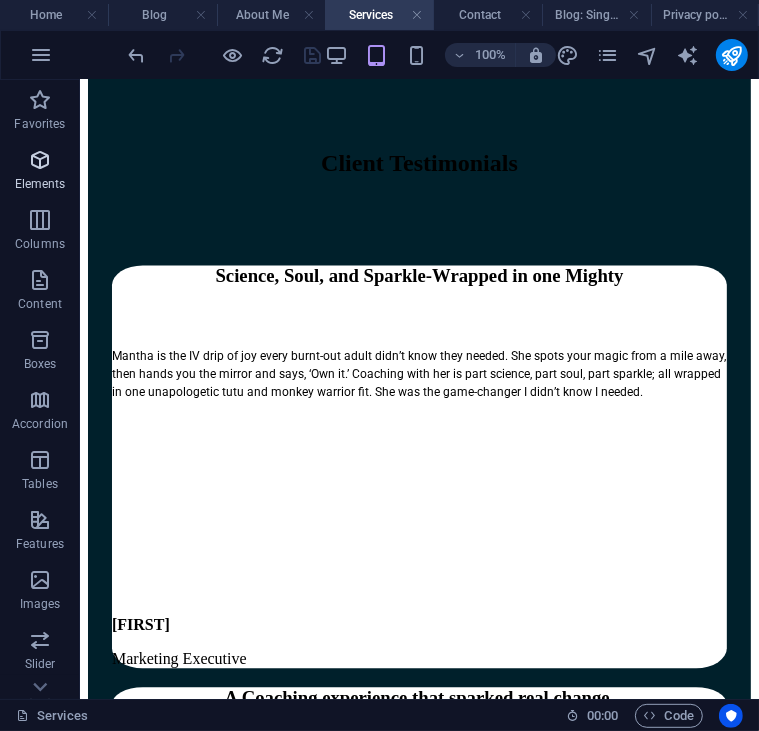 click on "Elements" at bounding box center (40, 184) 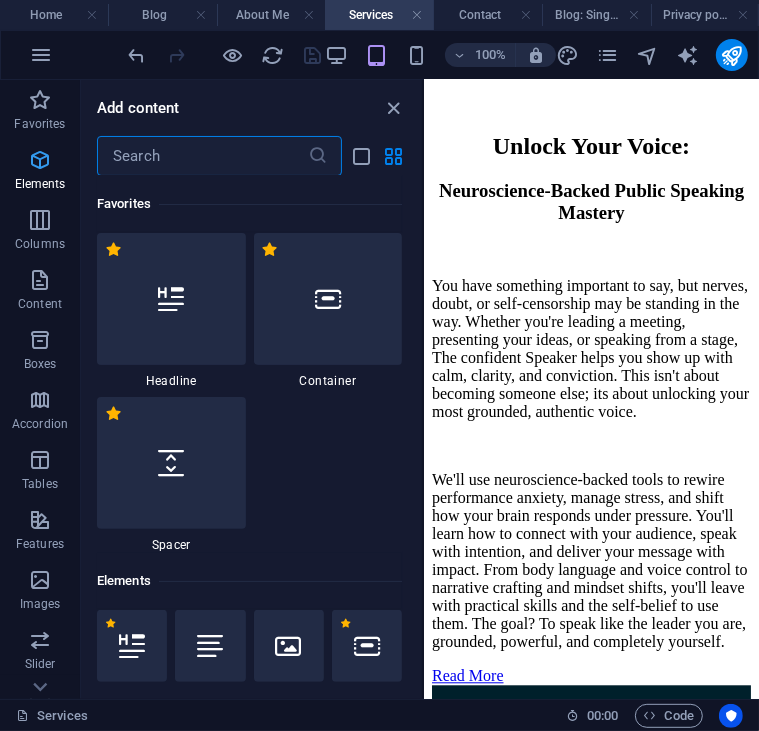 scroll, scrollTop: 5891, scrollLeft: 0, axis: vertical 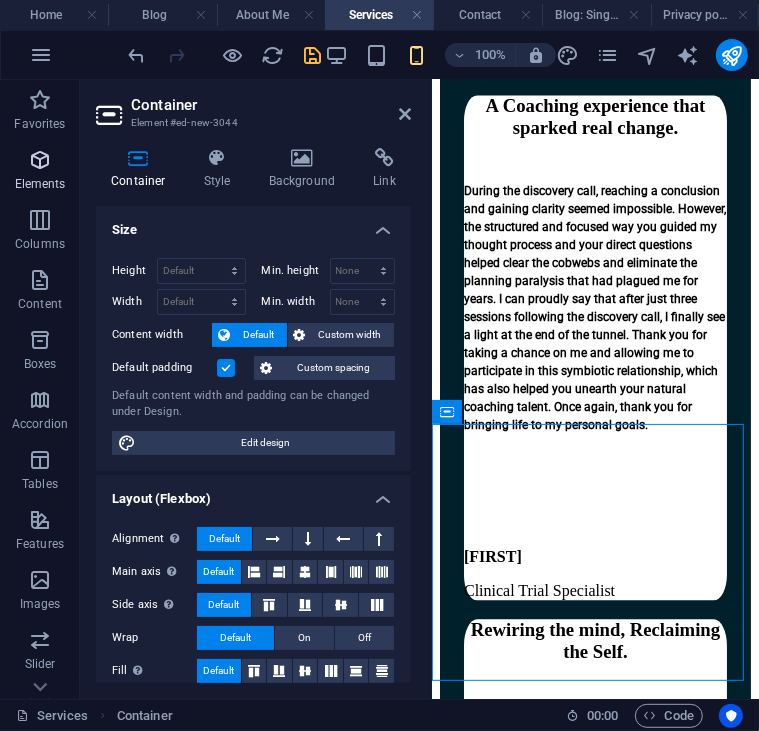 click at bounding box center (40, 160) 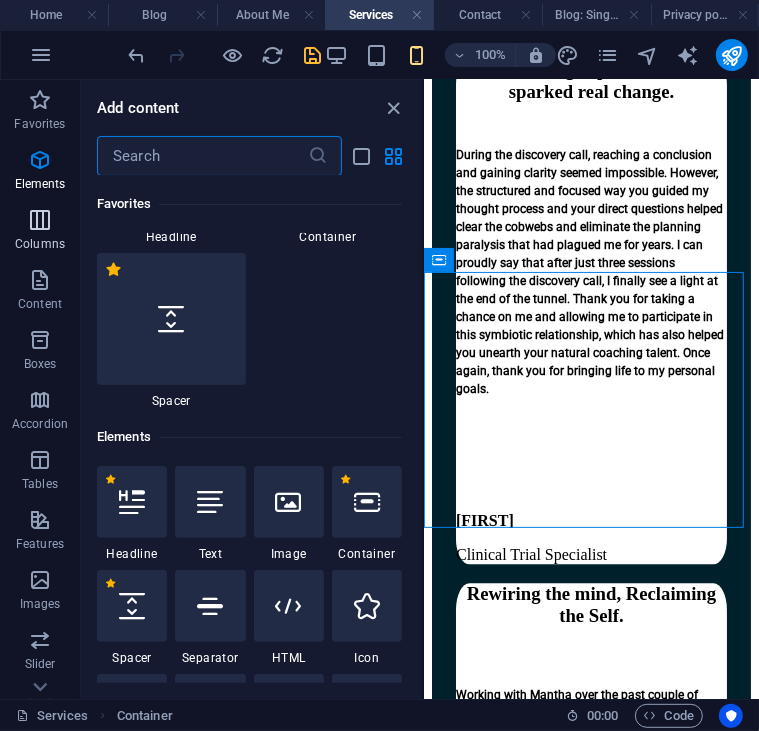 scroll, scrollTop: 376, scrollLeft: 0, axis: vertical 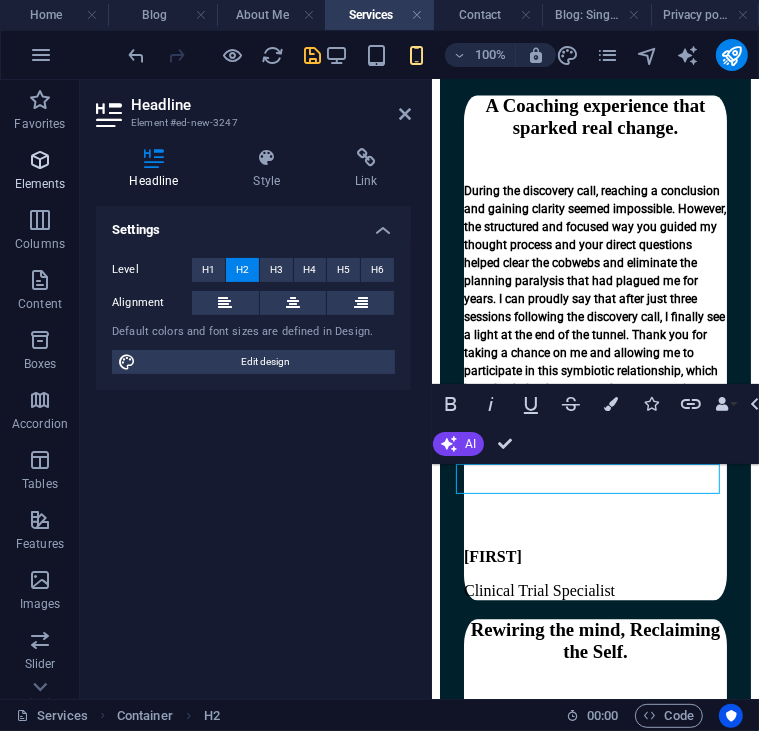 click on "Elements" at bounding box center (40, 184) 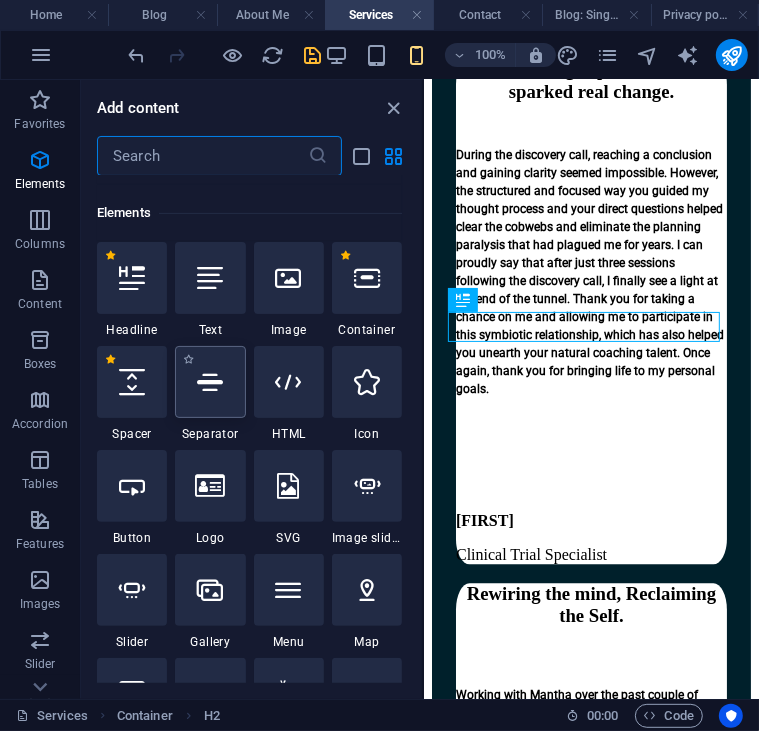 scroll, scrollTop: 376, scrollLeft: 0, axis: vertical 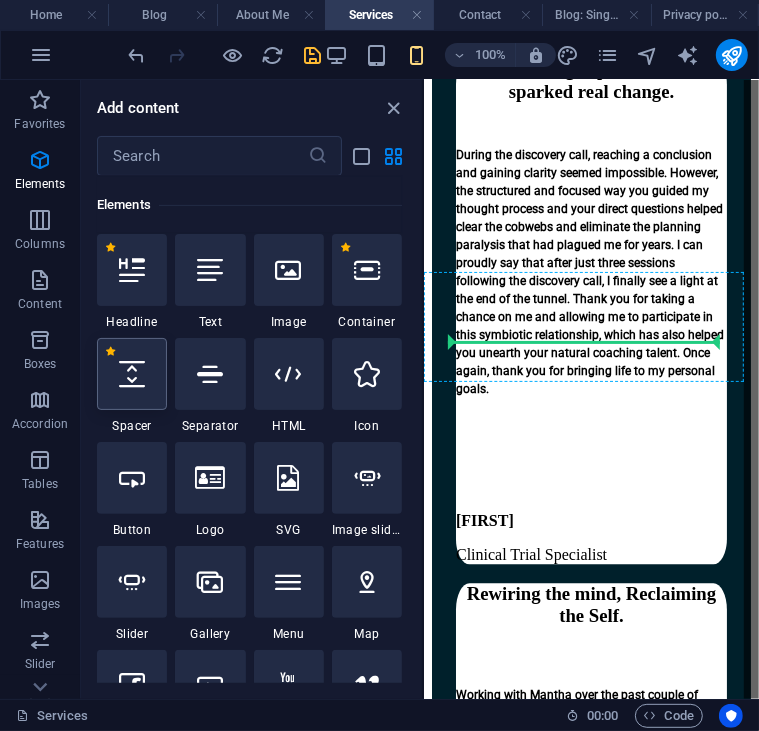 select on "px" 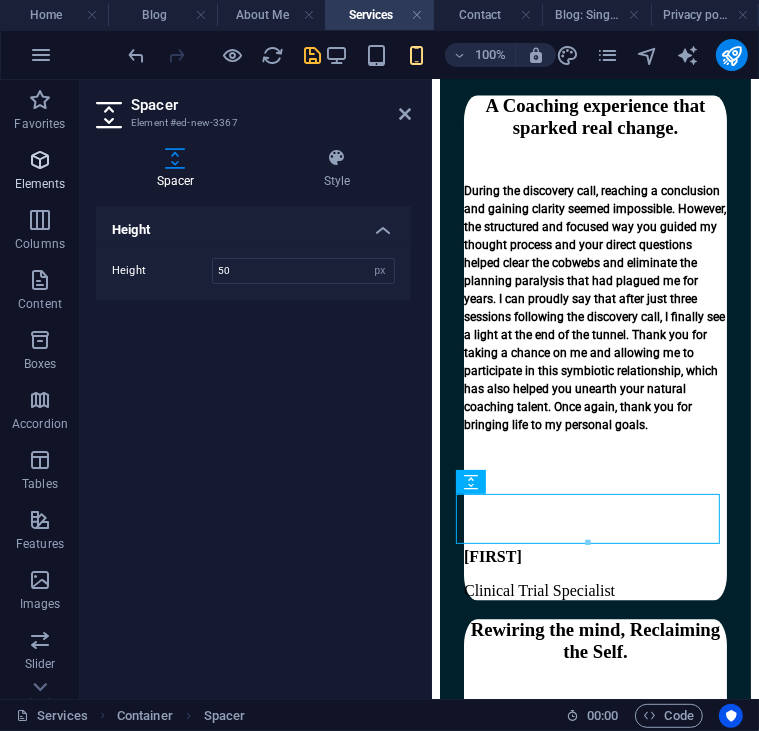 click on "Elements" at bounding box center [40, 172] 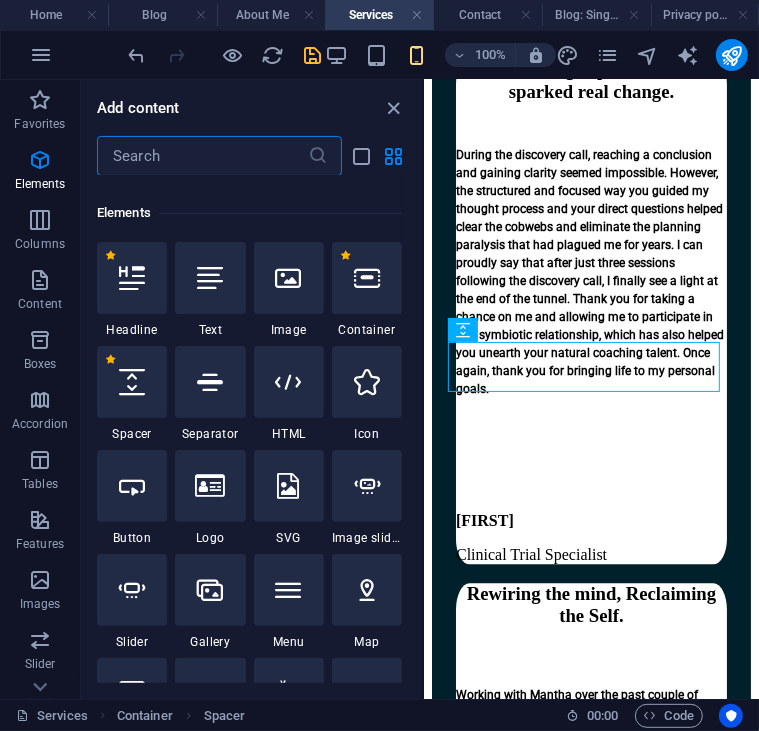 scroll, scrollTop: 376, scrollLeft: 0, axis: vertical 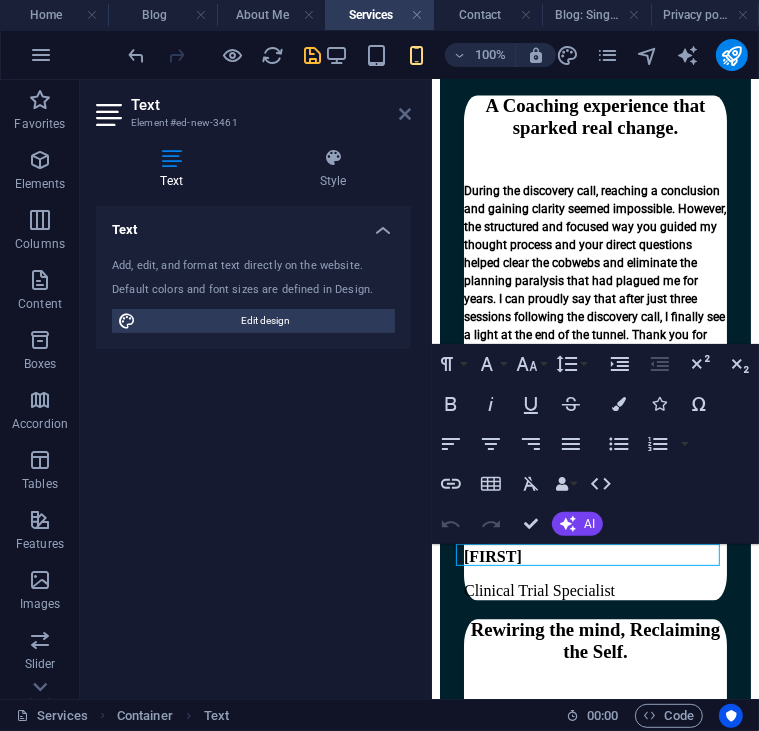 click at bounding box center [405, 114] 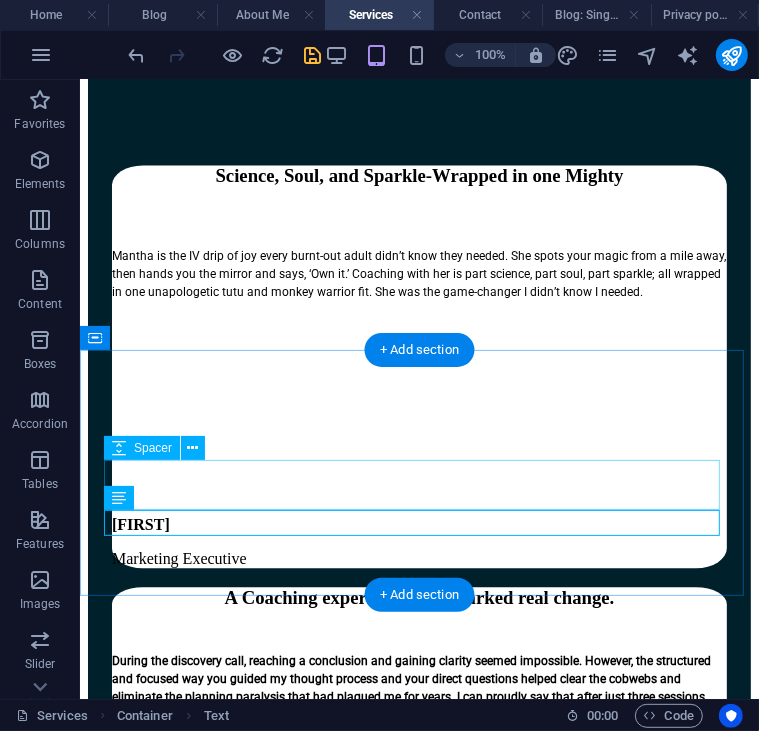scroll, scrollTop: 6028, scrollLeft: 0, axis: vertical 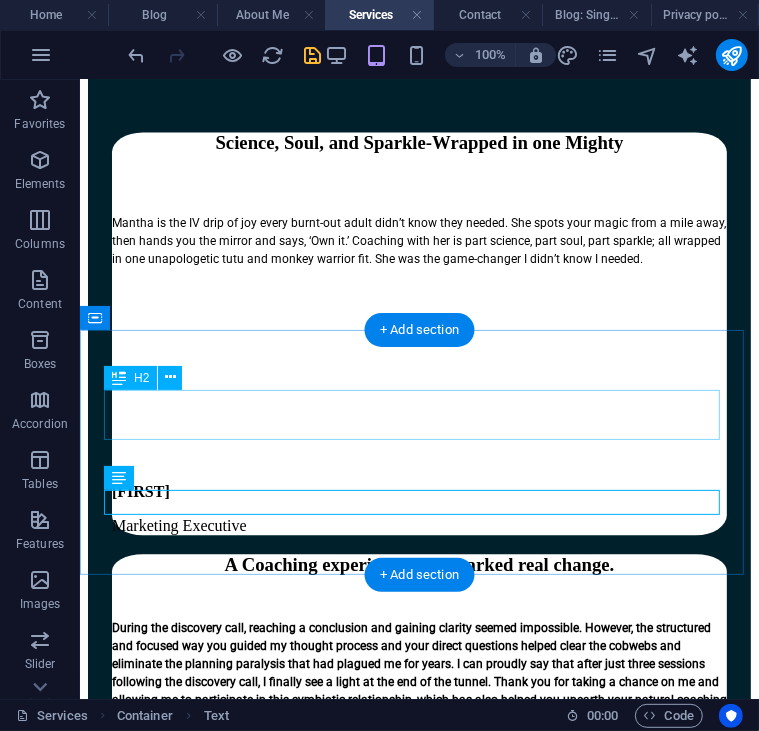 click on "New headline" at bounding box center [418, 1818] 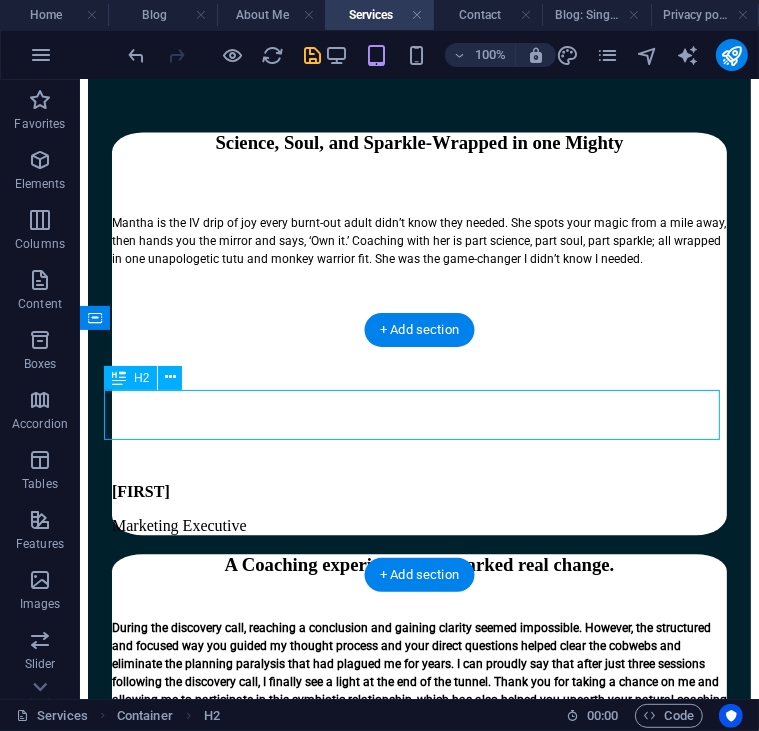 click on "New headline" at bounding box center (418, 1818) 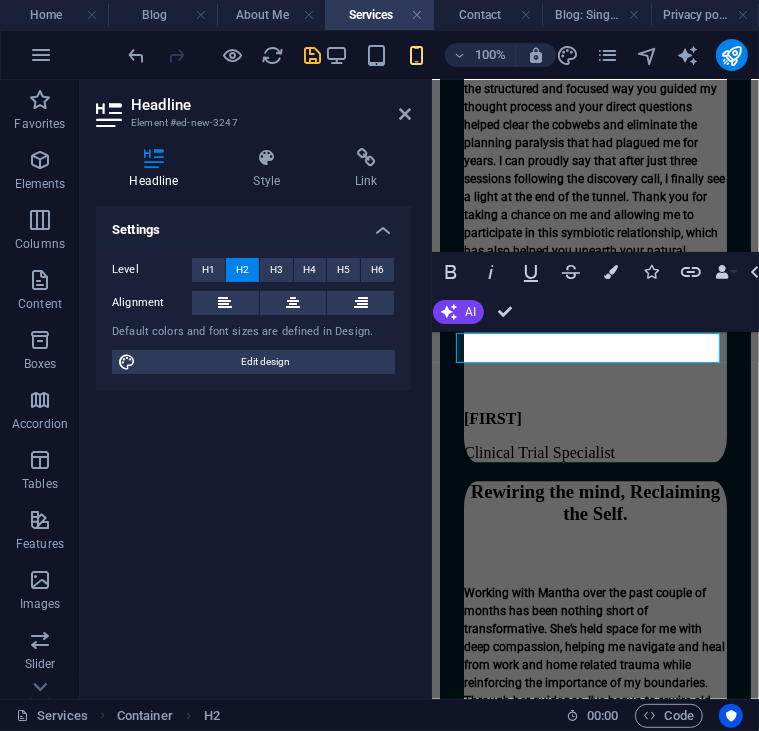 click on "Settings Level H1 H2 H3 H4 H5 H6 Alignment Default colors and font sizes are defined in Design. Edit design" at bounding box center (253, 444) 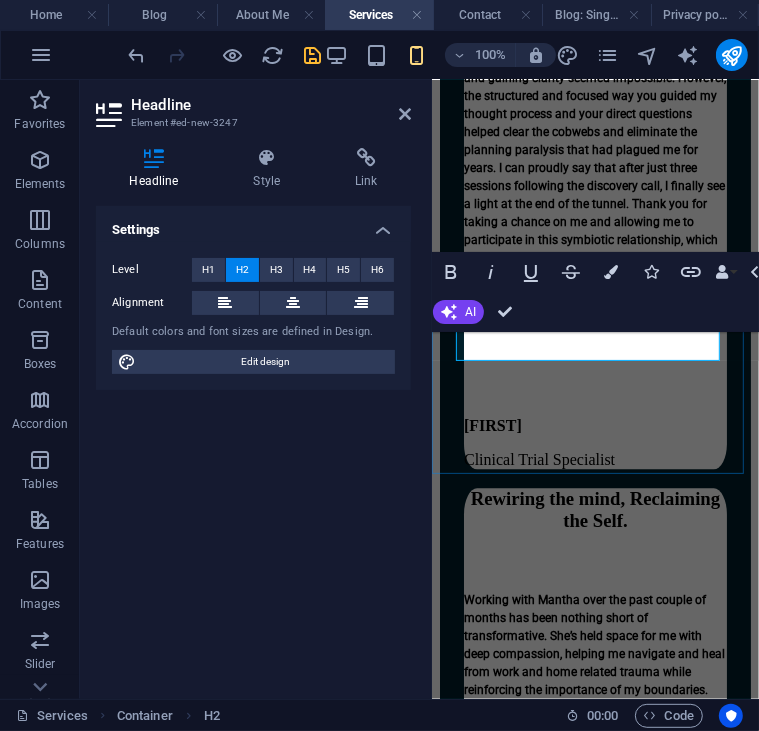 click on "New headline" at bounding box center [594, 1632] 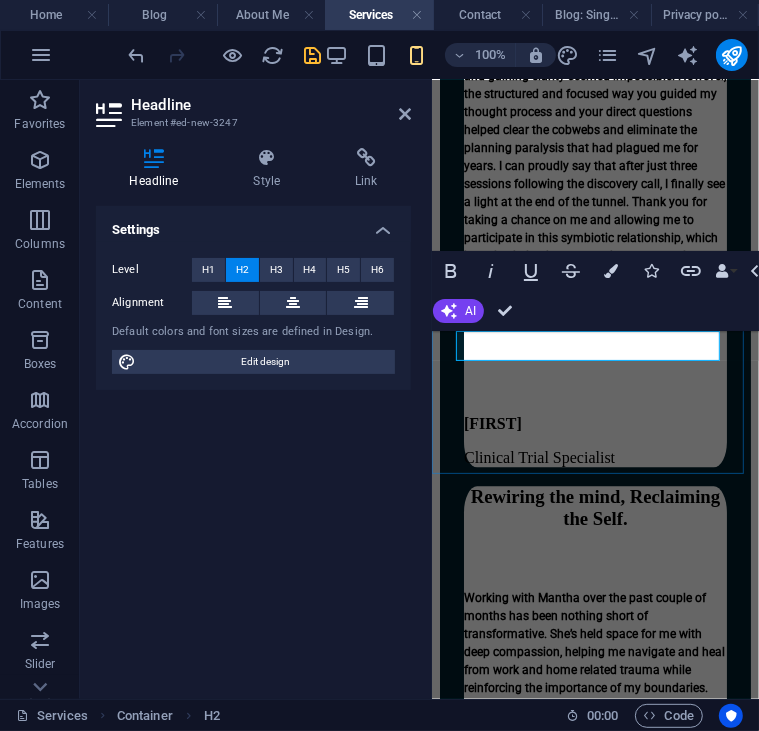 type 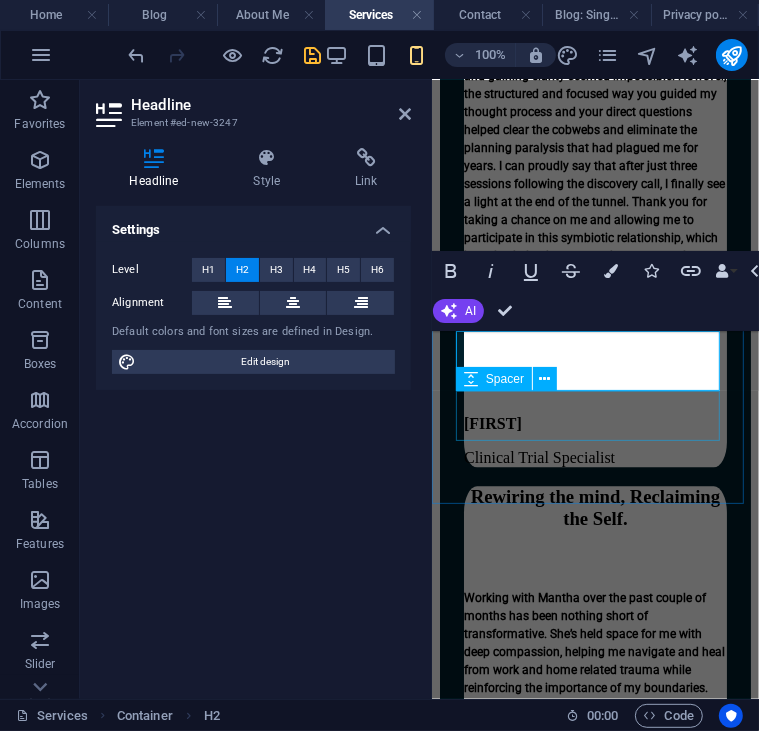 click at bounding box center [594, 1715] 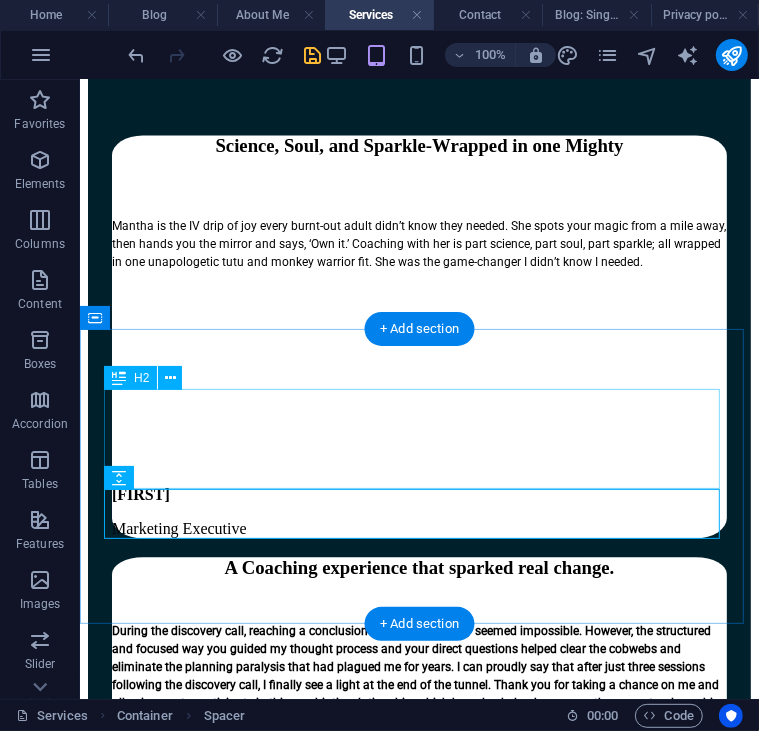 scroll, scrollTop: 6028, scrollLeft: 0, axis: vertical 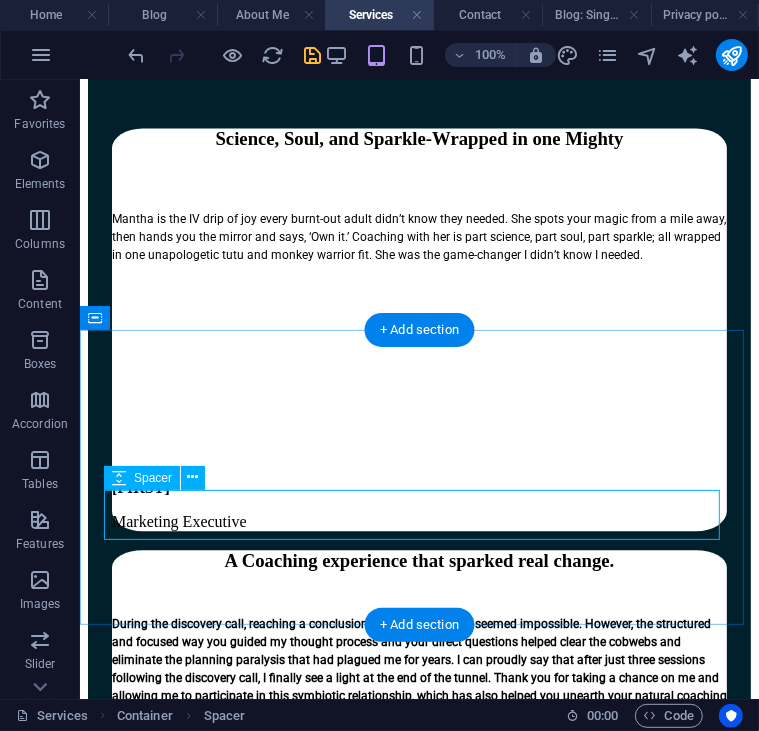 click at bounding box center (418, 1872) 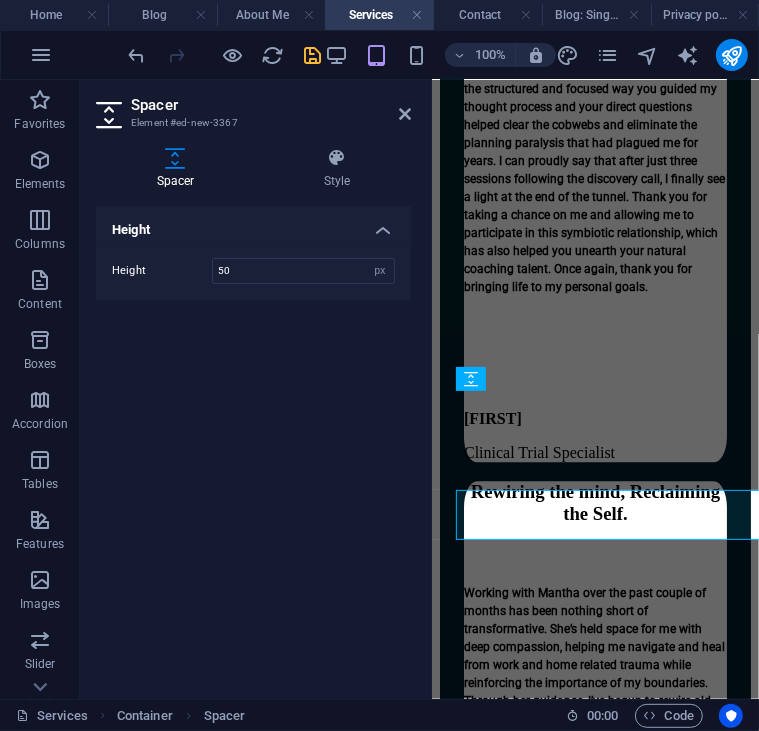 scroll, scrollTop: 6022, scrollLeft: 0, axis: vertical 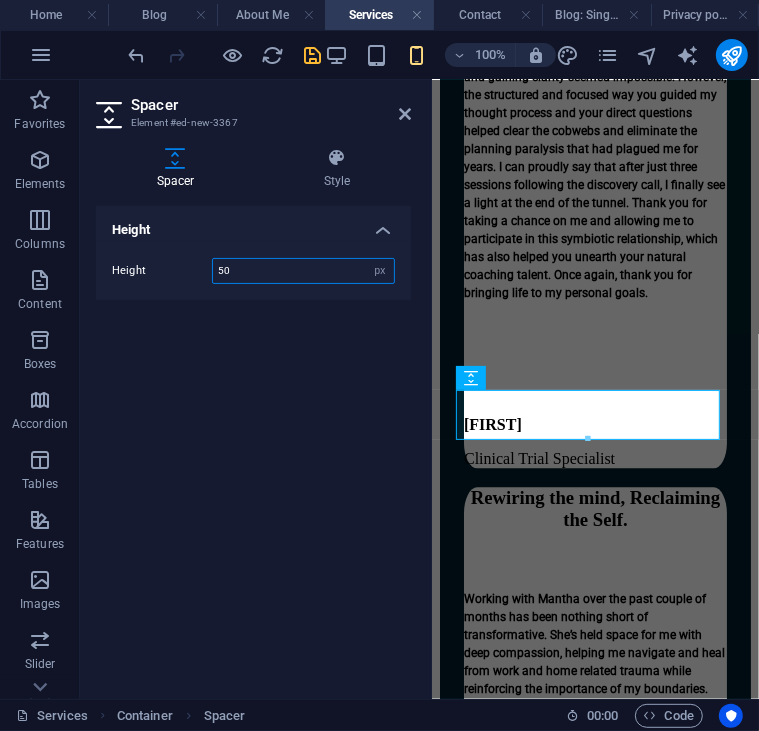 click on "50" at bounding box center (303, 271) 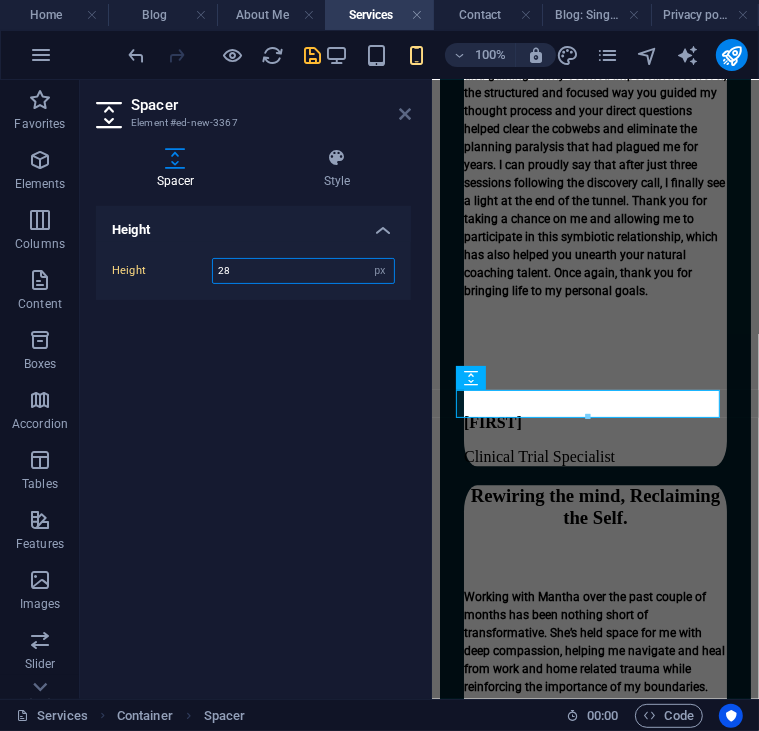 type on "28" 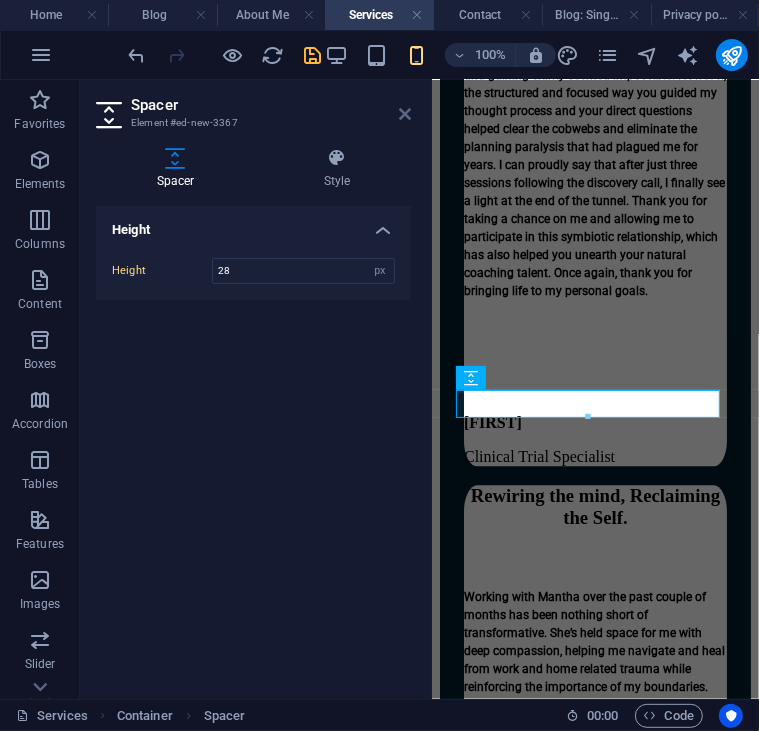 click at bounding box center (405, 114) 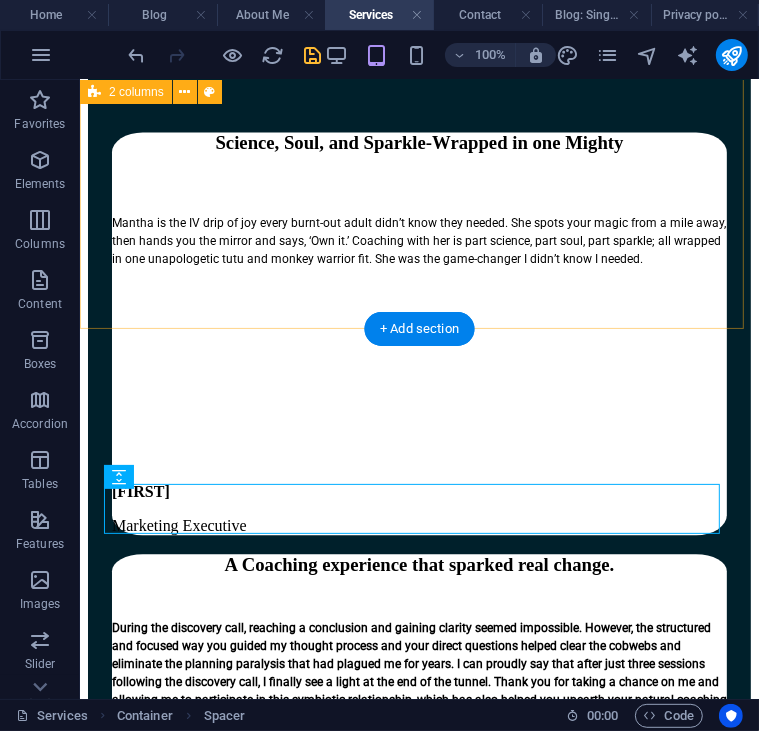 scroll, scrollTop: 6028, scrollLeft: 0, axis: vertical 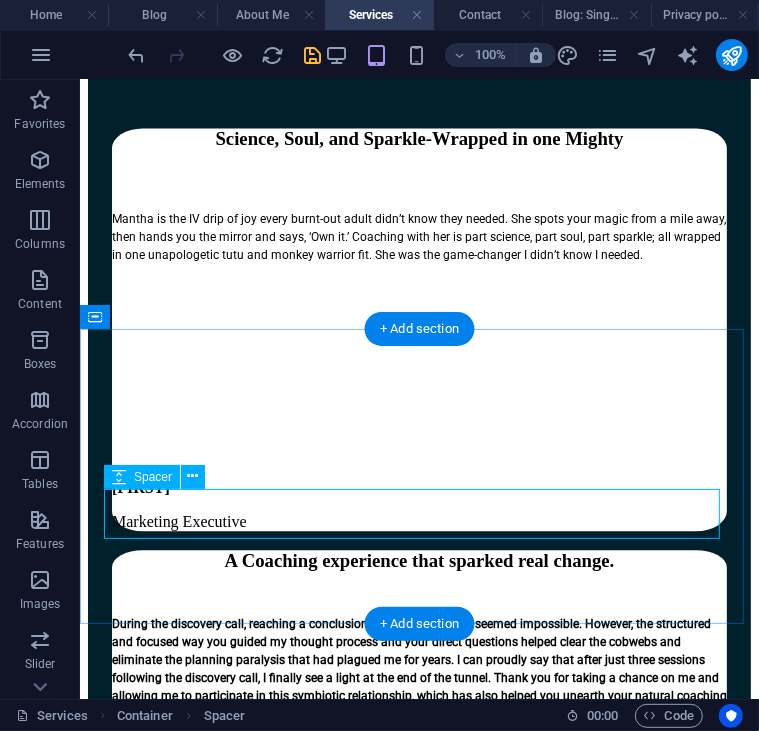 click at bounding box center (418, 1872) 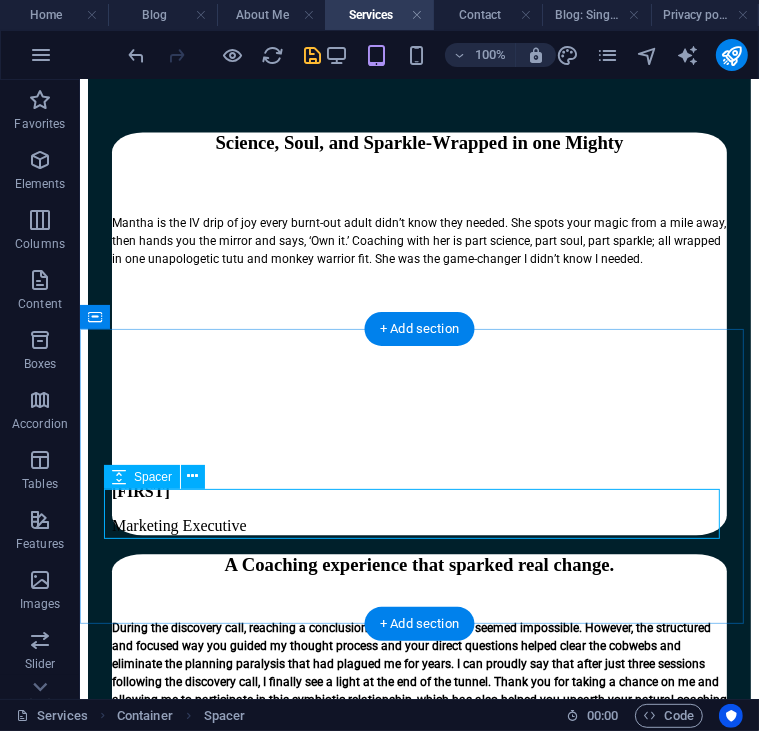 select on "px" 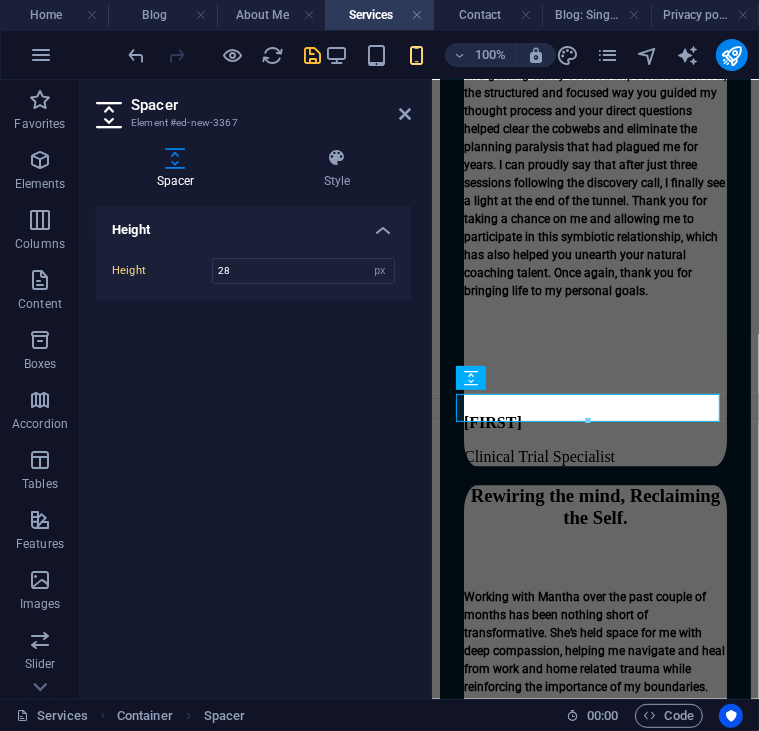 scroll, scrollTop: 6023, scrollLeft: 0, axis: vertical 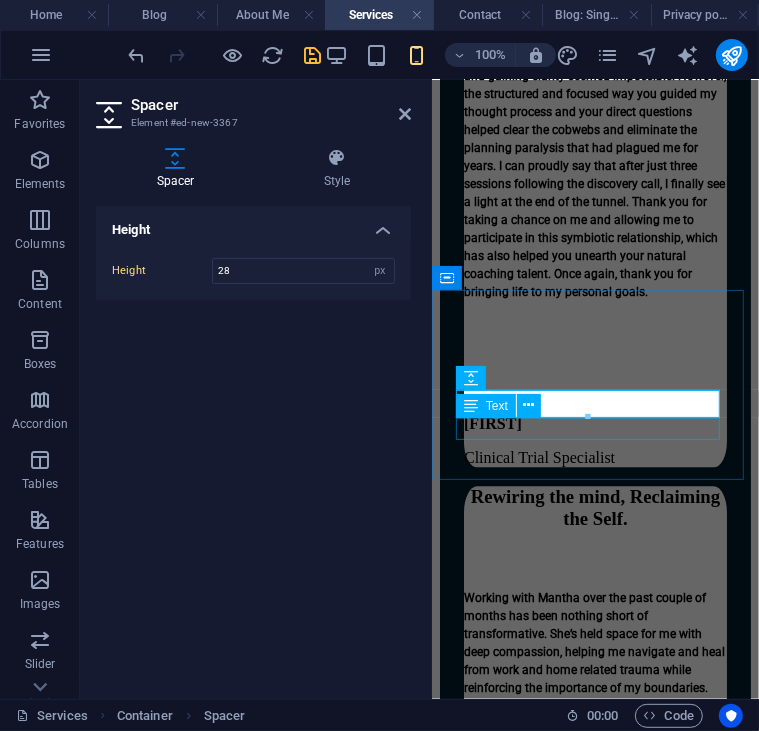 click on "New text element" at bounding box center [594, 1743] 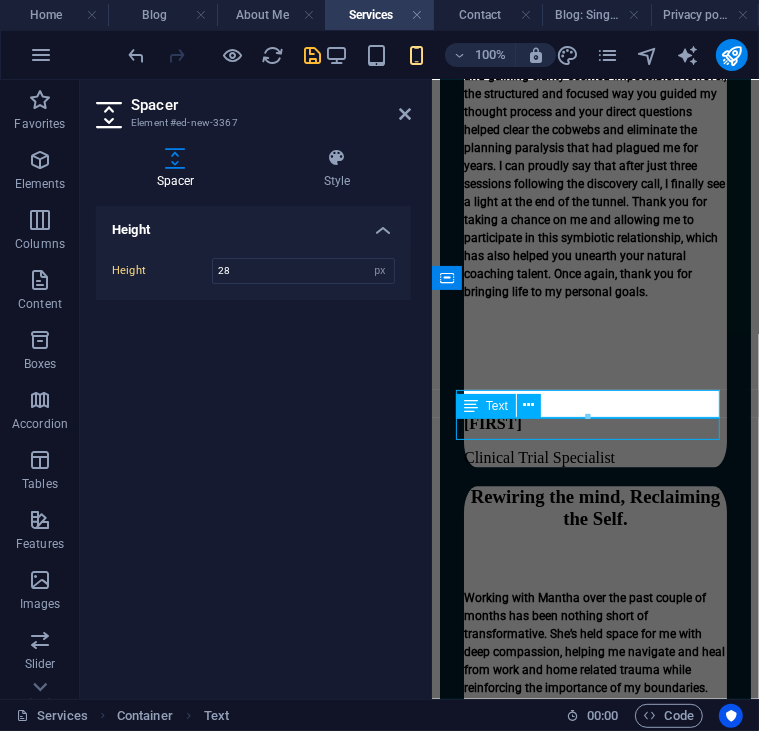 click on "New text element" at bounding box center [594, 1743] 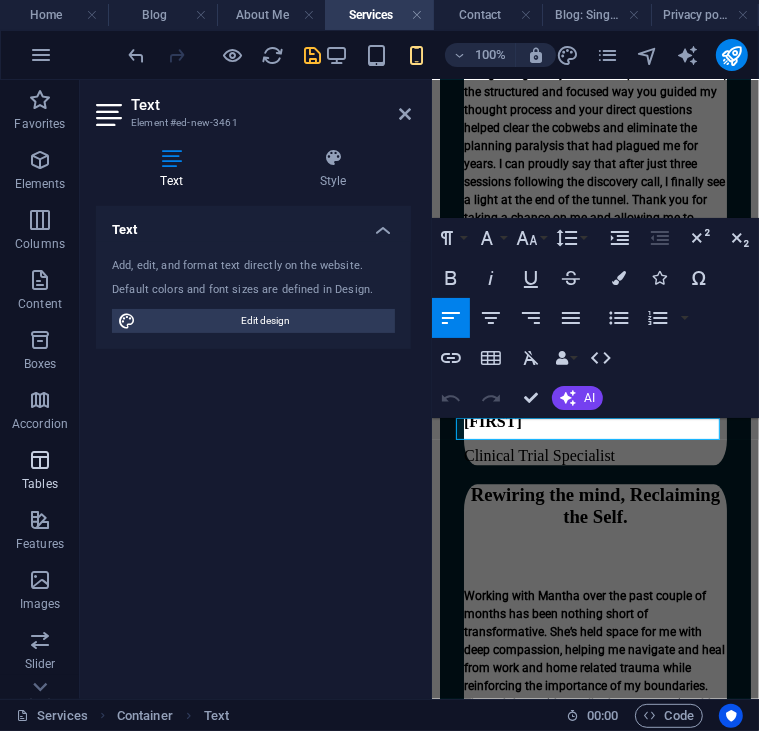 type 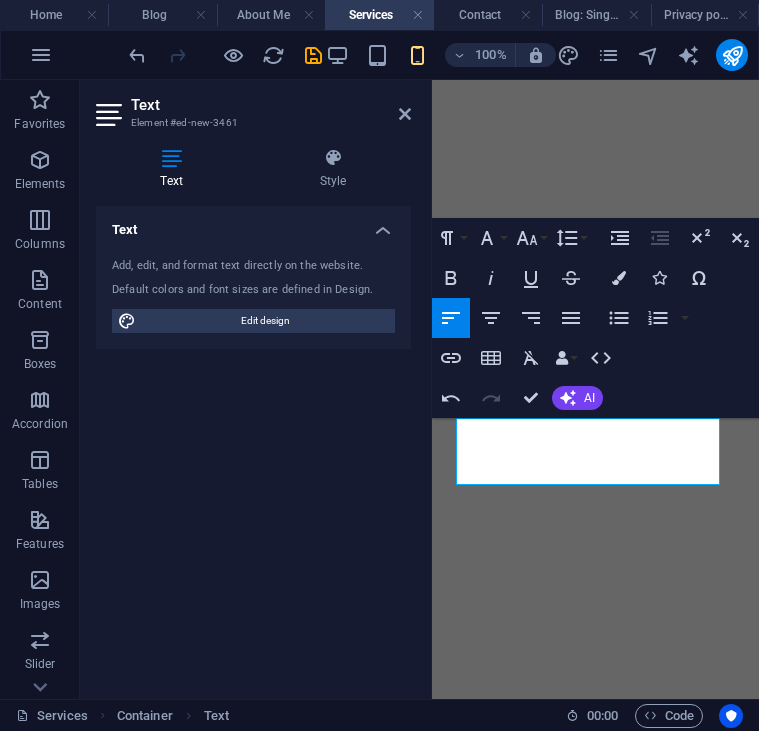 scroll, scrollTop: 0, scrollLeft: 0, axis: both 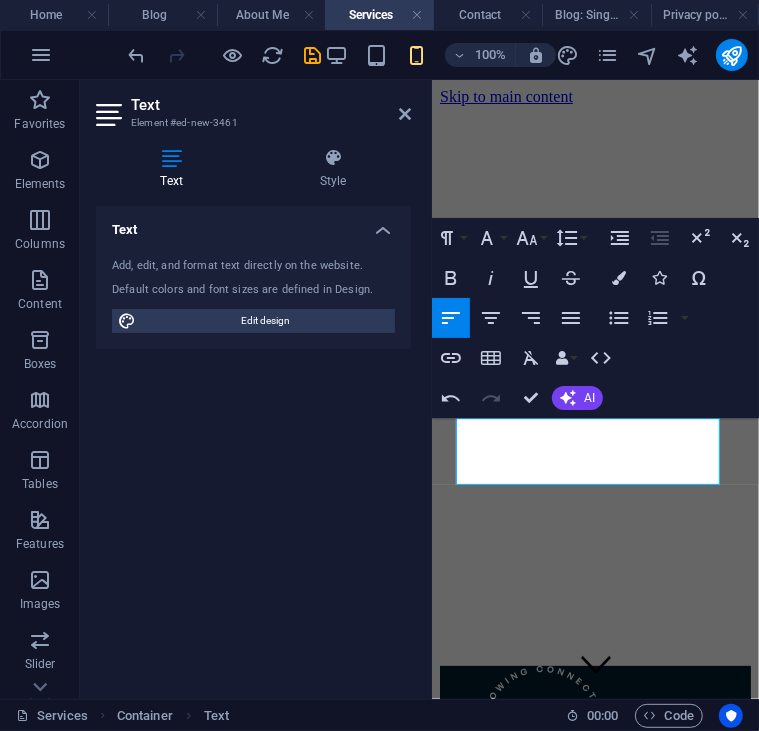 type 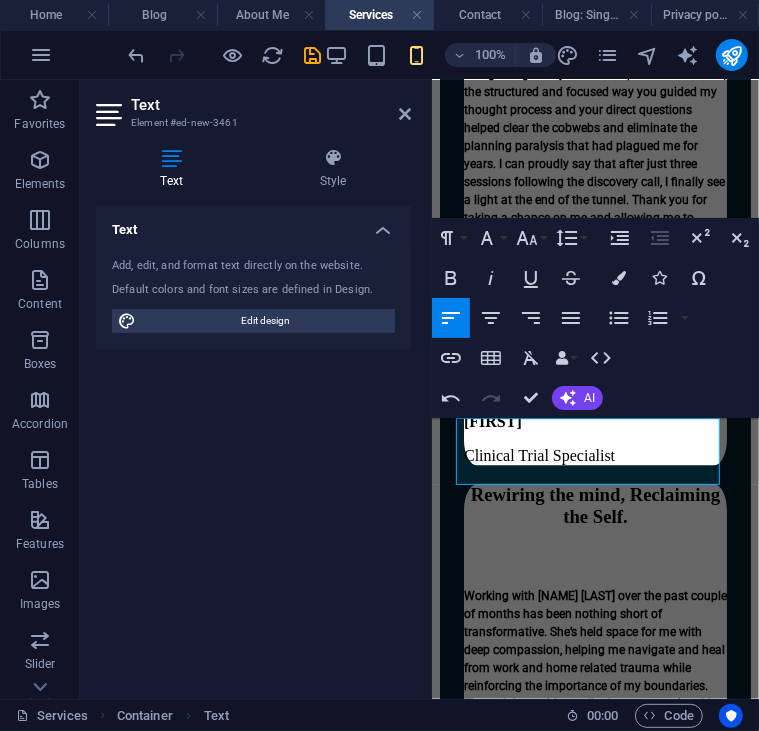 scroll, scrollTop: 0, scrollLeft: 0, axis: both 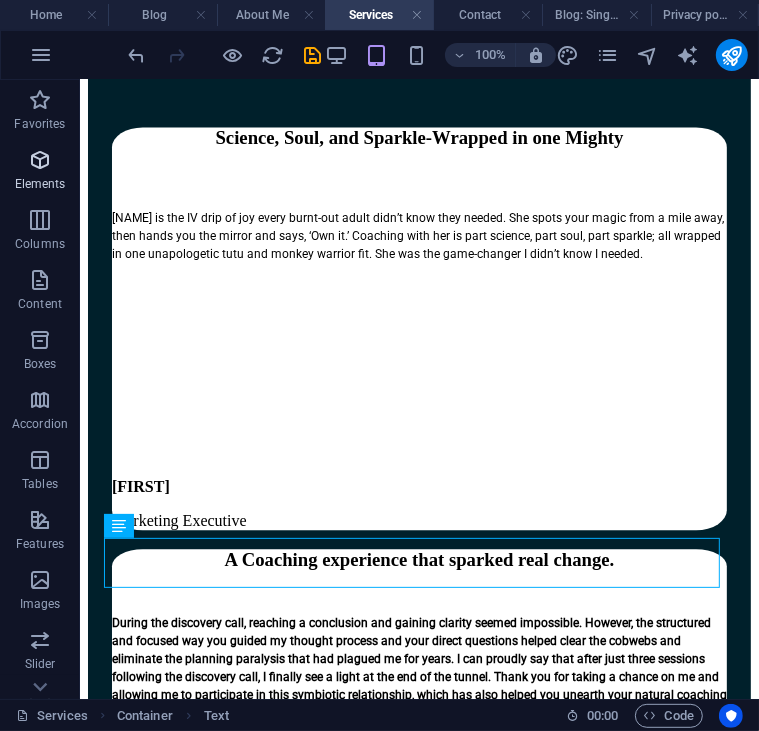 click at bounding box center (40, 160) 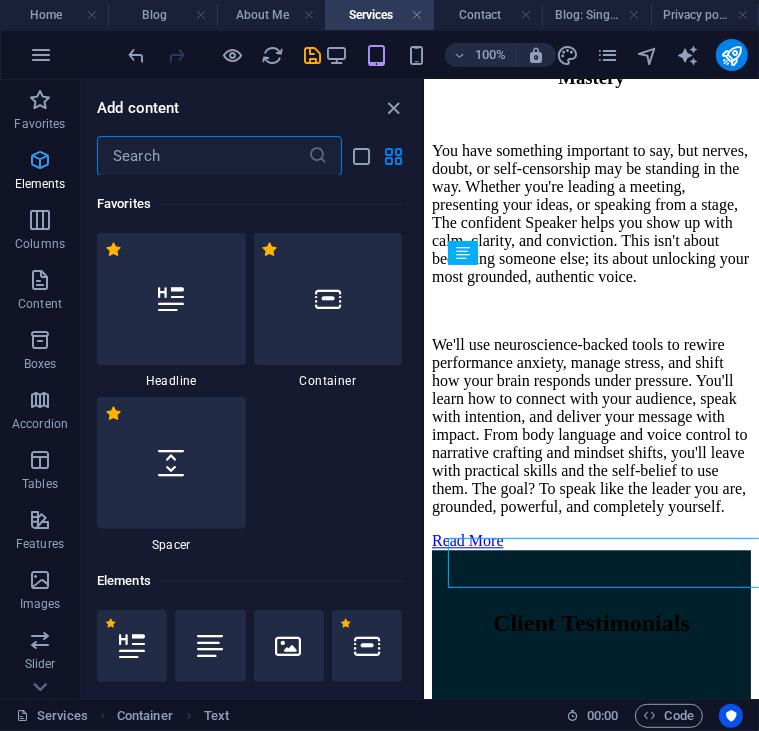 scroll, scrollTop: 234, scrollLeft: 0, axis: vertical 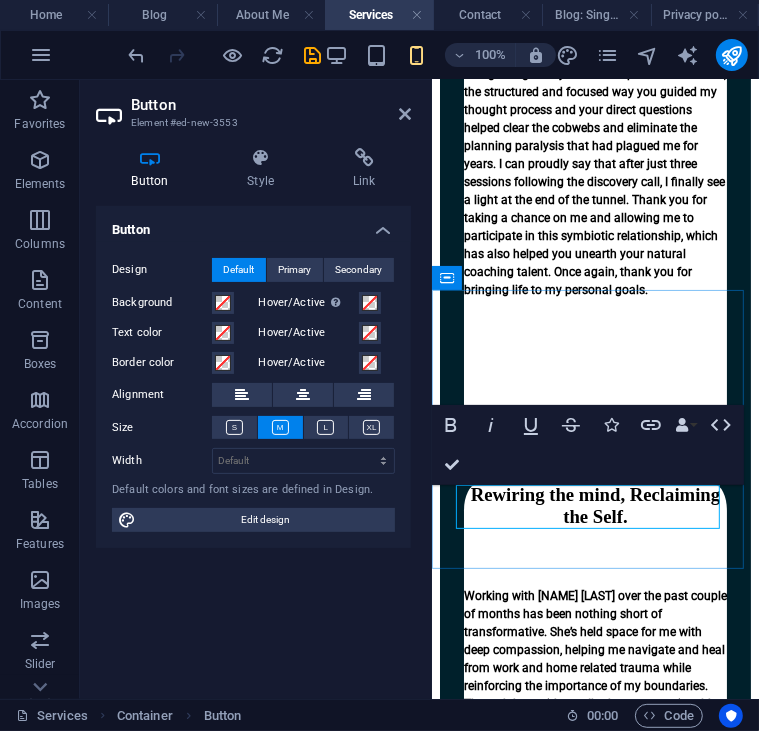 type 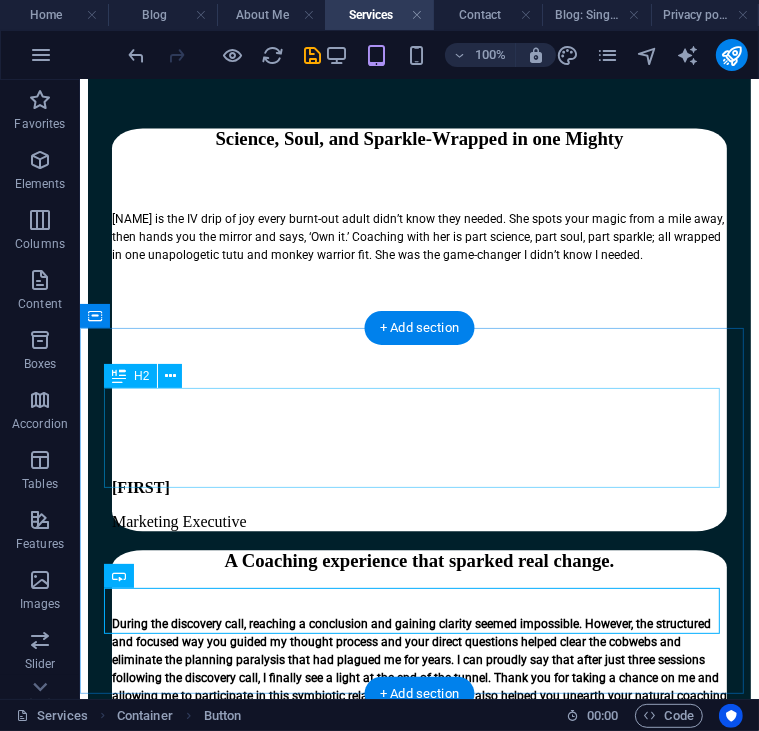 scroll, scrollTop: 6029, scrollLeft: 0, axis: vertical 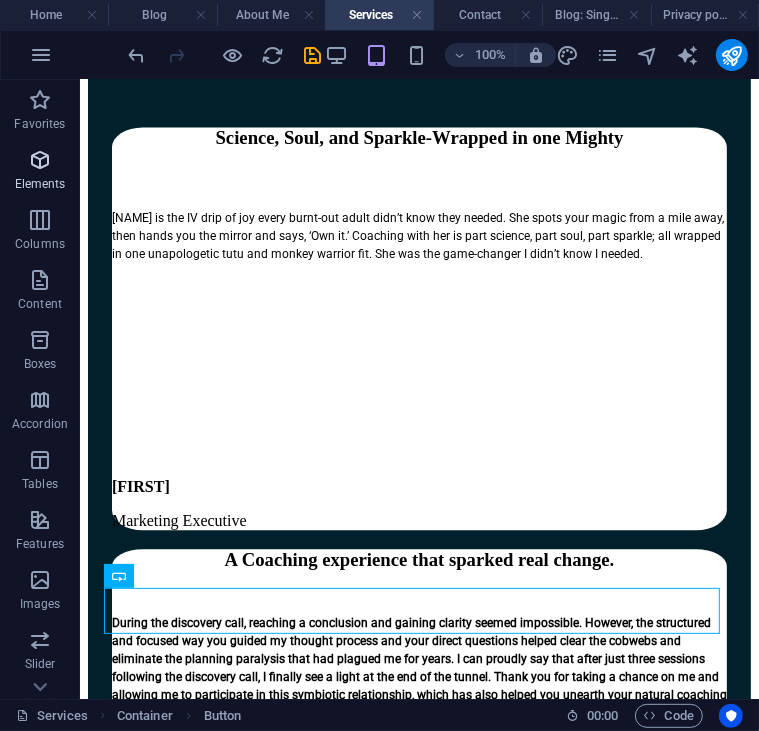click at bounding box center (40, 160) 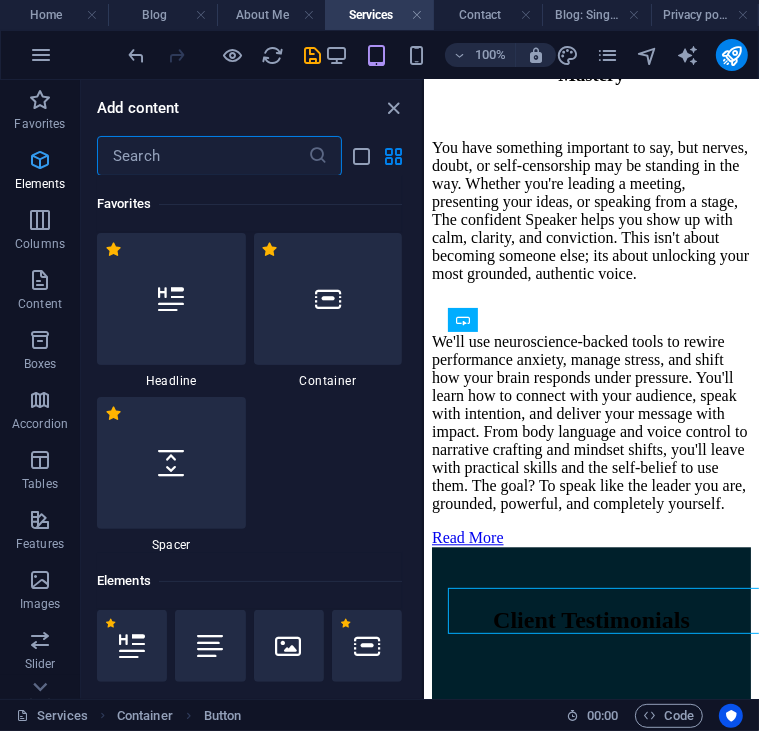 scroll, scrollTop: 6026, scrollLeft: 0, axis: vertical 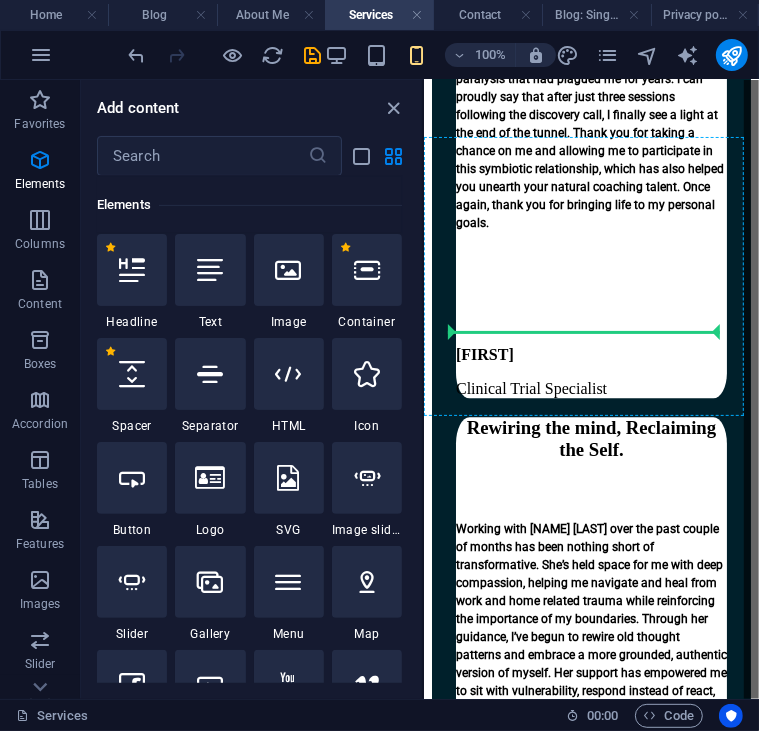 select on "px" 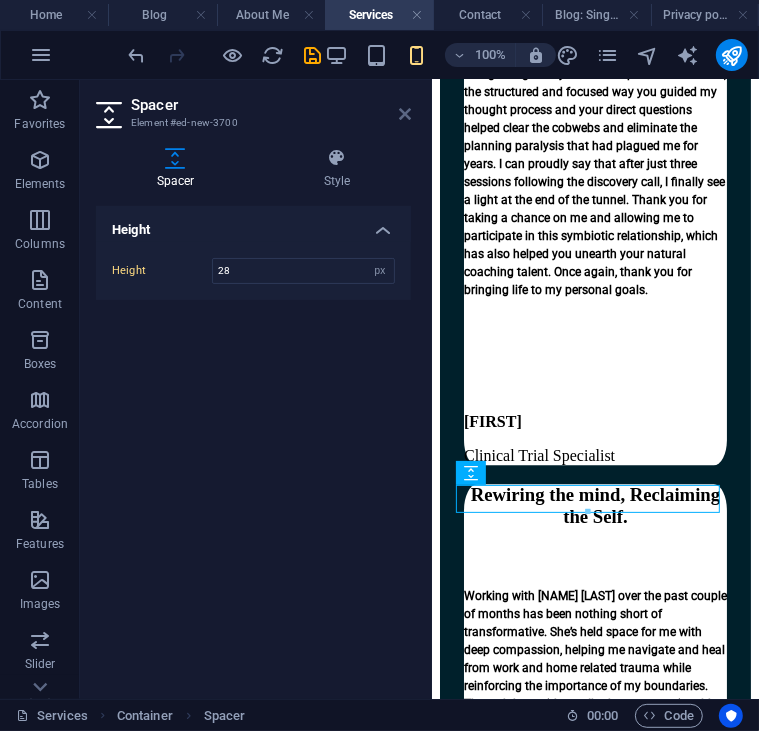 type on "28" 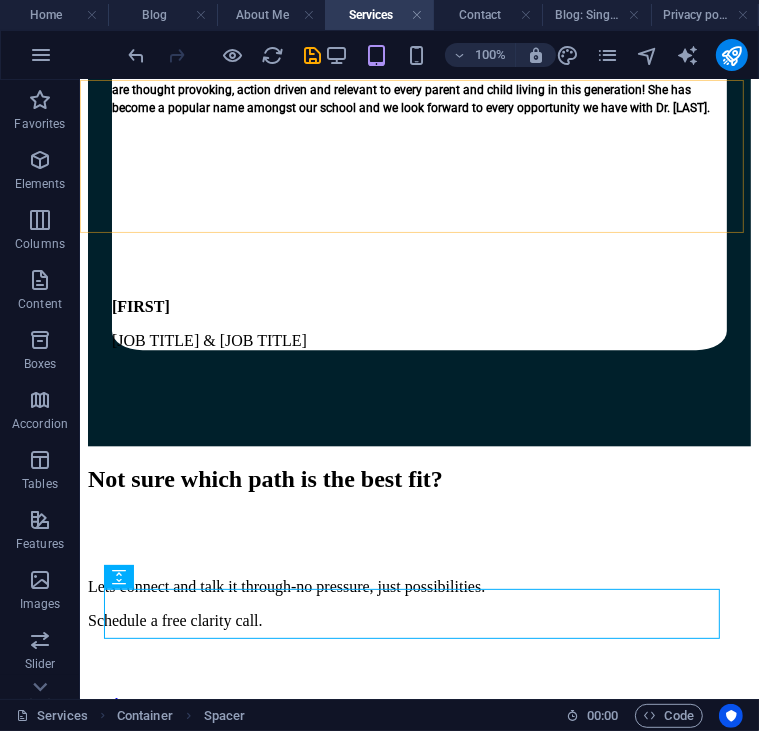 scroll, scrollTop: 6029, scrollLeft: 0, axis: vertical 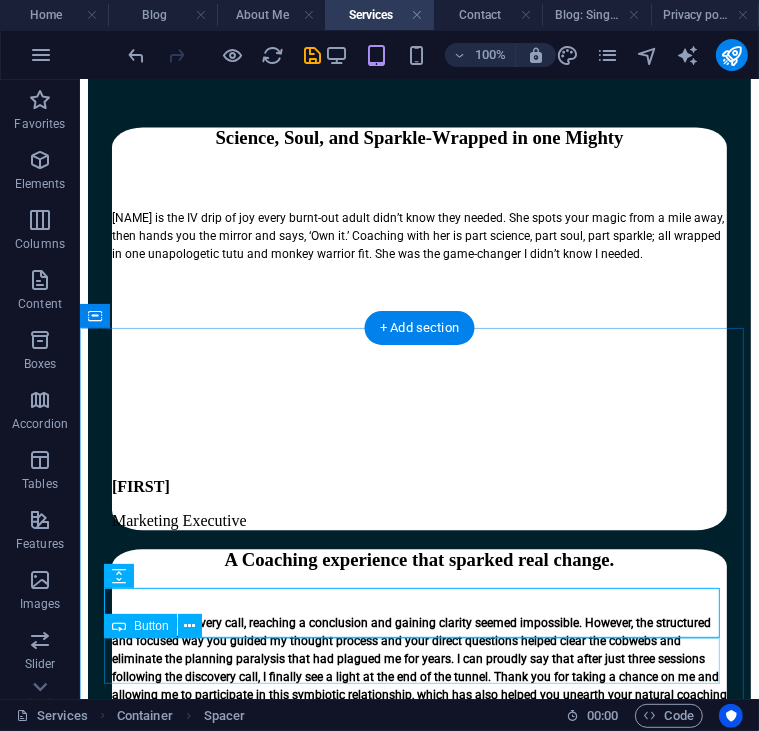 click on "Book Now" at bounding box center [418, 2021] 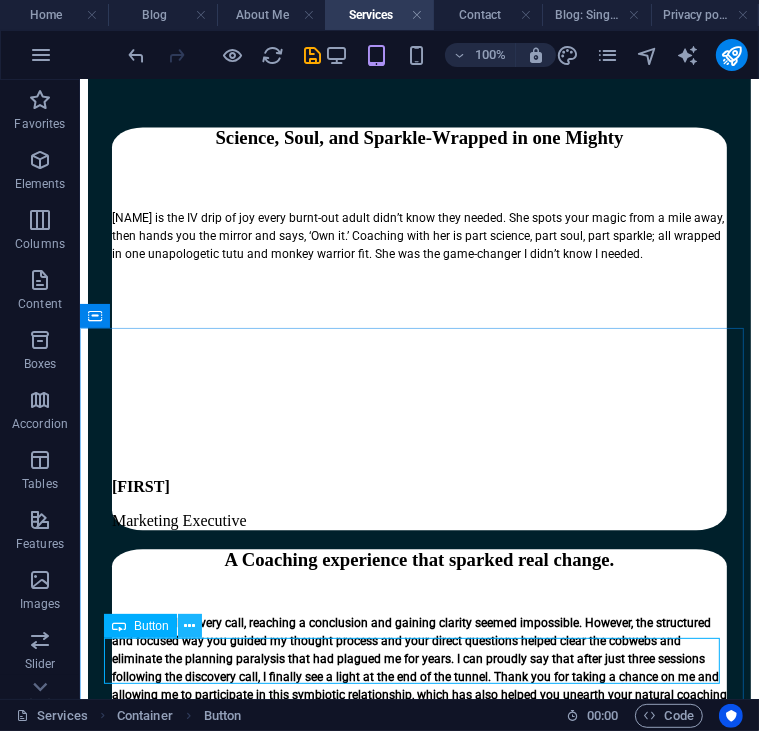 click at bounding box center [190, 626] 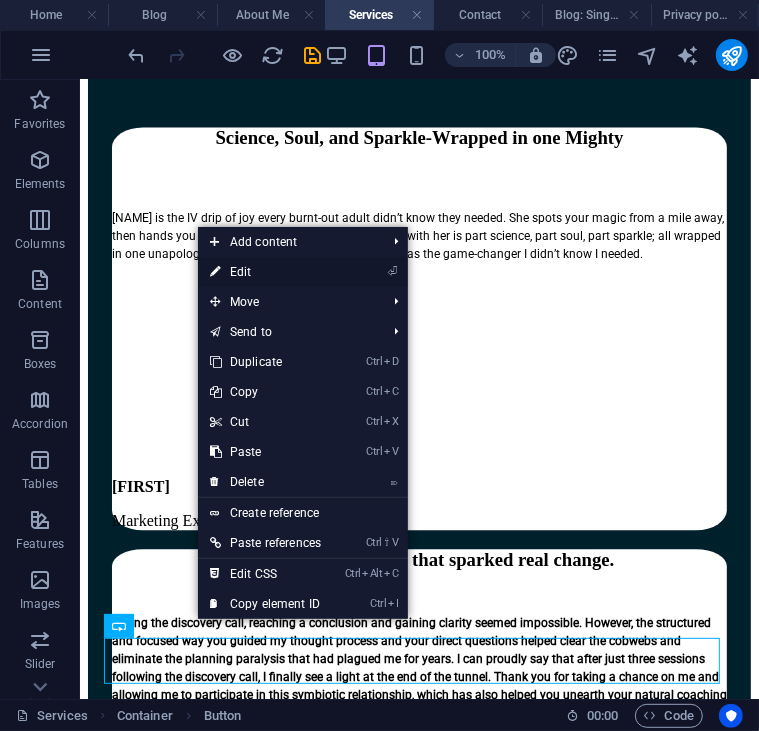 click on "⏎  Edit" at bounding box center (265, 272) 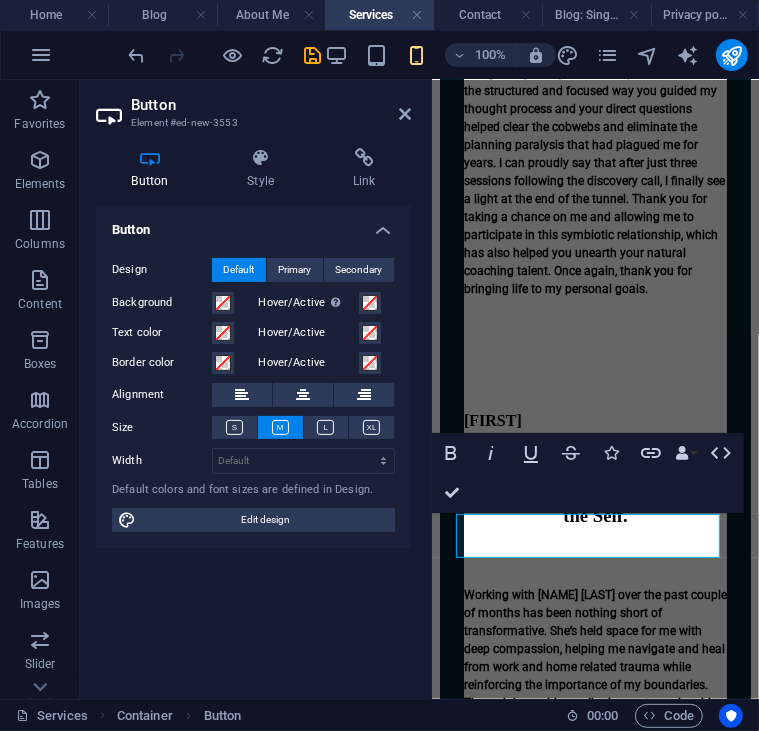 scroll, scrollTop: 6023, scrollLeft: 0, axis: vertical 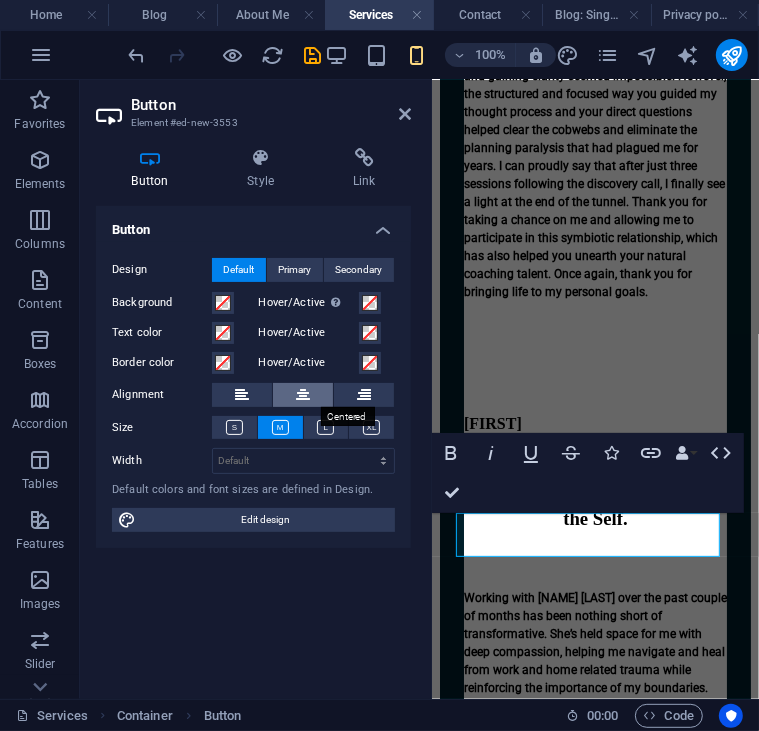click at bounding box center [303, 395] 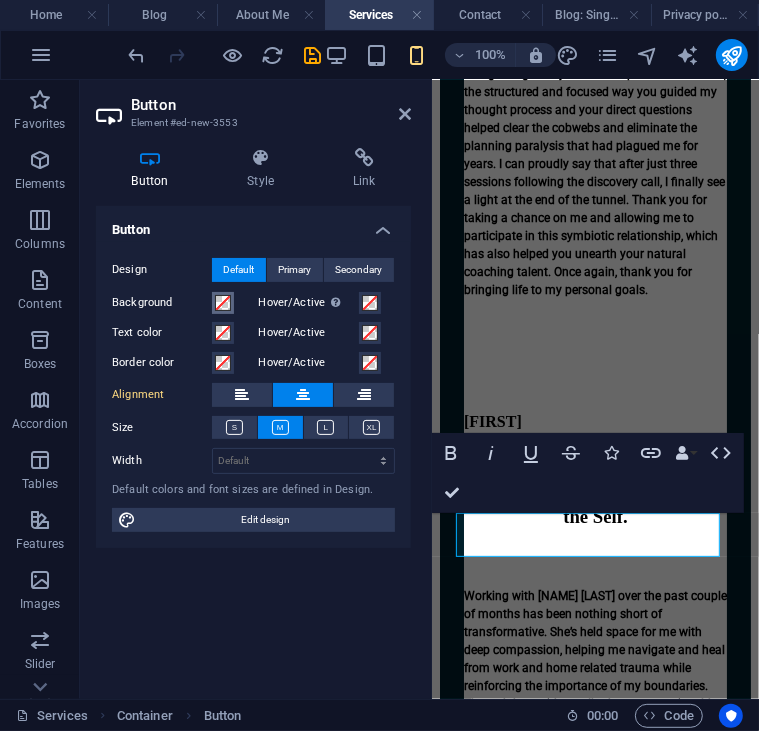 click at bounding box center (223, 303) 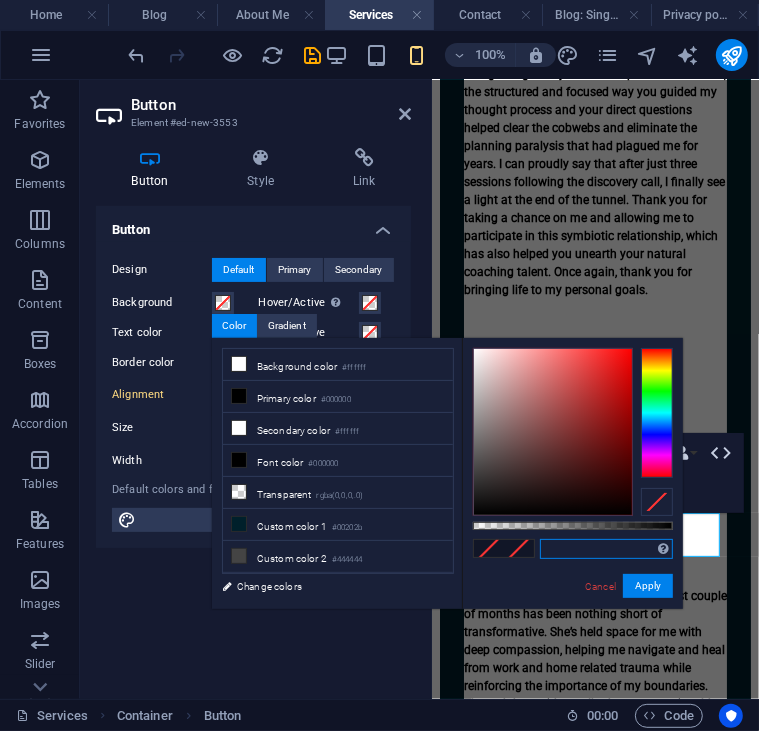 click at bounding box center (606, 549) 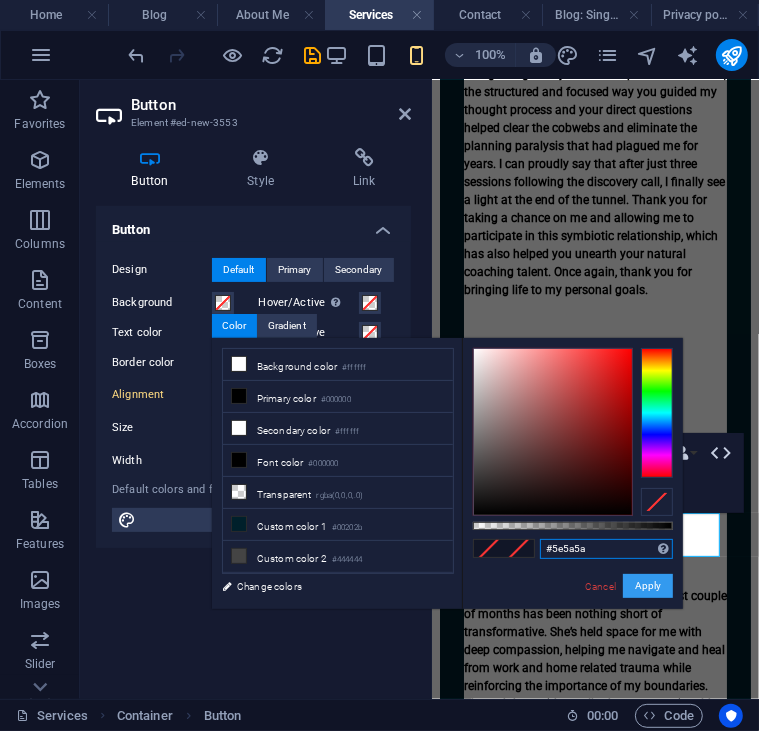 type on "#5e5a5a" 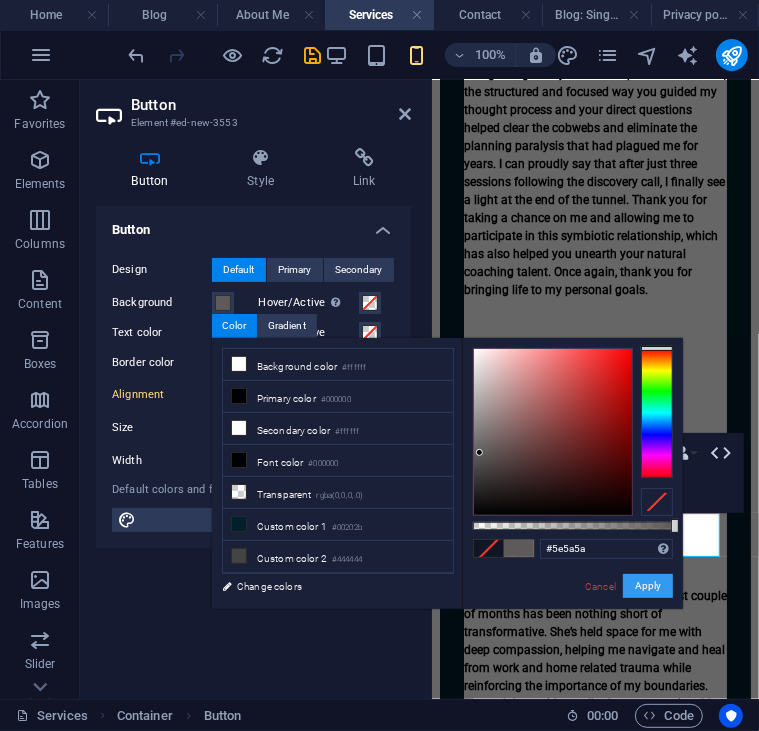 click on "Apply" at bounding box center [648, 586] 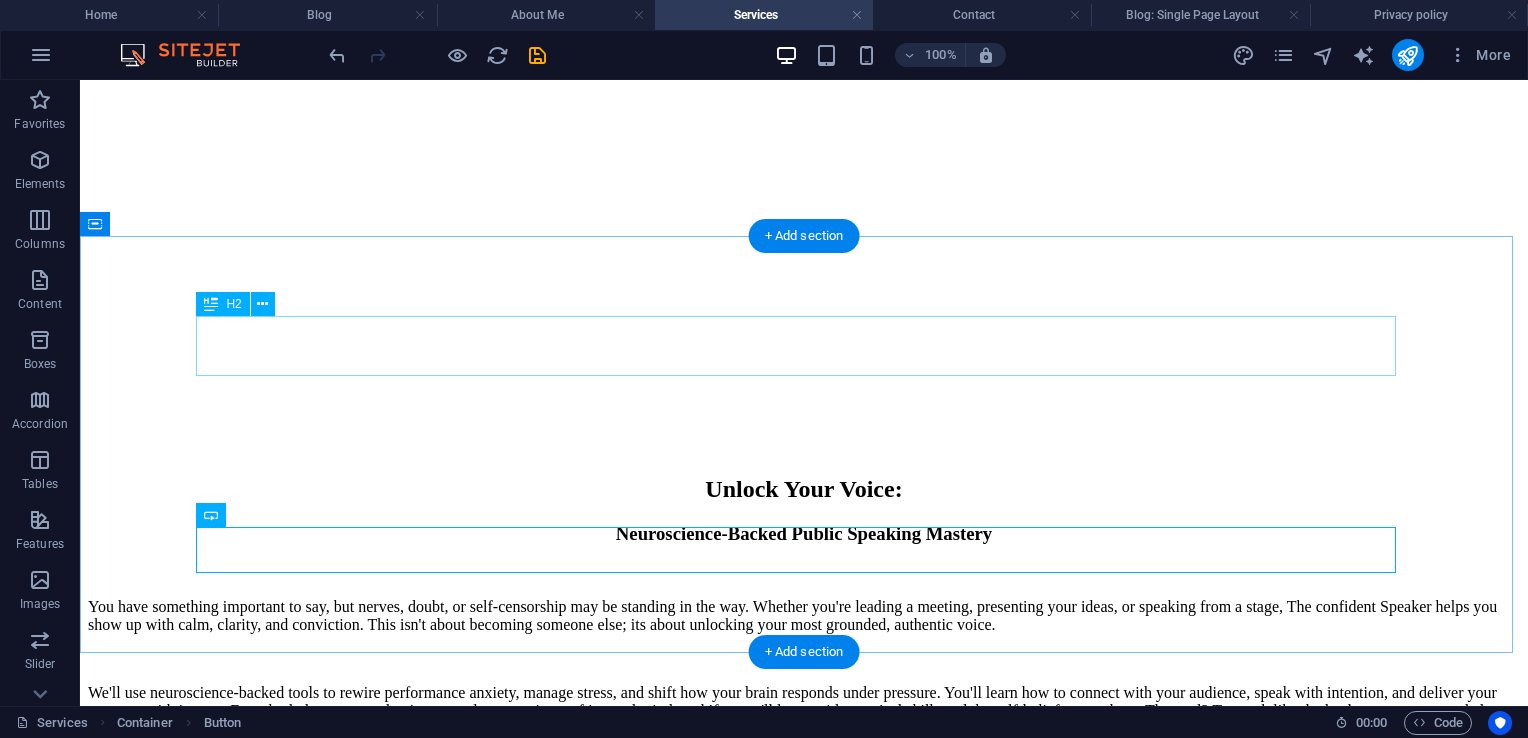 scroll, scrollTop: 3679, scrollLeft: 0, axis: vertical 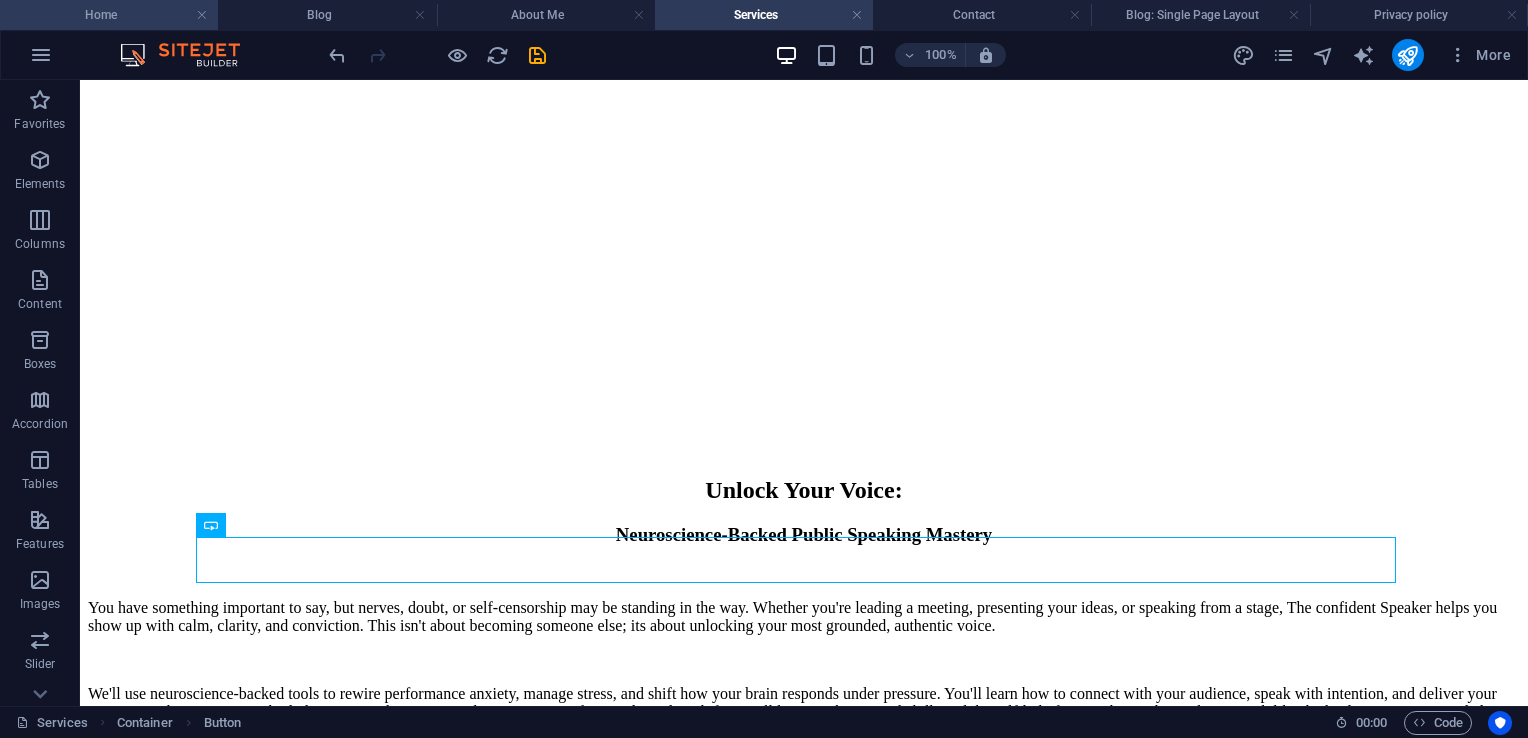 click on "Home" at bounding box center [109, 15] 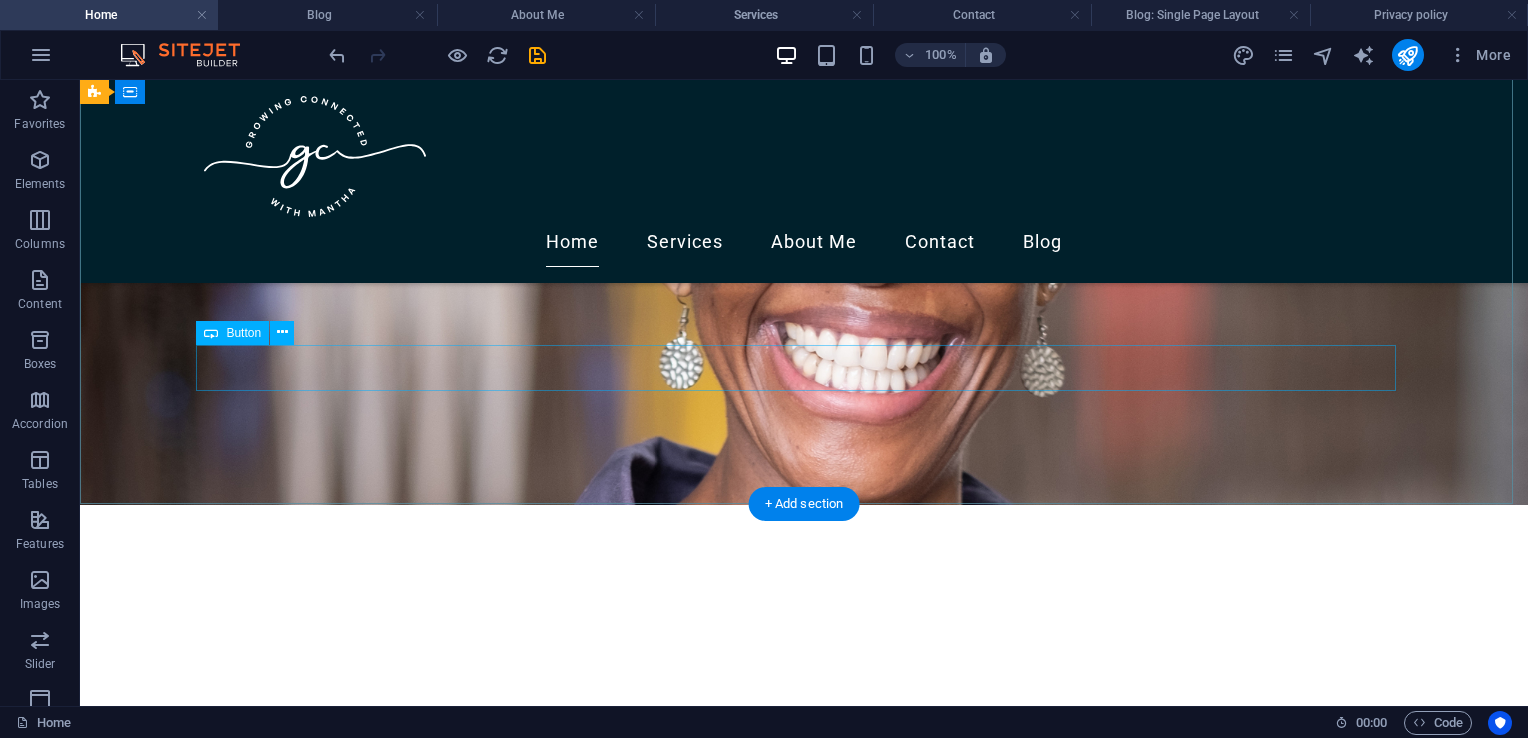 scroll, scrollTop: 276, scrollLeft: 0, axis: vertical 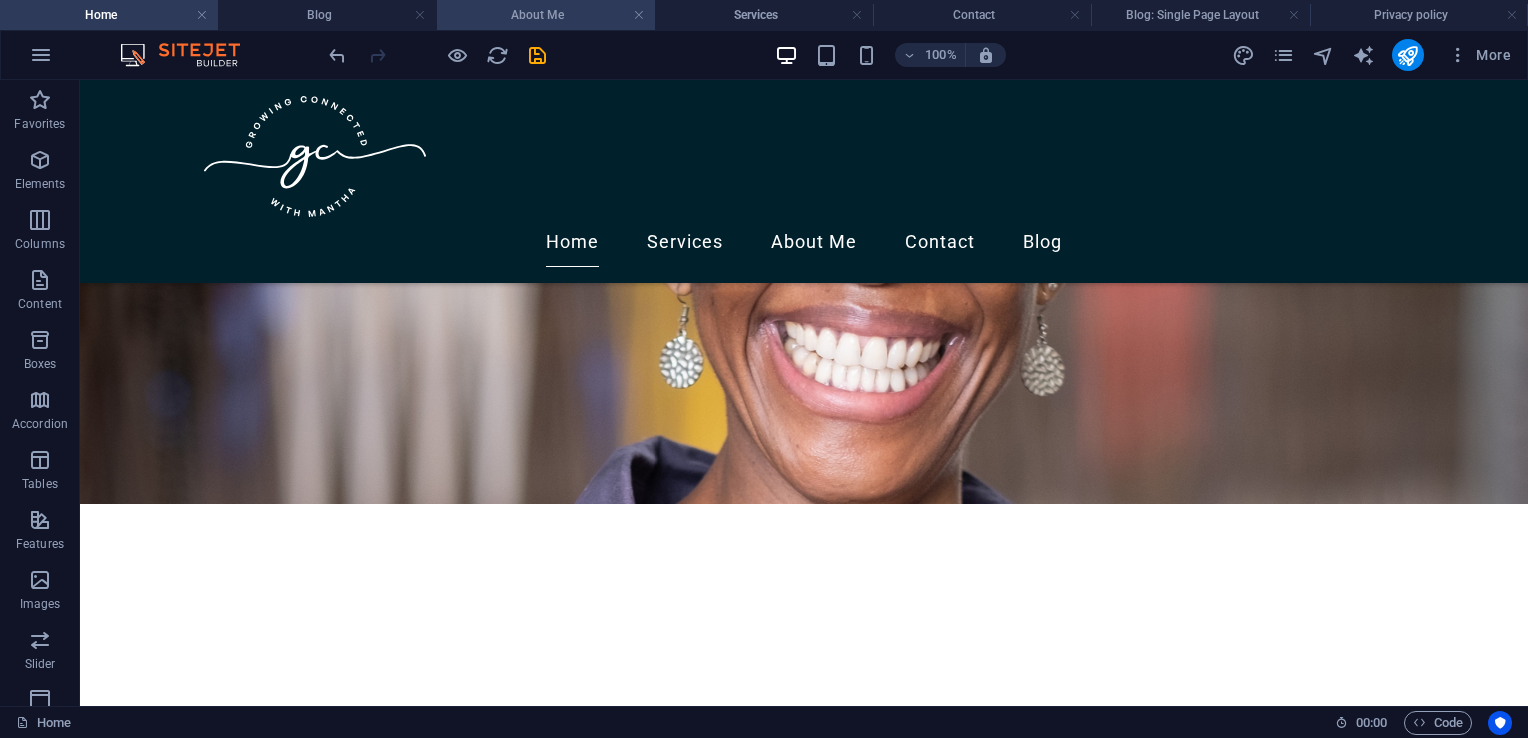 click on "About Me" at bounding box center (546, 15) 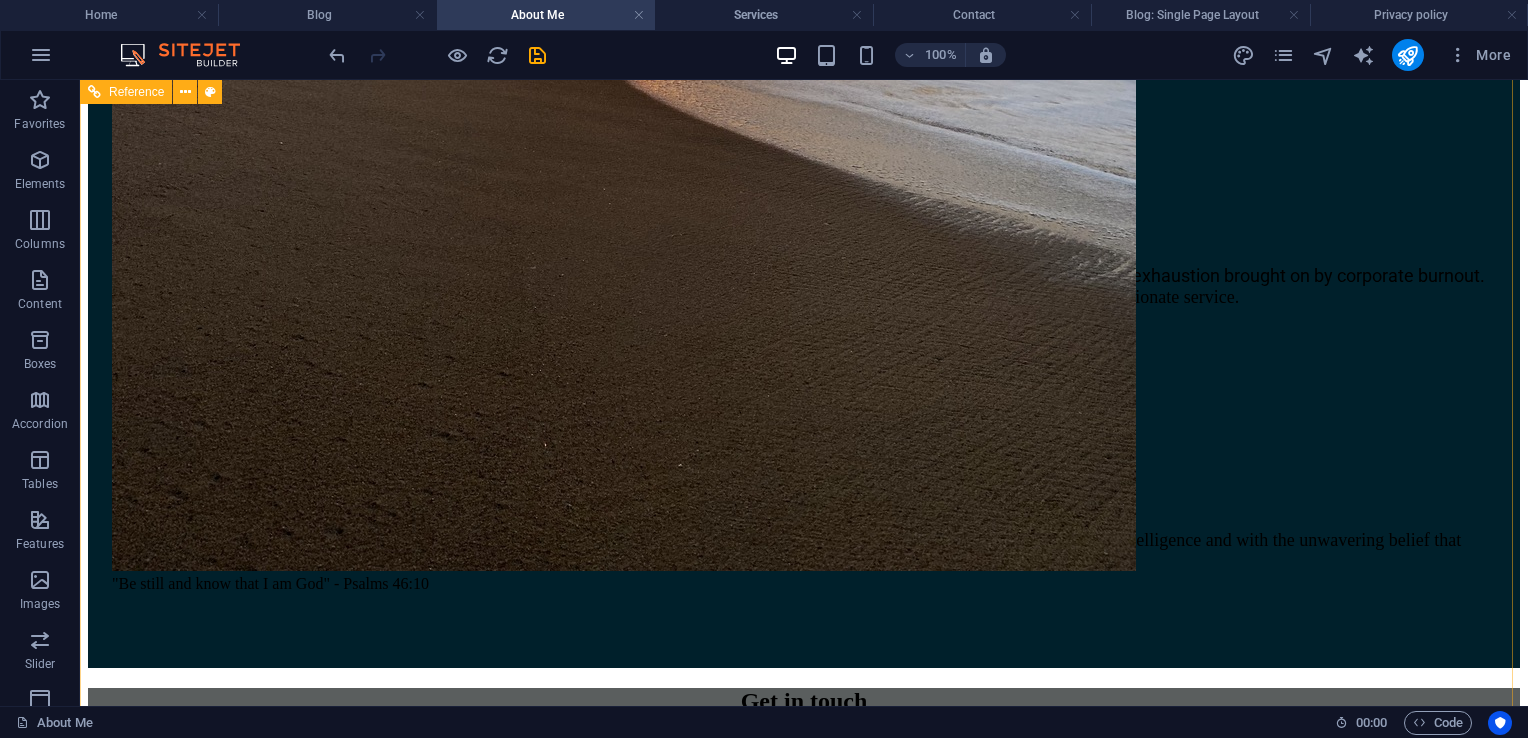 scroll, scrollTop: 2227, scrollLeft: 0, axis: vertical 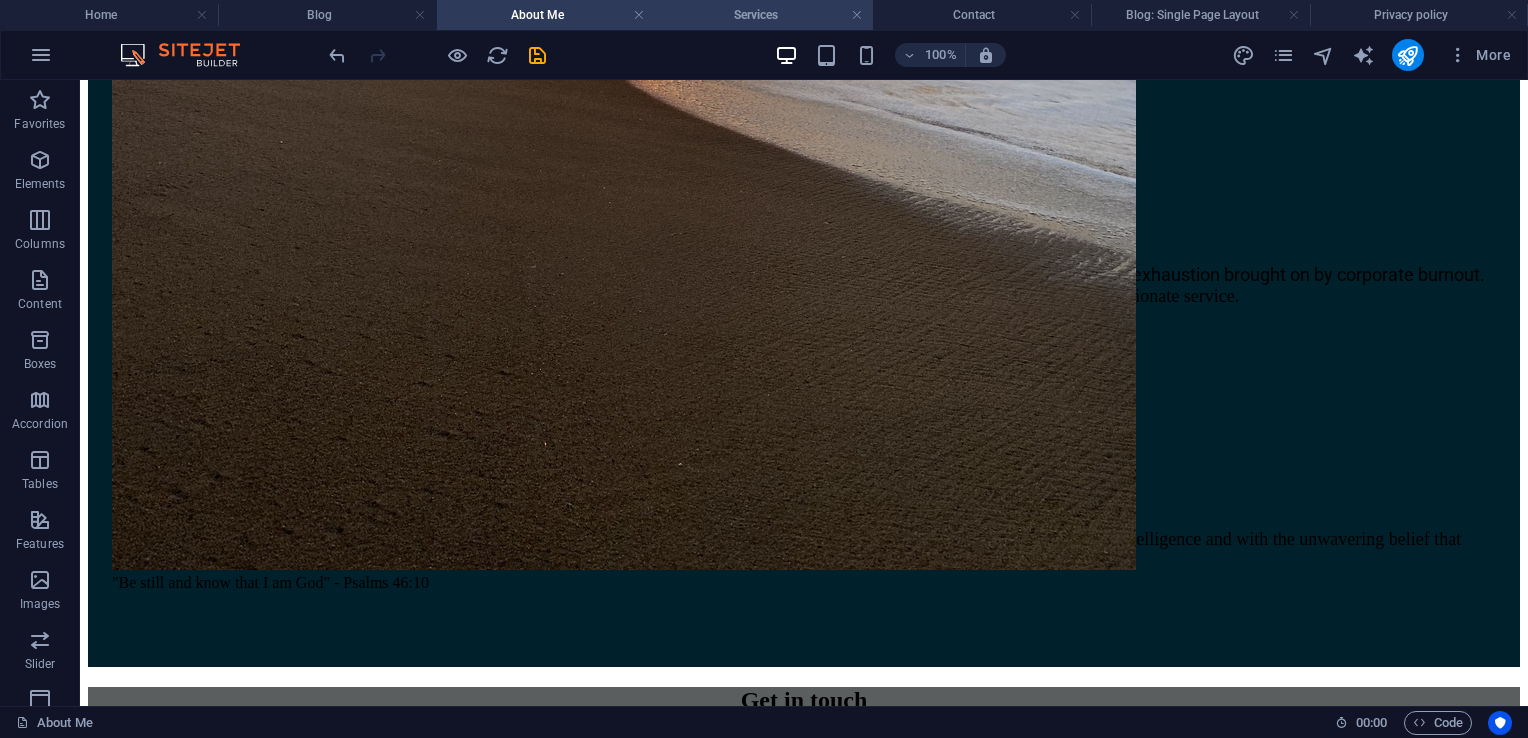 click on "Services" at bounding box center (764, 15) 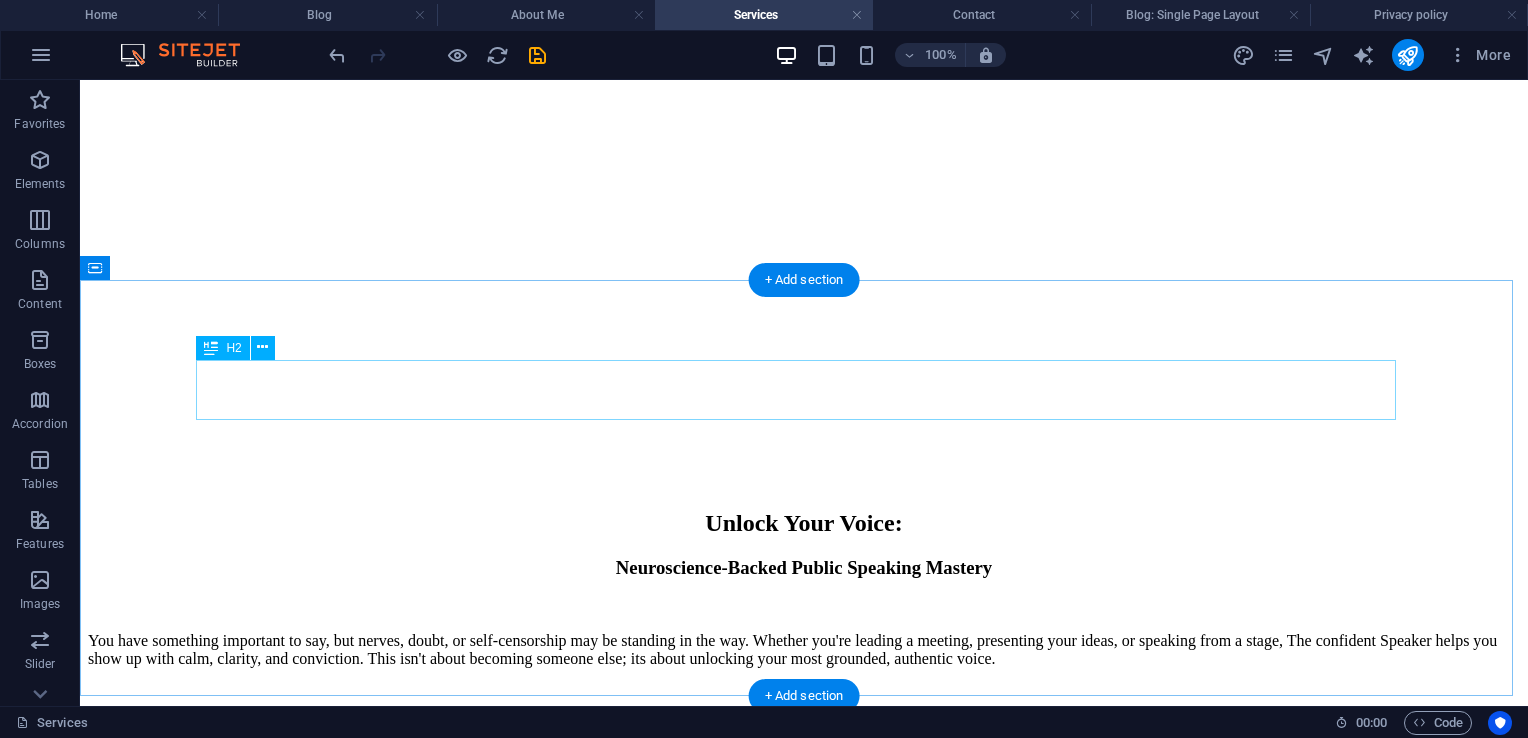 scroll, scrollTop: 3645, scrollLeft: 0, axis: vertical 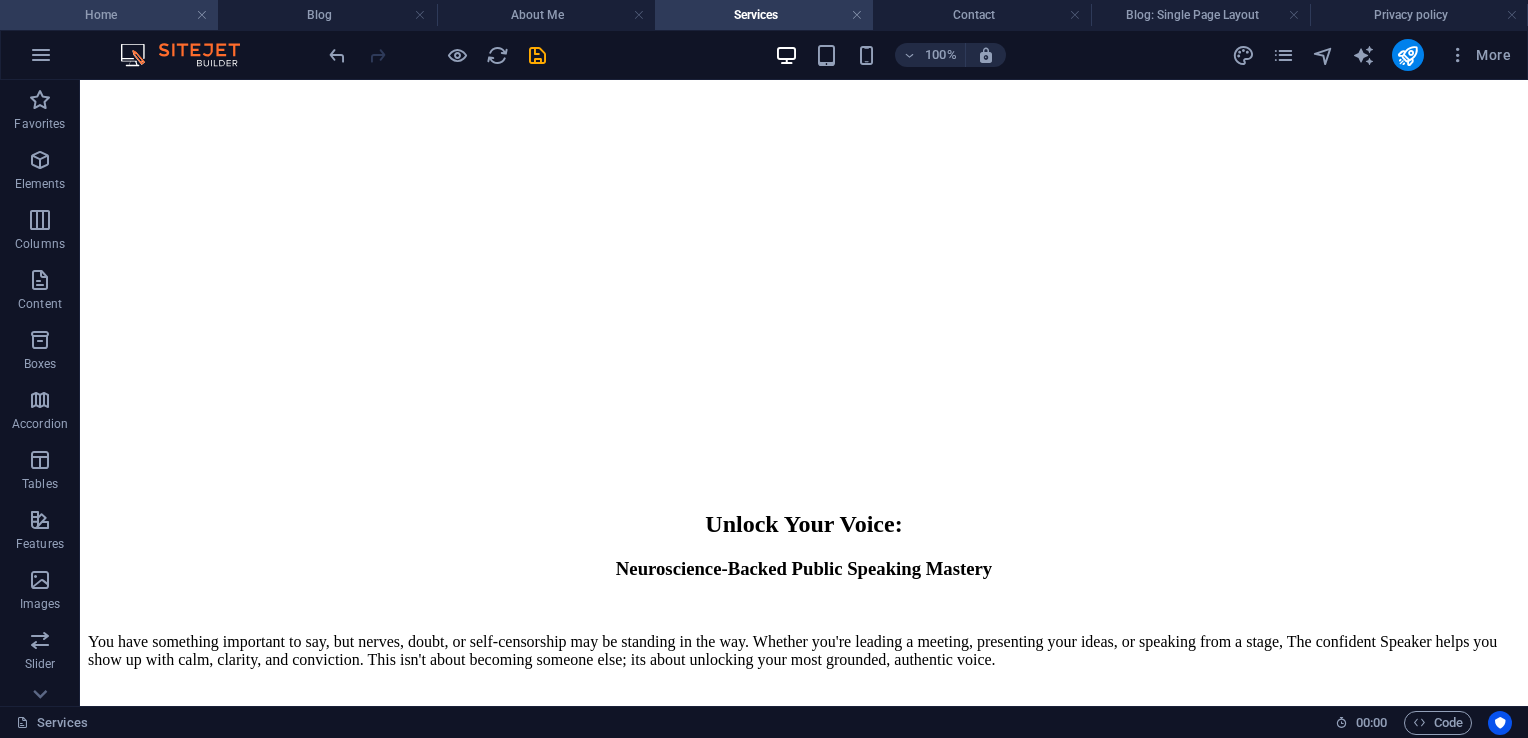 click on "Home" at bounding box center [109, 15] 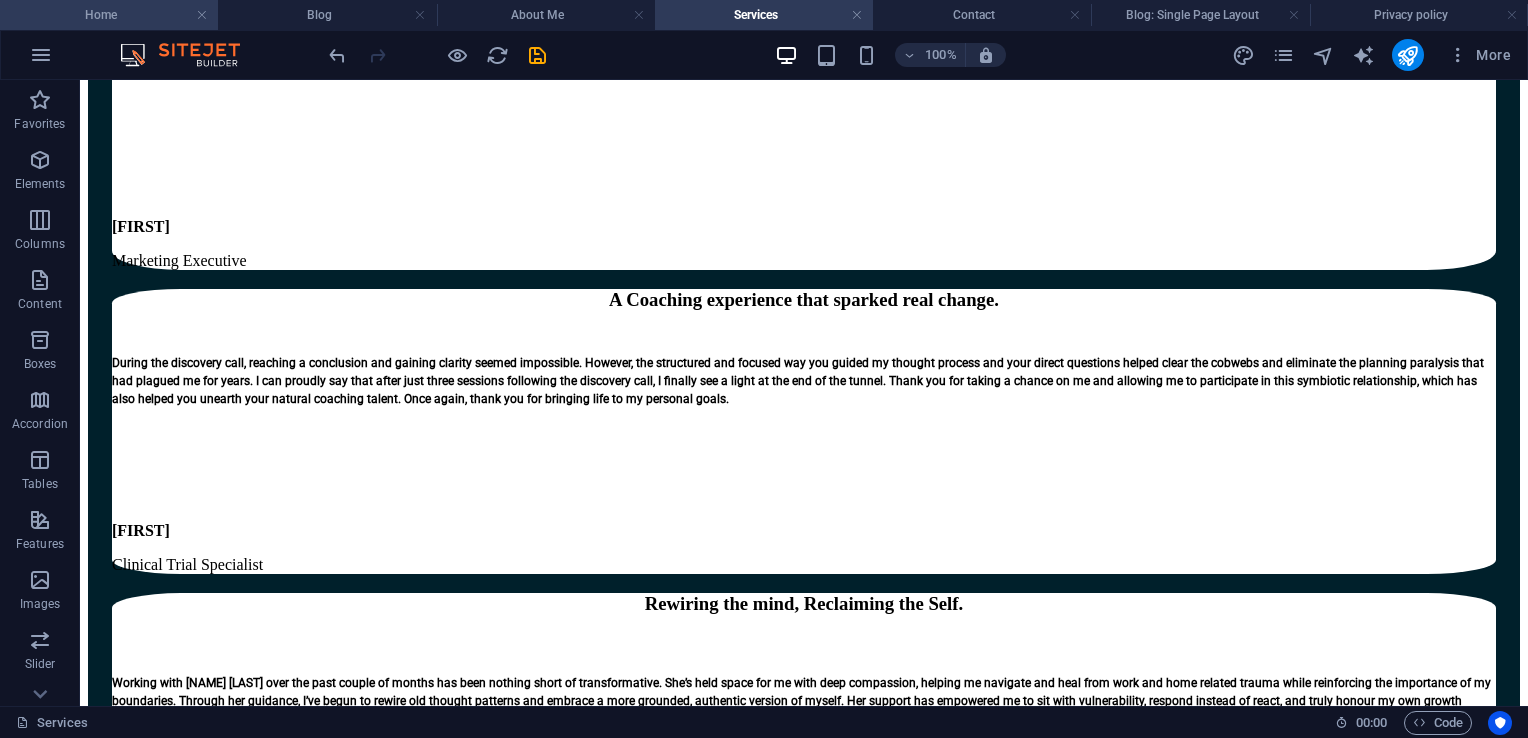 scroll, scrollTop: 0, scrollLeft: 0, axis: both 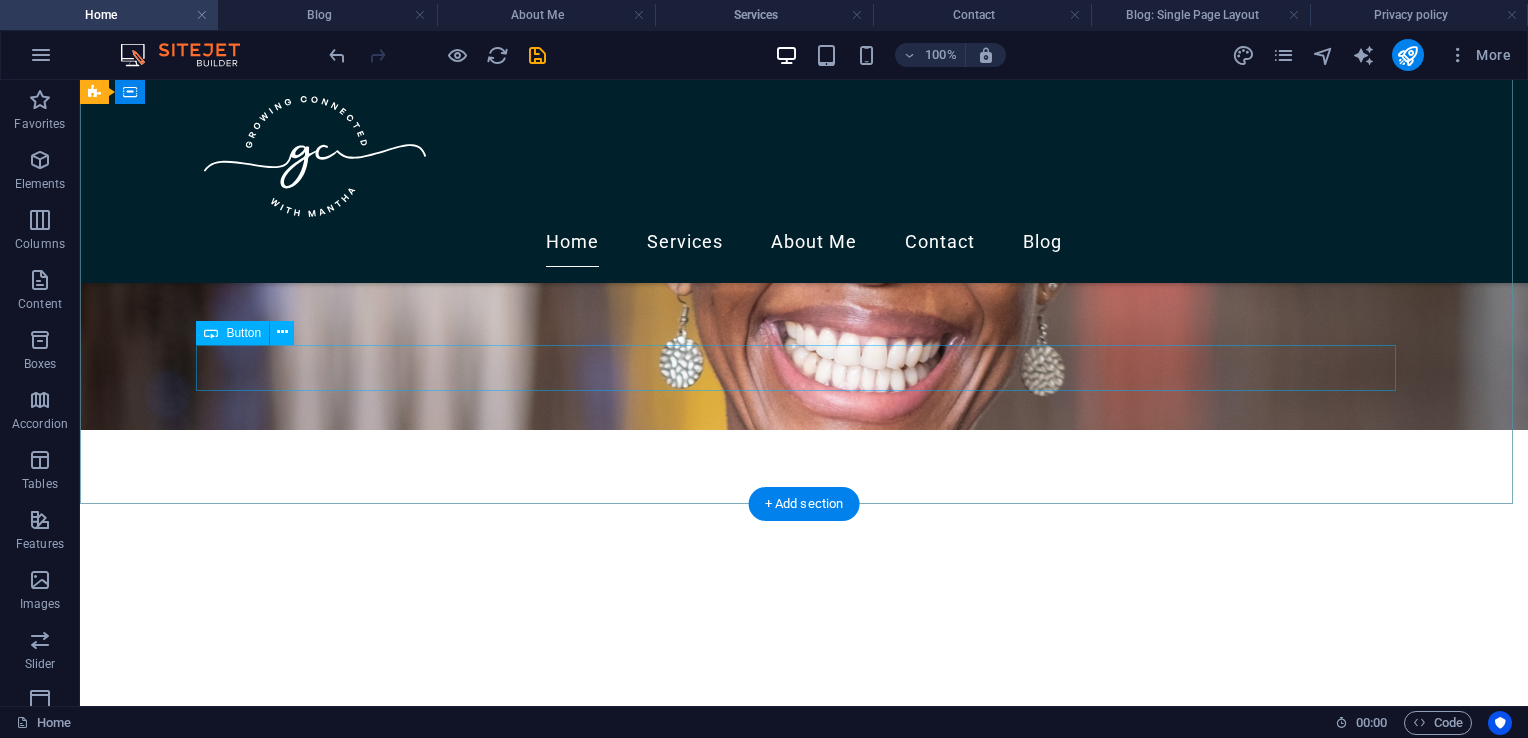 click on "Make an appointment" at bounding box center [804, 949] 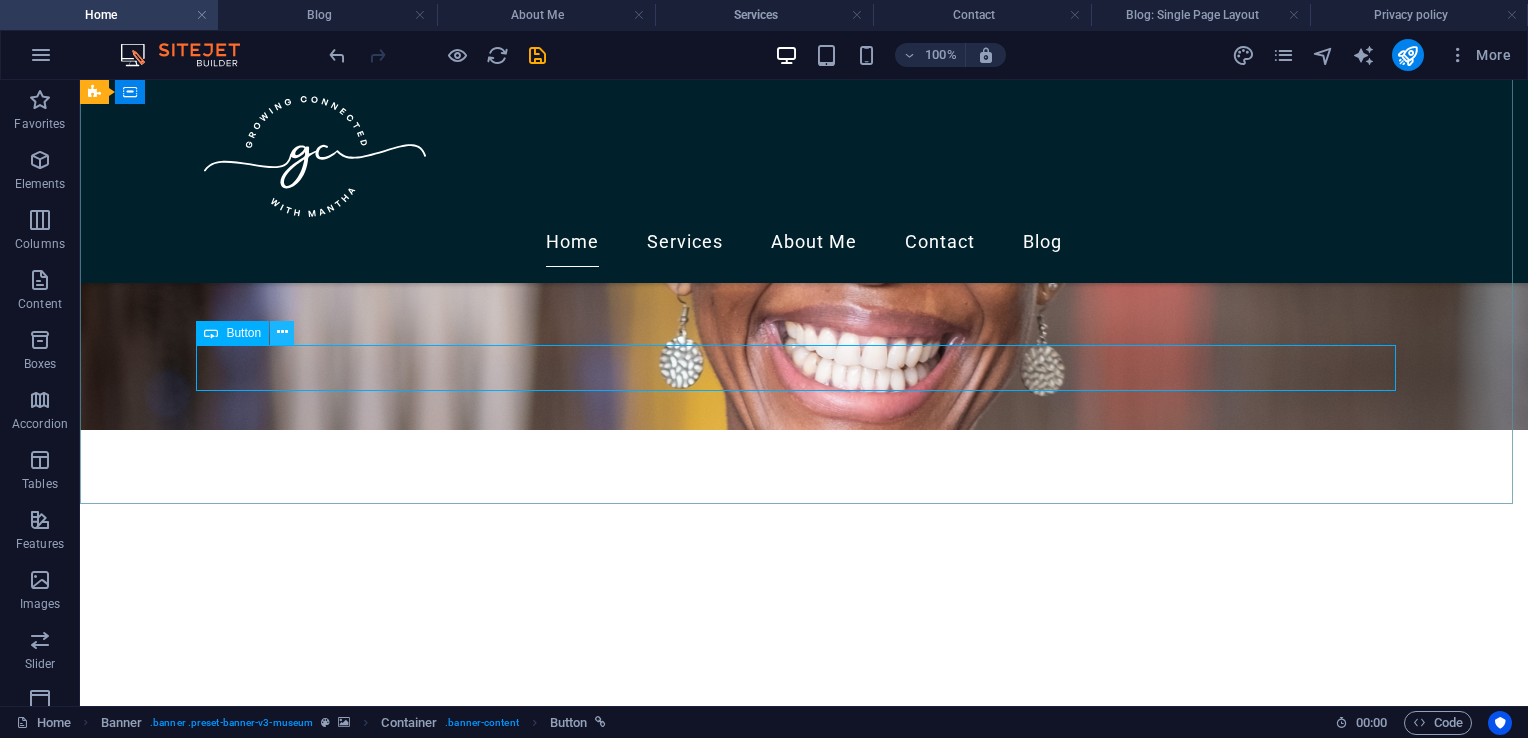 click at bounding box center (282, 332) 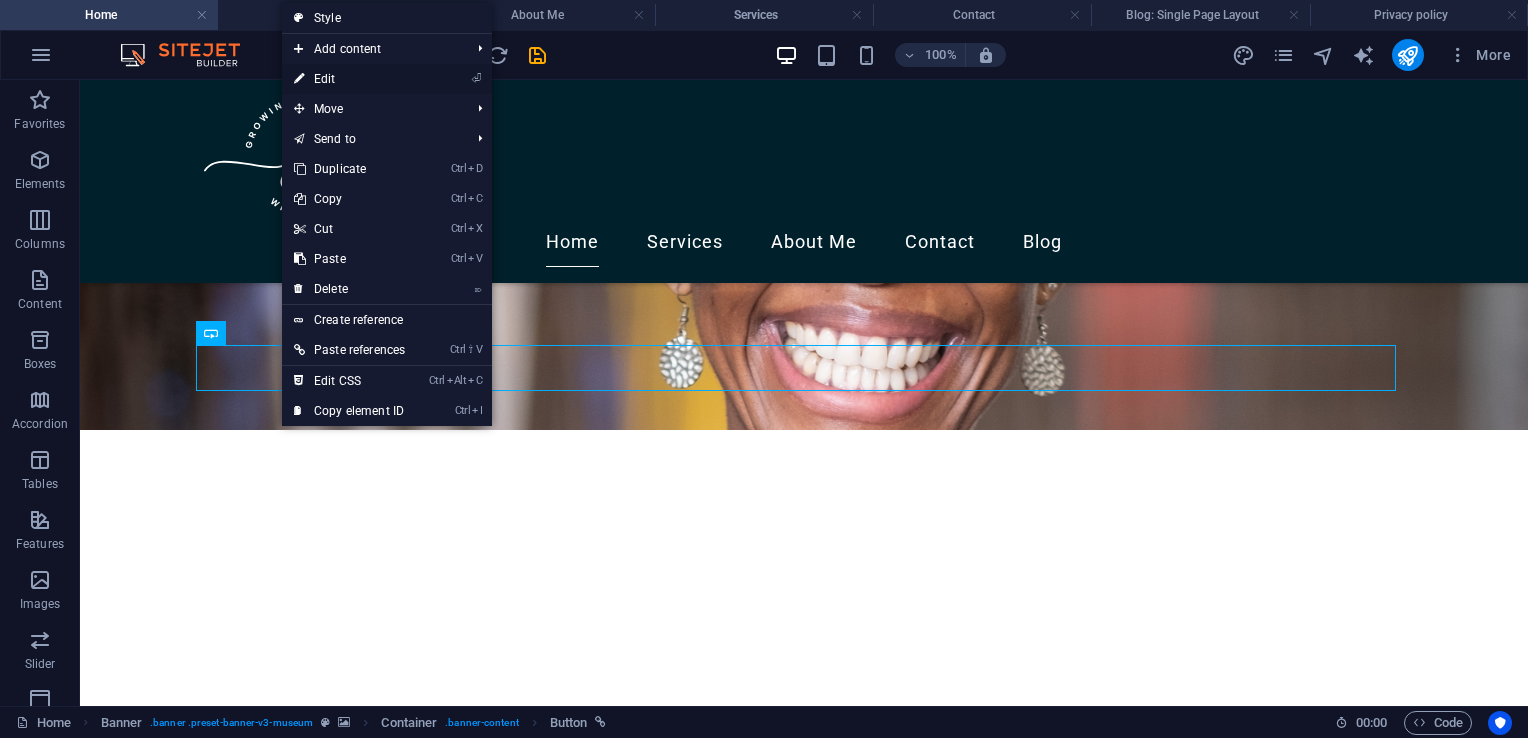 click on "⏎  Edit" at bounding box center [349, 79] 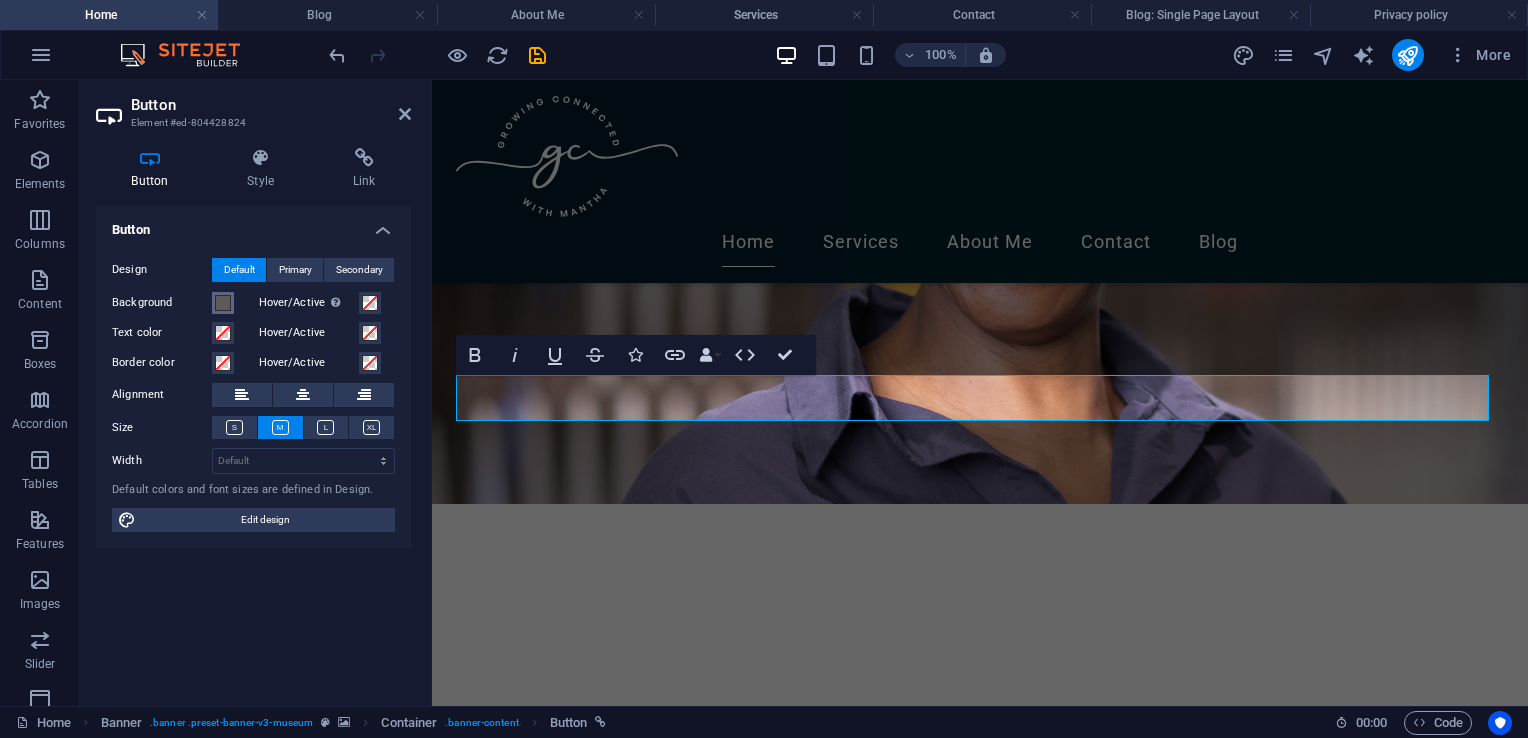 click at bounding box center [223, 303] 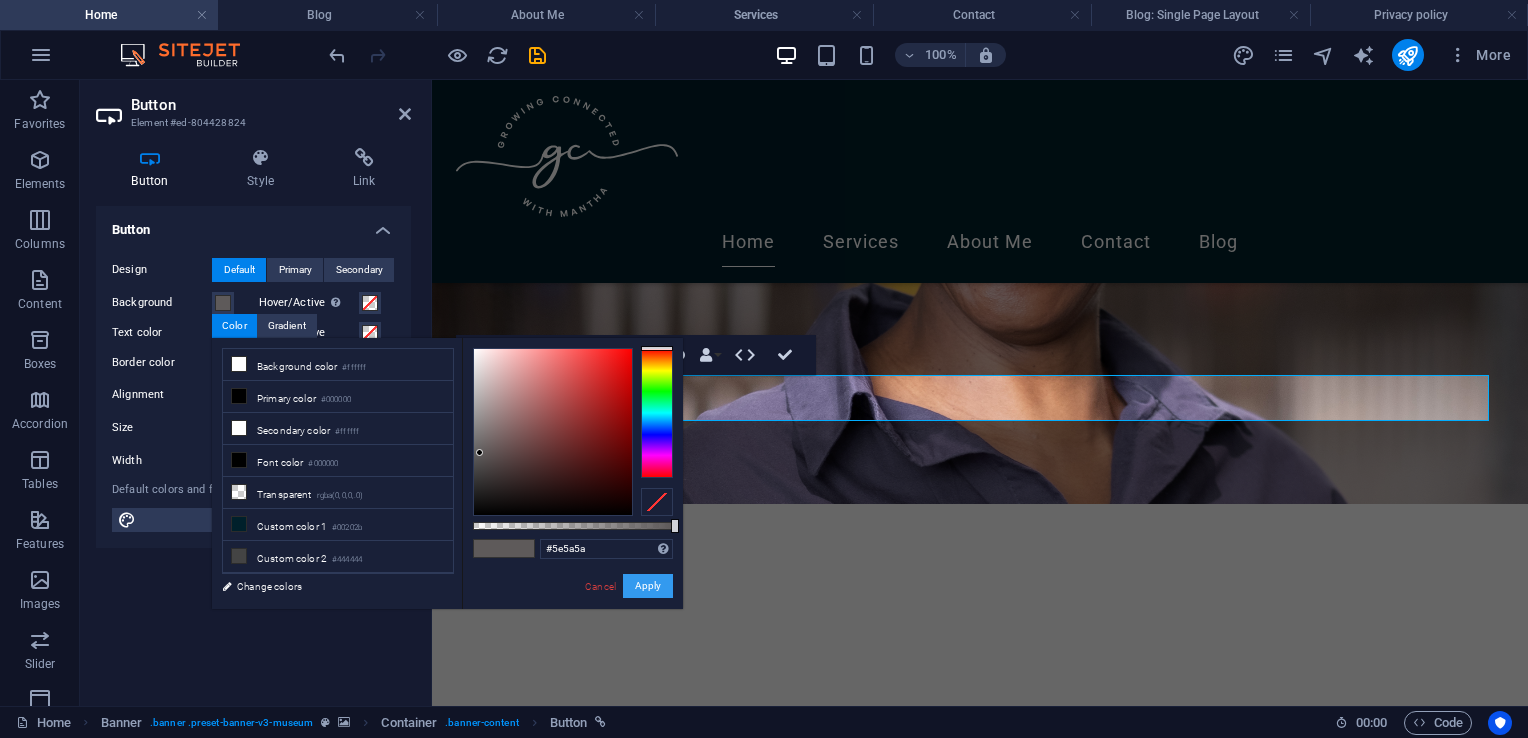 click on "Apply" at bounding box center (648, 586) 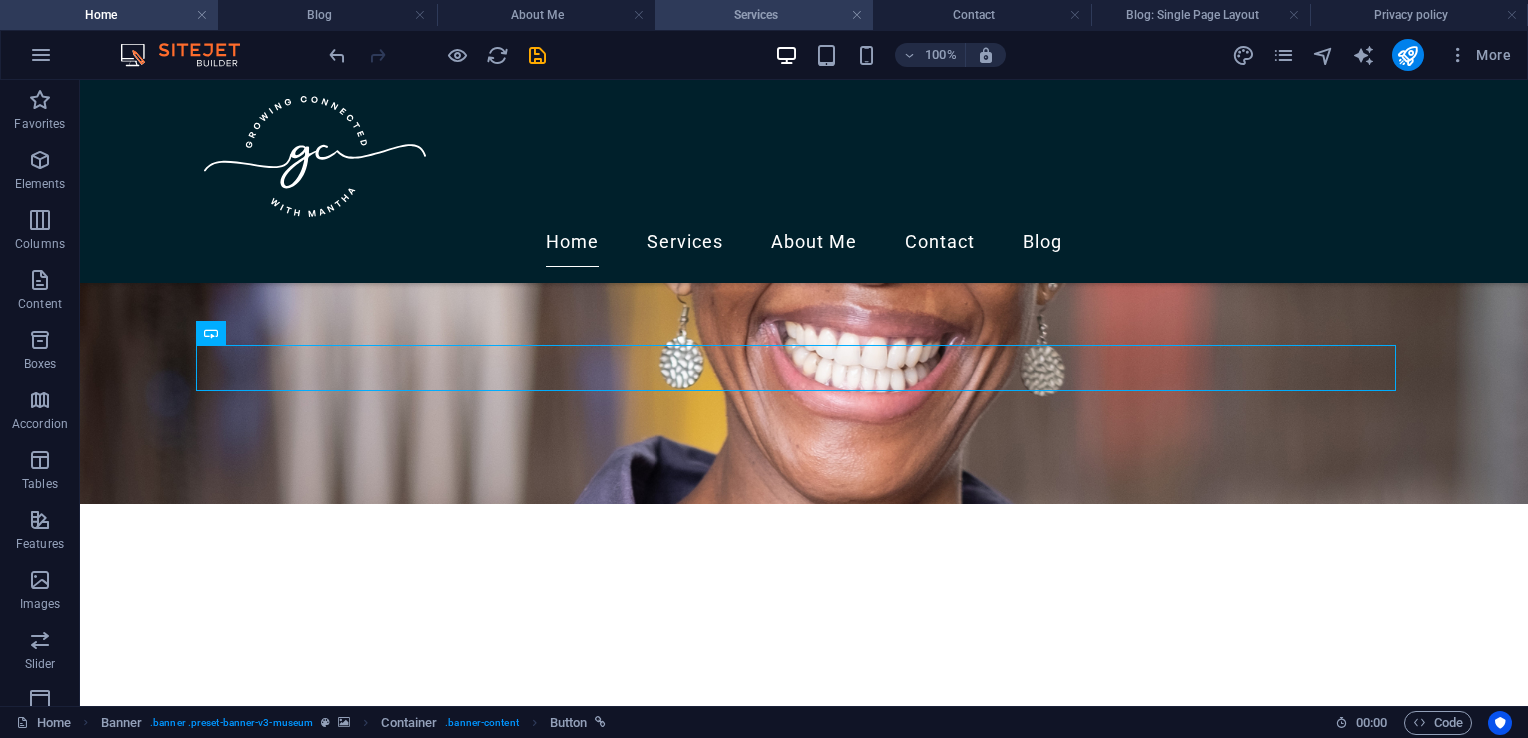 click on "Services" at bounding box center [764, 15] 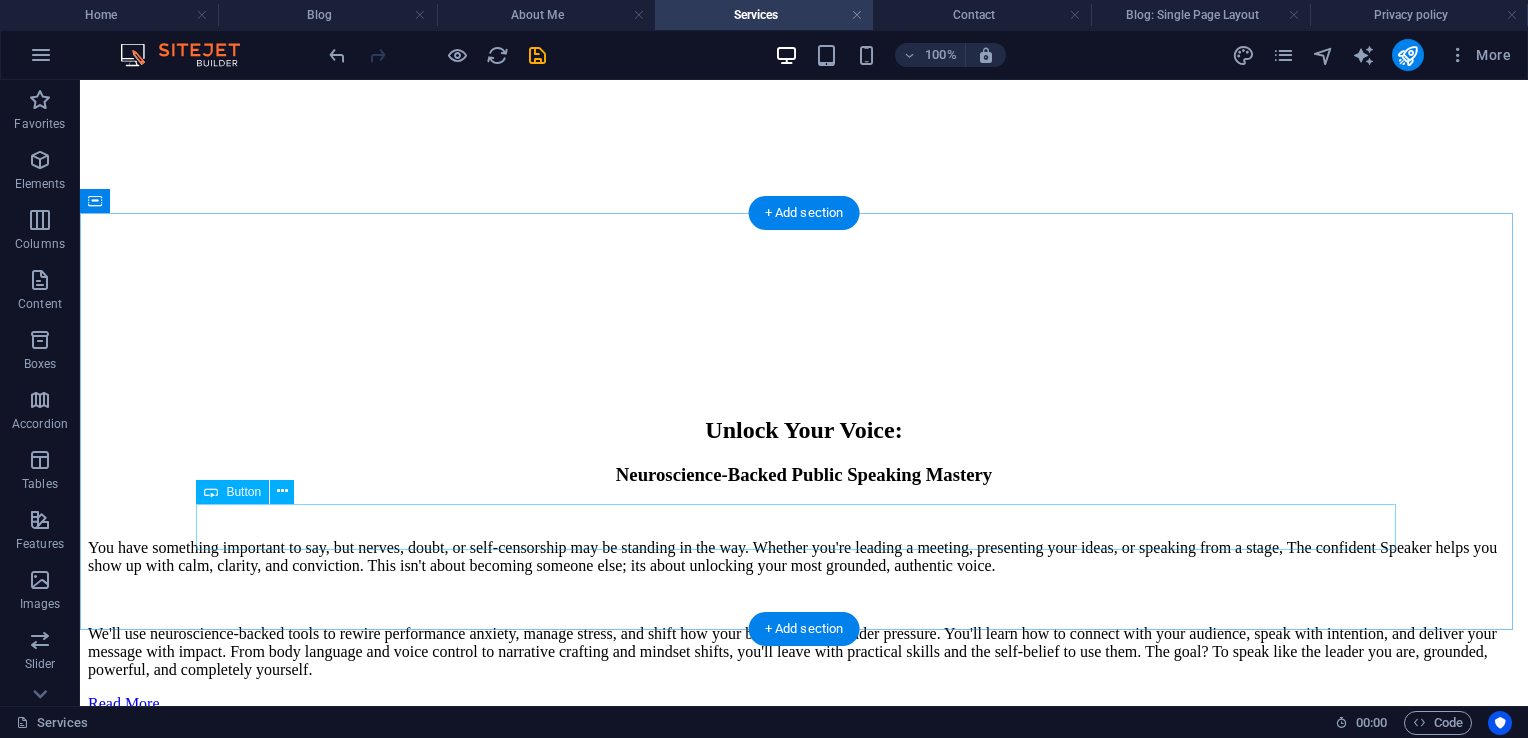 scroll, scrollTop: 3742, scrollLeft: 0, axis: vertical 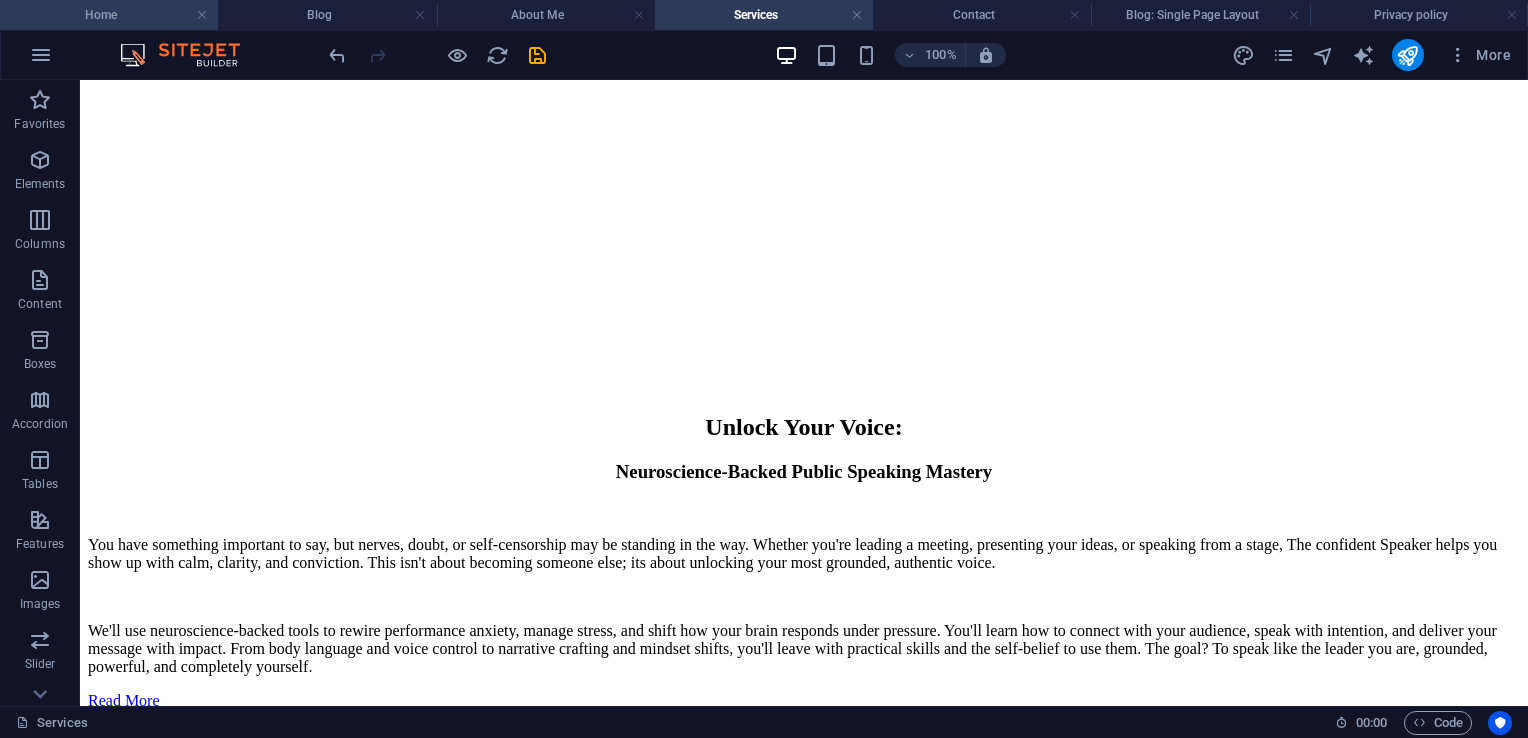 click on "Home" at bounding box center (109, 15) 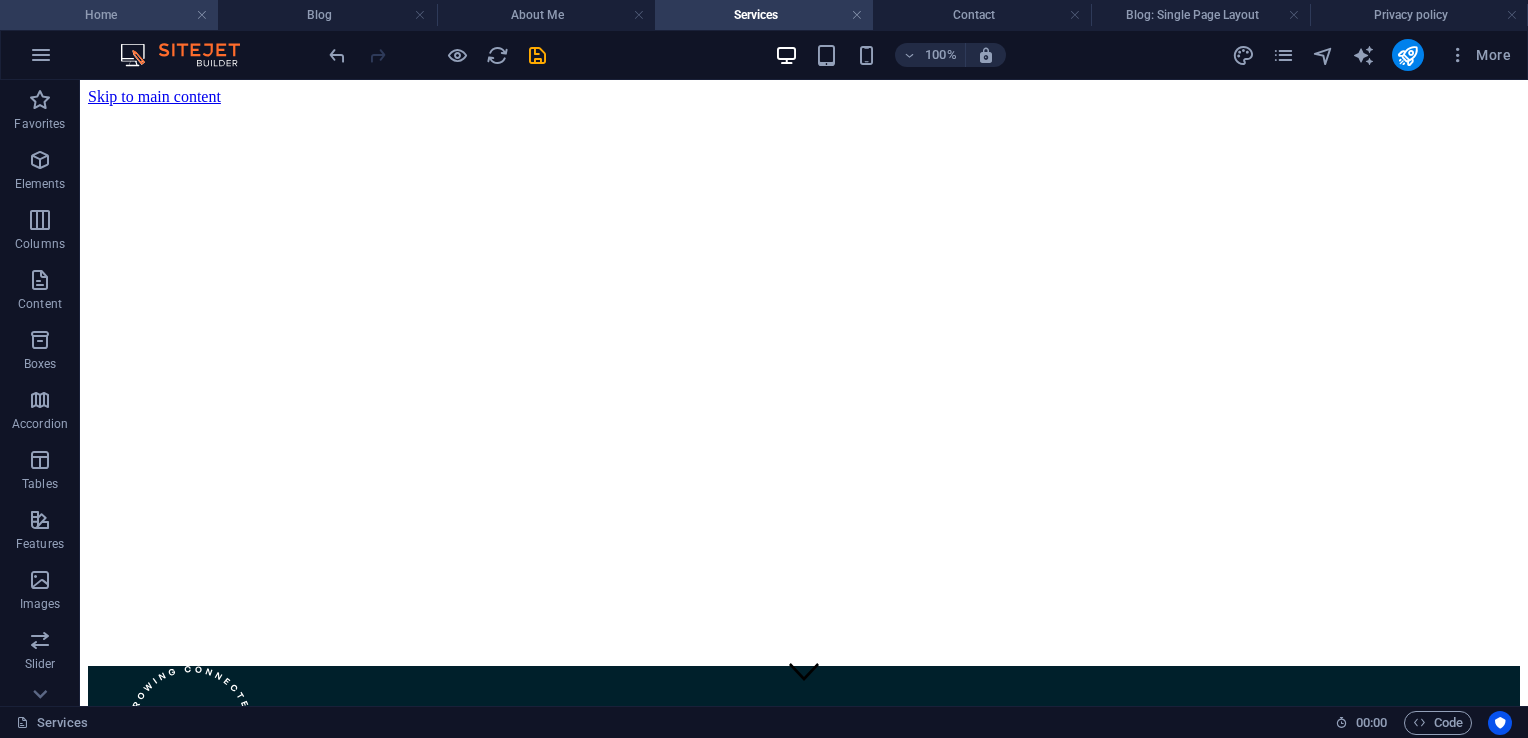 scroll, scrollTop: 276, scrollLeft: 0, axis: vertical 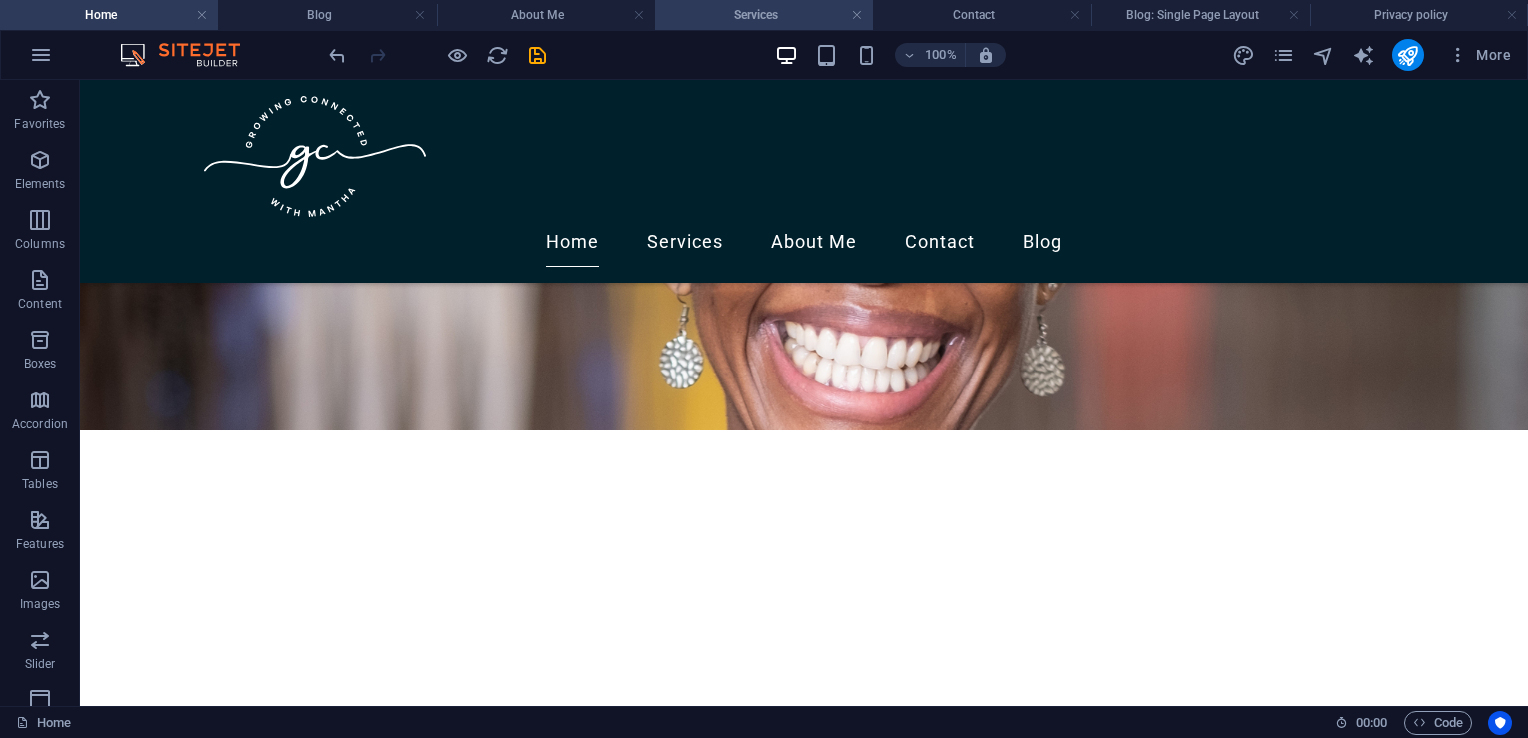 click on "Services" at bounding box center [764, 15] 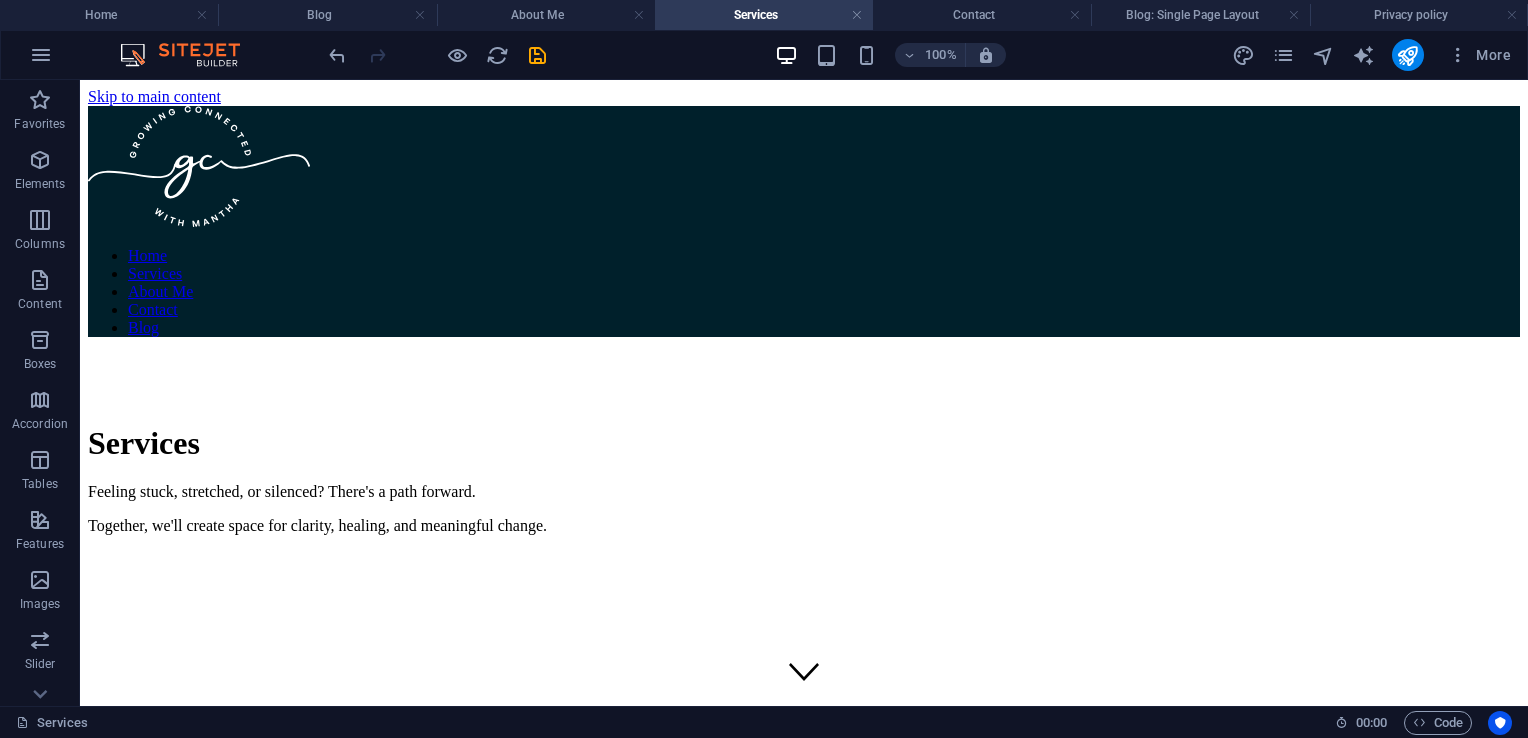scroll, scrollTop: 3648, scrollLeft: 0, axis: vertical 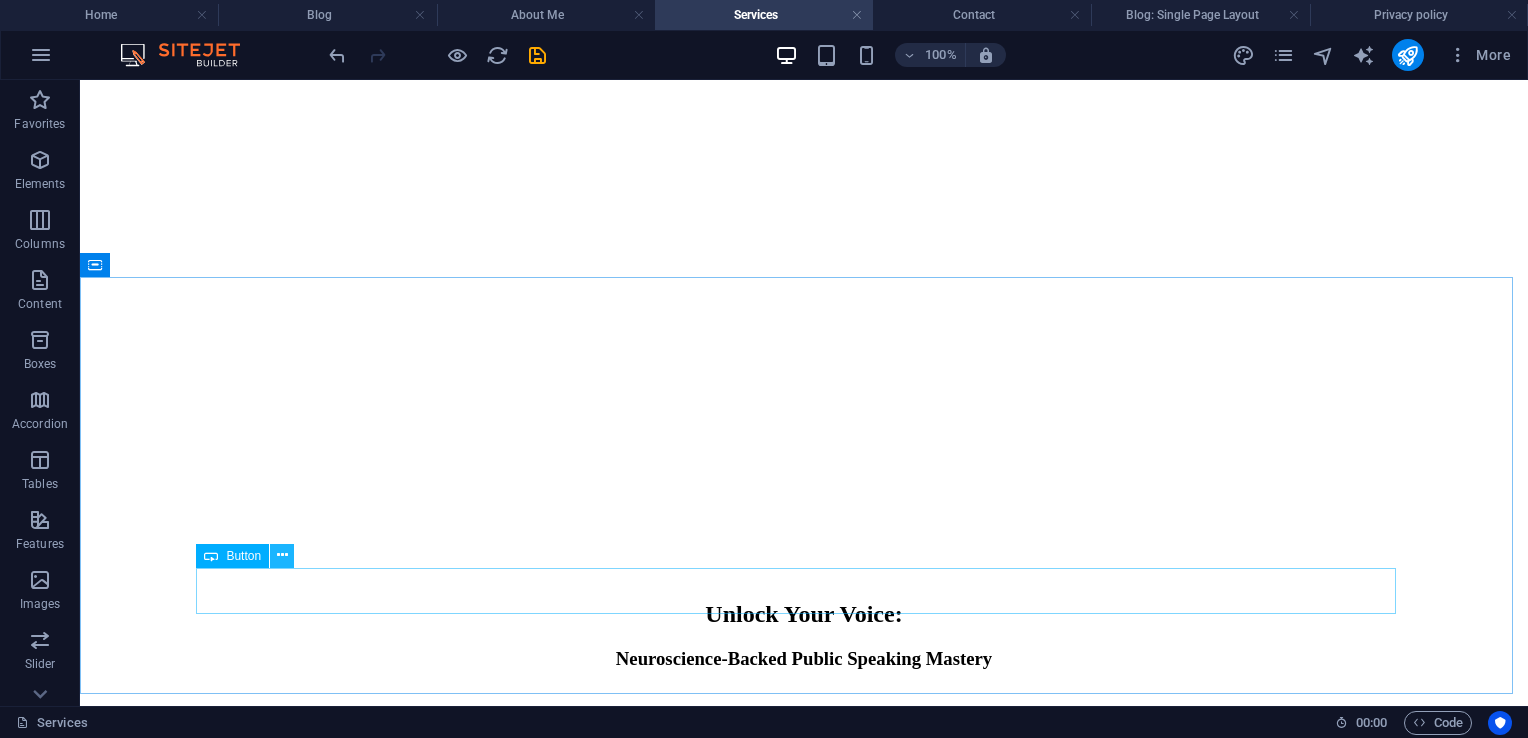 click at bounding box center [282, 555] 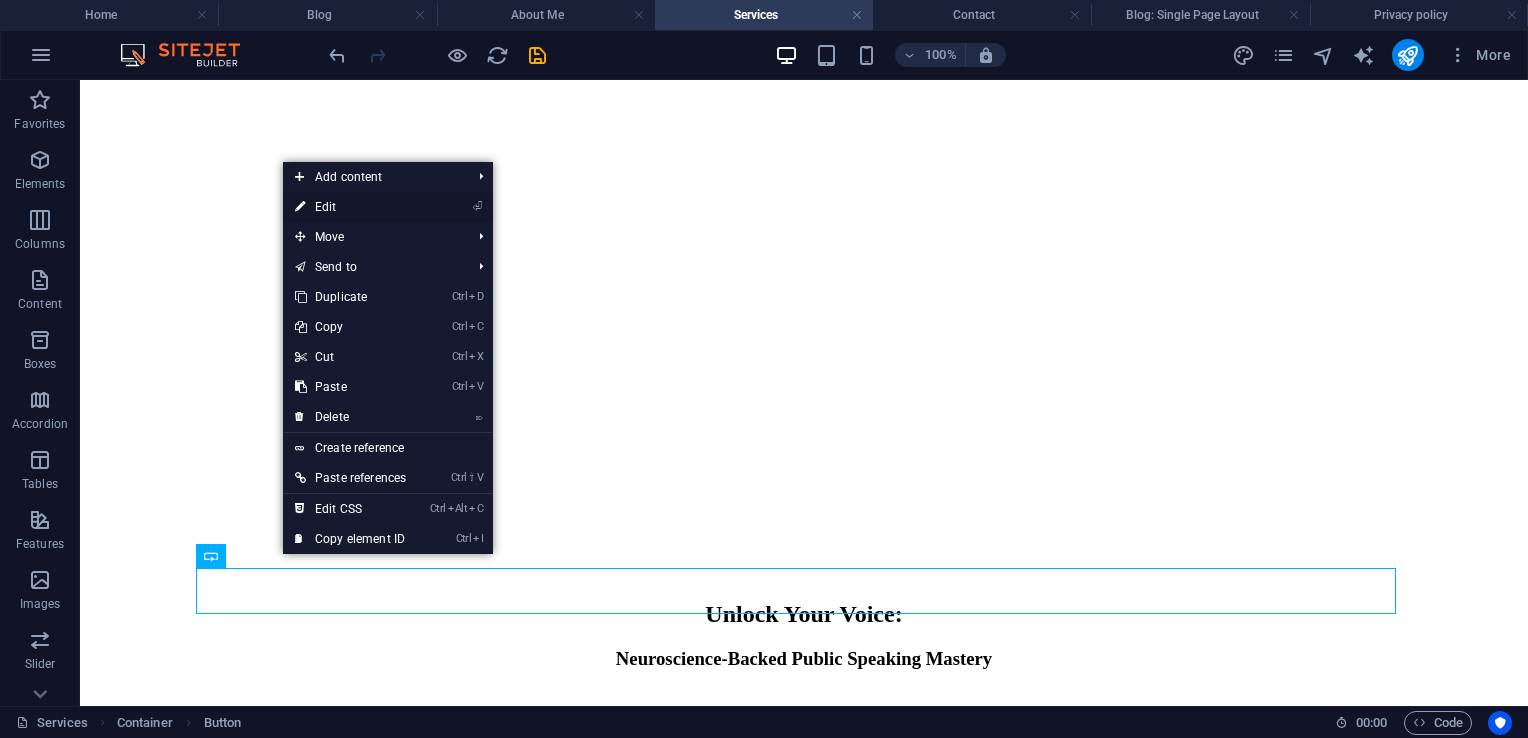click on "⏎  Edit" at bounding box center (350, 207) 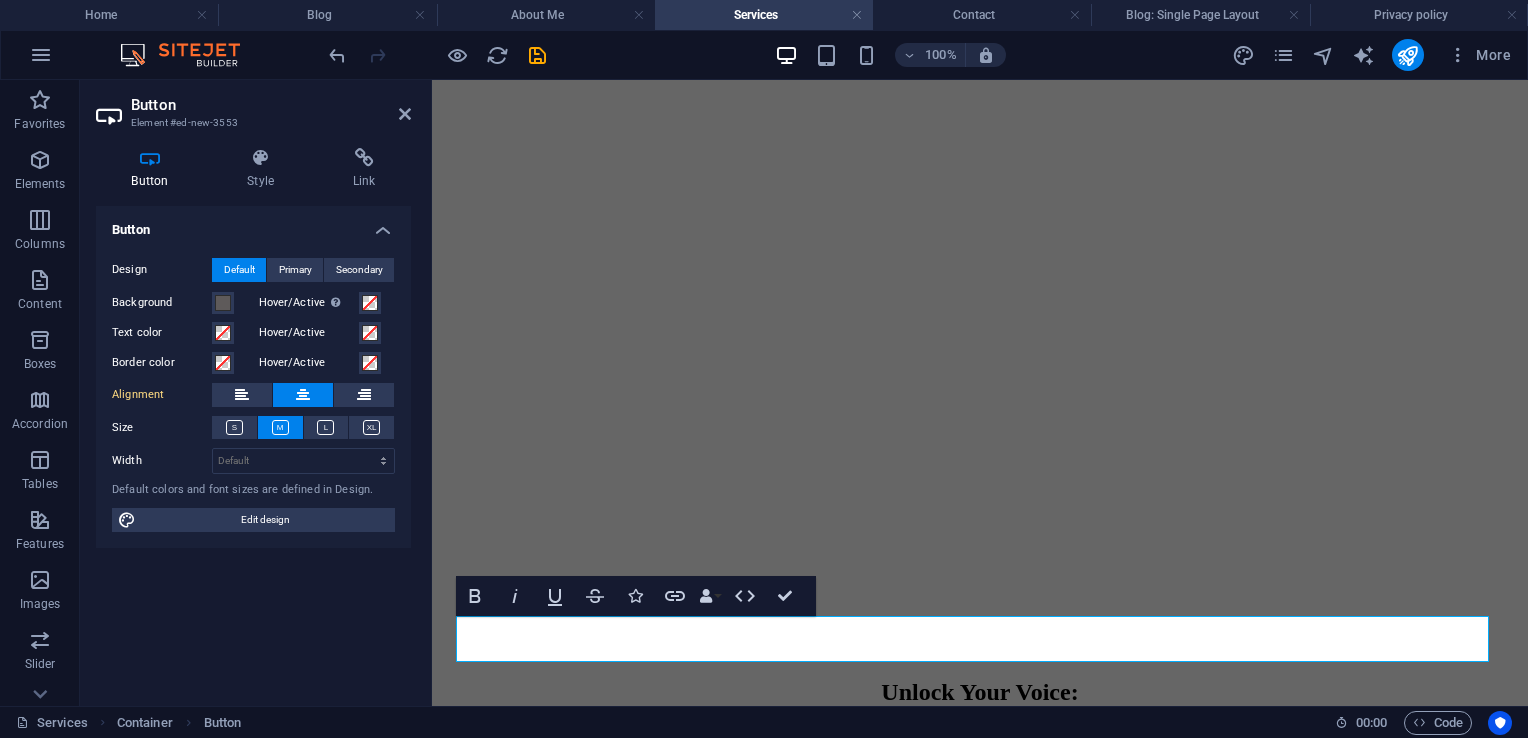 scroll, scrollTop: 4305, scrollLeft: 0, axis: vertical 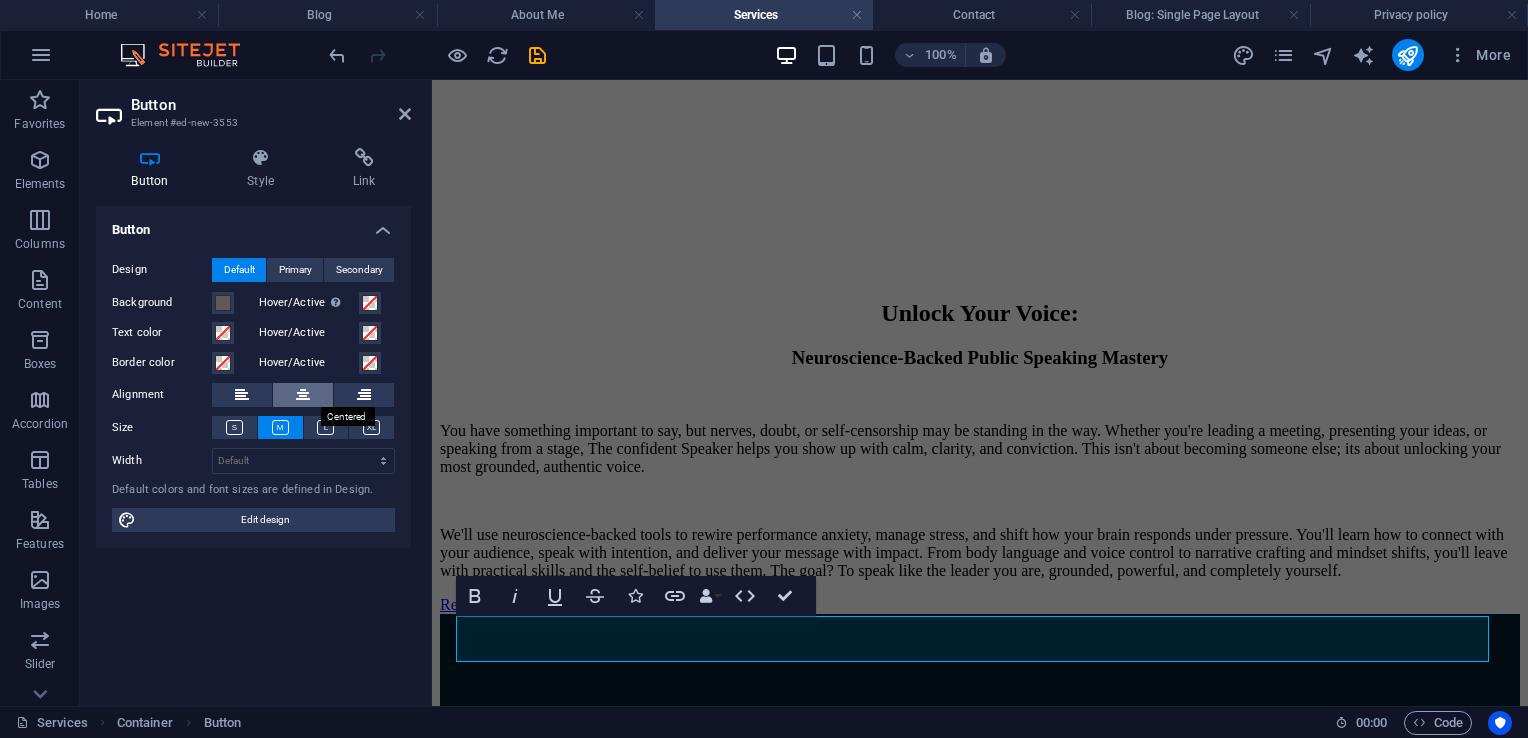 click at bounding box center [303, 395] 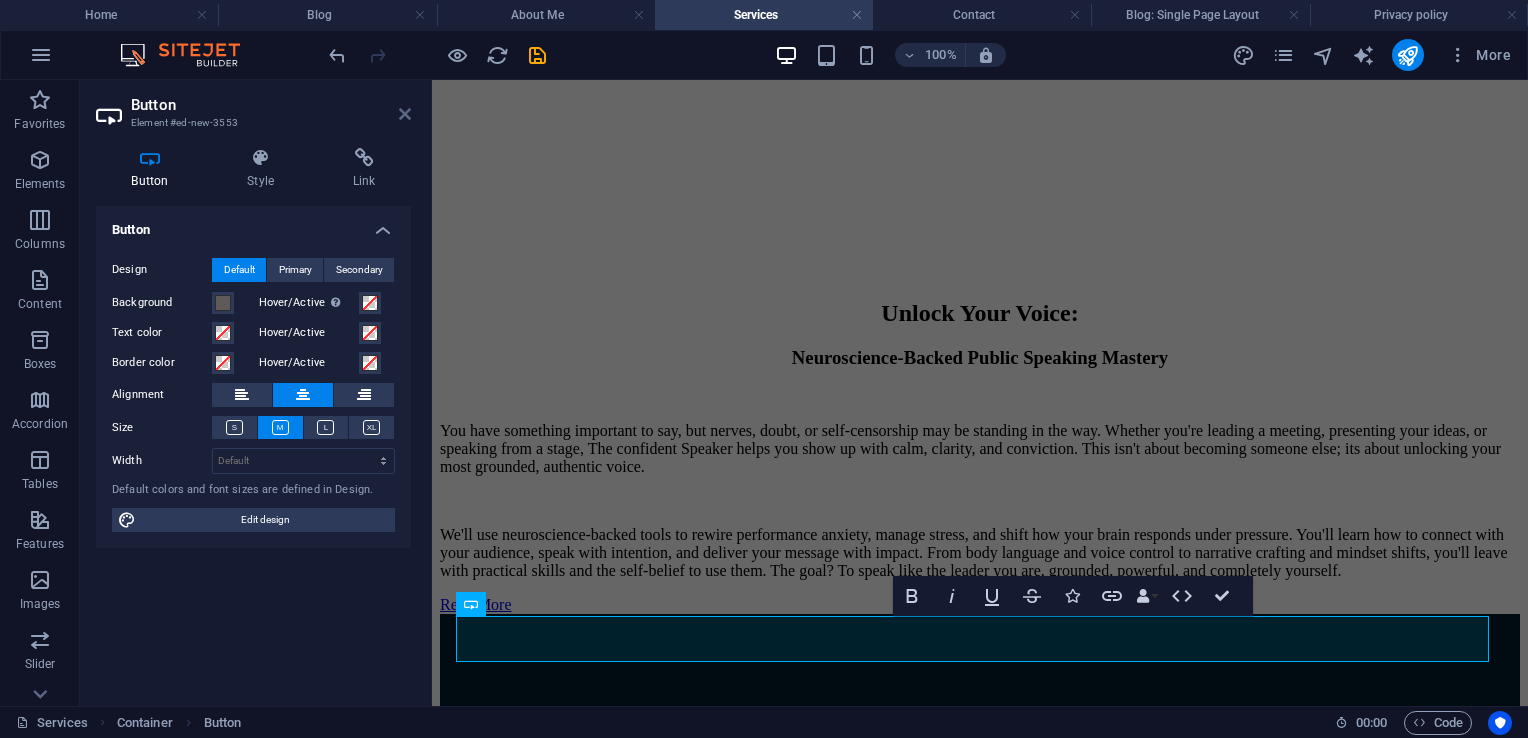 click at bounding box center [405, 114] 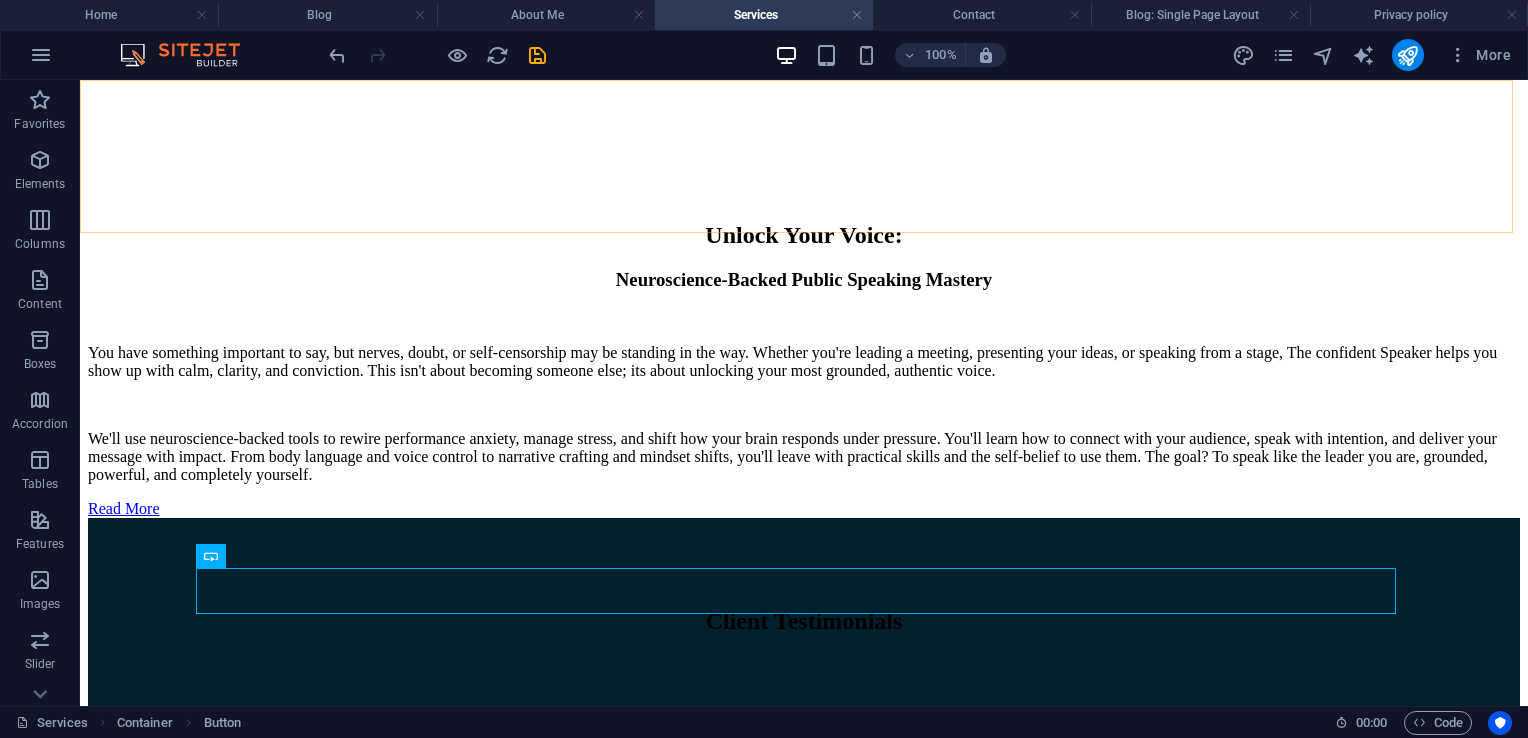 scroll, scrollTop: 3648, scrollLeft: 0, axis: vertical 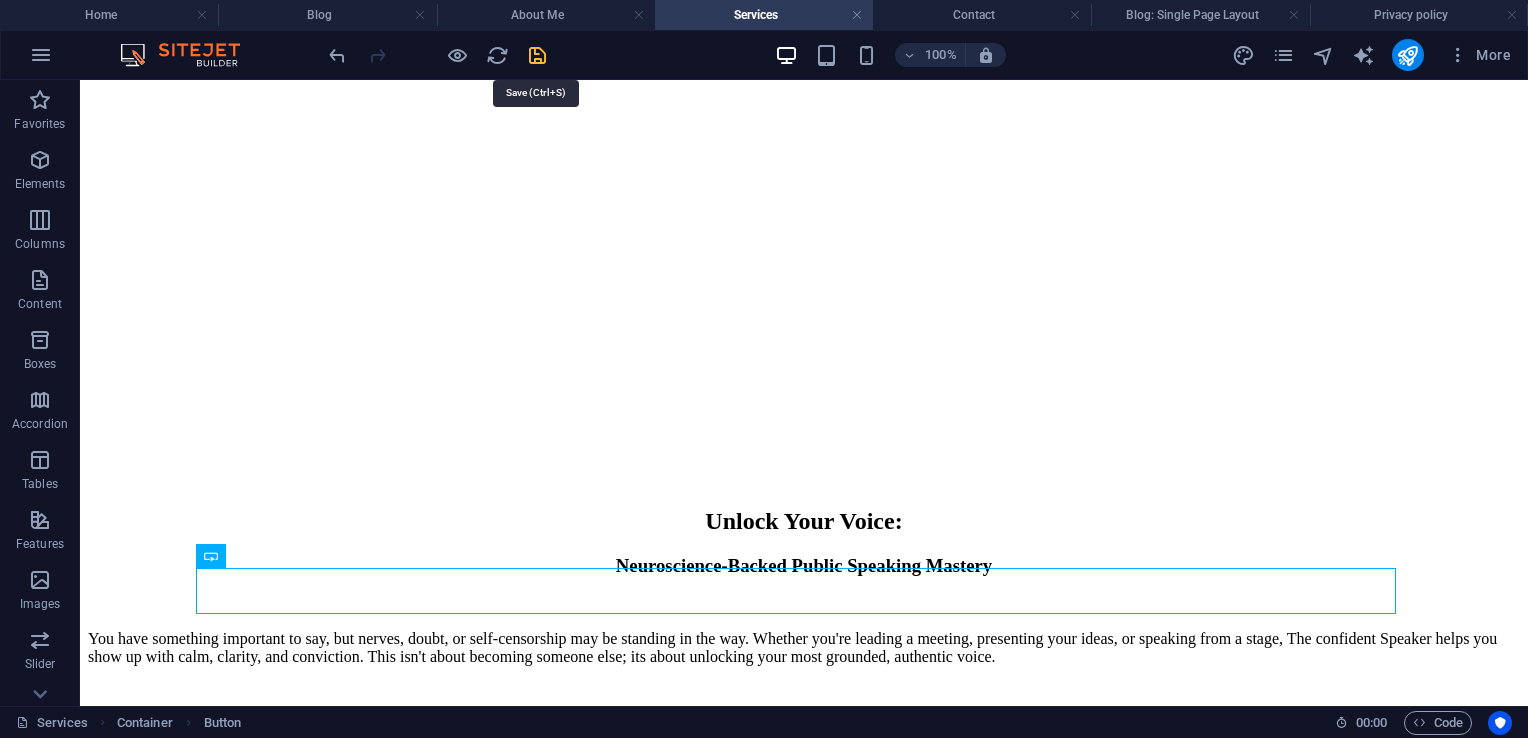 click at bounding box center (537, 55) 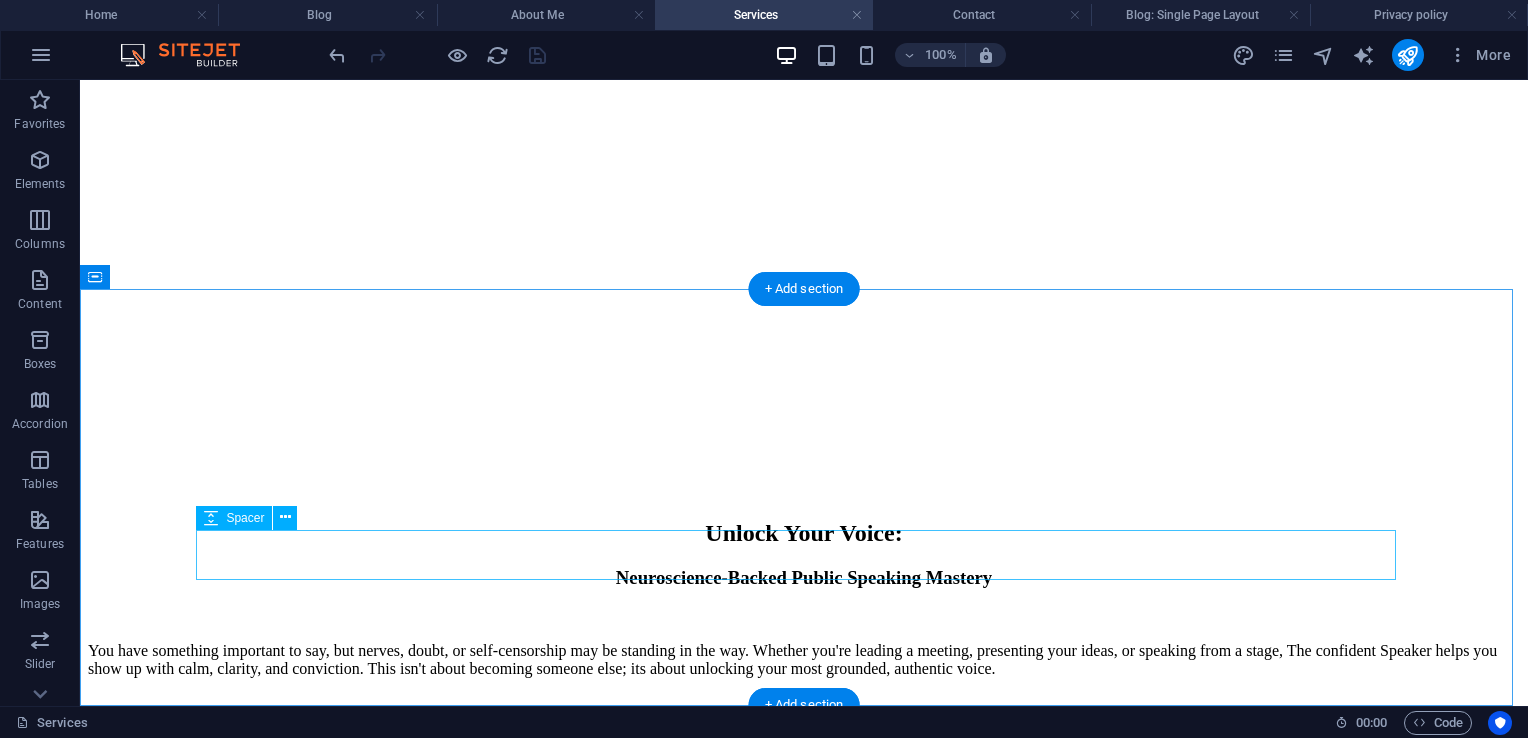 scroll, scrollTop: 3637, scrollLeft: 0, axis: vertical 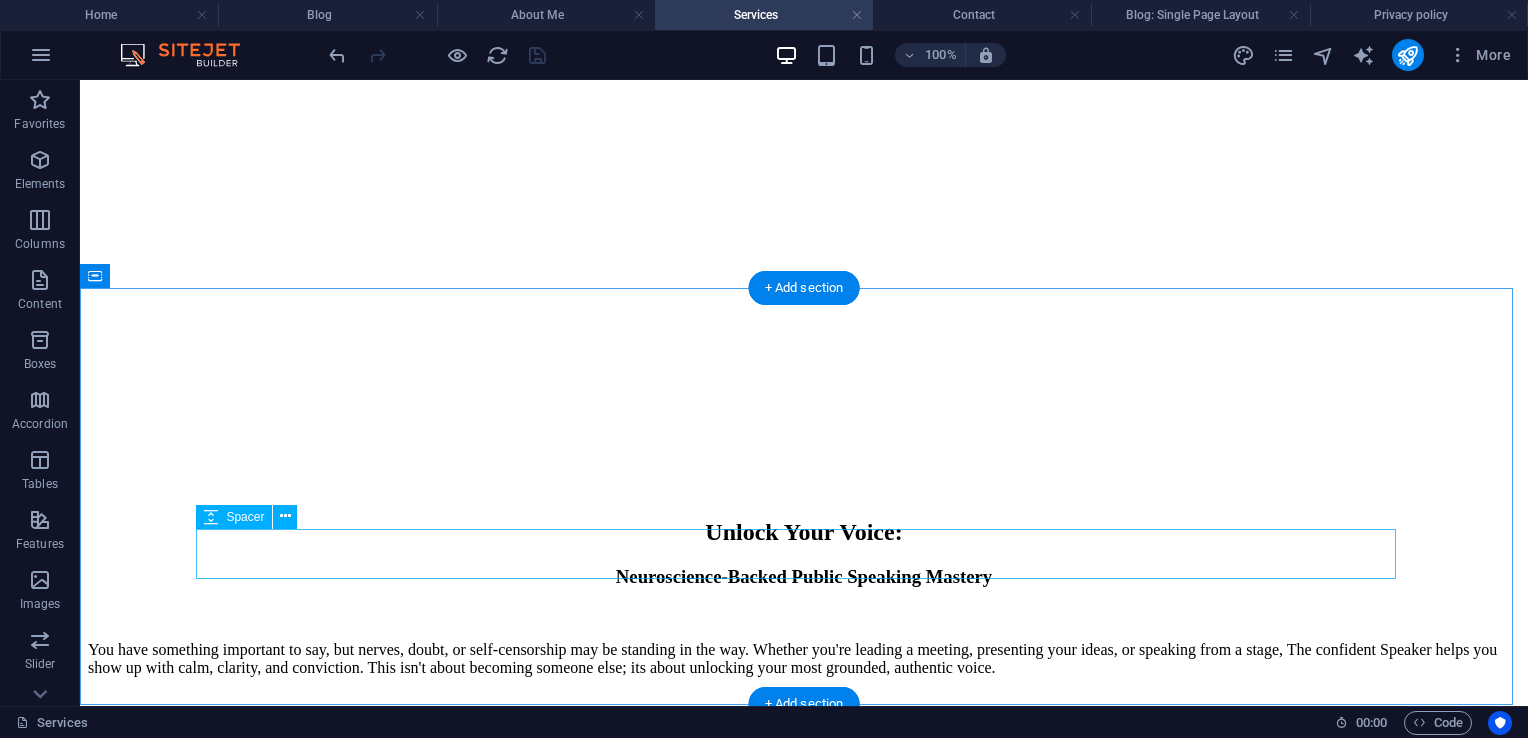click at bounding box center [804, 2719] 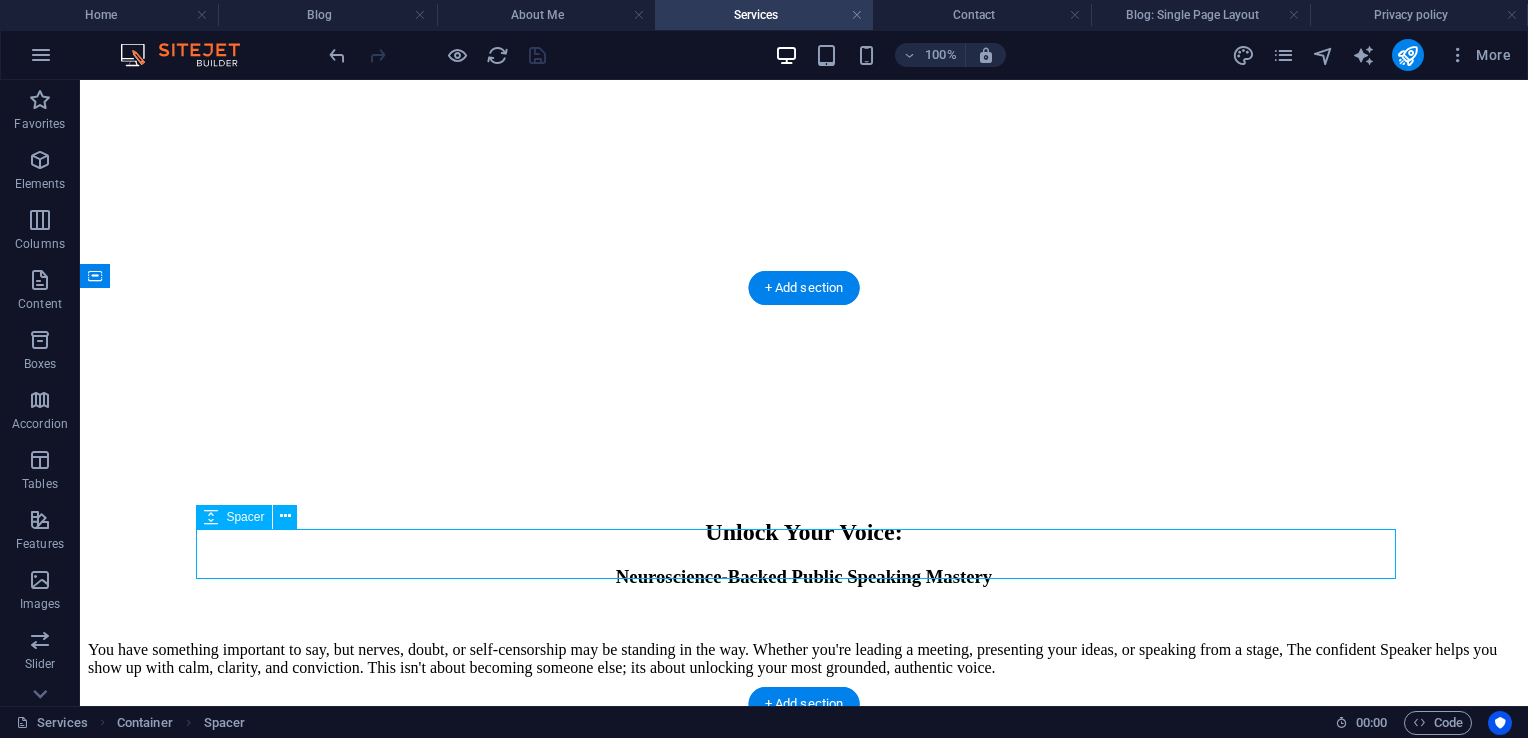 click at bounding box center (804, 2719) 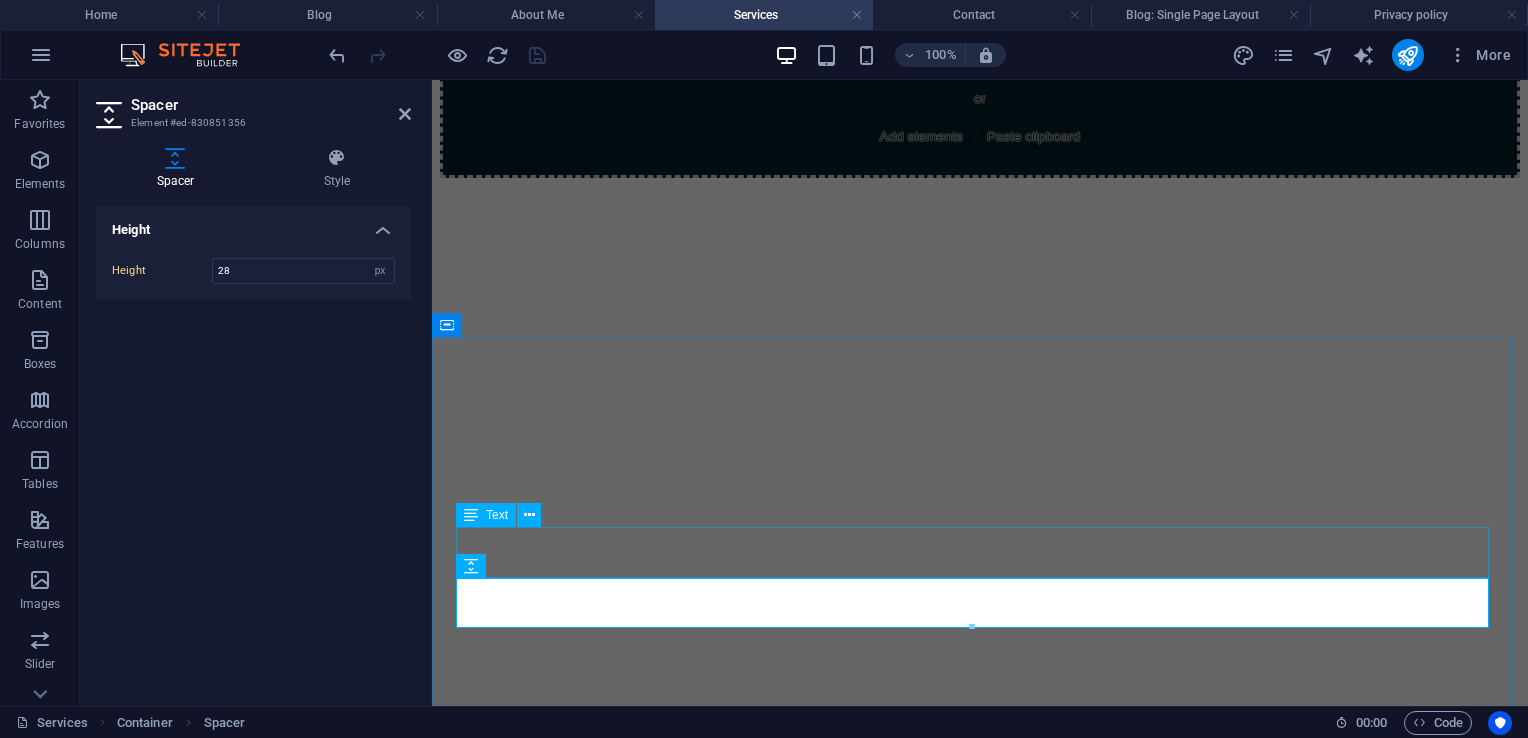 scroll, scrollTop: 4294, scrollLeft: 0, axis: vertical 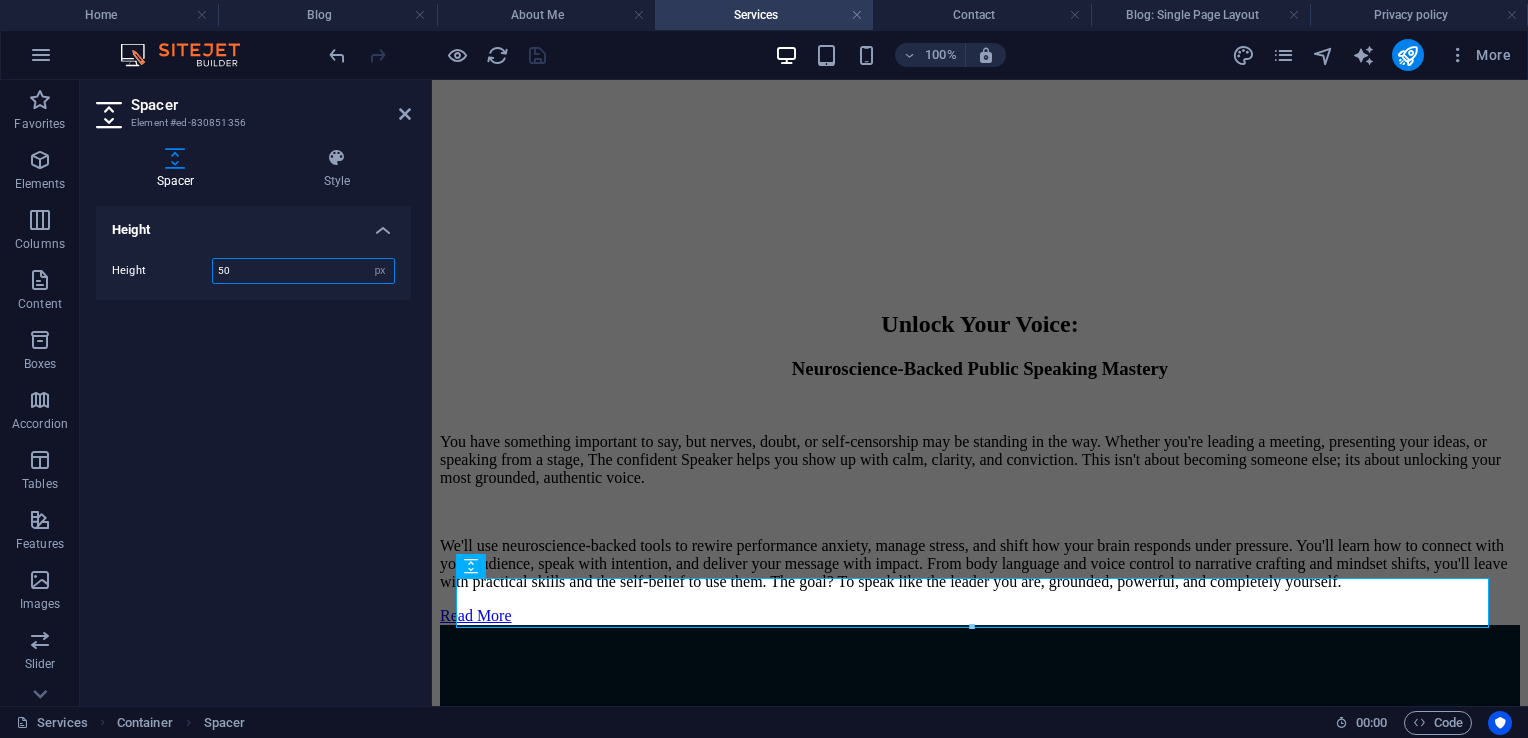 click on "50" at bounding box center (303, 271) 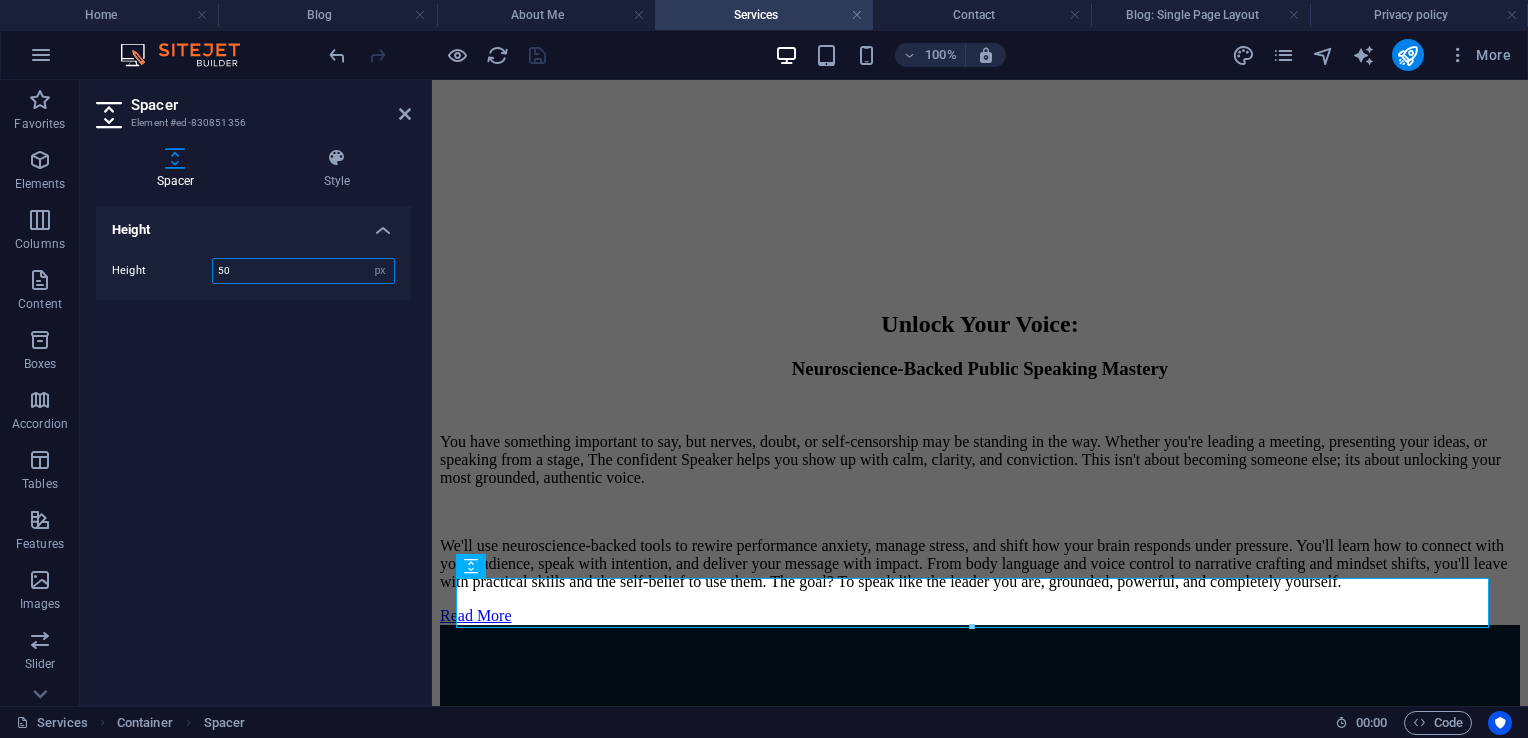 click on "50" at bounding box center (303, 271) 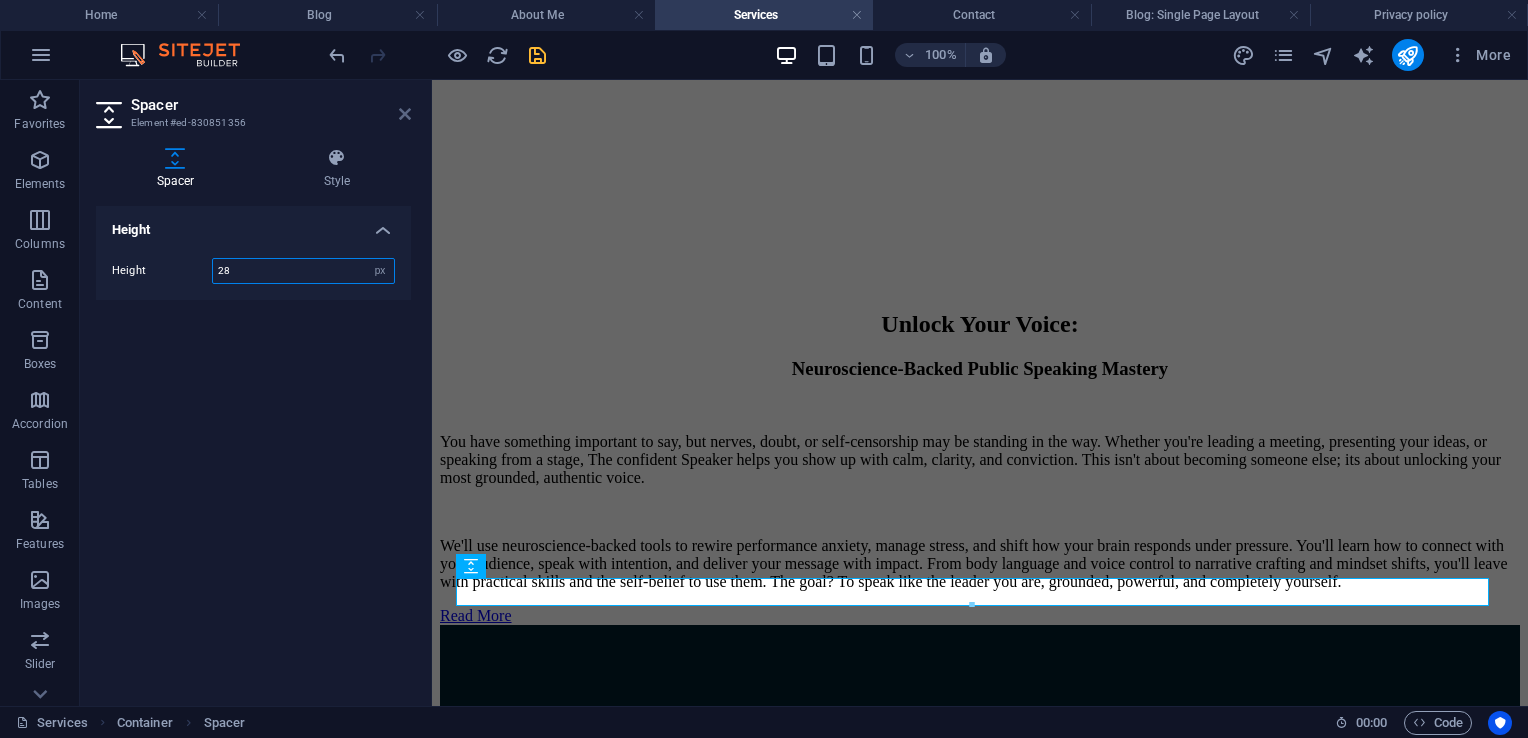 type on "28" 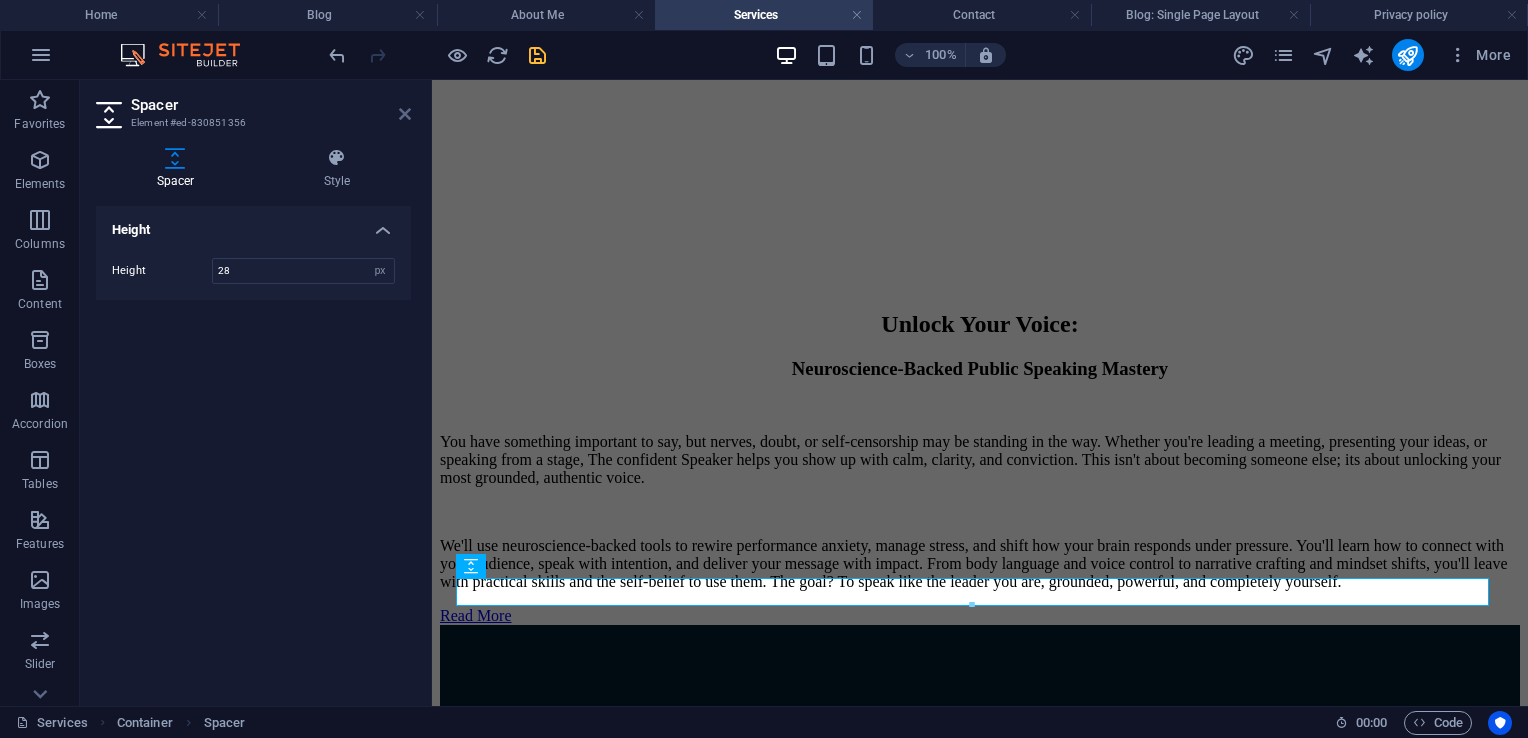 click at bounding box center [405, 114] 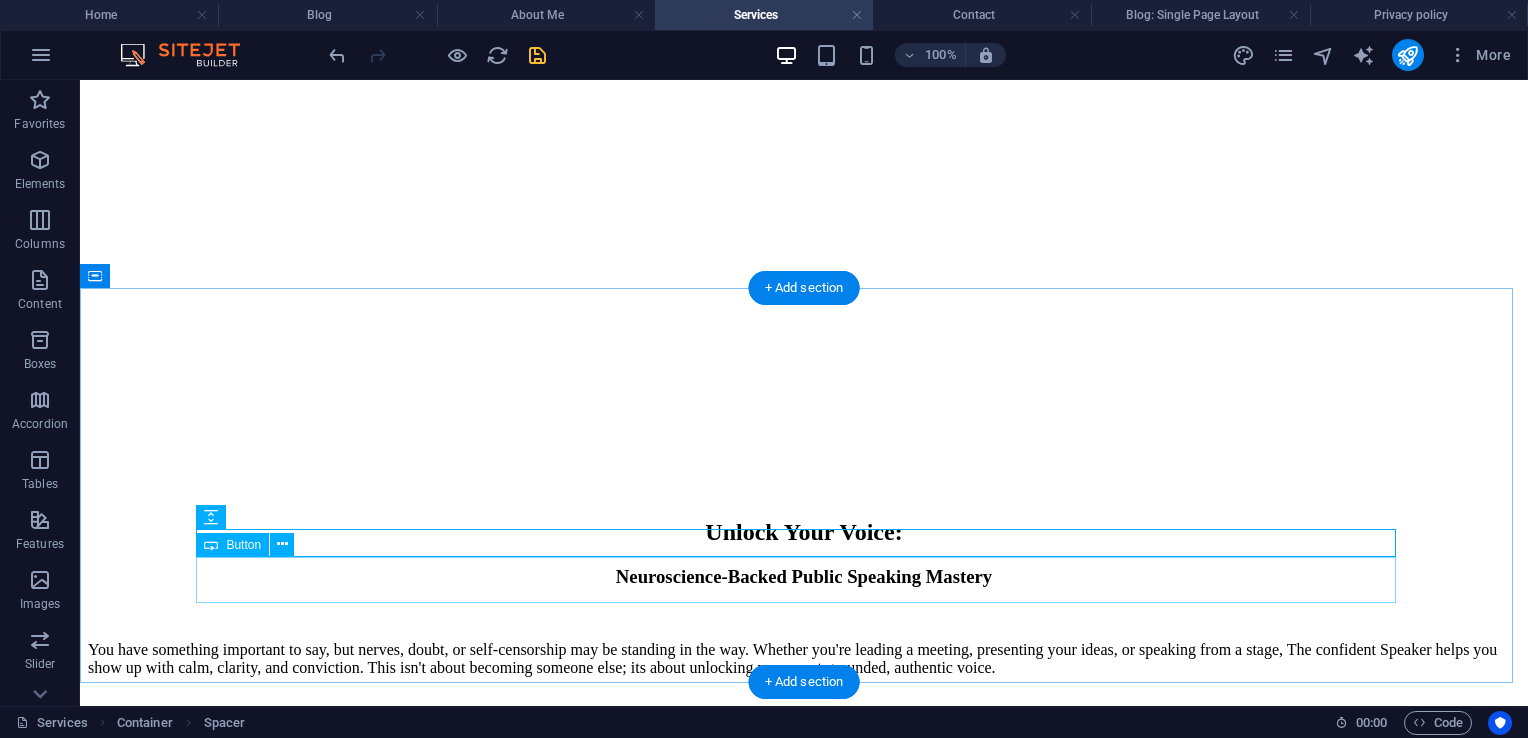 click on "Book Now" at bounding box center (804, 2731) 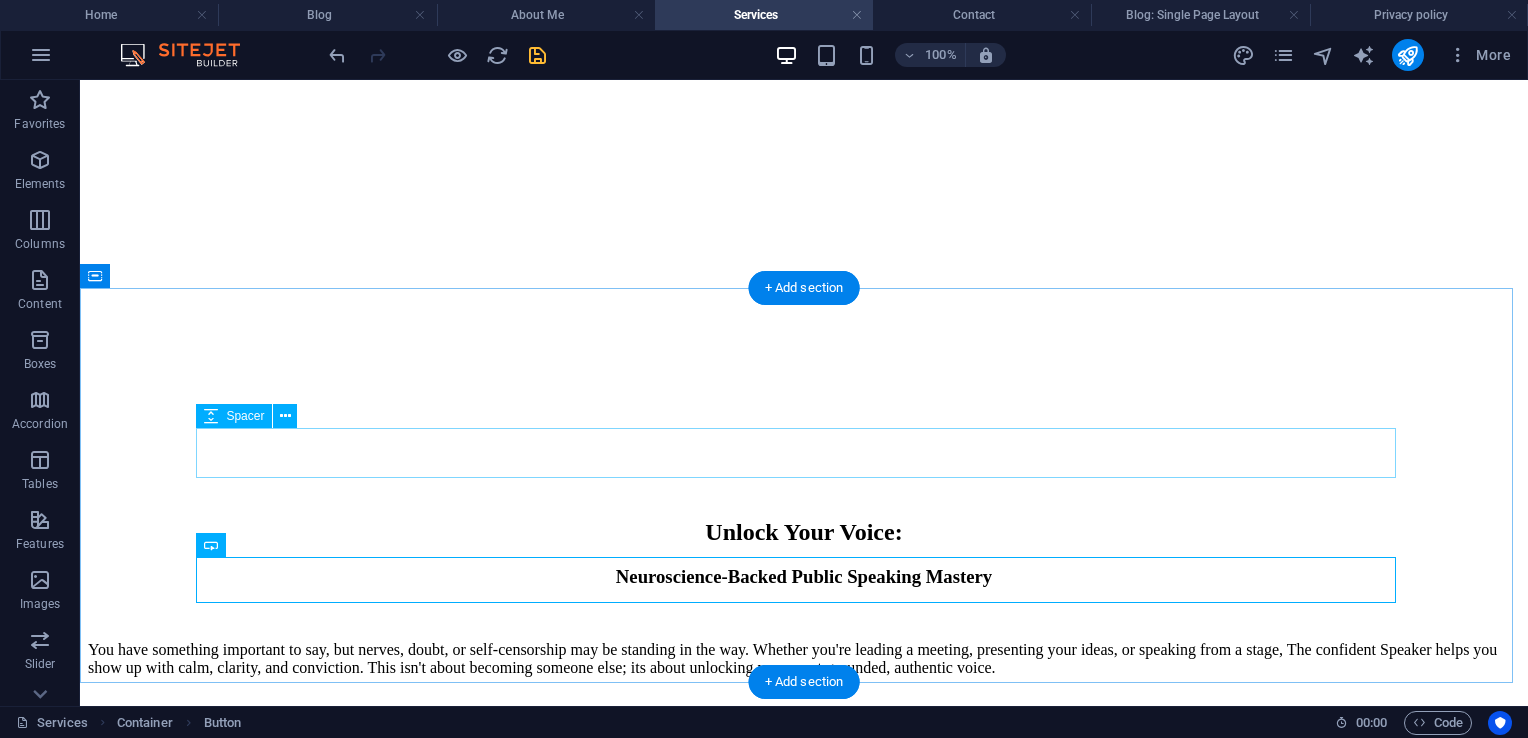 click at bounding box center [804, 2585] 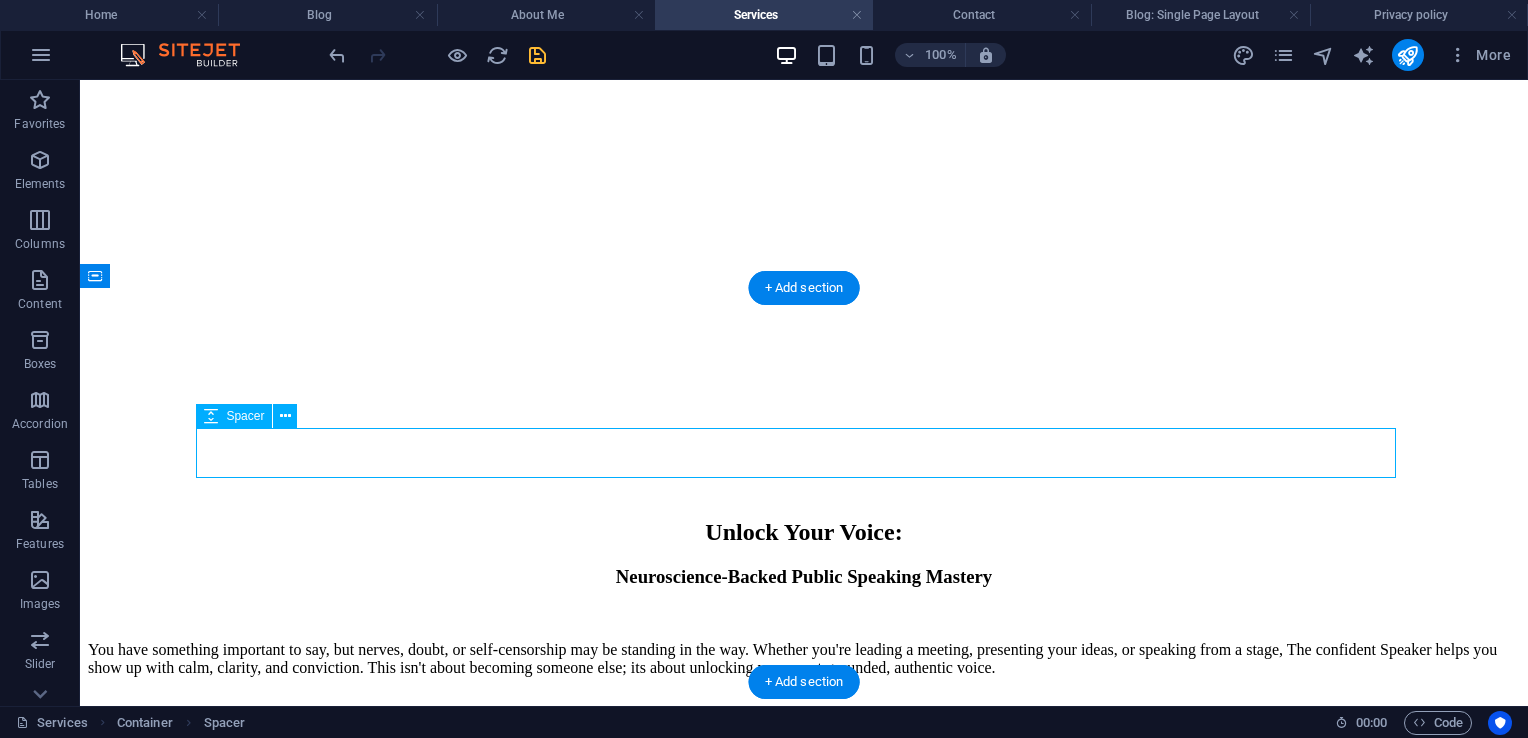click at bounding box center (804, 2585) 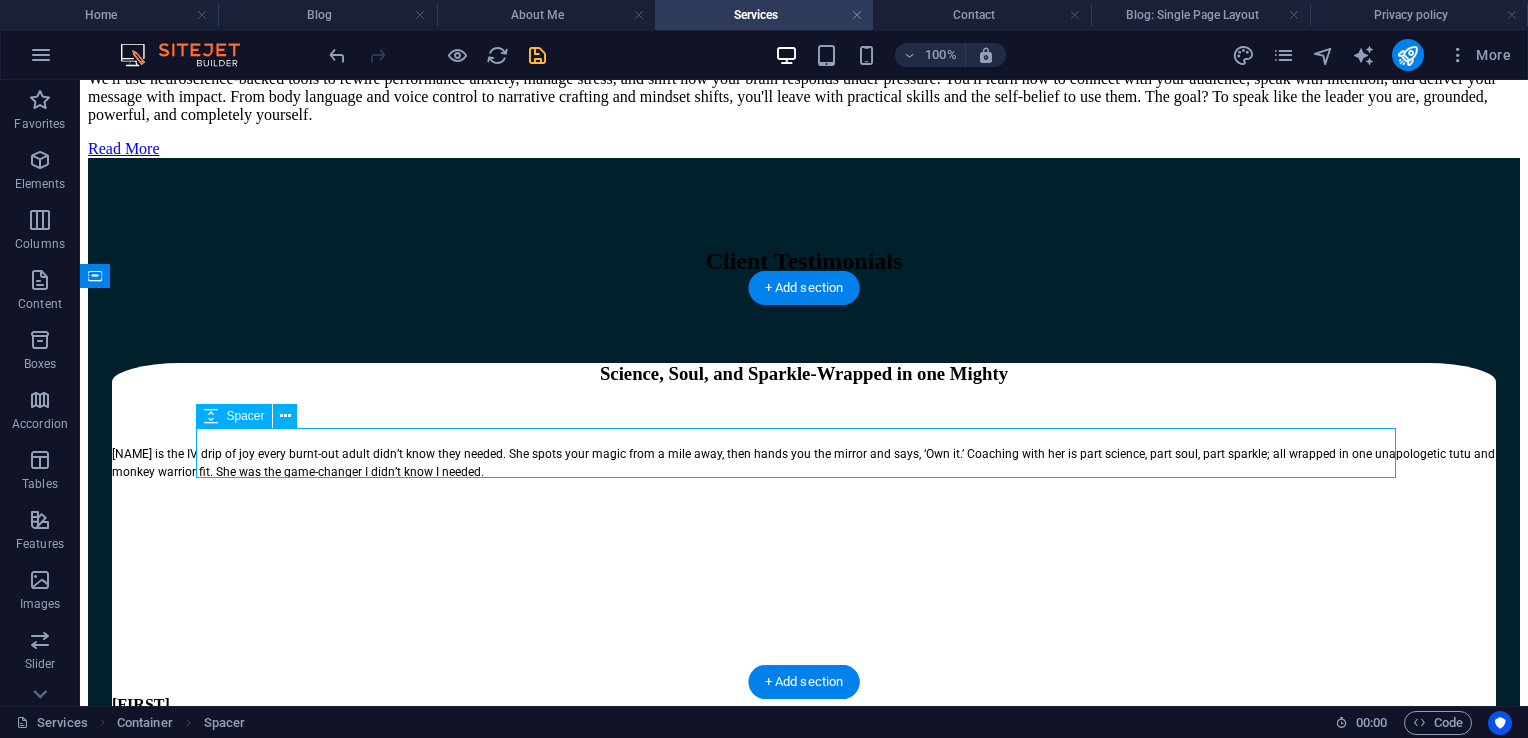 select on "px" 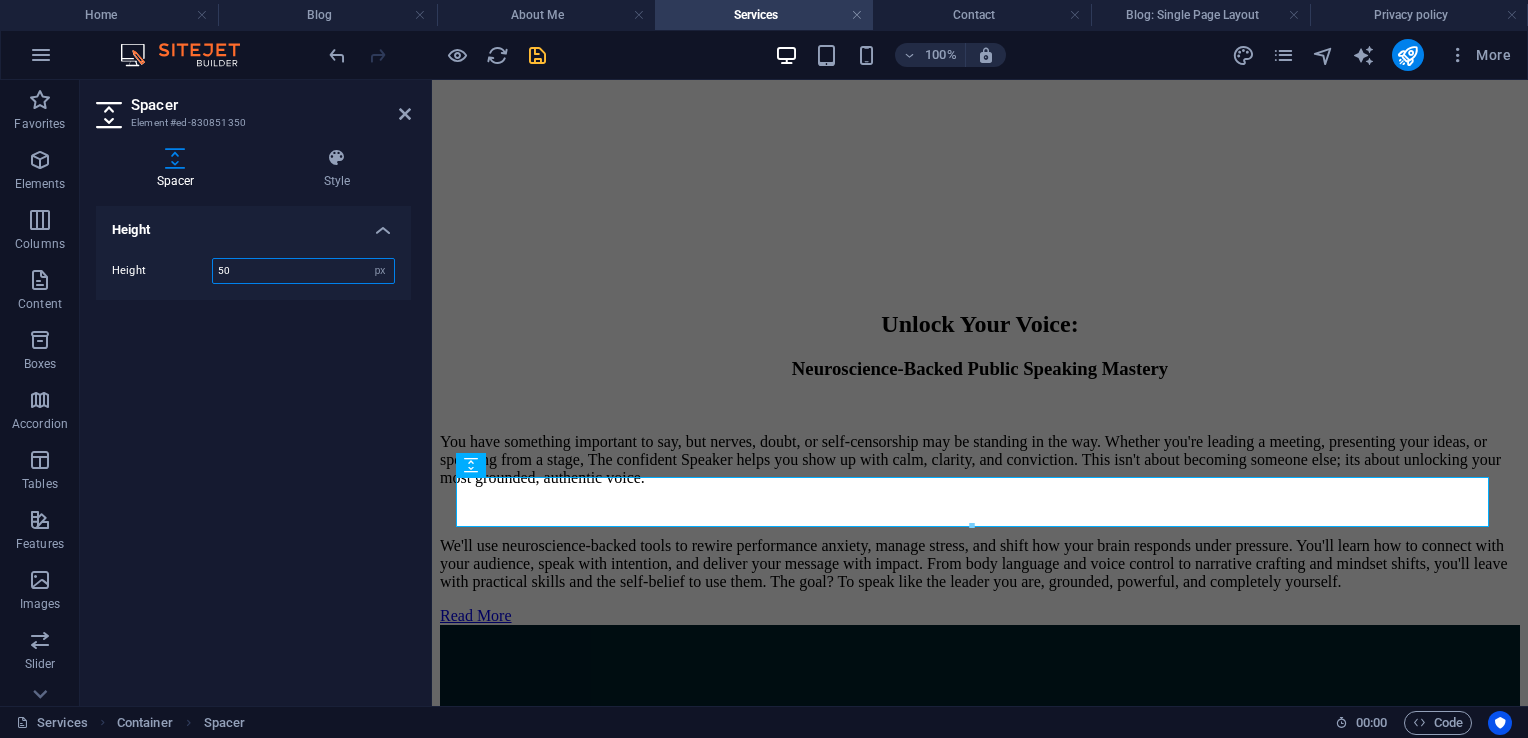 click on "50" at bounding box center [303, 271] 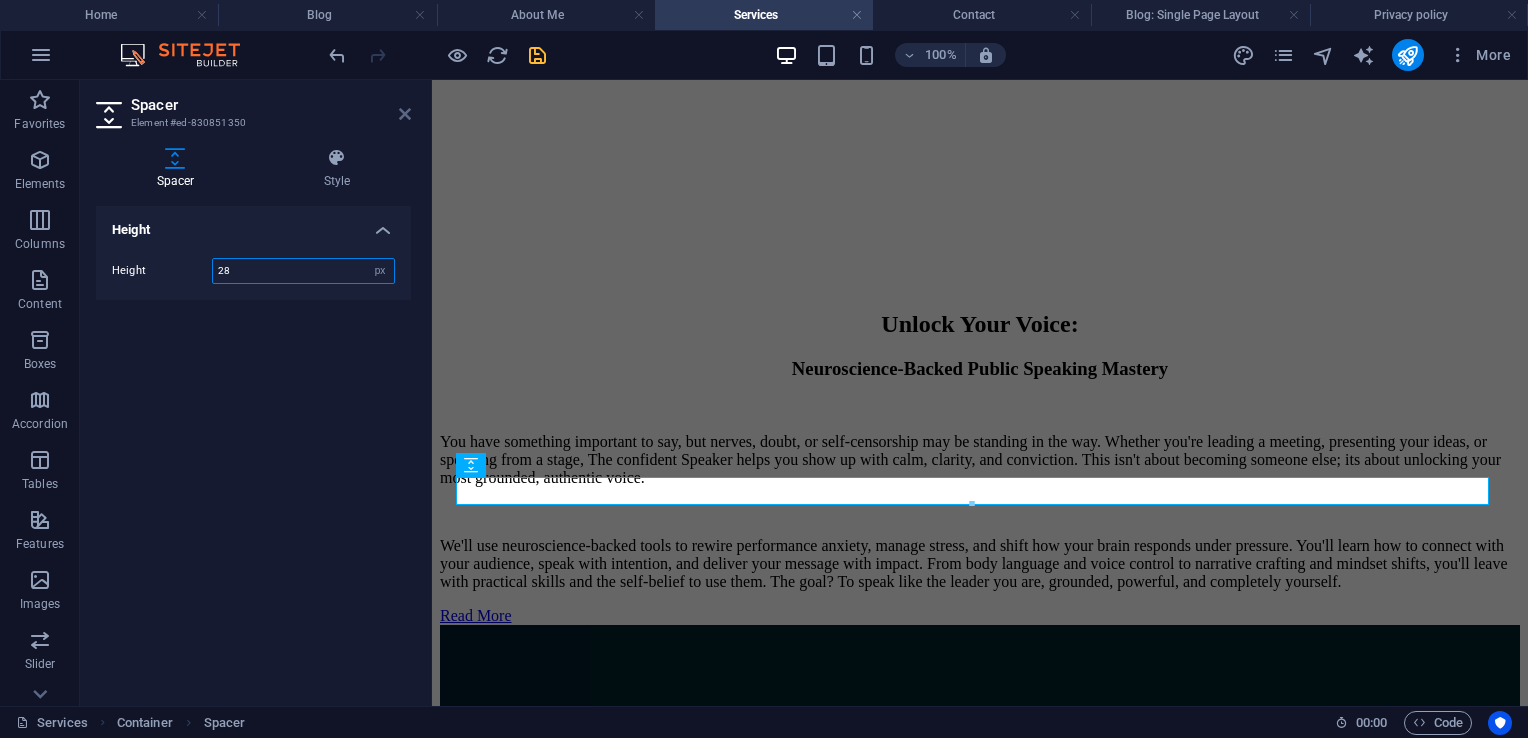 type on "28" 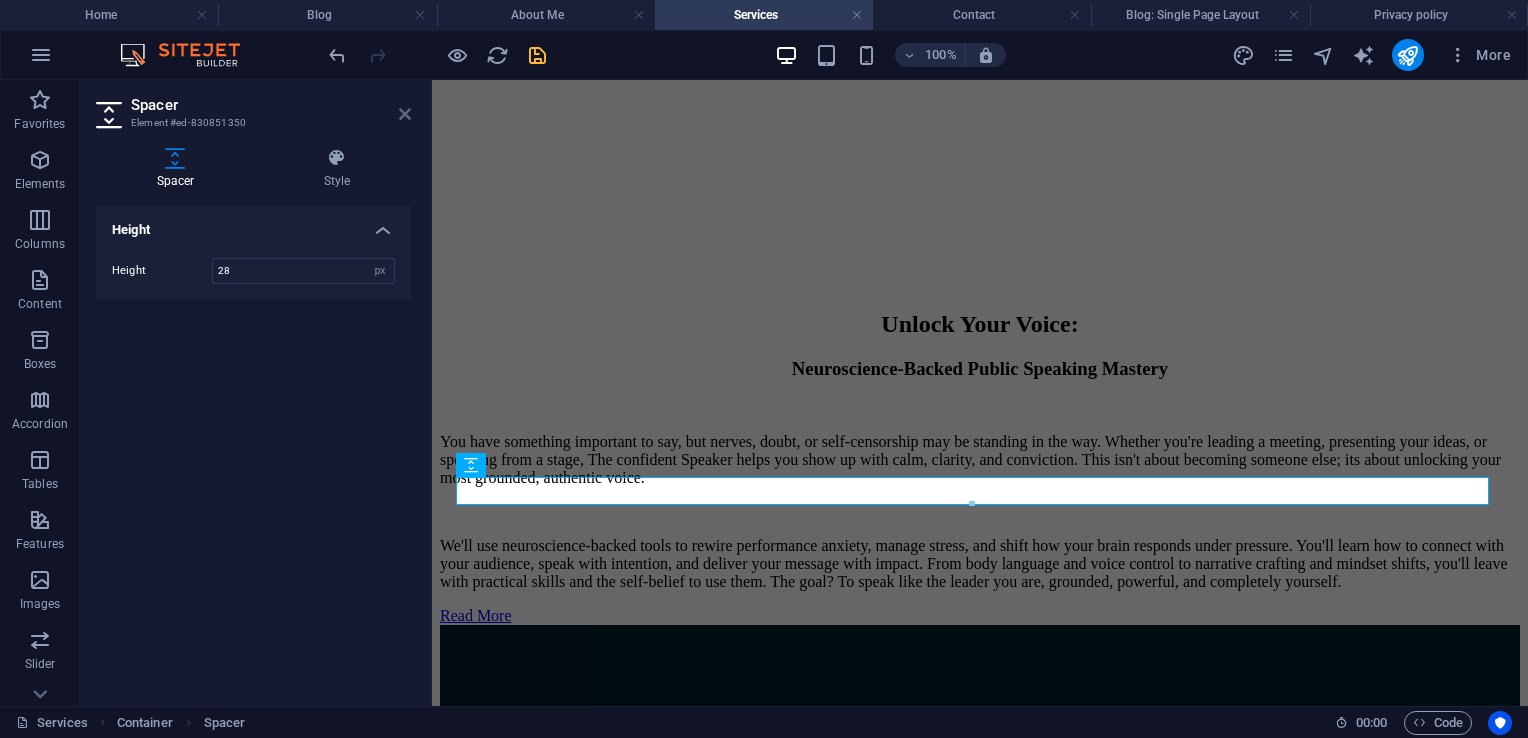 click at bounding box center (405, 114) 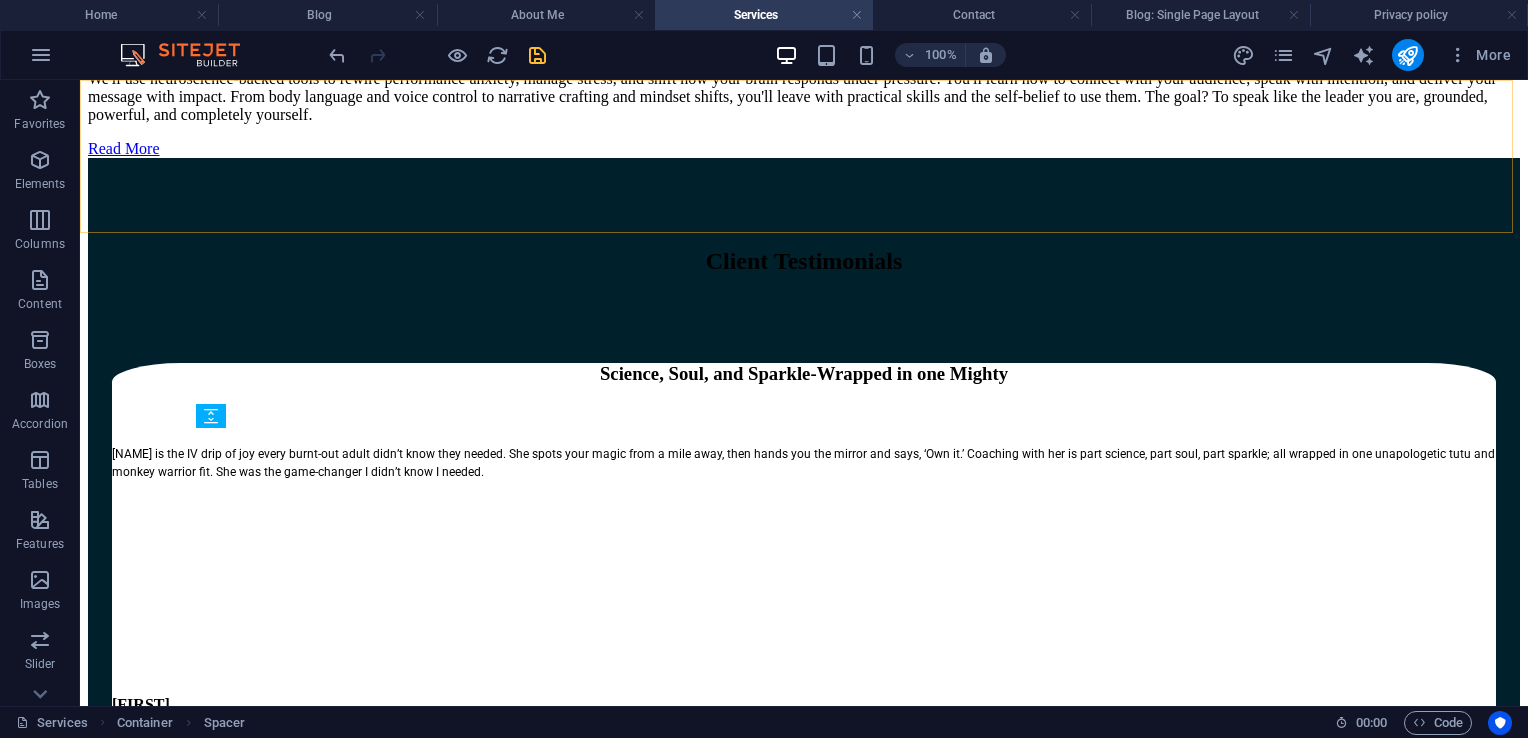 scroll, scrollTop: 3637, scrollLeft: 0, axis: vertical 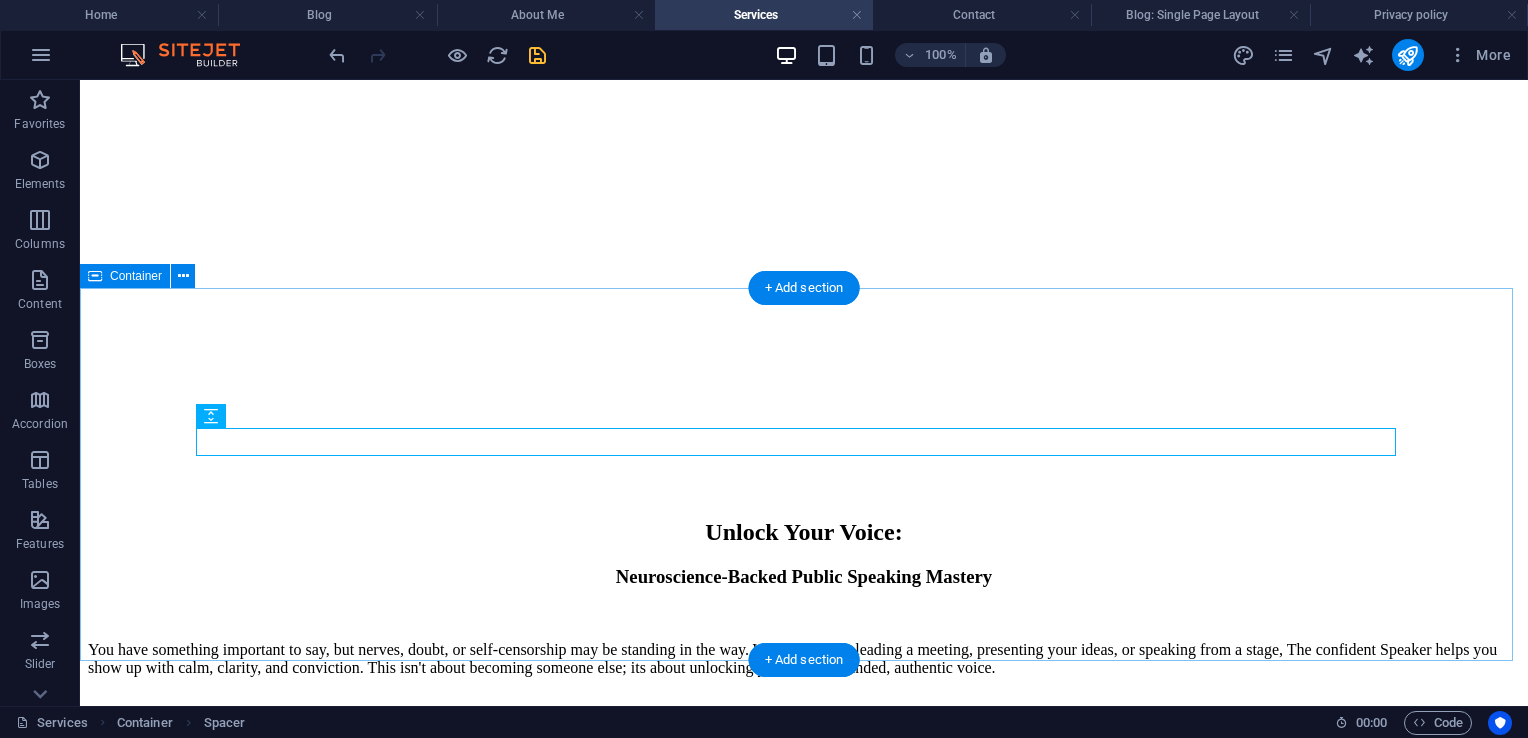click on "Not sure which path is the best fit? Lets connect and talk it through-no pressure, just possibilities. Schedule a free clarity call. Book Now" at bounding box center (804, 2616) 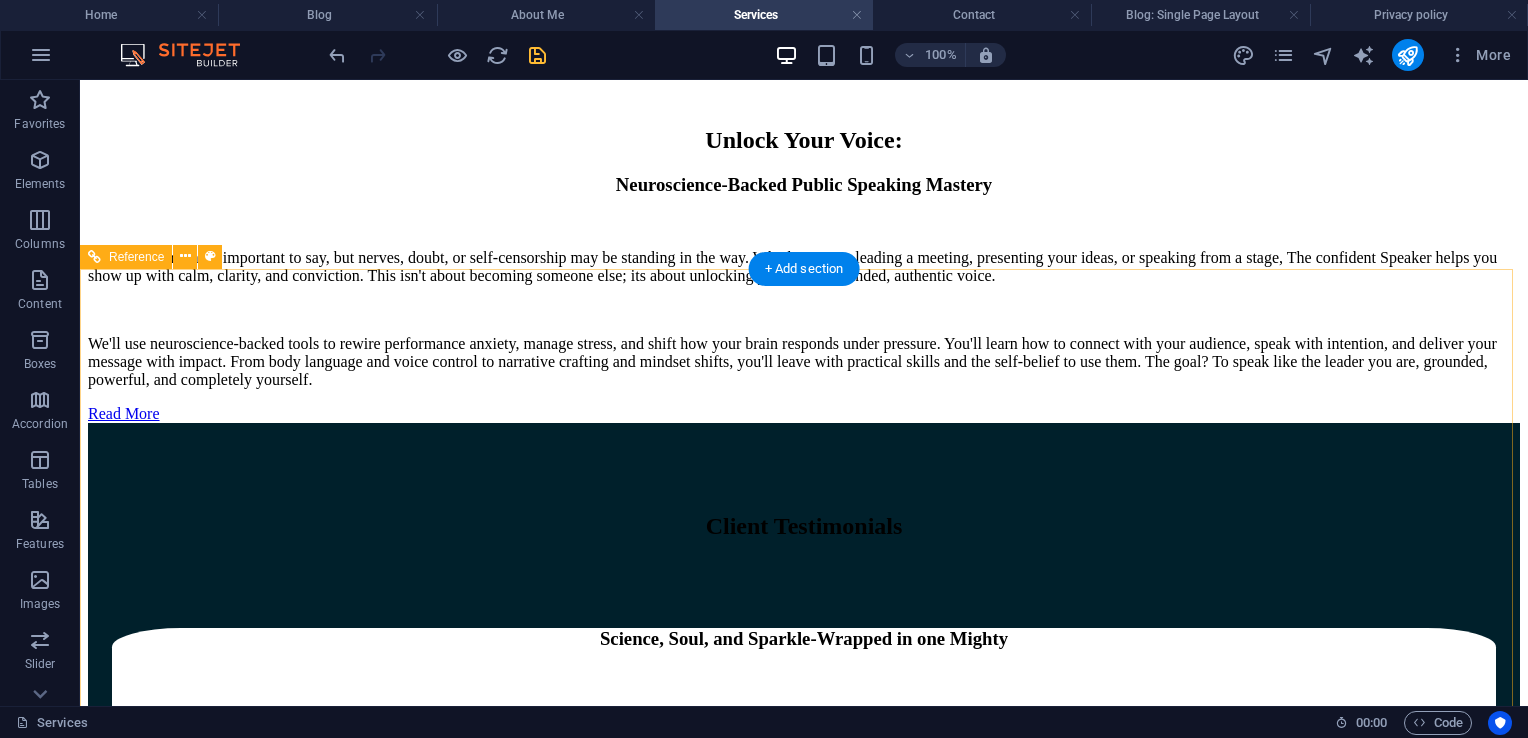 scroll, scrollTop: 4025, scrollLeft: 0, axis: vertical 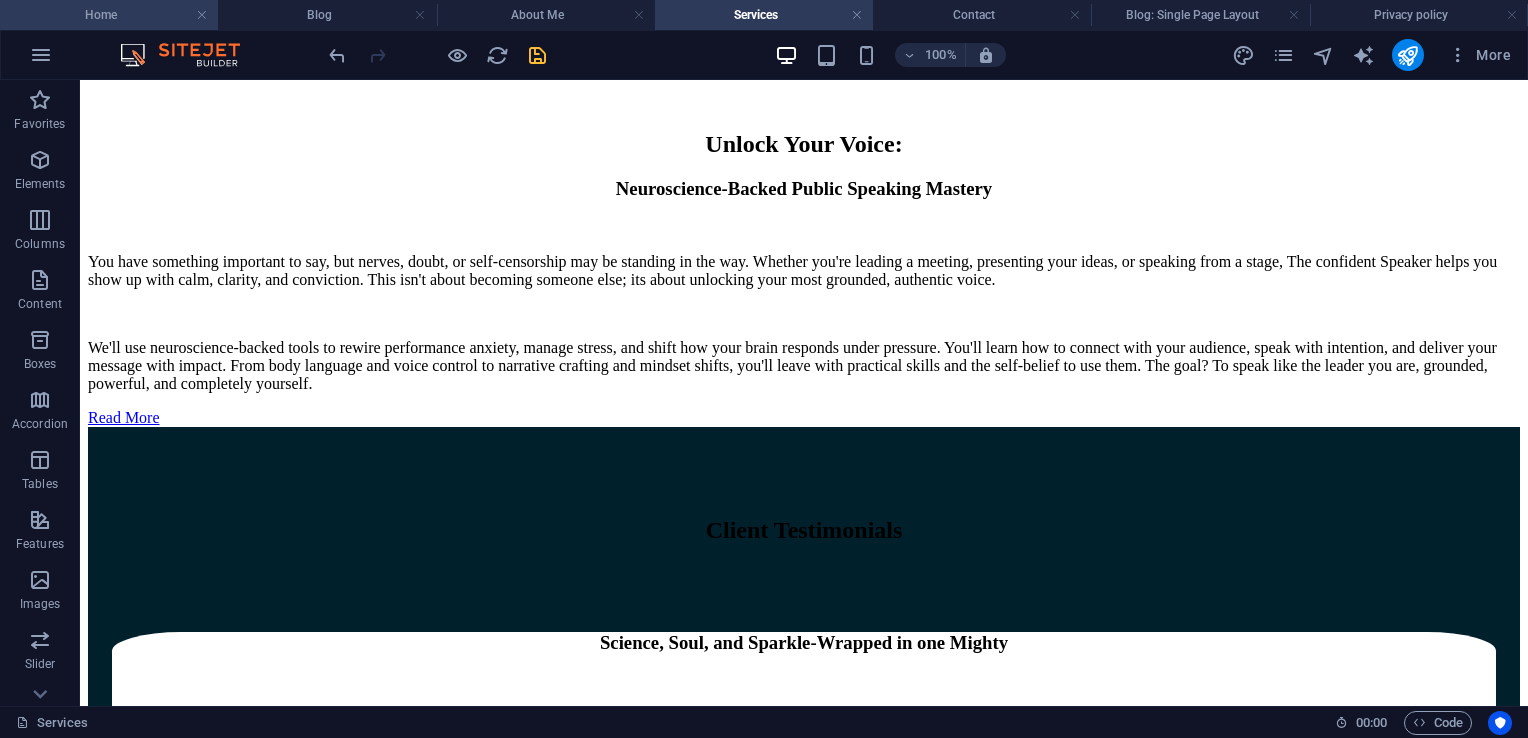 click on "Home" at bounding box center [109, 15] 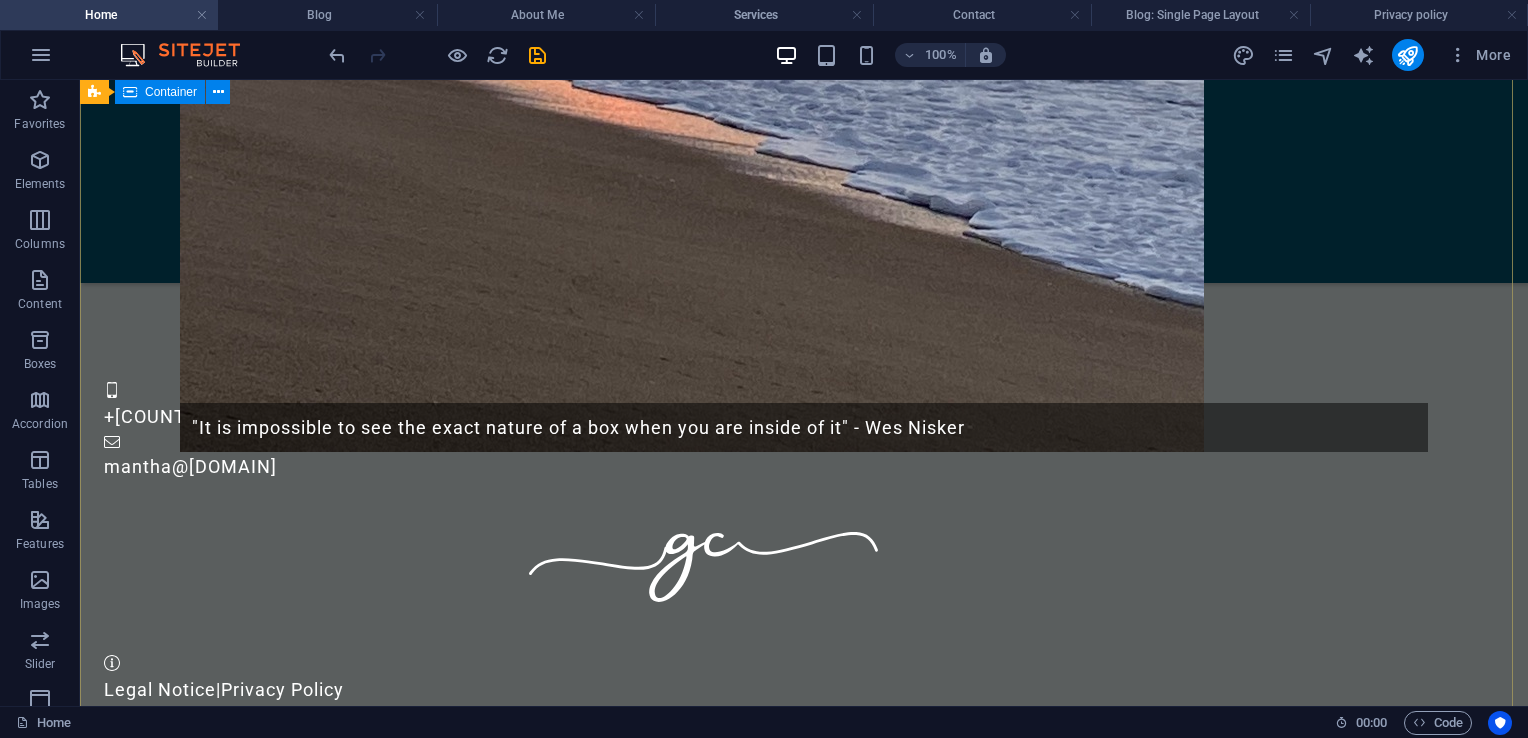 scroll, scrollTop: 2970, scrollLeft: 0, axis: vertical 